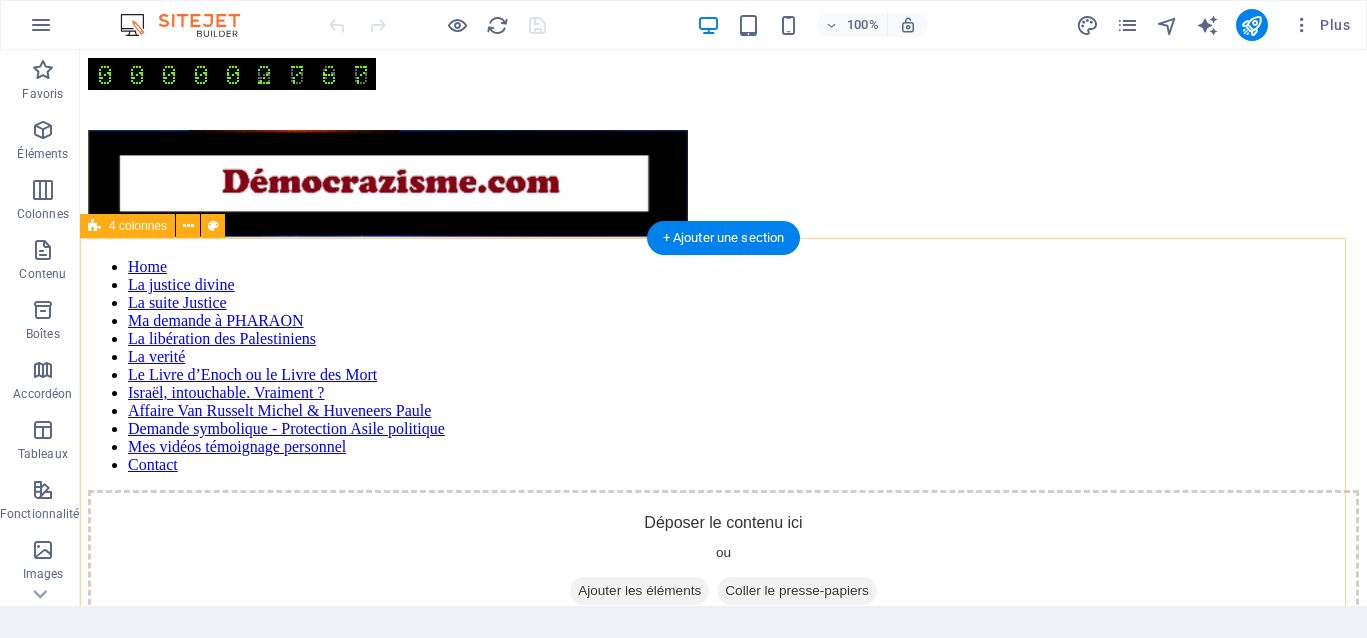 scroll, scrollTop: 0, scrollLeft: 0, axis: both 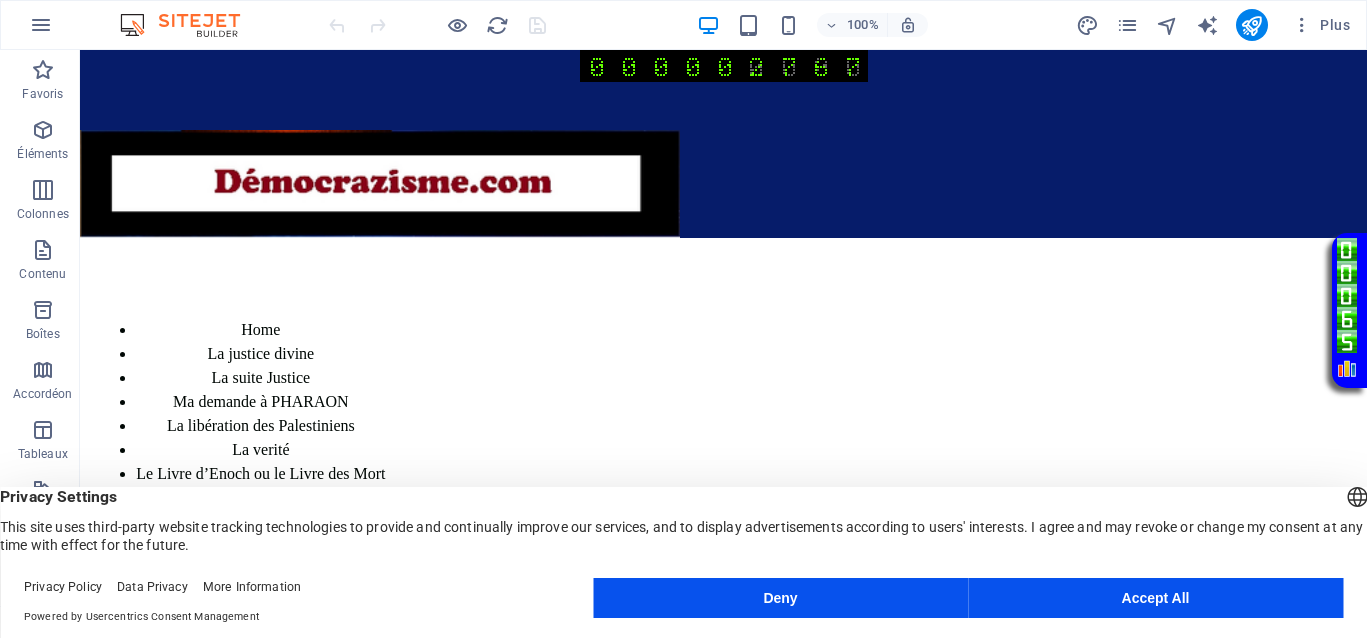 drag, startPoint x: 1095, startPoint y: 594, endPoint x: 1013, endPoint y: 544, distance: 96.04166 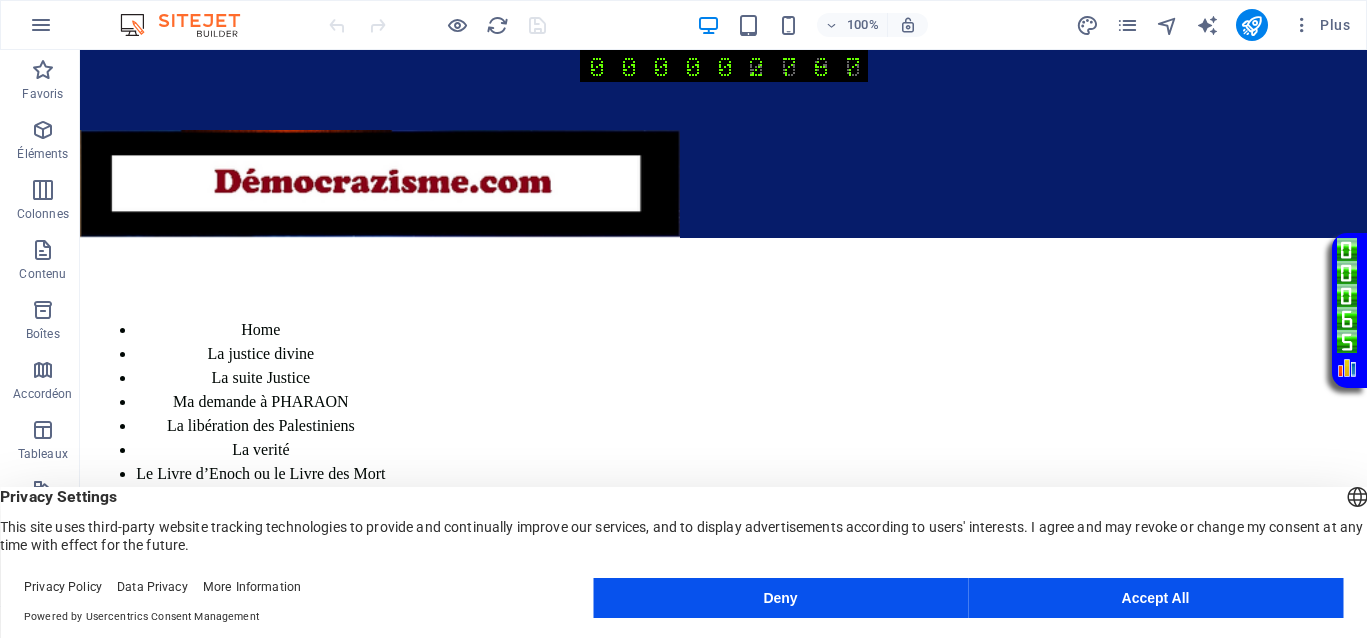 click on "Accept All" at bounding box center [1155, 598] 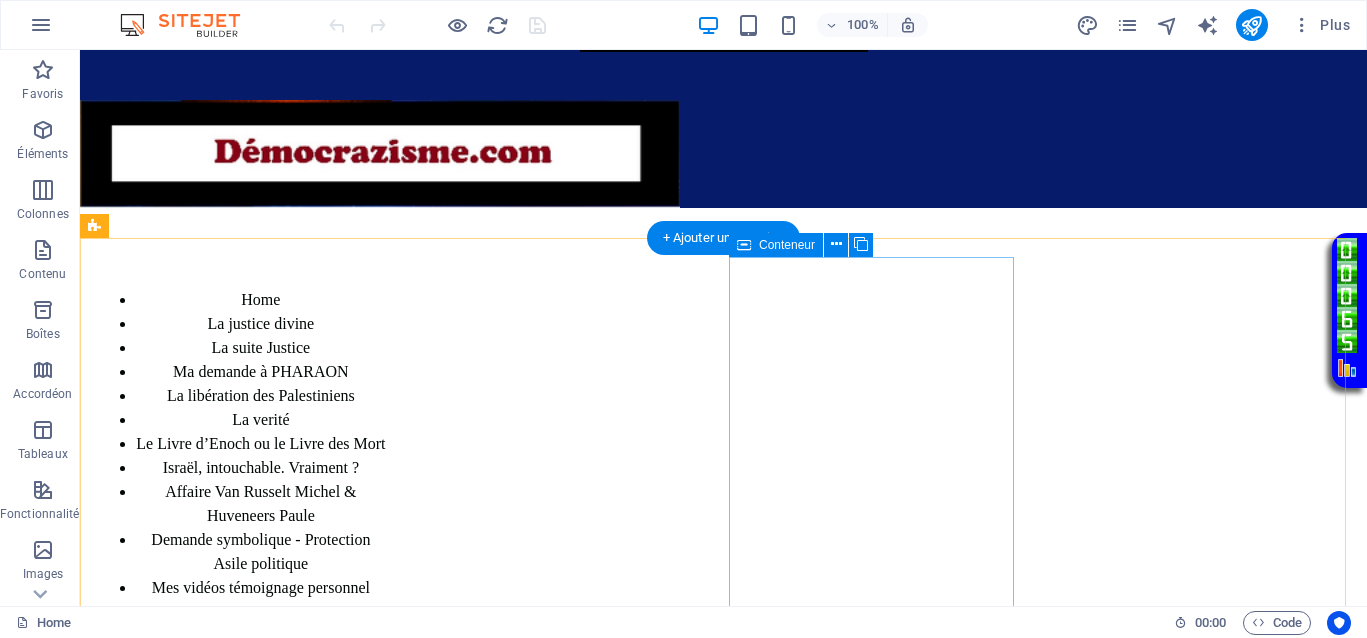 scroll, scrollTop: 0, scrollLeft: 0, axis: both 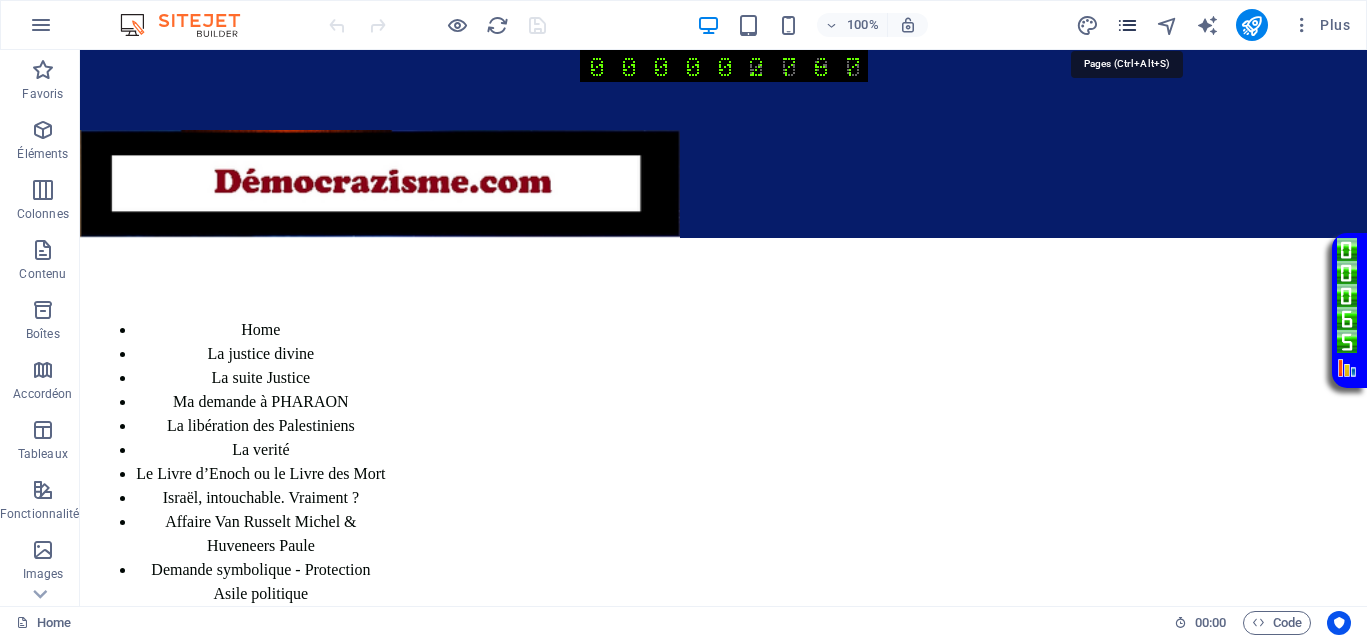 click at bounding box center (1127, 25) 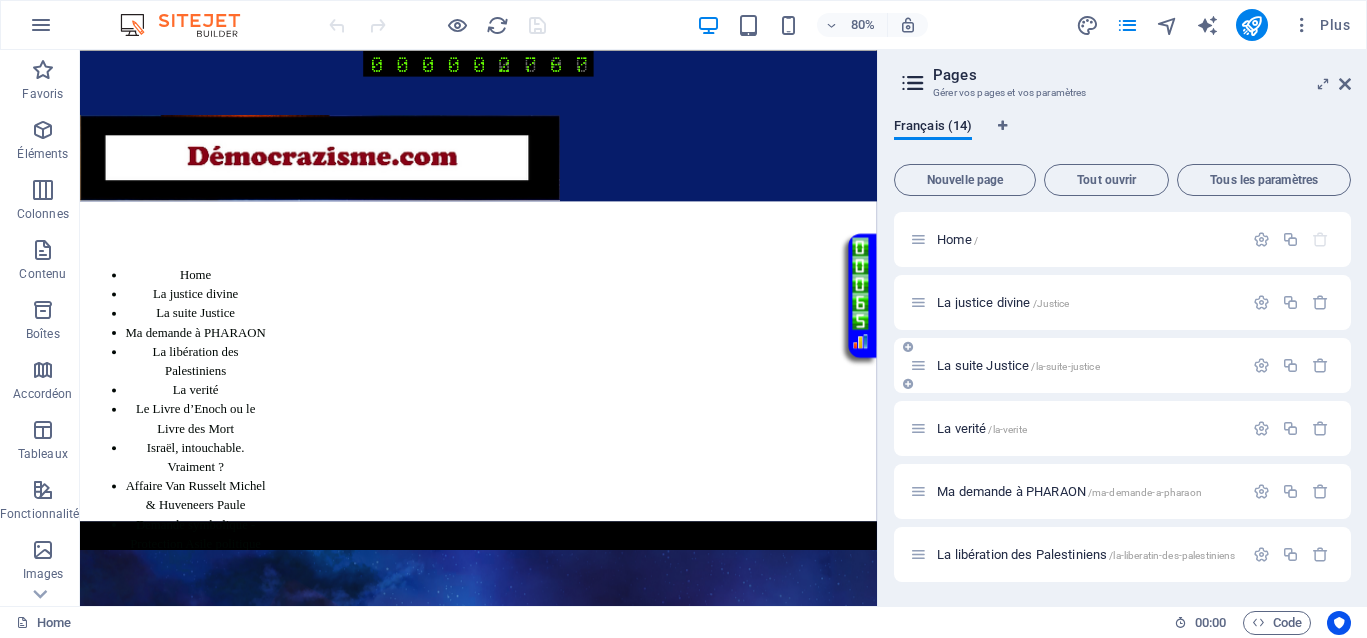 click on "La justice divine /Justice" at bounding box center (1003, 302) 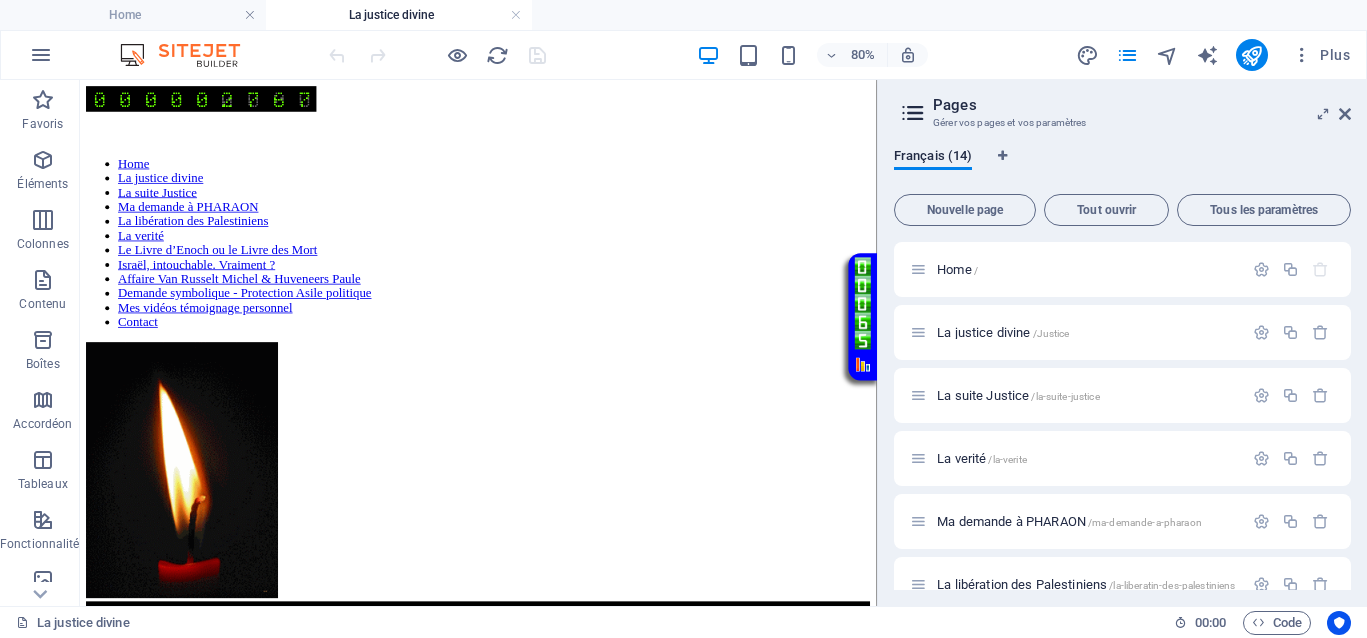 scroll, scrollTop: 0, scrollLeft: 0, axis: both 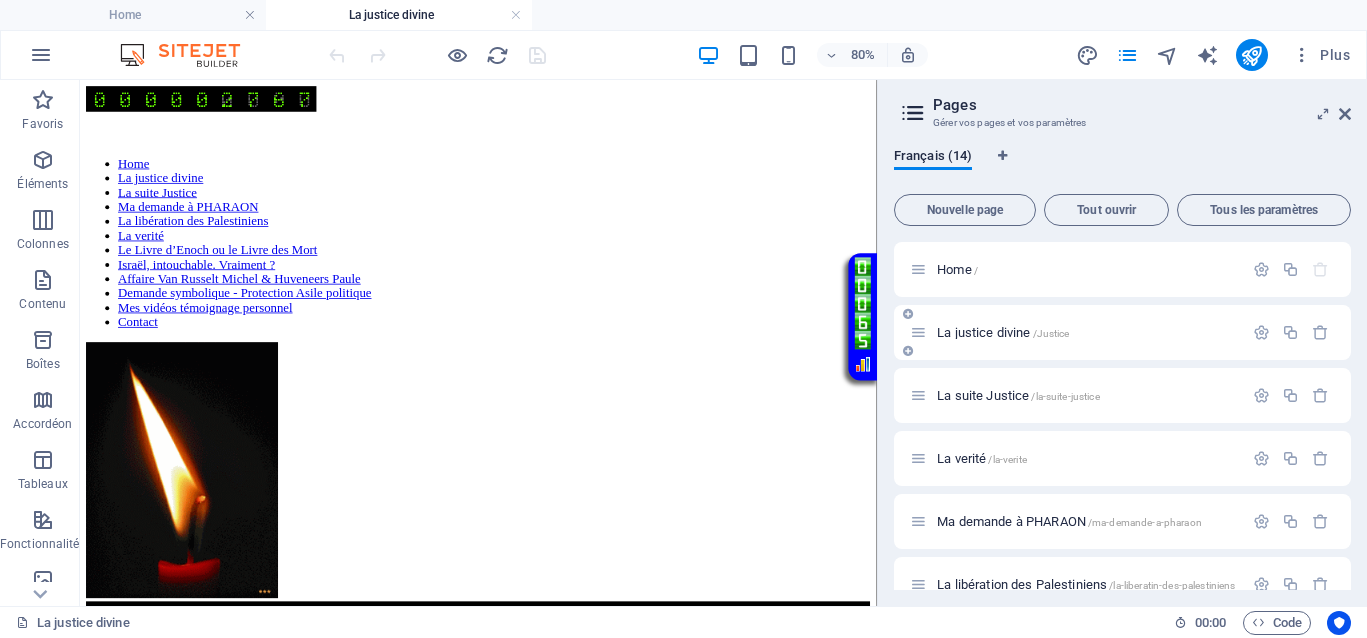 click on "La justice divine /Justice" at bounding box center (1003, 332) 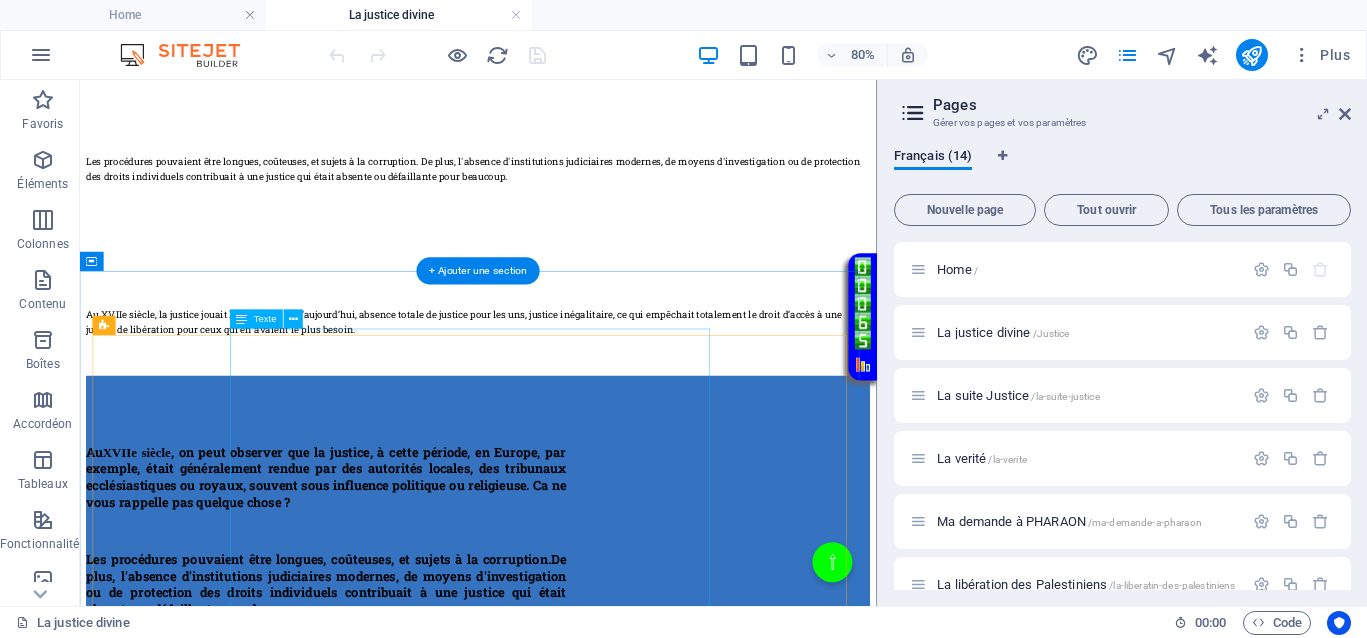 scroll, scrollTop: 1000, scrollLeft: 0, axis: vertical 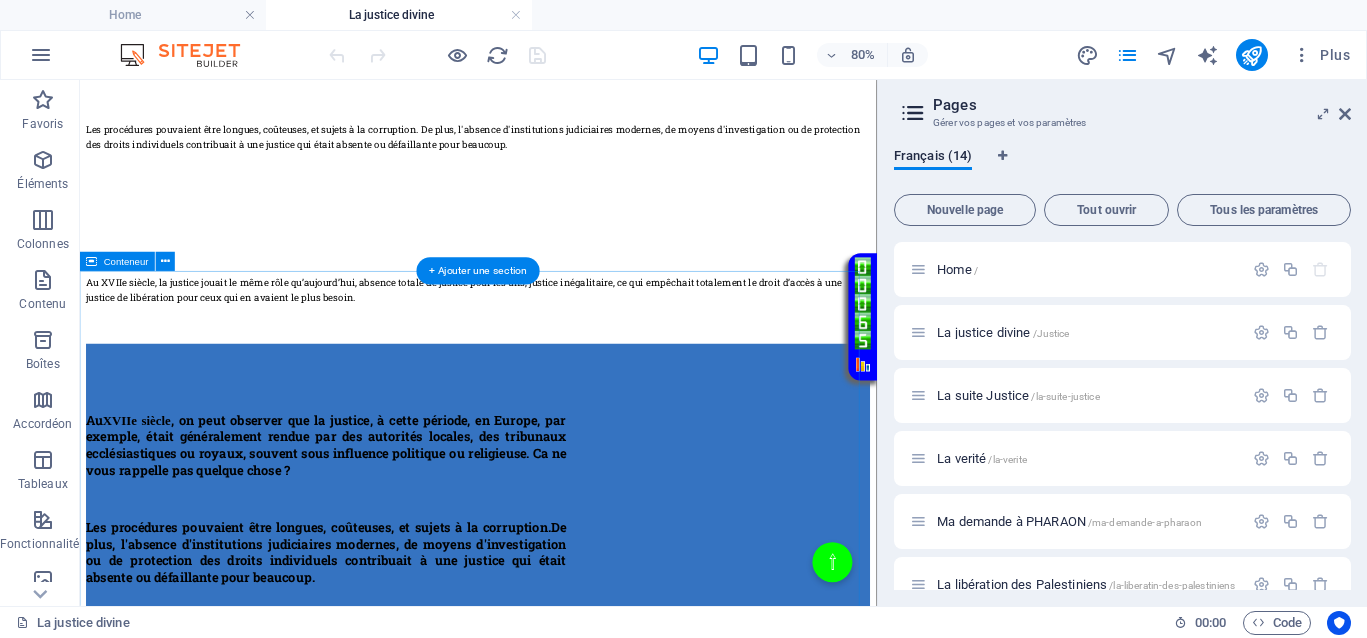 click on "Au  XVIIe siècle , on peut observer que la justice, à cette période, en Europe, par exemple, était généralement rendue par des autorités locales, des tribunaux ecclésiastiques ou royaux, souvent sous influence politique ou religieuse. Ca ne vous rappelle pas quelque chose ? Les procédures pouvaient être longues, coûteuses, et sujets à la corruption.  De plus, l'absence d'institutions judiciaires modernes, de moyens d'investigation ou de protection des droits individuels contribuait à une justice qui était absente ou défaillante pour beaucoup. Au  XVIIe siècle , la justice jouait le même rôle qu’aujourd’hui, absence totale de justice pour les uns, justice inégalitaire, ce qui empêchait totalement le droit d’accès à une justice de libération pour ceux qui en avaient le plus besoin." at bounding box center (578, 659) 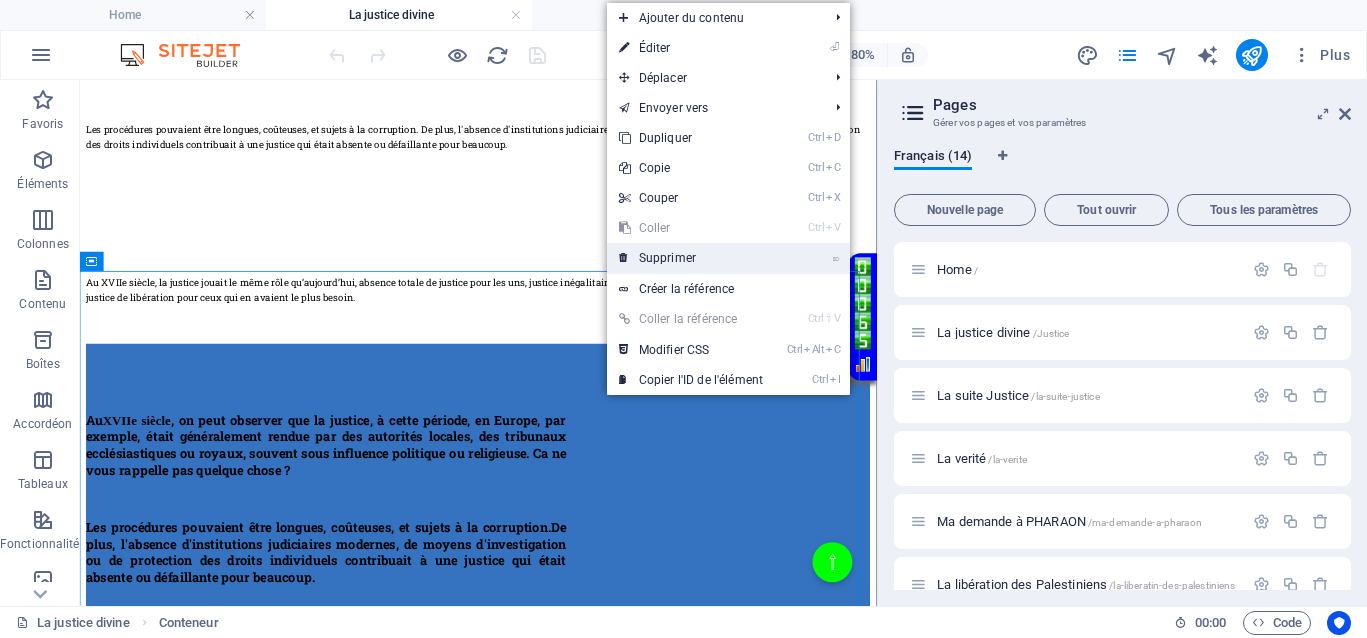click on "⌦  Supprimer" at bounding box center [691, 258] 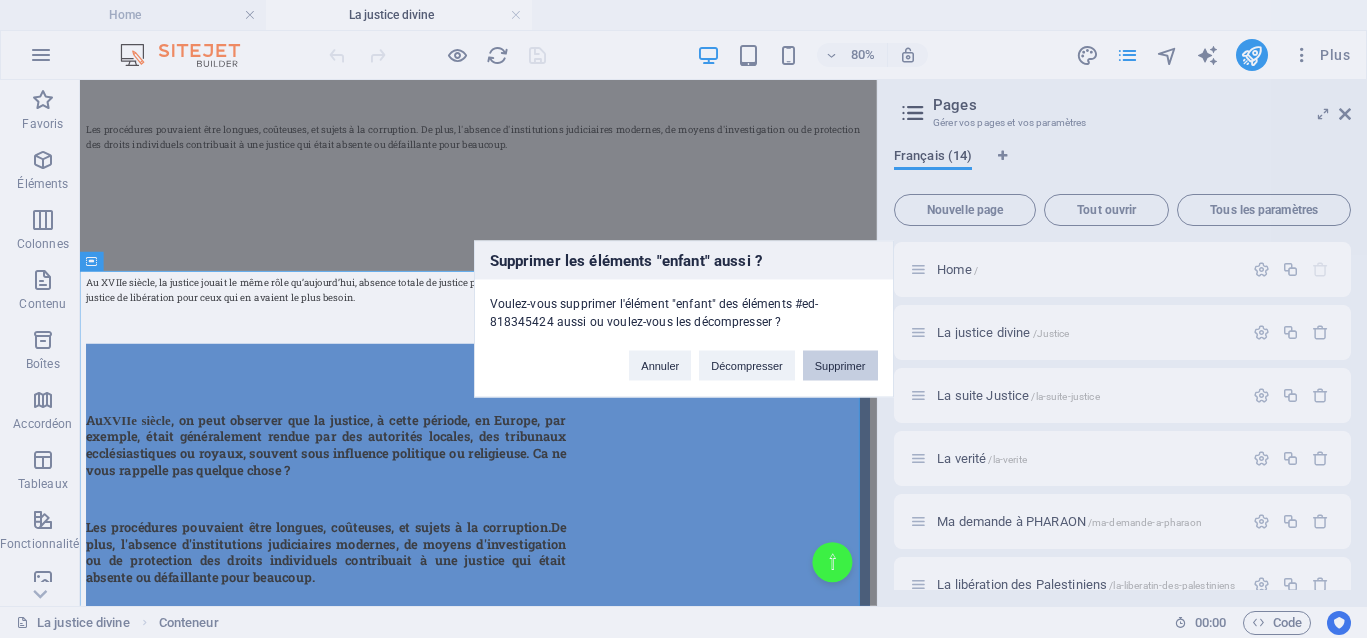 click on "Supprimer" at bounding box center [840, 366] 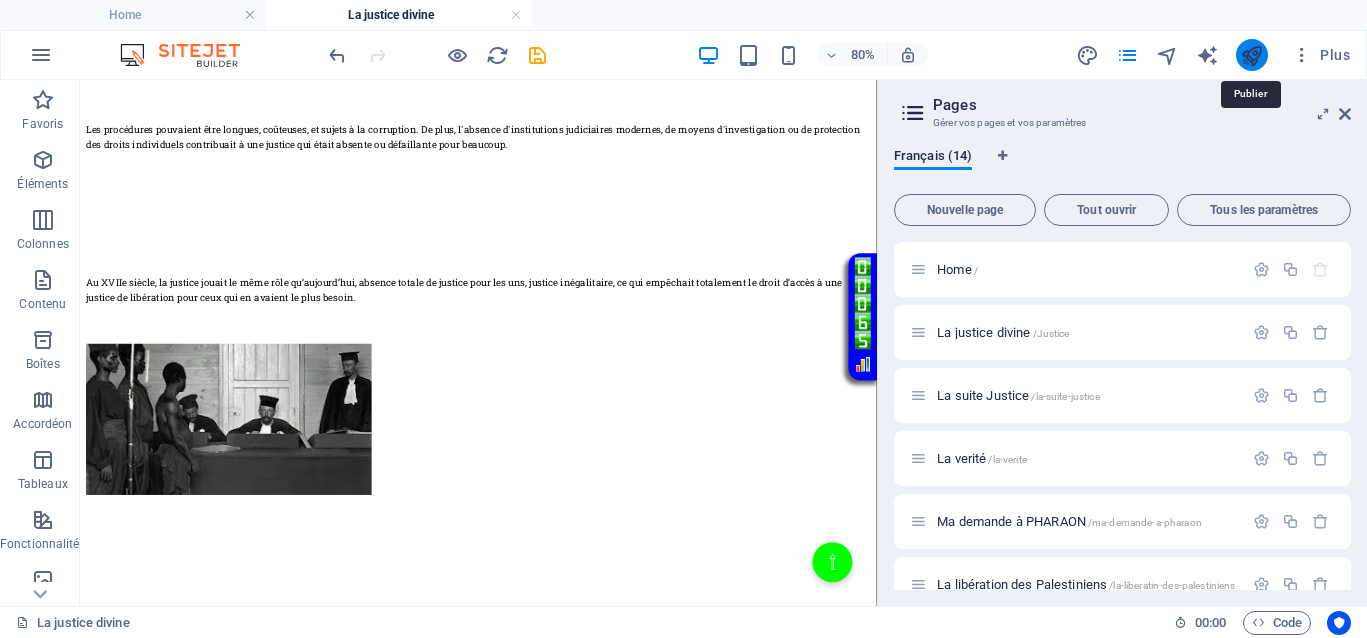click at bounding box center (1251, 55) 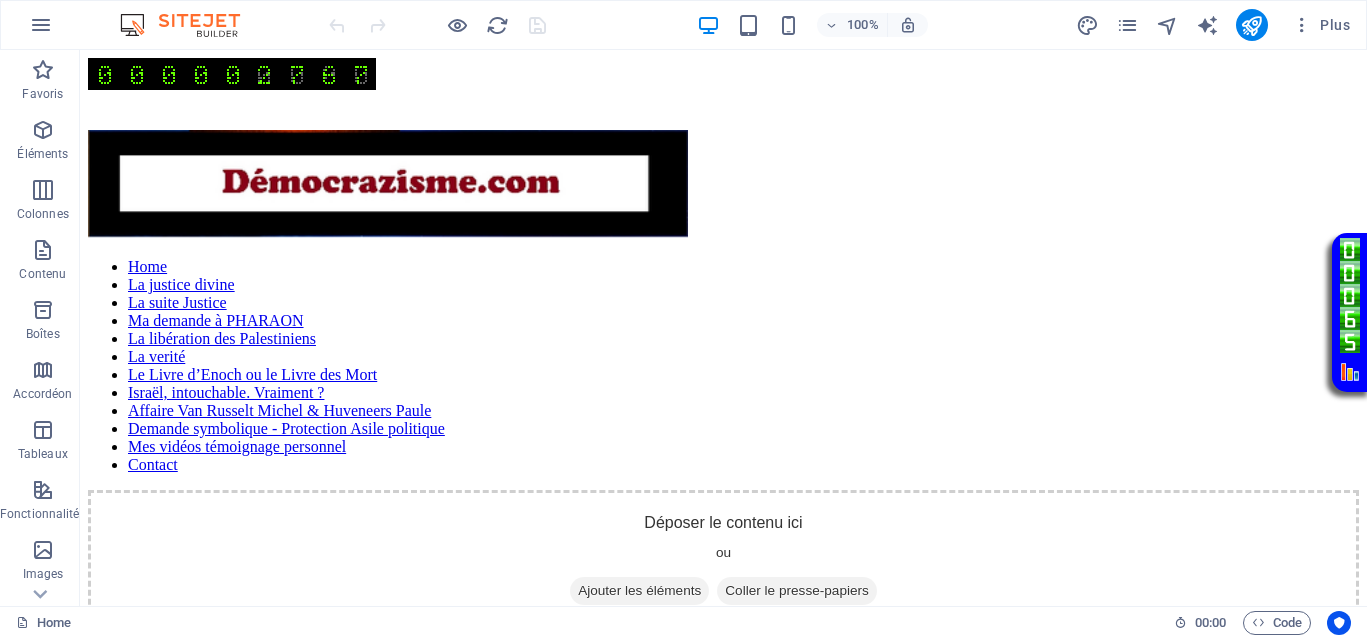 scroll, scrollTop: 0, scrollLeft: 0, axis: both 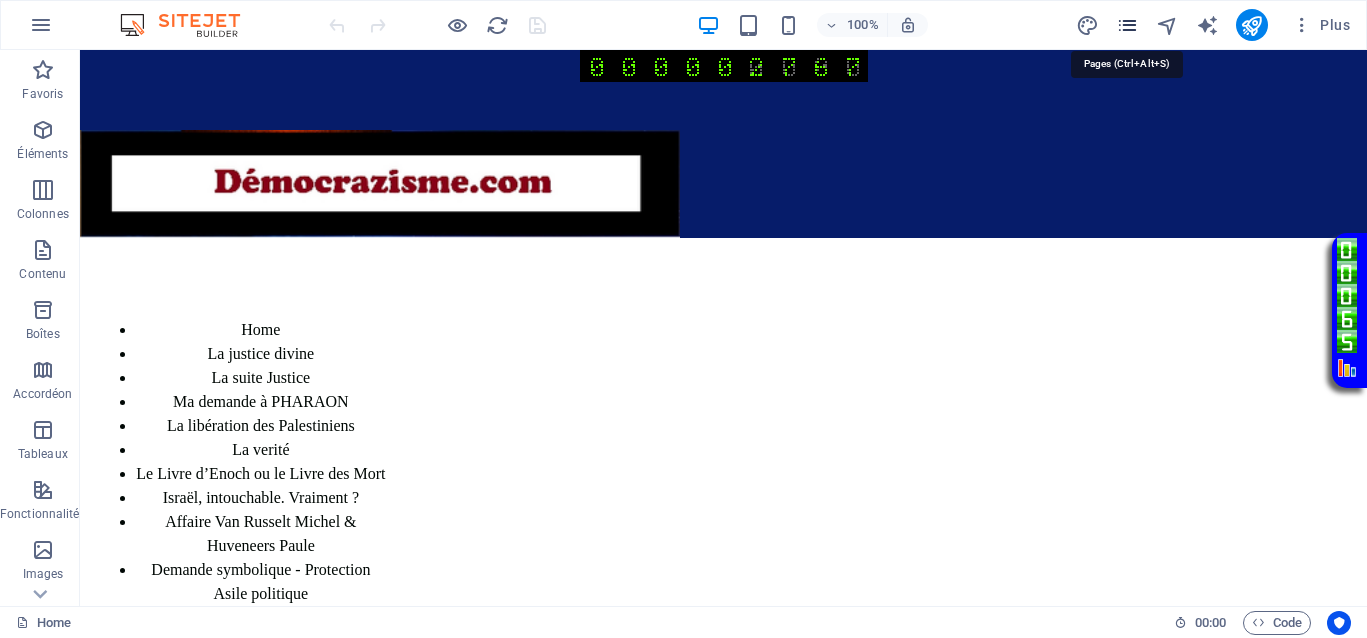 click at bounding box center (1127, 25) 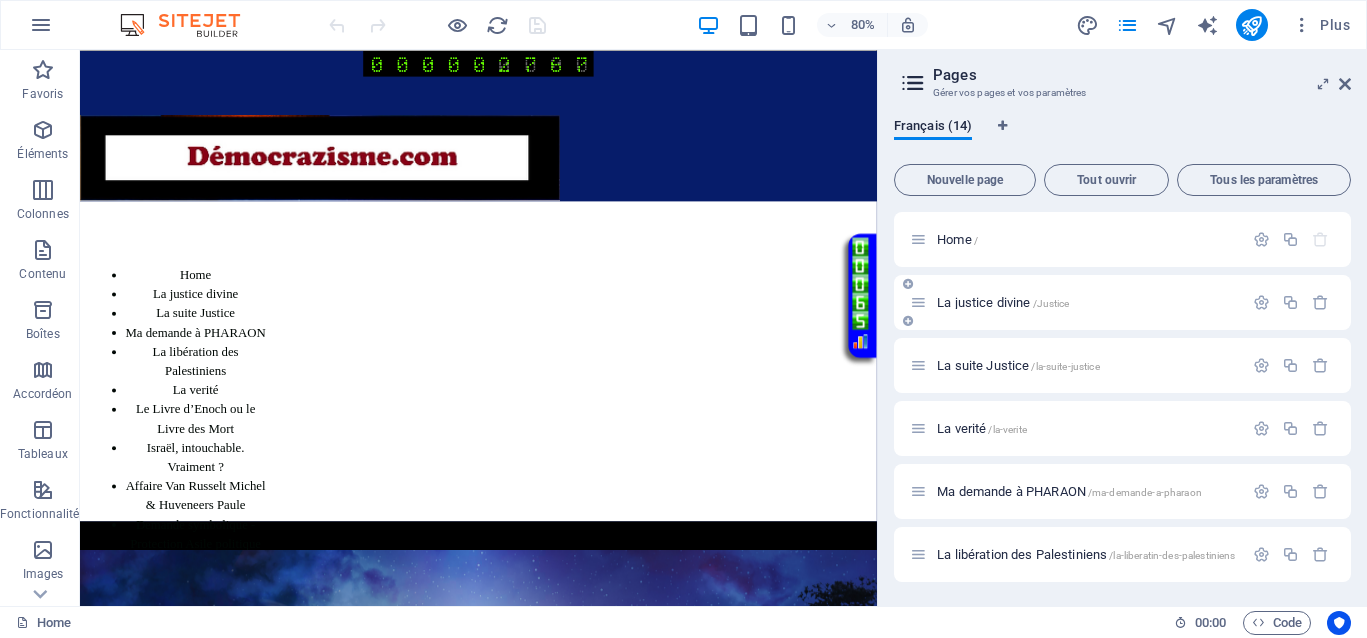 click on "La justice divine /Justice" at bounding box center (1003, 302) 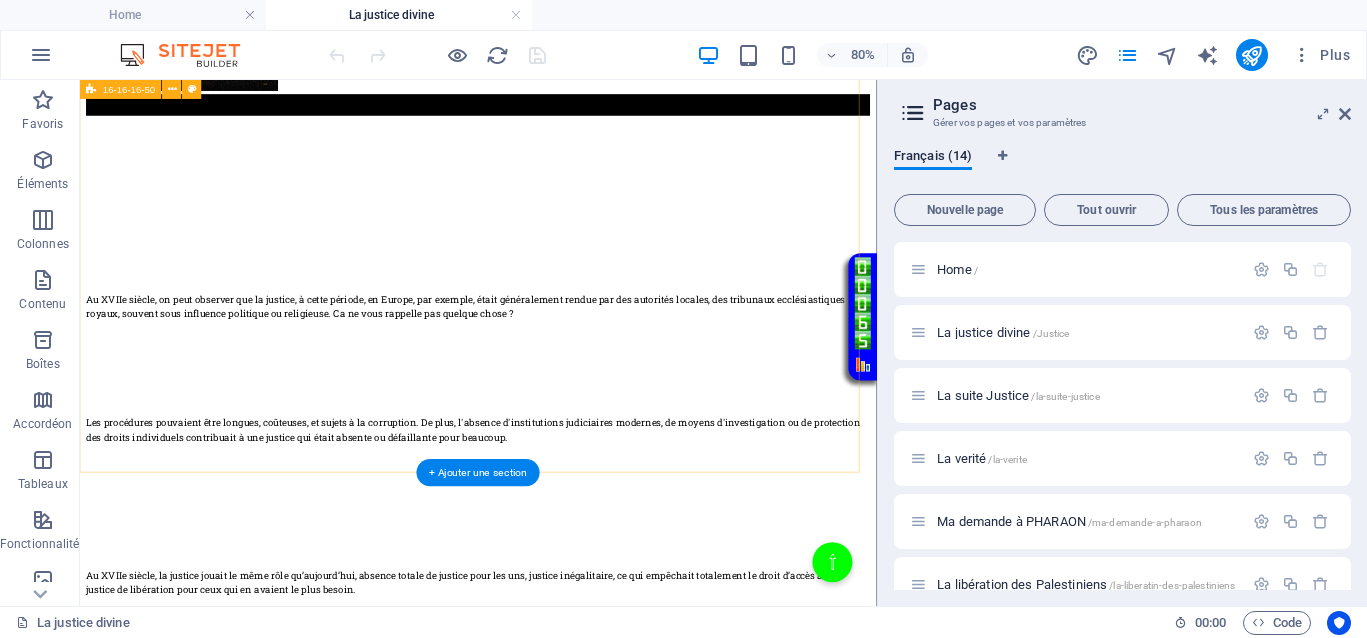 scroll, scrollTop: 625, scrollLeft: 0, axis: vertical 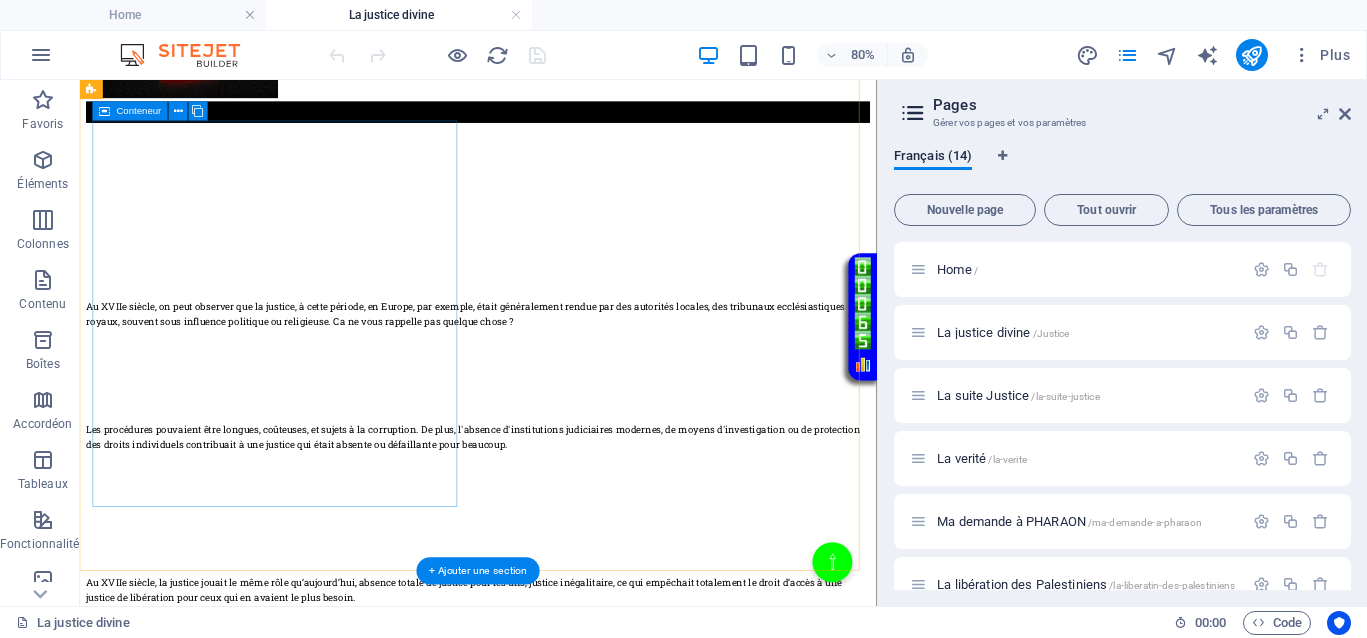 click on "</div>" at bounding box center [578, 236] 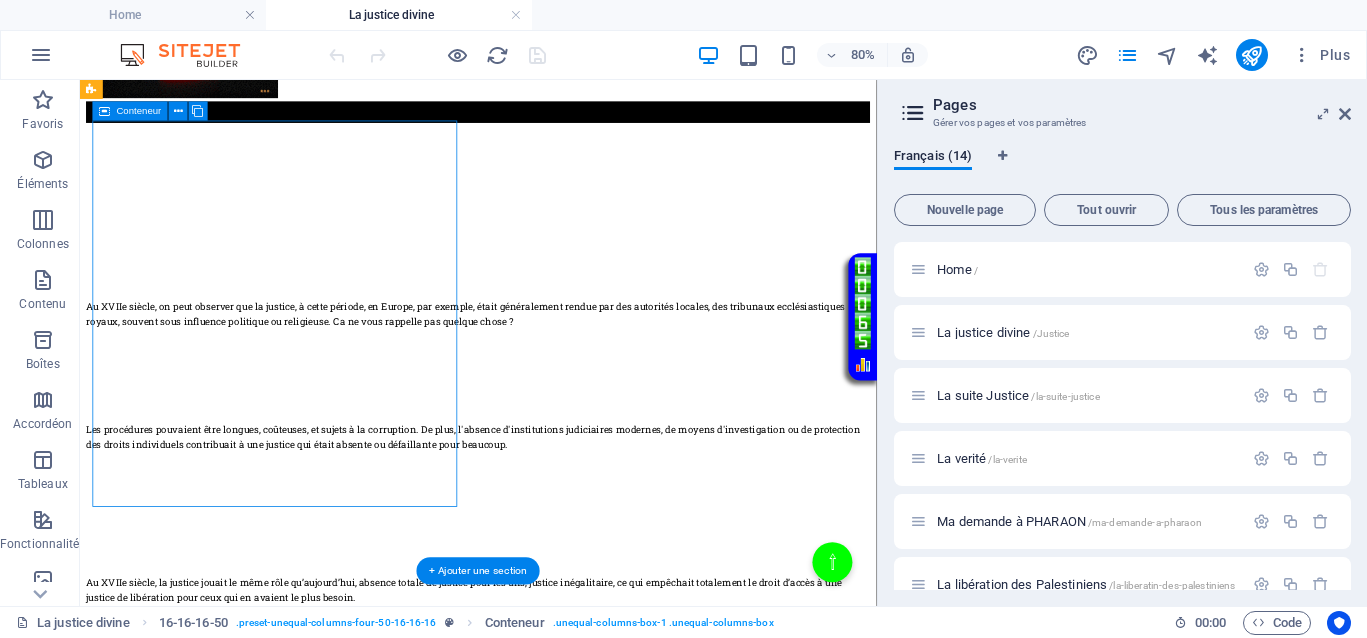 click on "</div>" at bounding box center (578, 236) 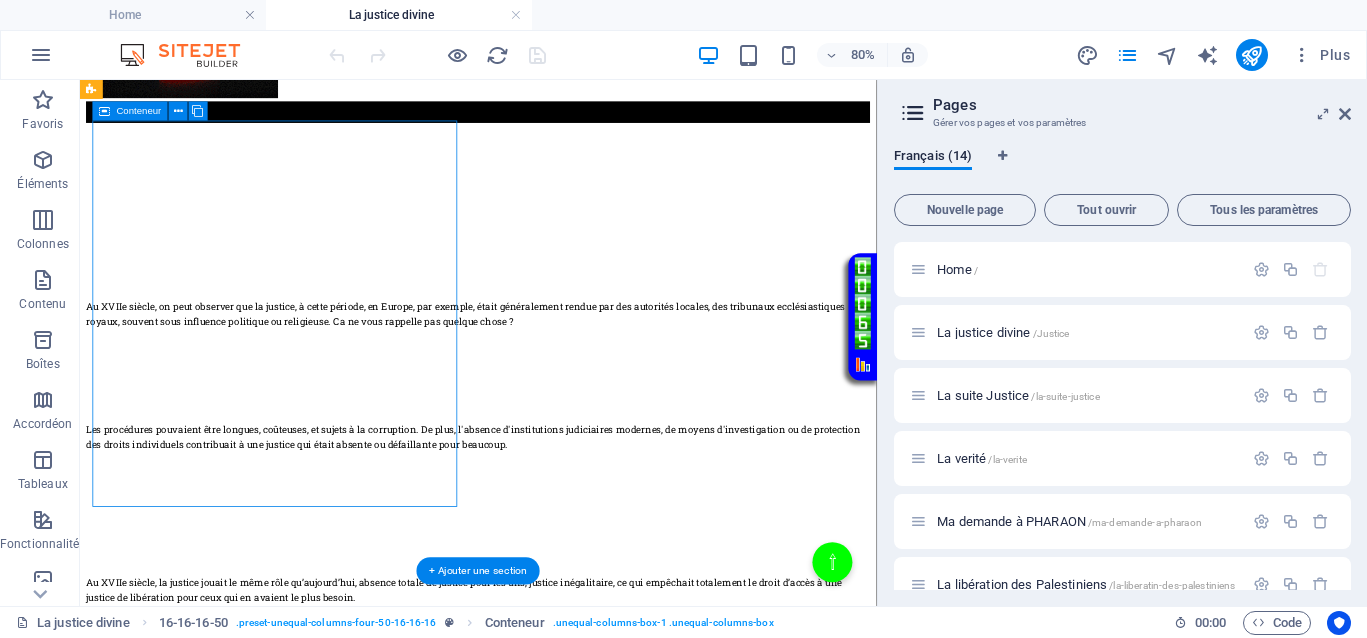 drag, startPoint x: 438, startPoint y: 546, endPoint x: 428, endPoint y: 539, distance: 12.206555 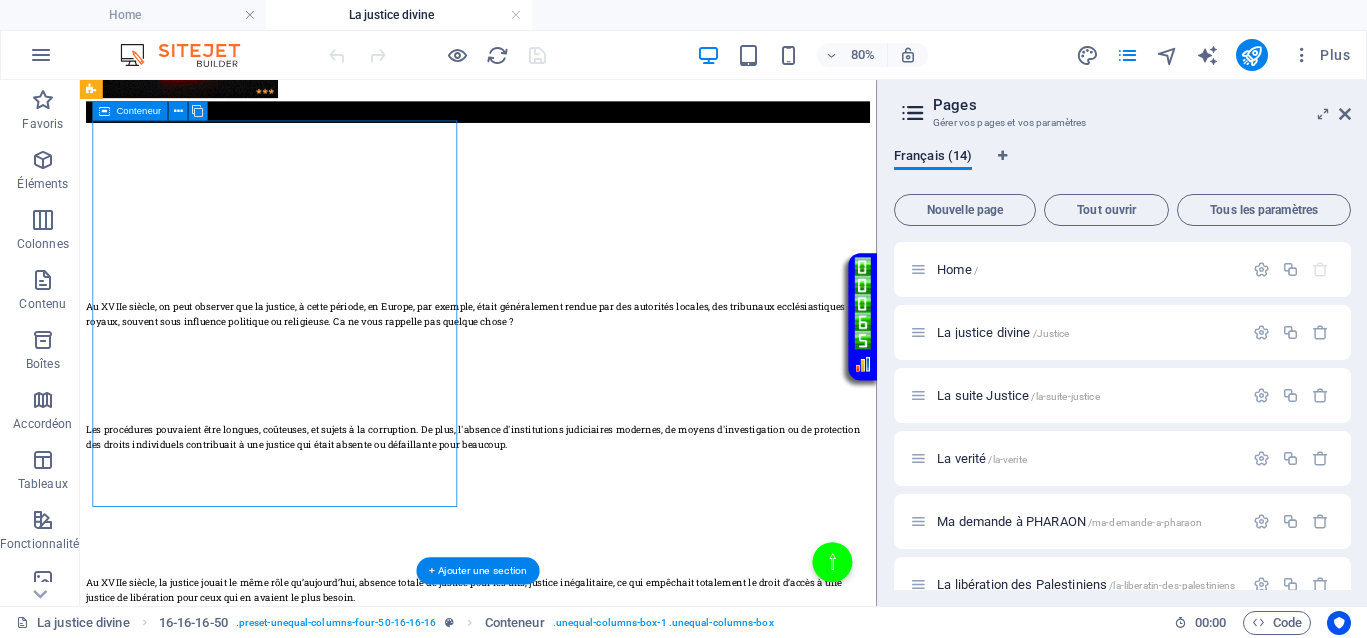 click on "</div>" at bounding box center [578, 236] 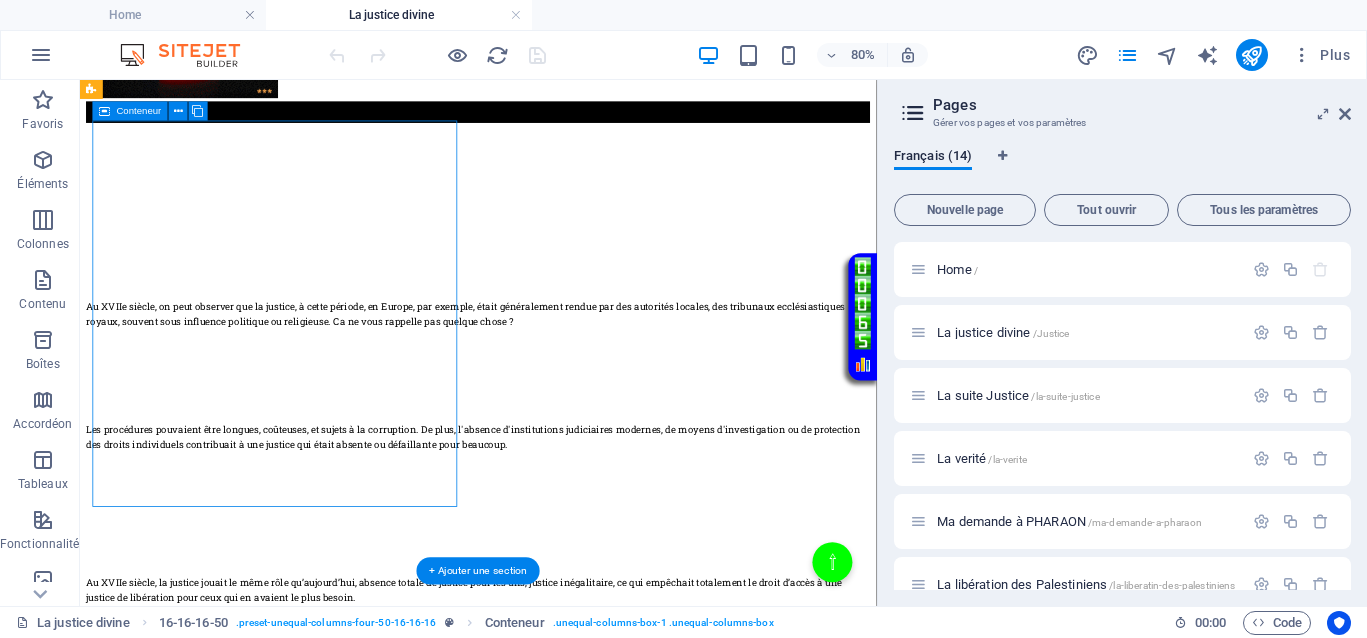 click on "</div>" at bounding box center [578, 236] 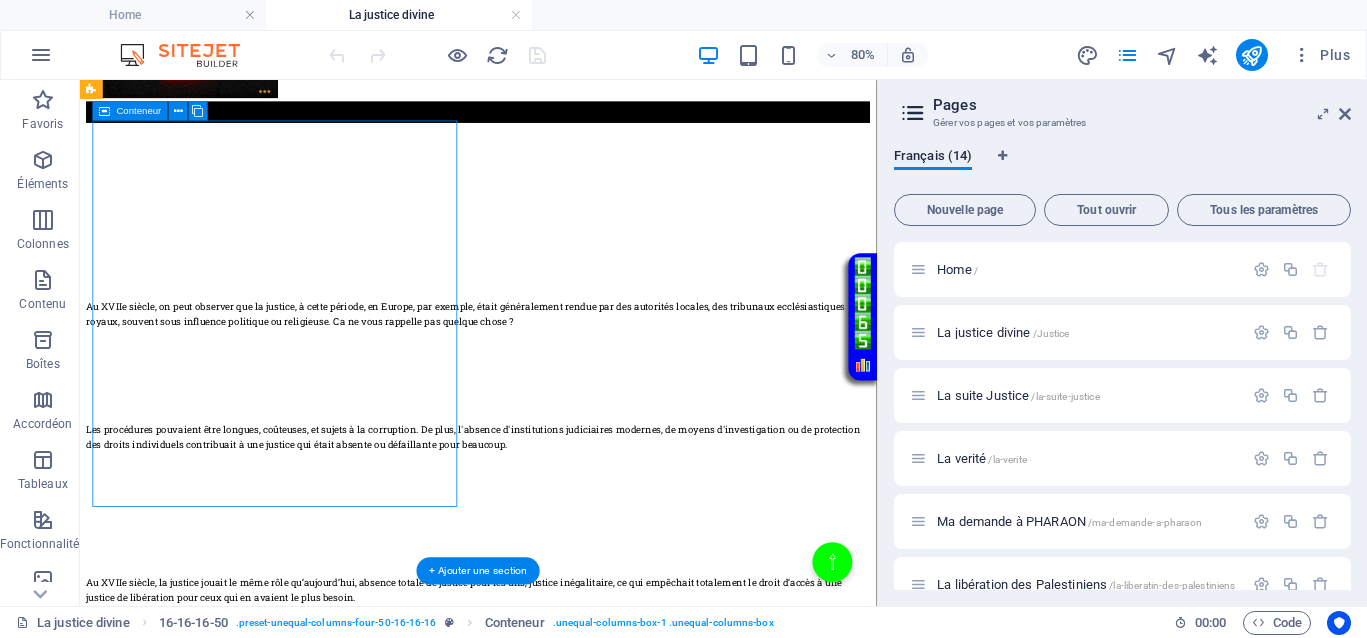 click on "</div>" at bounding box center [578, 236] 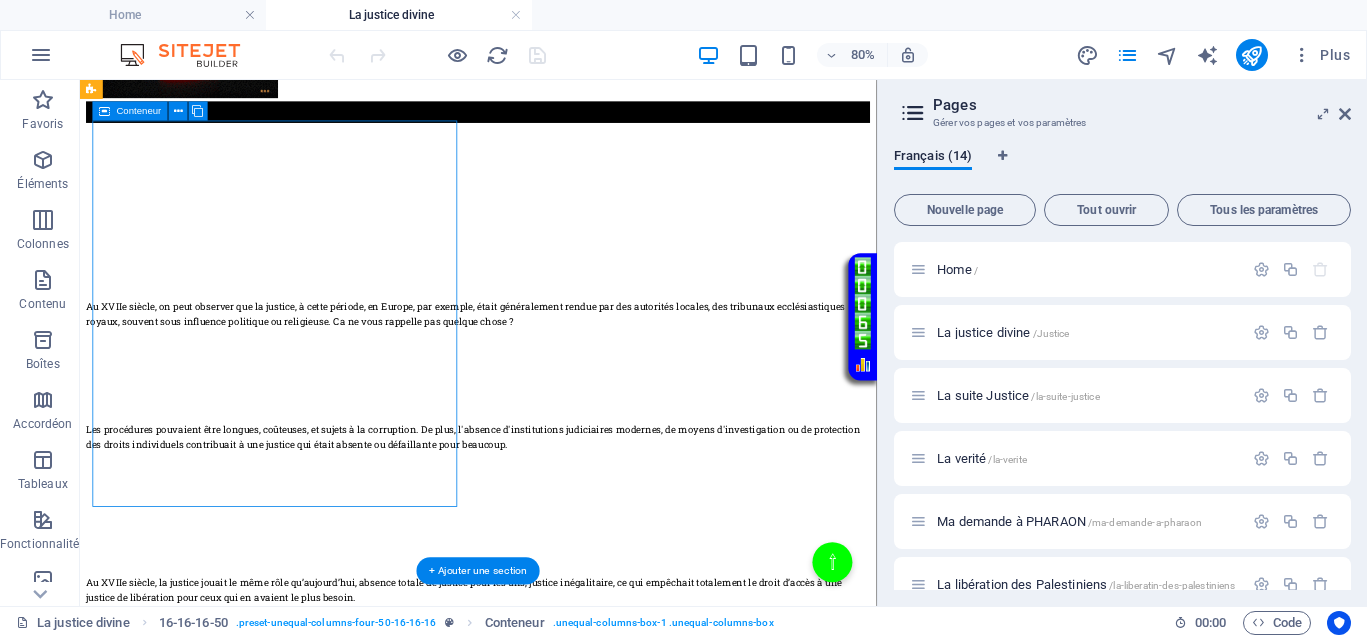 click on "</div>" at bounding box center (578, 236) 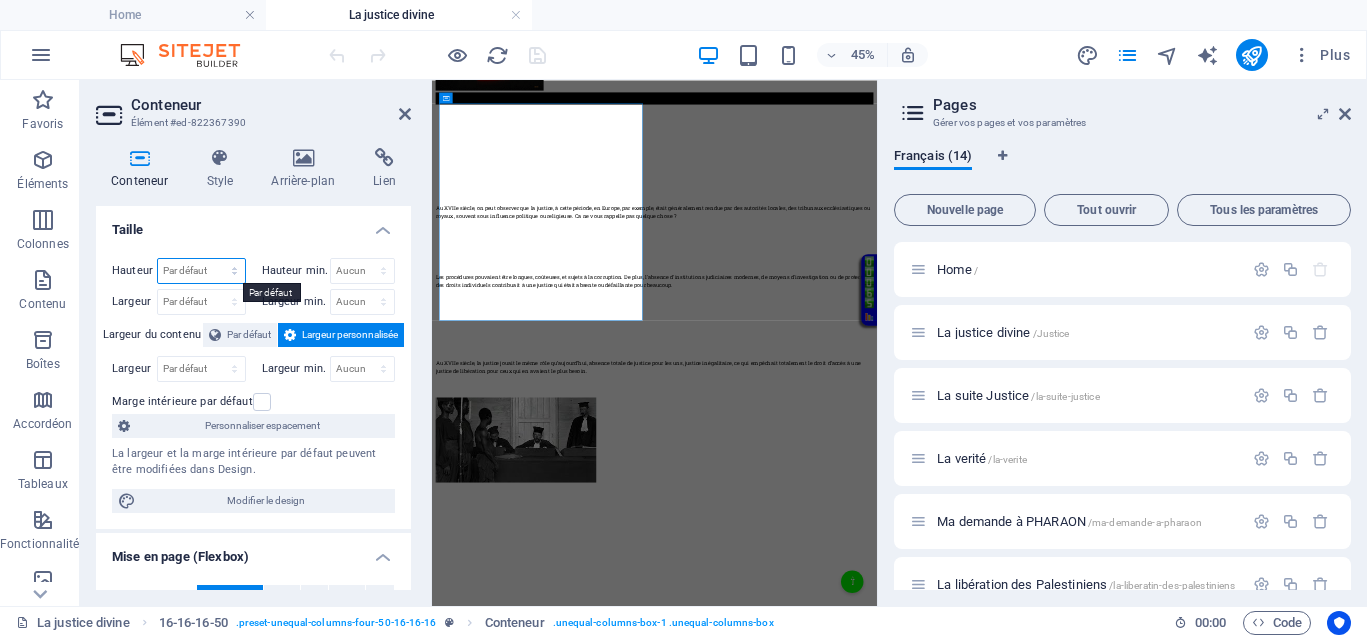 click on "Par défaut px rem % vh vw" at bounding box center [201, 271] 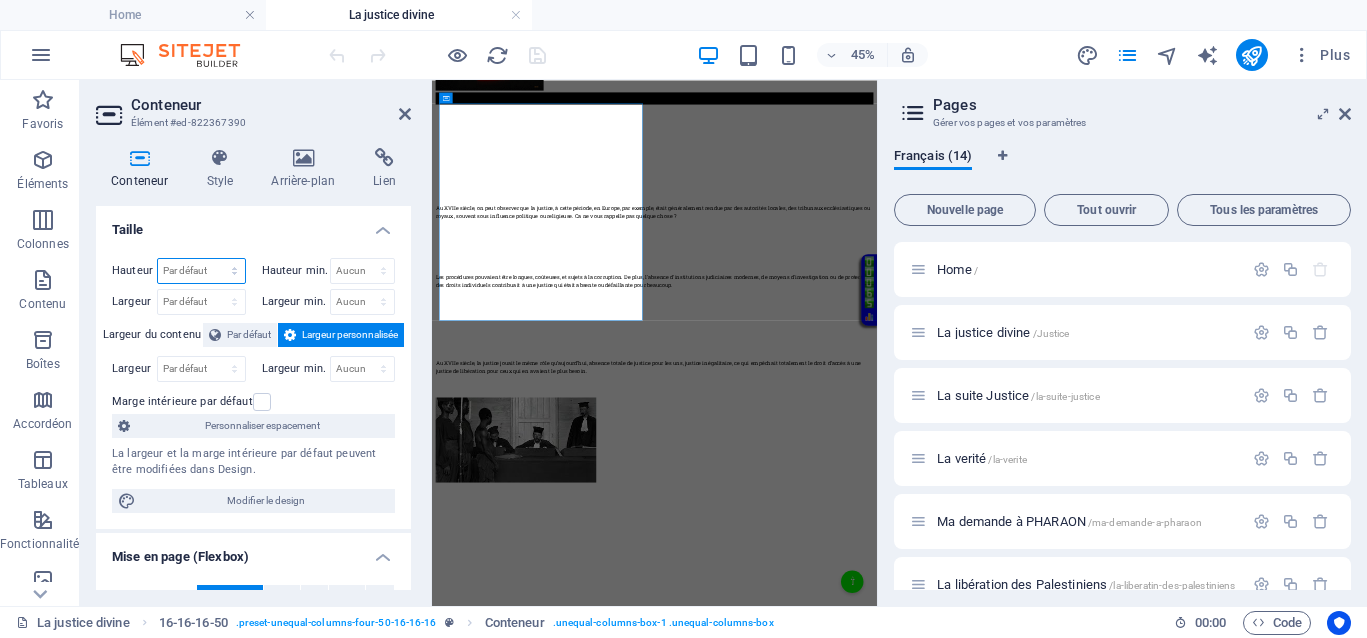 select on "px" 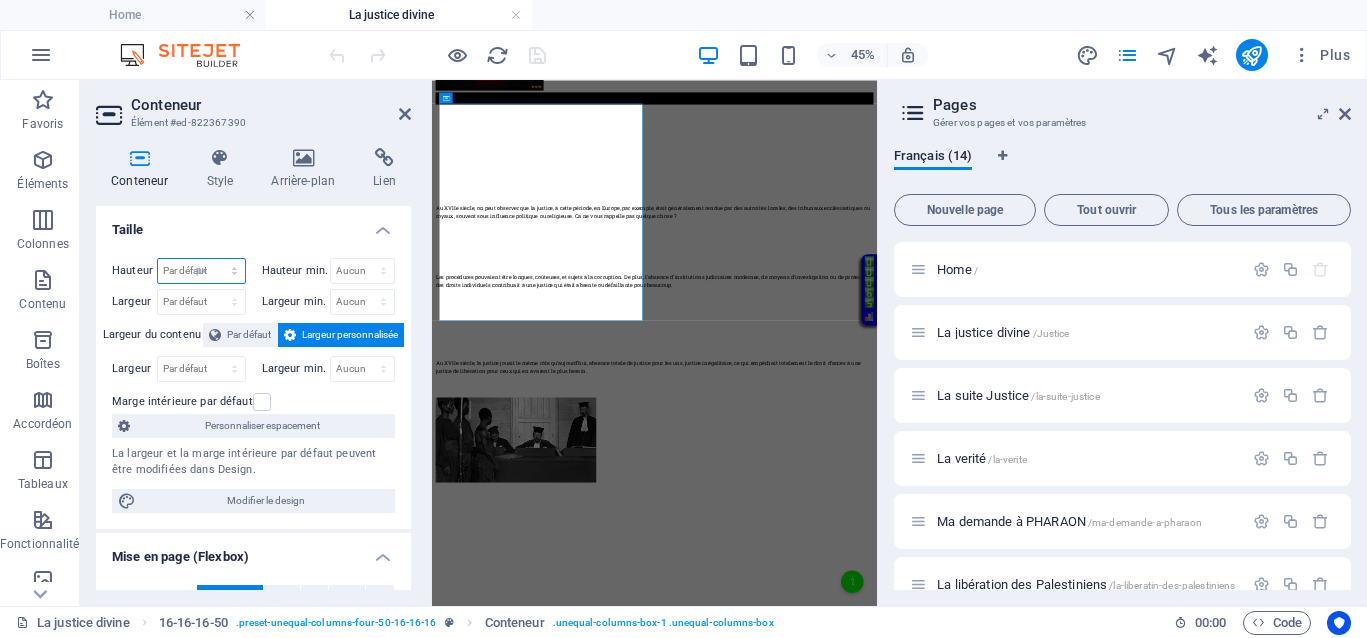 click on "Par défaut px rem % vh vw" at bounding box center [201, 271] 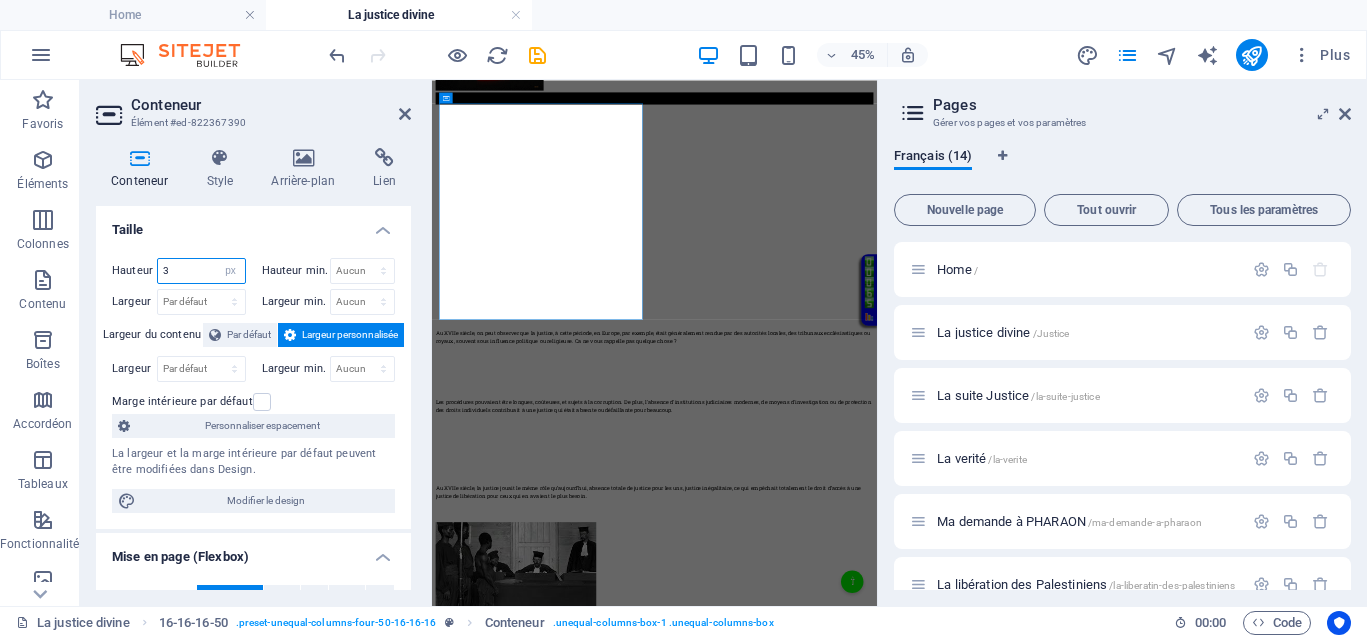 type on "3" 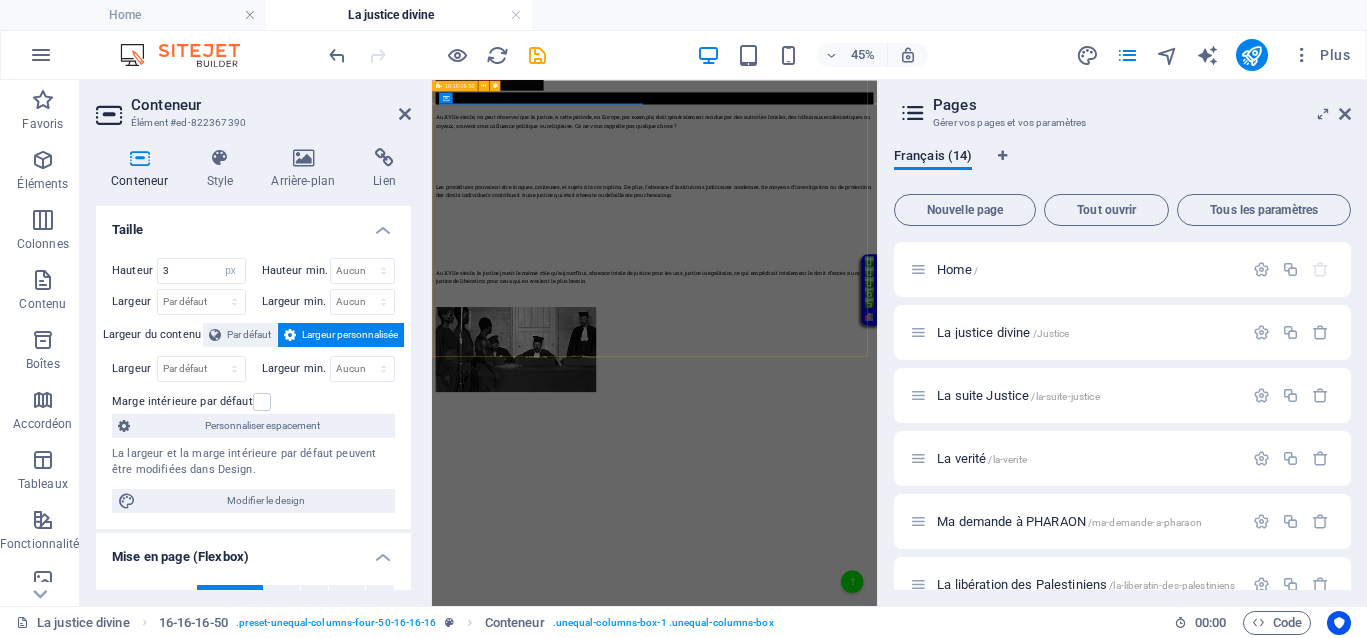 click on "</div> Au XVIIe siècle, on peut observer que la justice, à cette période, en Europe, par exemple, était généralement rendue par des autorités locales, des tribunaux ecclésiastiques ou royaux, souvent sous influence politique ou religieuse. Ca ne vous rappelle pas quelque chose ? Les procédures pouvaient être longues, coûteuses, et sujets à la corruption. De plus, l'absence d'institutions judiciaires modernes, de moyens d'investigation ou de protection des droits individuels contribuait à une justice qui était absente ou défaillante pour beaucoup. Au XVIIe siècle, la justice jouait le même rôle qu’aujourd’hui, absence totale de justice pour les uns, justice inégalitaire, ce qui empêchait totalement le droit d’accès à une justice de libération pour ceux qui en avaient le plus besoin." at bounding box center (926, 351) 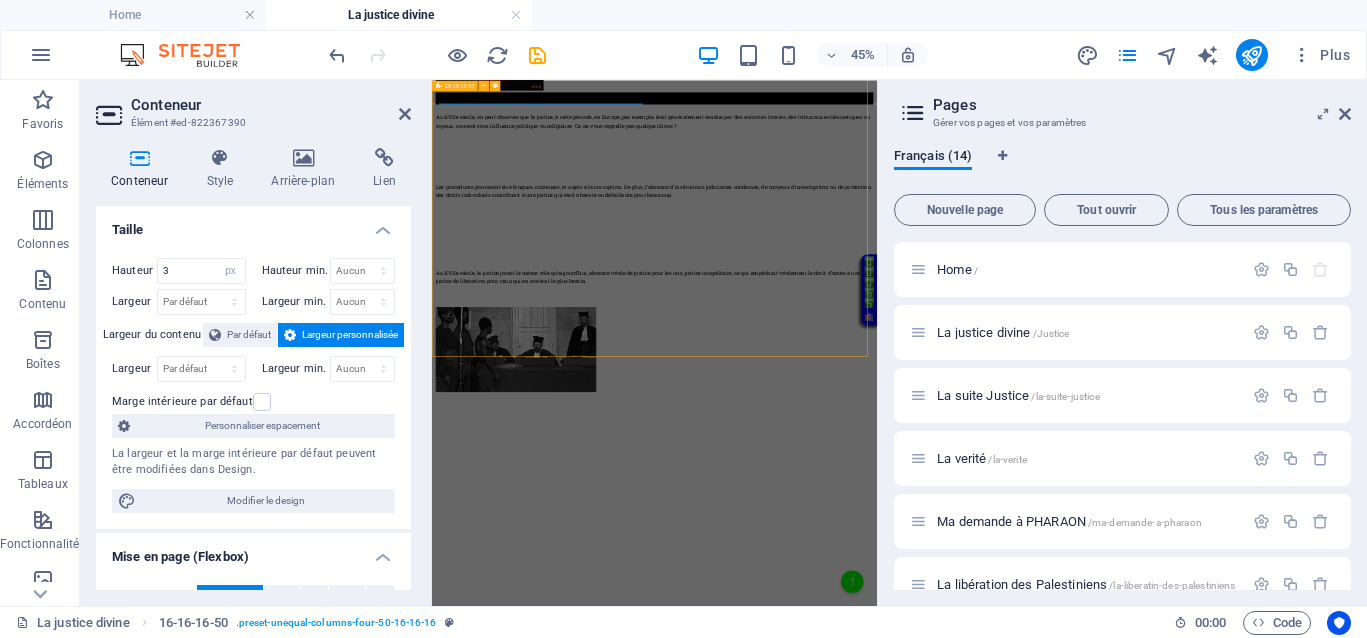click on "</div> Au XVIIe siècle, on peut observer que la justice, à cette période, en Europe, par exemple, était généralement rendue par des autorités locales, des tribunaux ecclésiastiques ou royaux, souvent sous influence politique ou religieuse. Ca ne vous rappelle pas quelque chose ? Les procédures pouvaient être longues, coûteuses, et sujets à la corruption. De plus, l'absence d'institutions judiciaires modernes, de moyens d'investigation ou de protection des droits individuels contribuait à une justice qui était absente ou défaillante pour beaucoup. Au XVIIe siècle, la justice jouait le même rôle qu’aujourd’hui, absence totale de justice pour les uns, justice inégalitaire, ce qui empêchait totalement le droit d’accès à une justice de libération pour ceux qui en avaient le plus besoin." at bounding box center (926, 351) 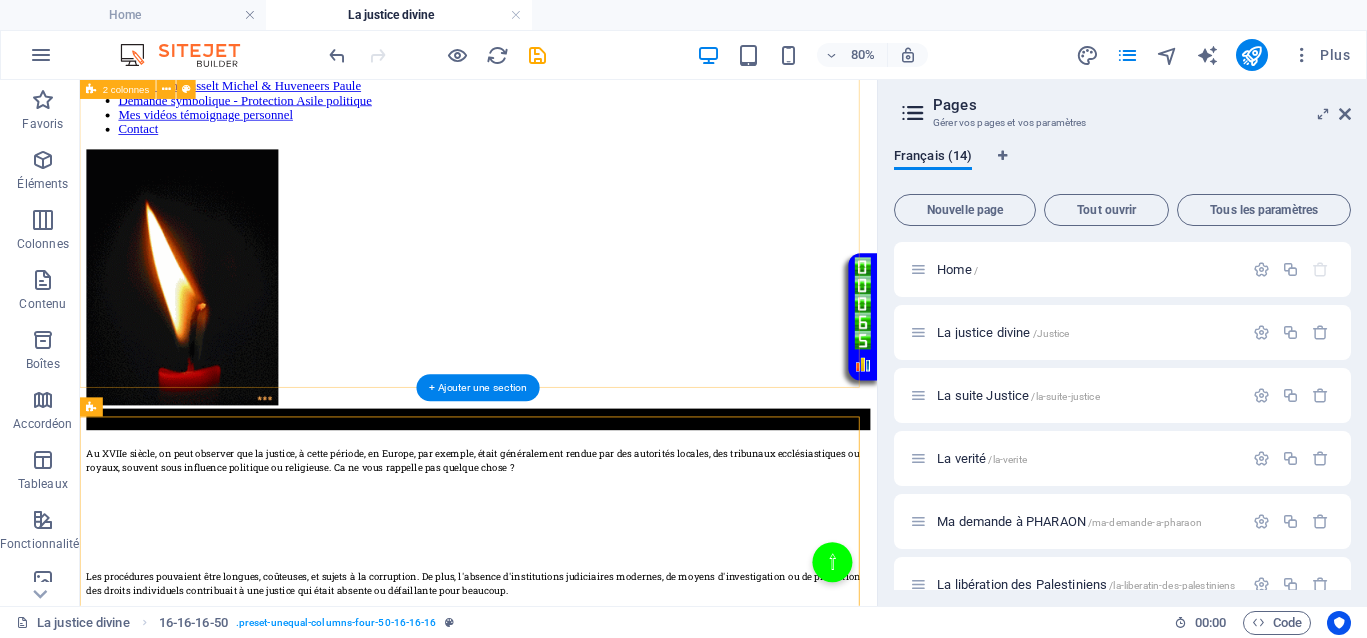 scroll, scrollTop: 375, scrollLeft: 0, axis: vertical 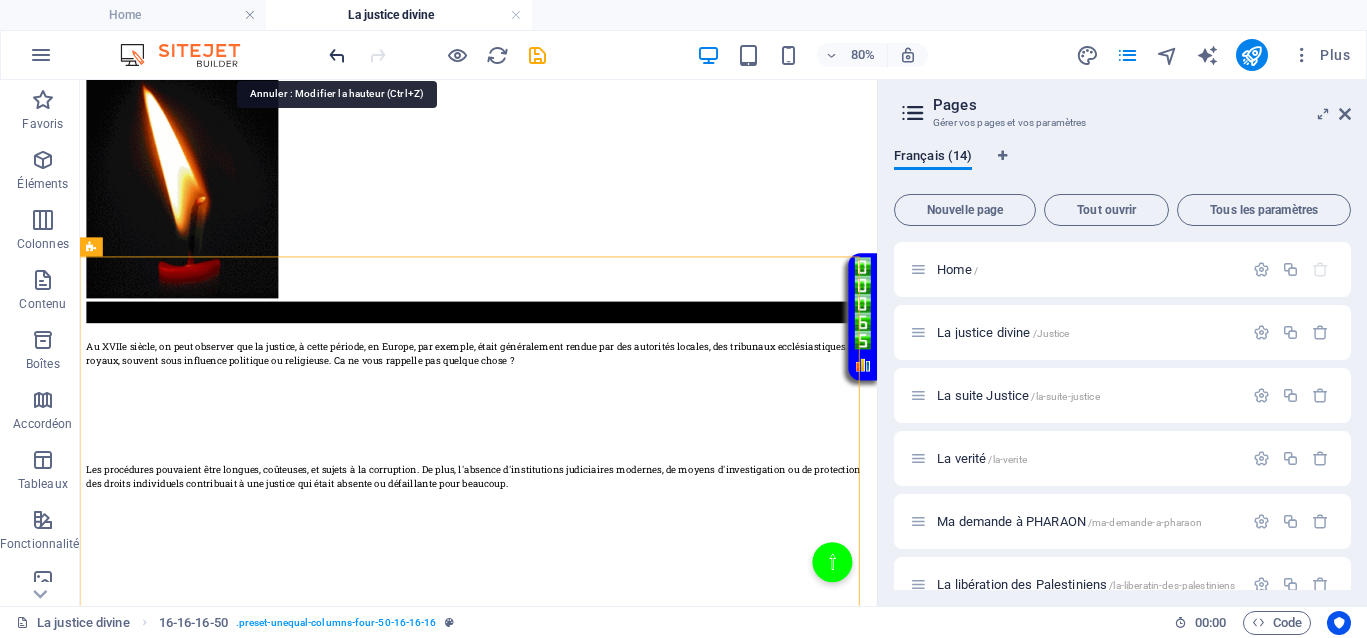 click at bounding box center [337, 55] 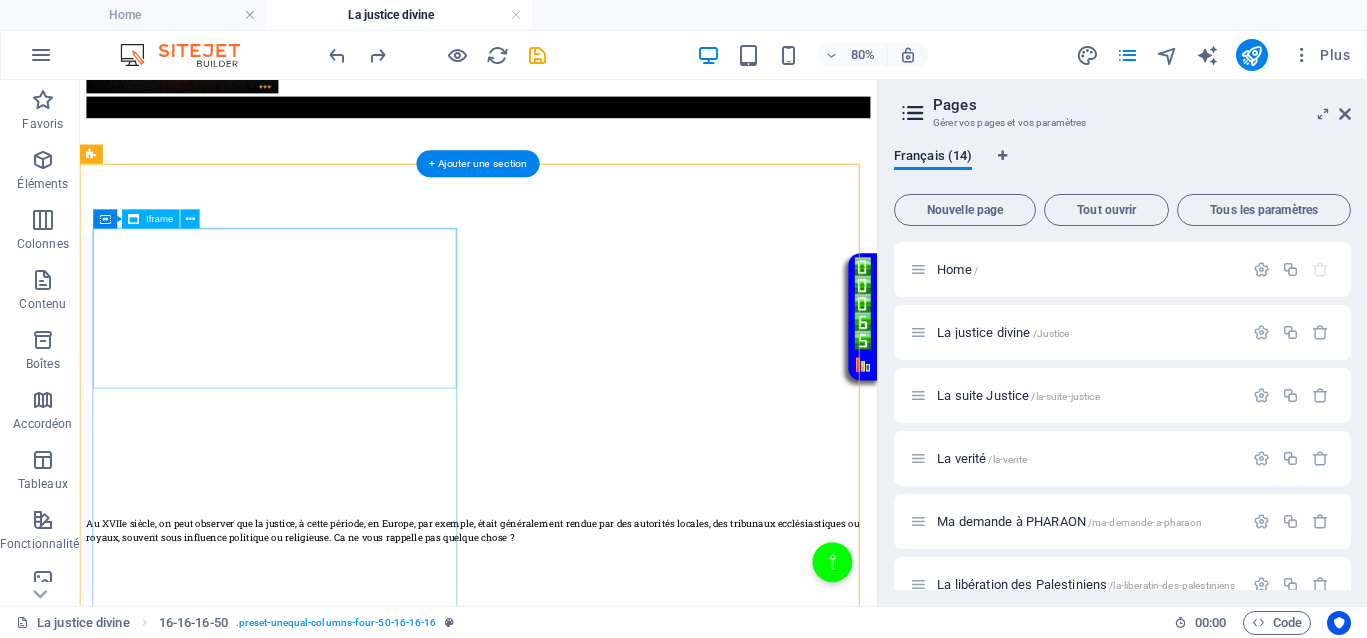scroll, scrollTop: 750, scrollLeft: 0, axis: vertical 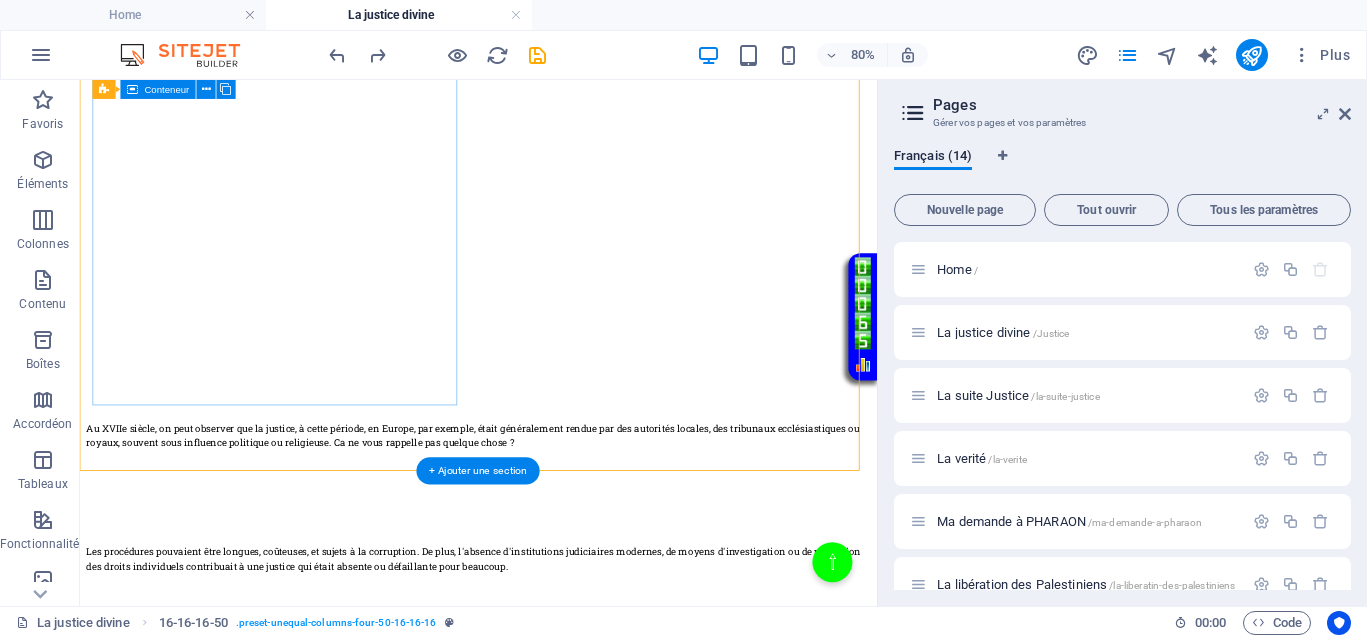 click on "</div>" at bounding box center (578, 249) 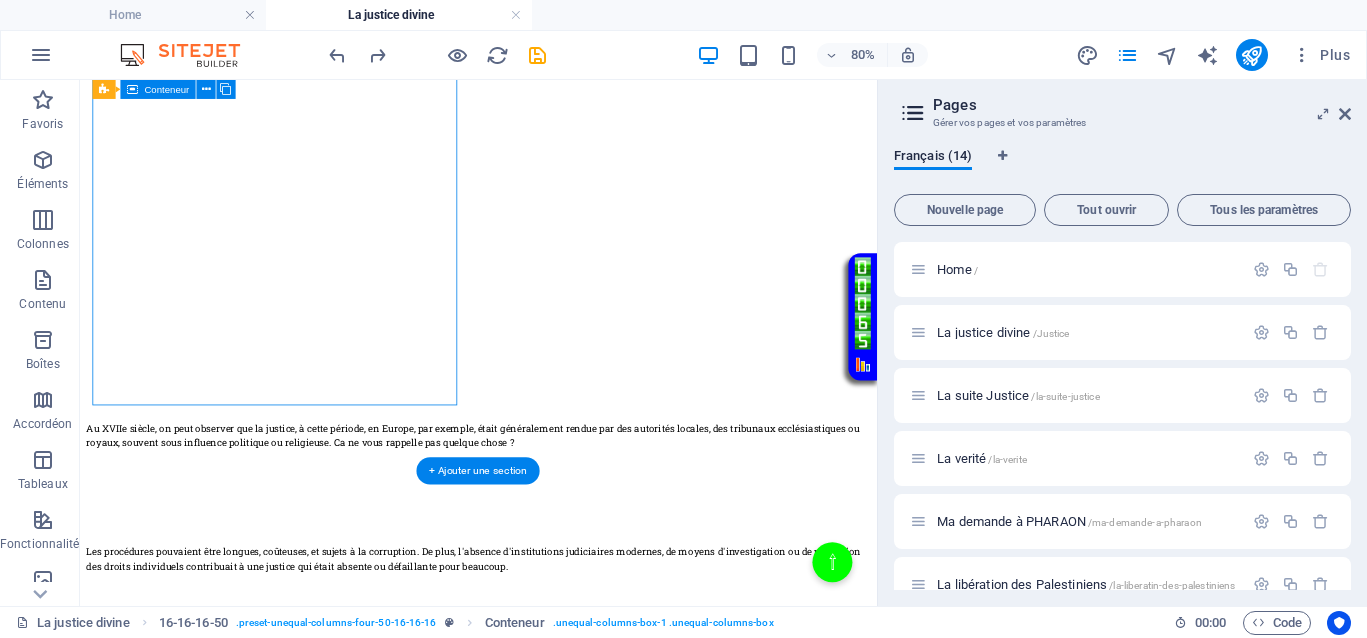 click on "</div>" at bounding box center [578, 249] 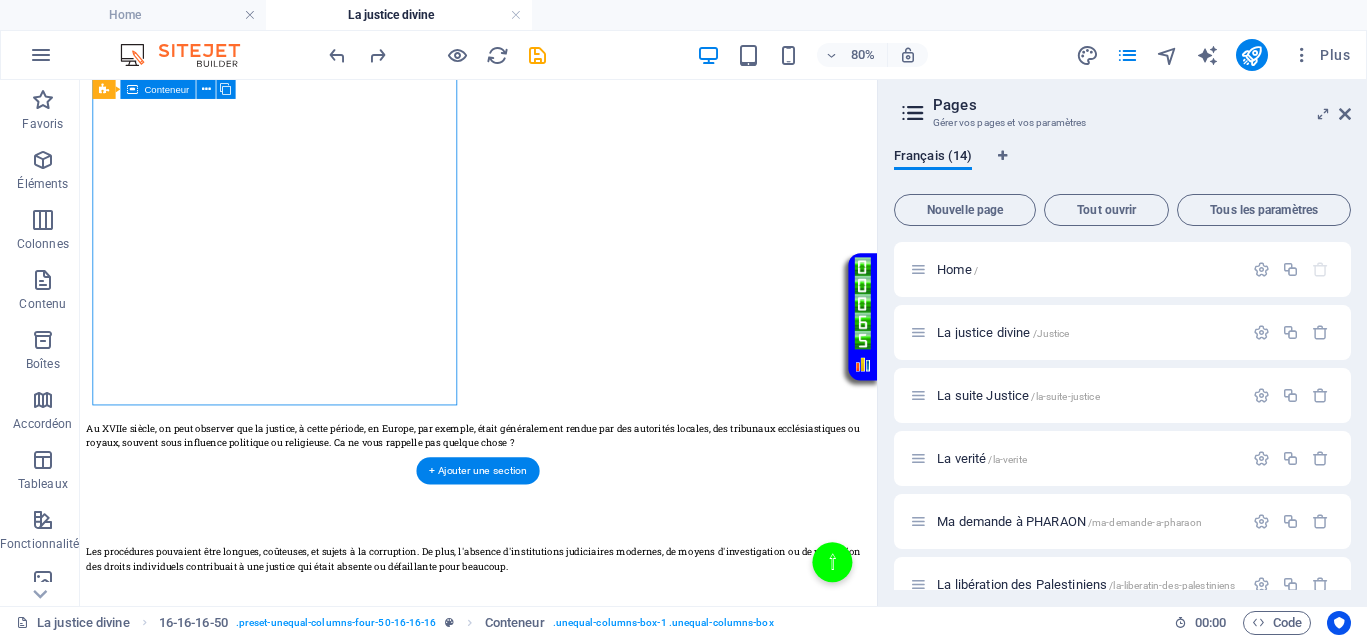 select on "px" 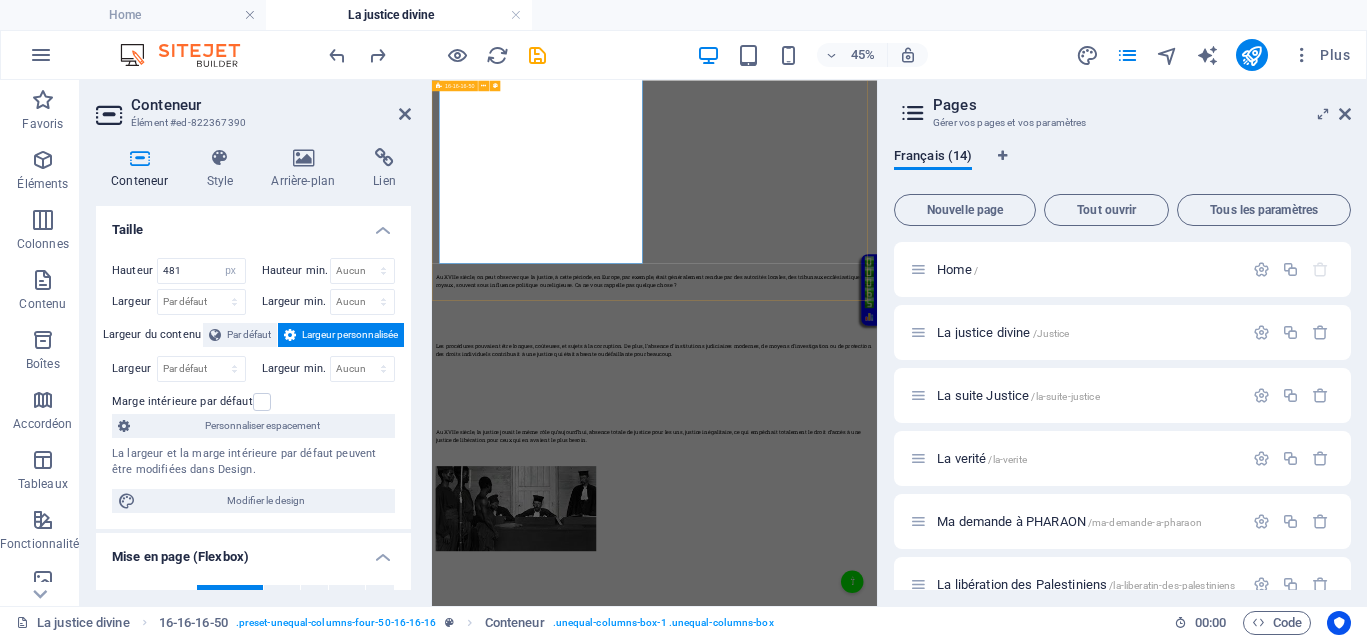 click on "</div> Au XVIIe siècle, on peut observer que la justice, à cette période, en Europe, par exemple, était généralement rendue par des autorités locales, des tribunaux ecclésiastiques ou royaux, souvent sous influence politique ou religieuse. Ca ne vous rappelle pas quelque chose ? Les procédures pouvaient être longues, coûteuses, et sujets à la corruption. De plus, l'absence d'institutions judiciaires modernes, de moyens d'investigation ou de protection des droits individuels contribuait à une justice qui était absente ou défaillante pour beaucoup. Au XVIIe siècle, la justice jouait le même rôle qu’aujourd’hui, absence totale de justice pour les uns, justice inégalitaire, ce qui empêchait totalement le droit d’accès à une justice de libération pour ceux qui en avaient le plus besoin." at bounding box center [926, 465] 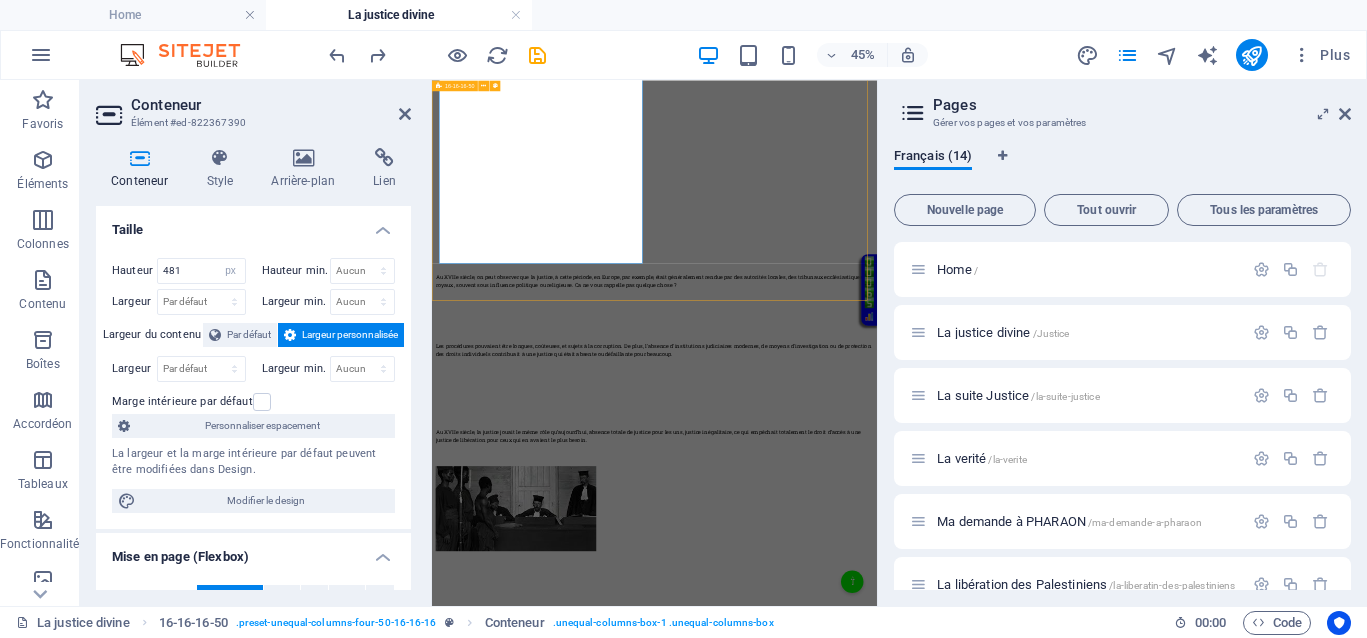 click on "</div> Au XVIIe siècle, on peut observer que la justice, à cette période, en Europe, par exemple, était généralement rendue par des autorités locales, des tribunaux ecclésiastiques ou royaux, souvent sous influence politique ou religieuse. Ca ne vous rappelle pas quelque chose ? Les procédures pouvaient être longues, coûteuses, et sujets à la corruption. De plus, l'absence d'institutions judiciaires modernes, de moyens d'investigation ou de protection des droits individuels contribuait à une justice qui était absente ou défaillante pour beaucoup. Au XVIIe siècle, la justice jouait le même rôle qu’aujourd’hui, absence totale de justice pour les uns, justice inégalitaire, ce qui empêchait totalement le droit d’accès à une justice de libération pour ceux qui en avaient le plus besoin." at bounding box center (926, 465) 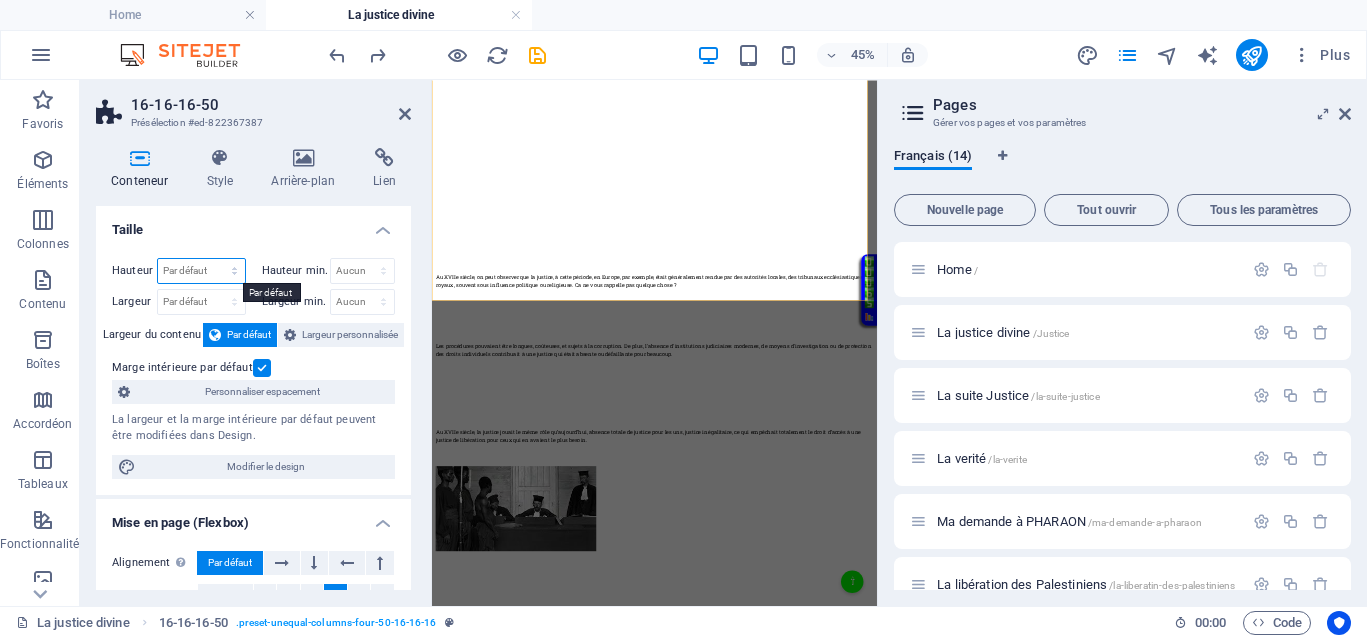 click on "Par défaut px rem % vh vw" at bounding box center [201, 271] 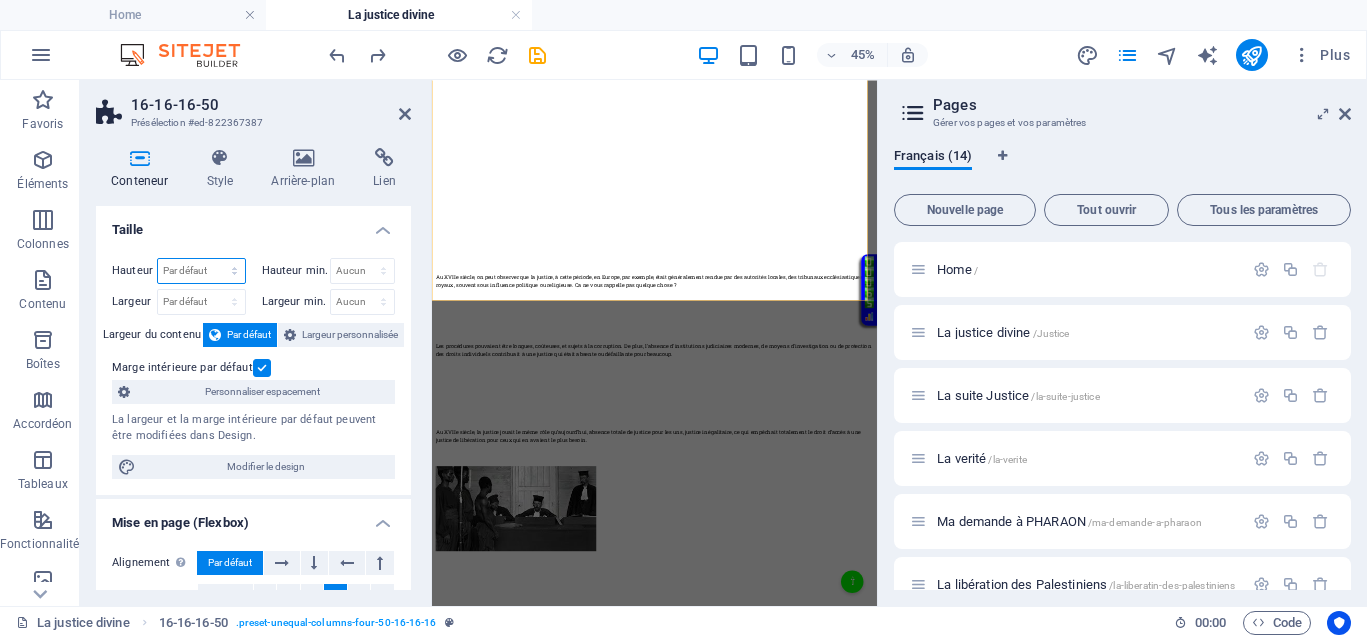 select on "px" 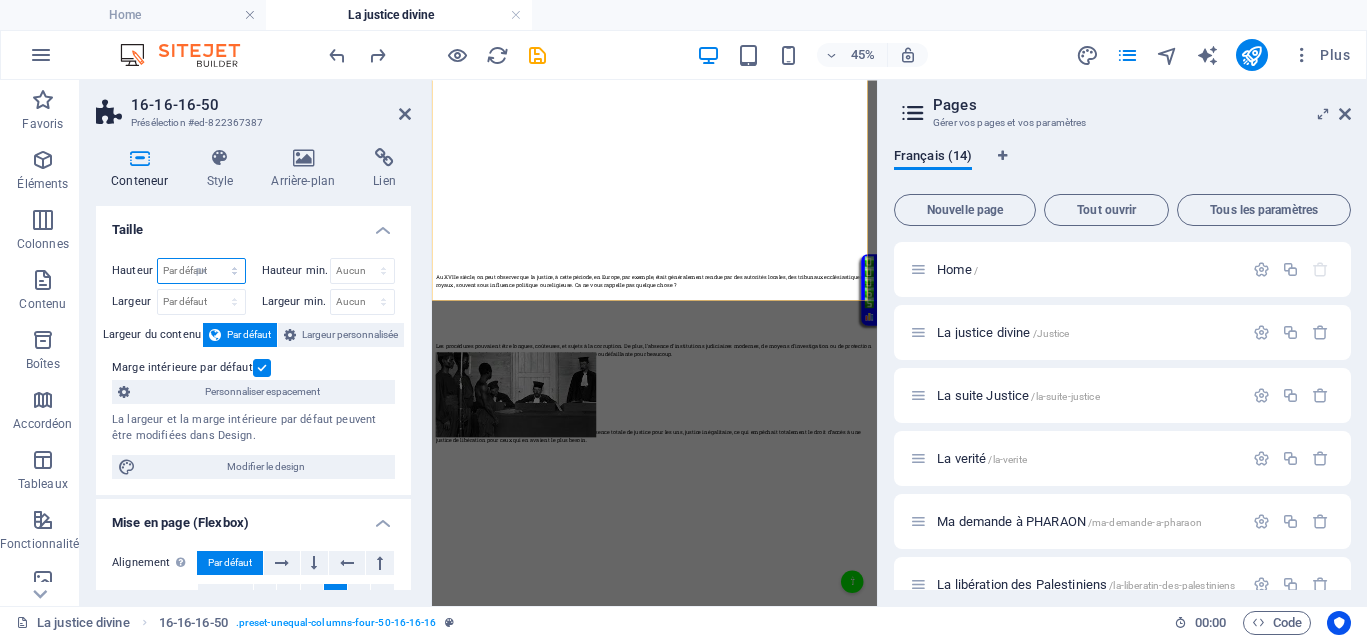 click on "Par défaut px rem % vh vw" at bounding box center [201, 271] 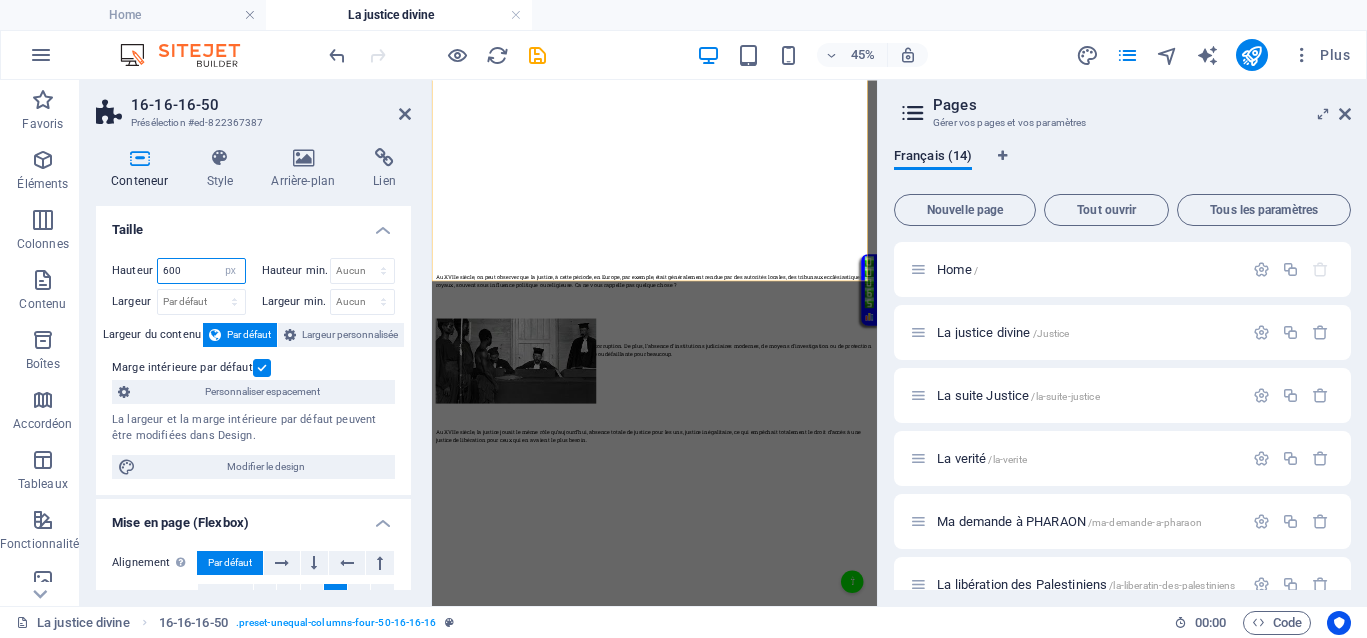 drag, startPoint x: 204, startPoint y: 275, endPoint x: 138, endPoint y: 274, distance: 66.007576 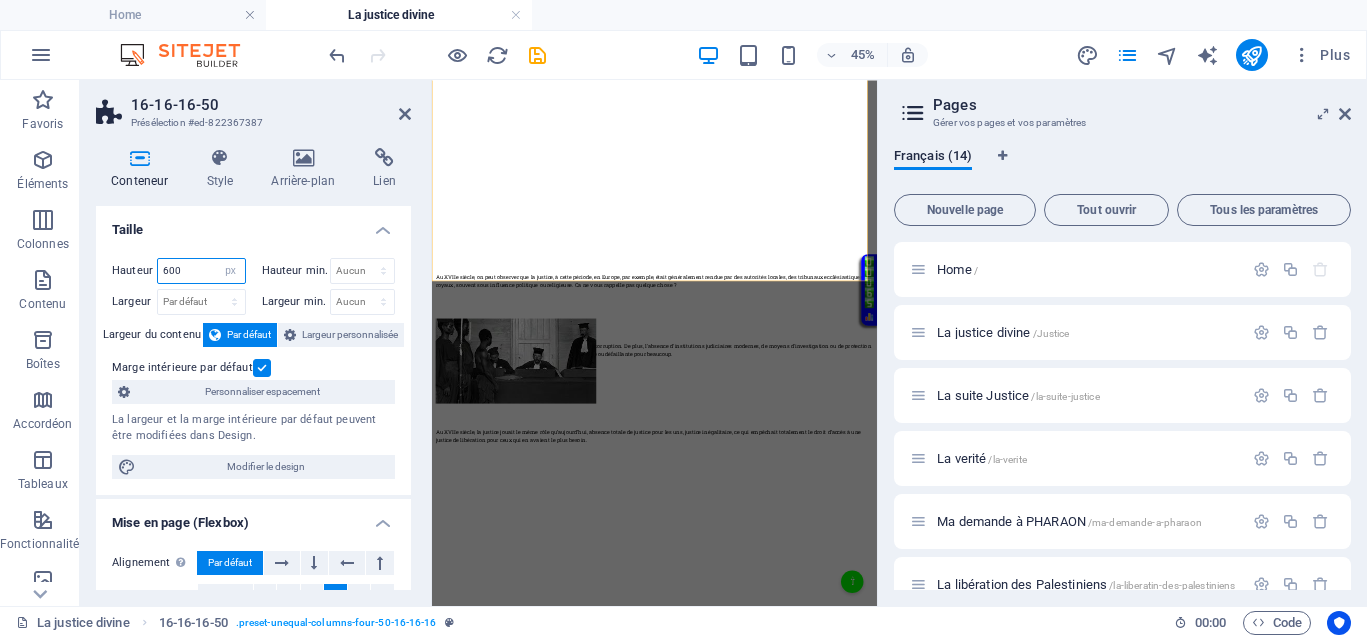 click on "Hauteur 600 Par défaut px rem % vh vw" at bounding box center [179, 271] 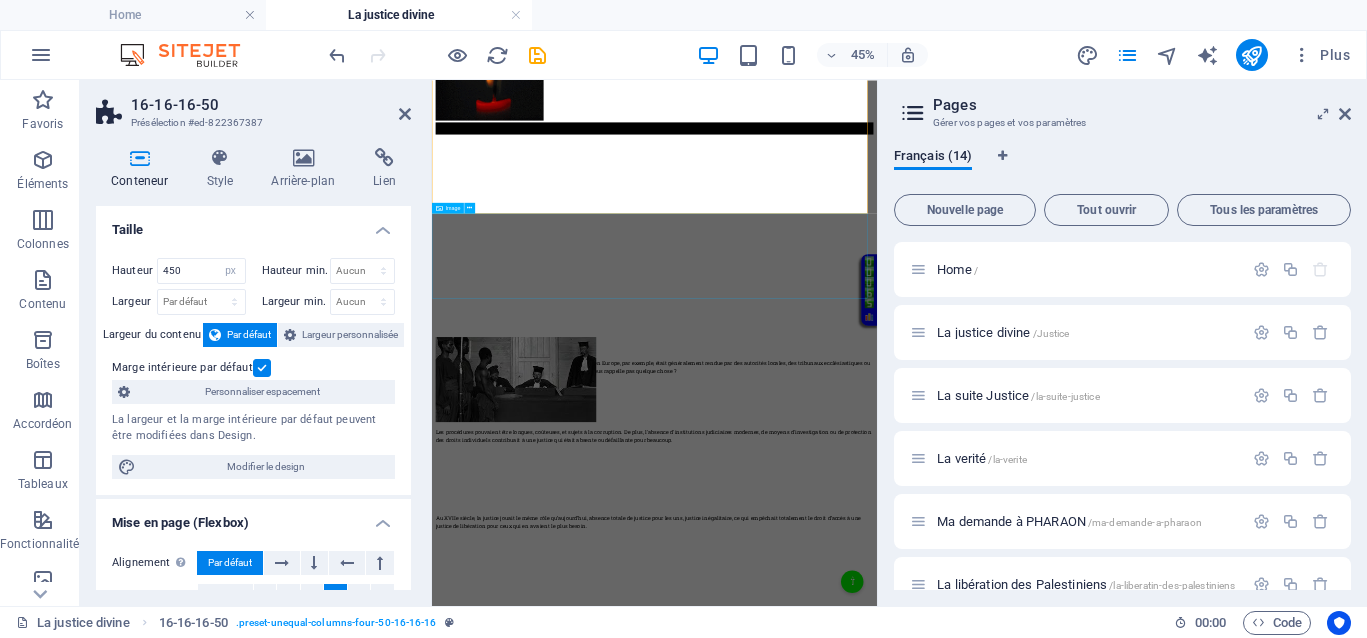 scroll, scrollTop: 375, scrollLeft: 0, axis: vertical 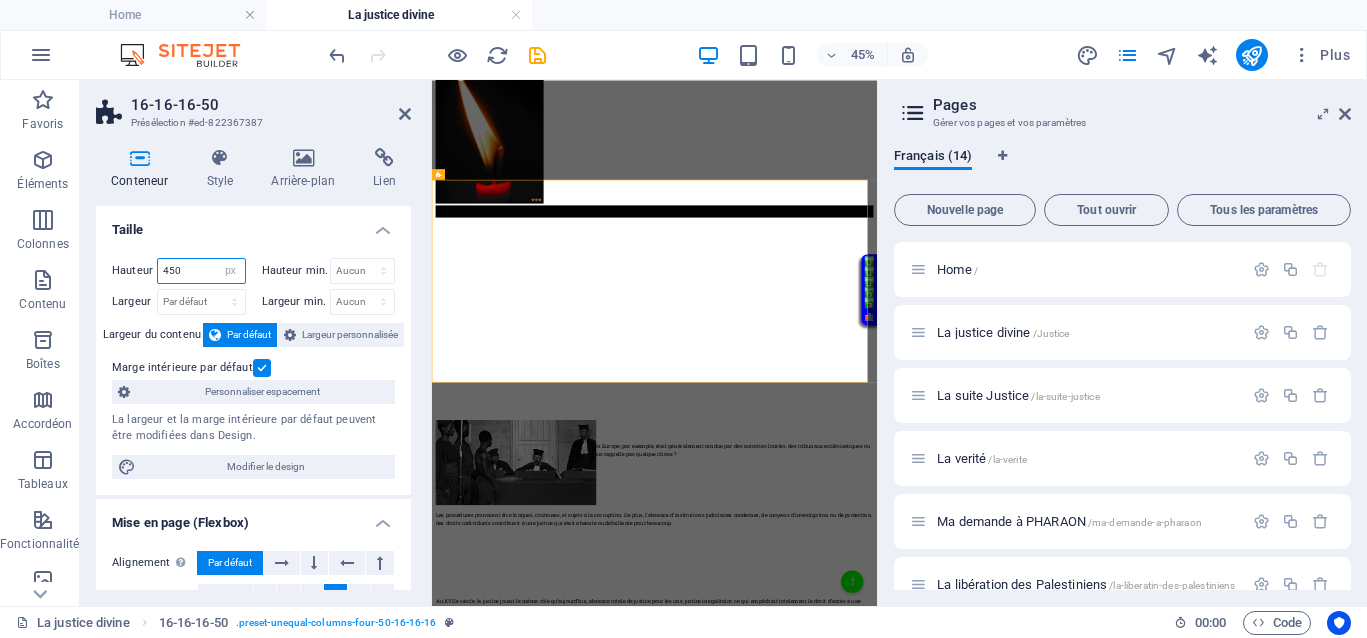 drag, startPoint x: 203, startPoint y: 273, endPoint x: 125, endPoint y: 272, distance: 78.00641 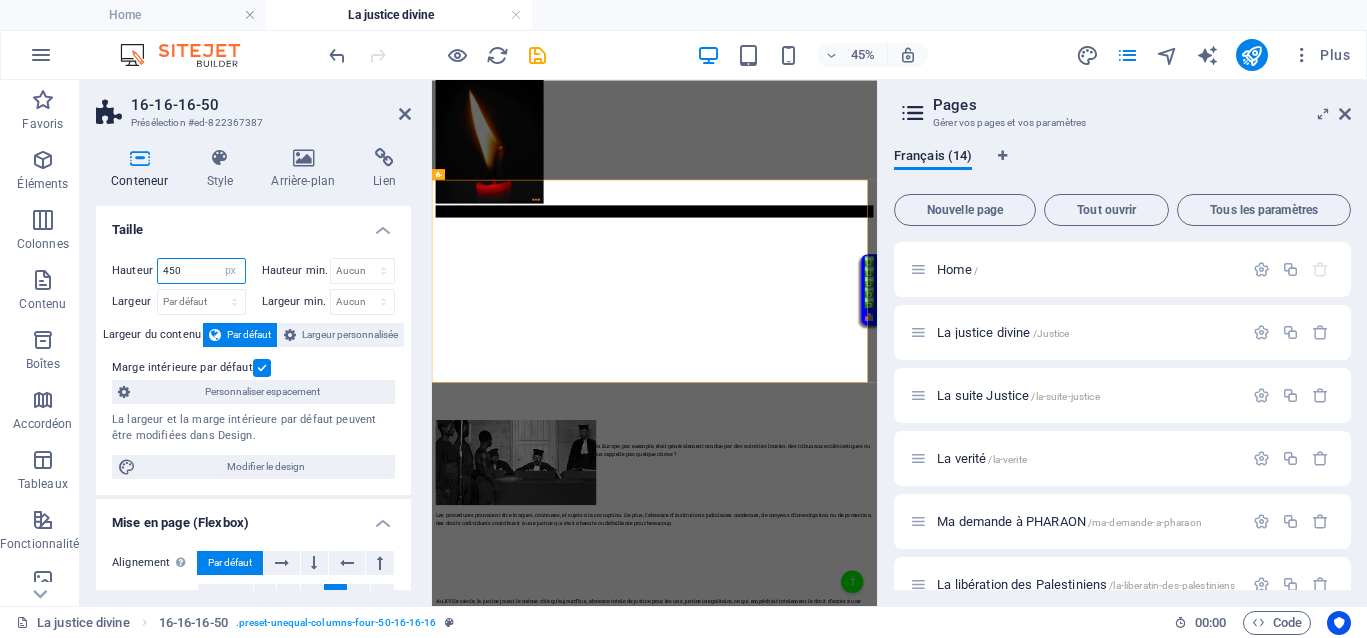 click on "Hauteur 450 Par défaut px rem % vh vw" at bounding box center [179, 271] 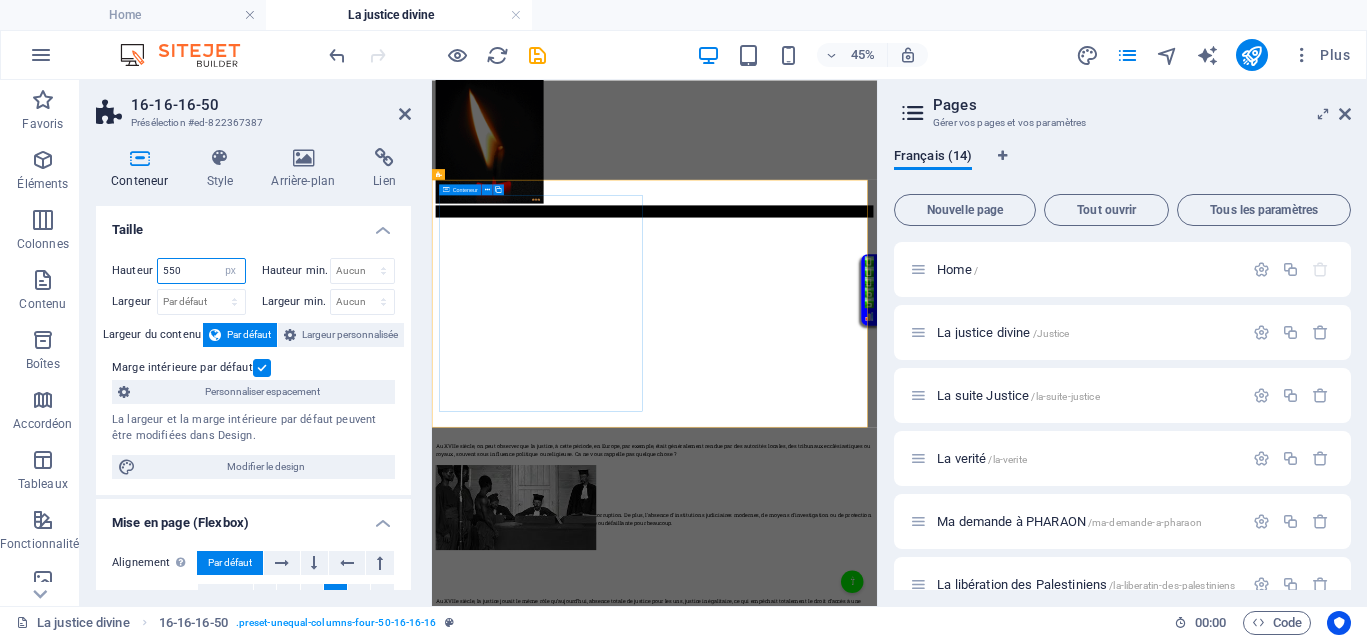 type on "550" 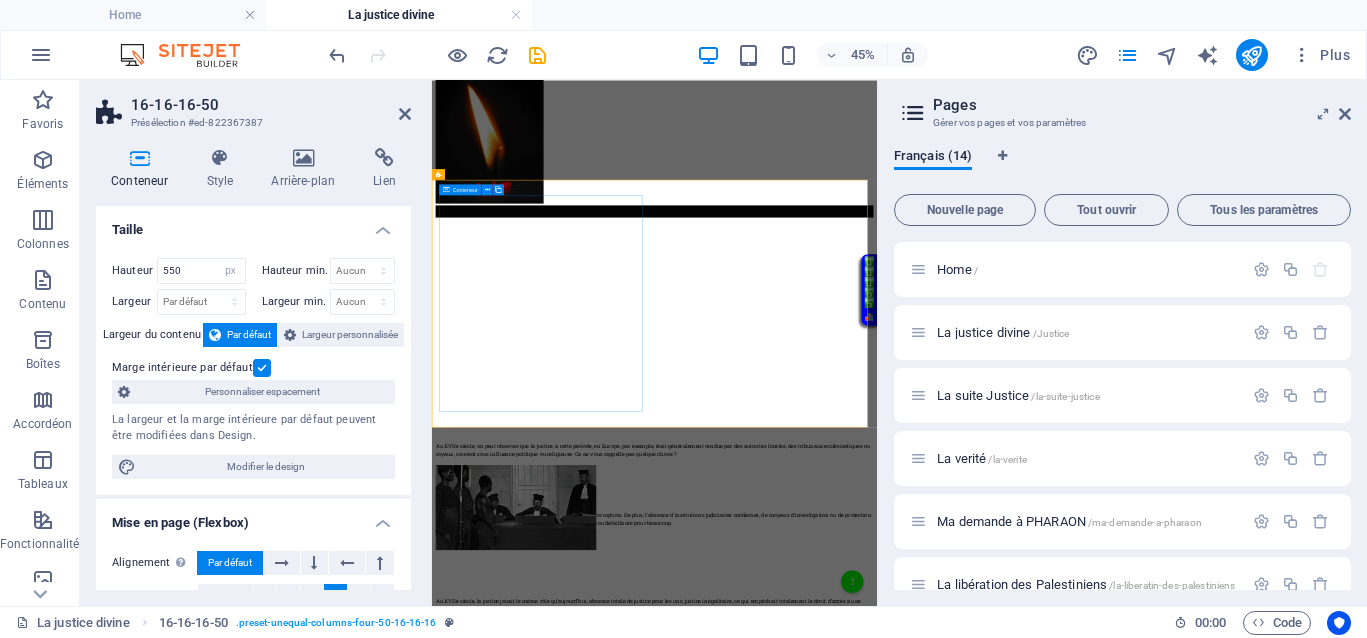 click on "</div>" at bounding box center (926, 624) 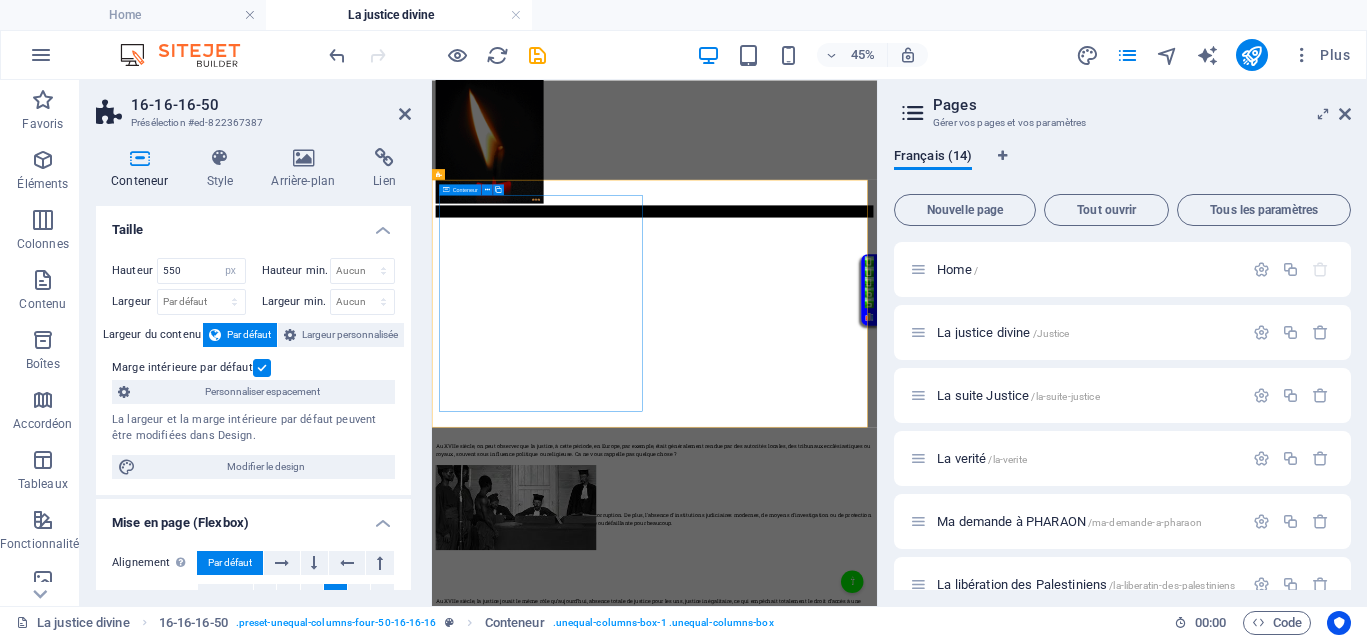 click on "</div>" at bounding box center [926, 624] 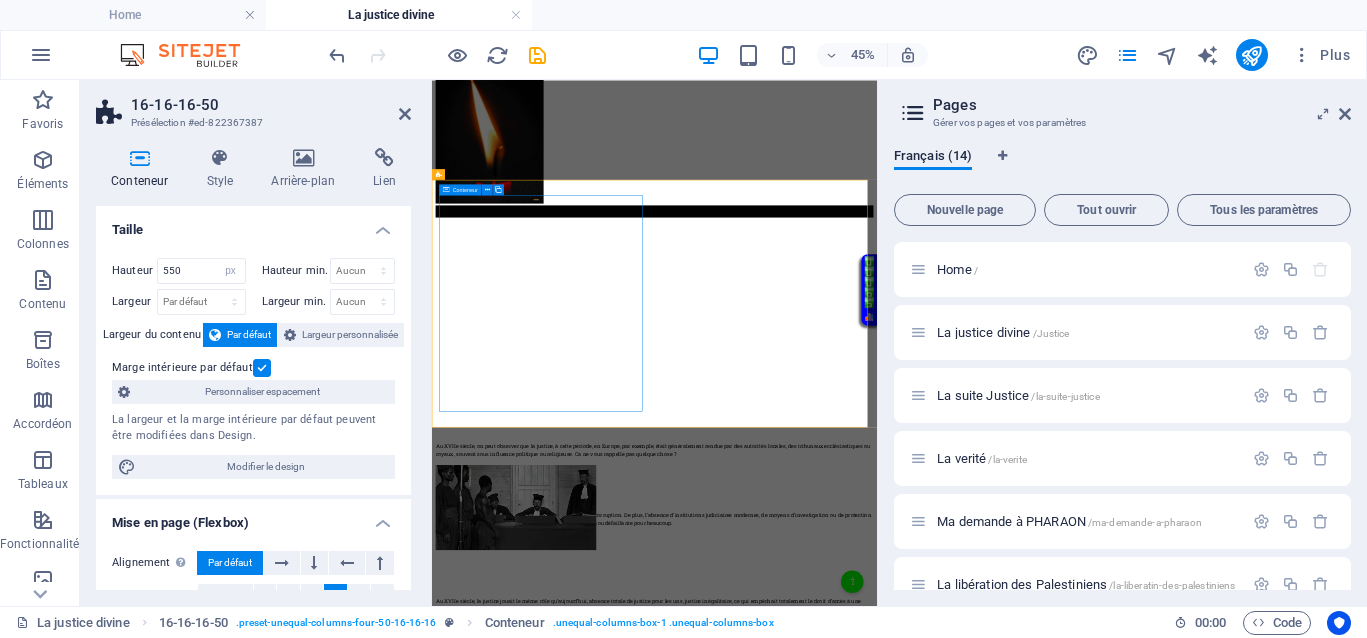 select on "px" 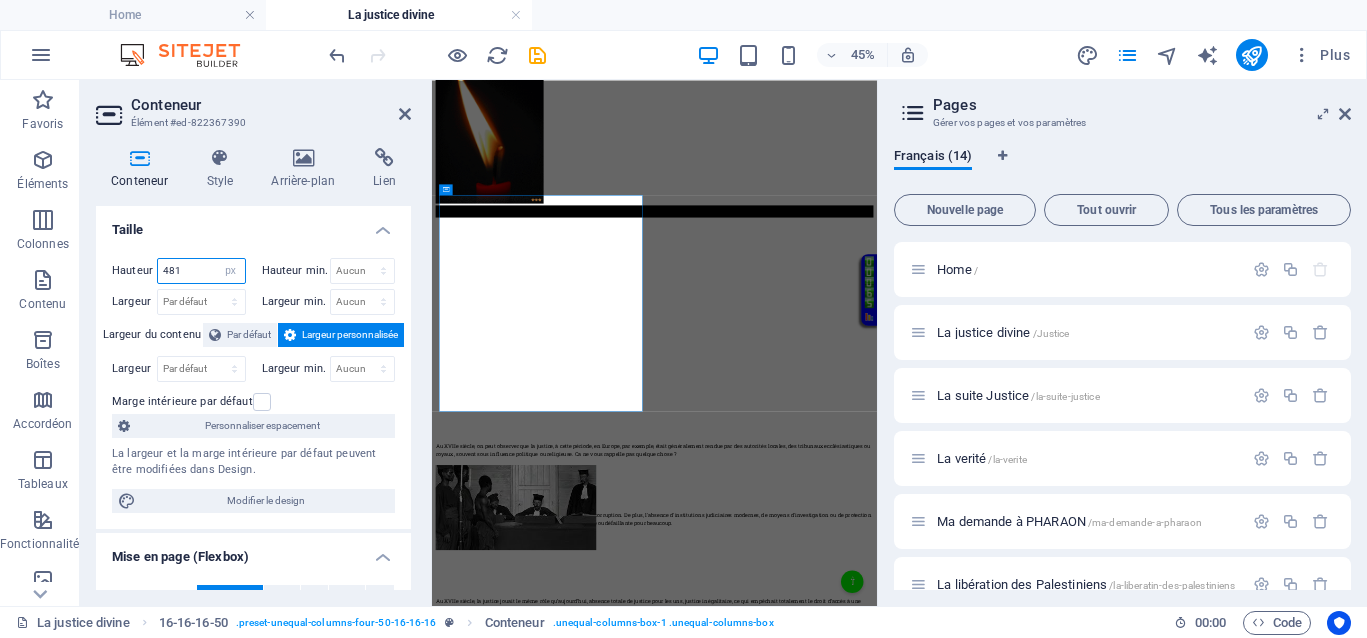 drag, startPoint x: 184, startPoint y: 276, endPoint x: 142, endPoint y: 280, distance: 42.190044 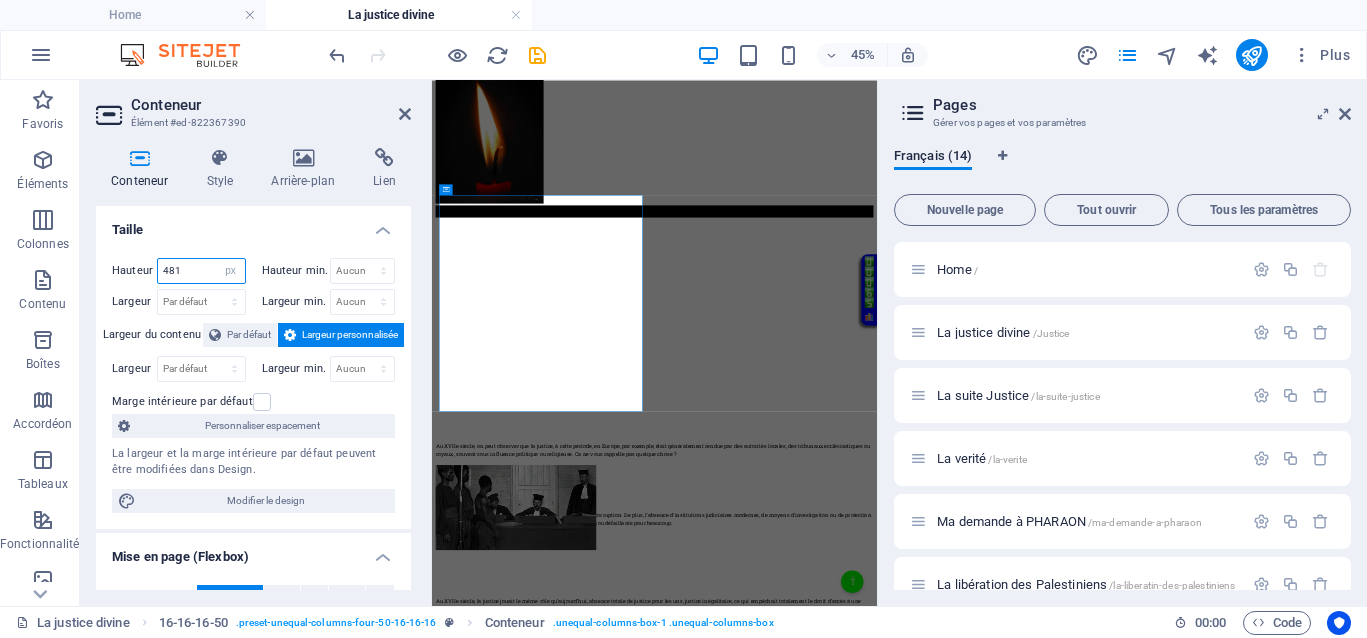 click on "Hauteur 481 Par défaut px rem % vh vw" at bounding box center (179, 271) 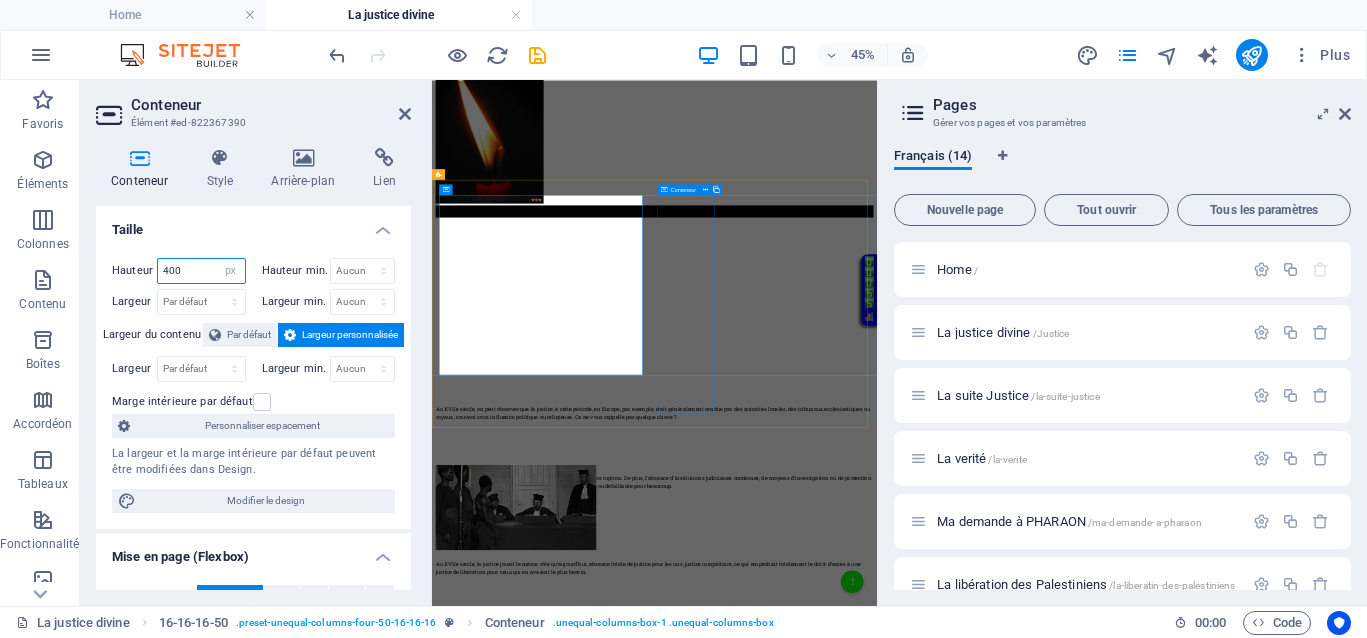 type on "400" 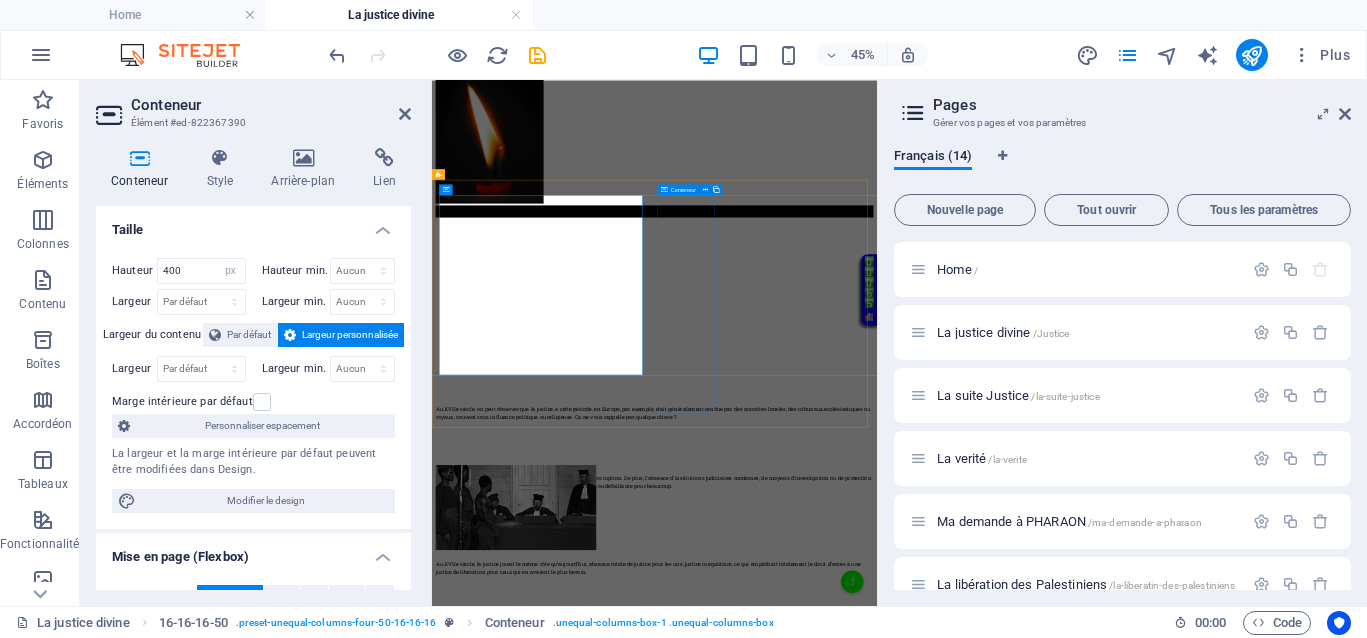 click on "Au XVIIe siècle, on peut observer que la justice, à cette période, en Europe, par exemple, était généralement rendue par des autorités locales, des tribunaux ecclésiastiques ou royaux, souvent sous influence politique ou religieuse. Ca ne vous rappelle pas quelque chose ?" at bounding box center [926, 869] 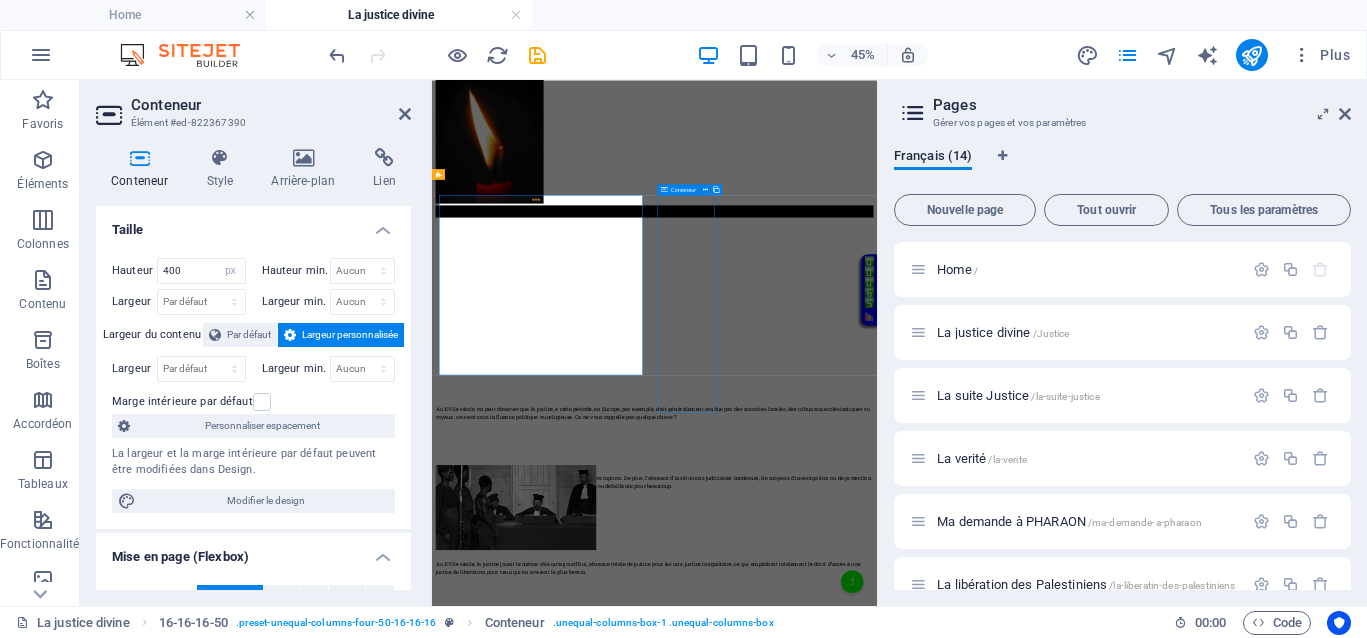 click on "Au XVIIe siècle, on peut observer que la justice, à cette période, en Europe, par exemple, était généralement rendue par des autorités locales, des tribunaux ecclésiastiques ou royaux, souvent sous influence politique ou religieuse. Ca ne vous rappelle pas quelque chose ?" at bounding box center [926, 869] 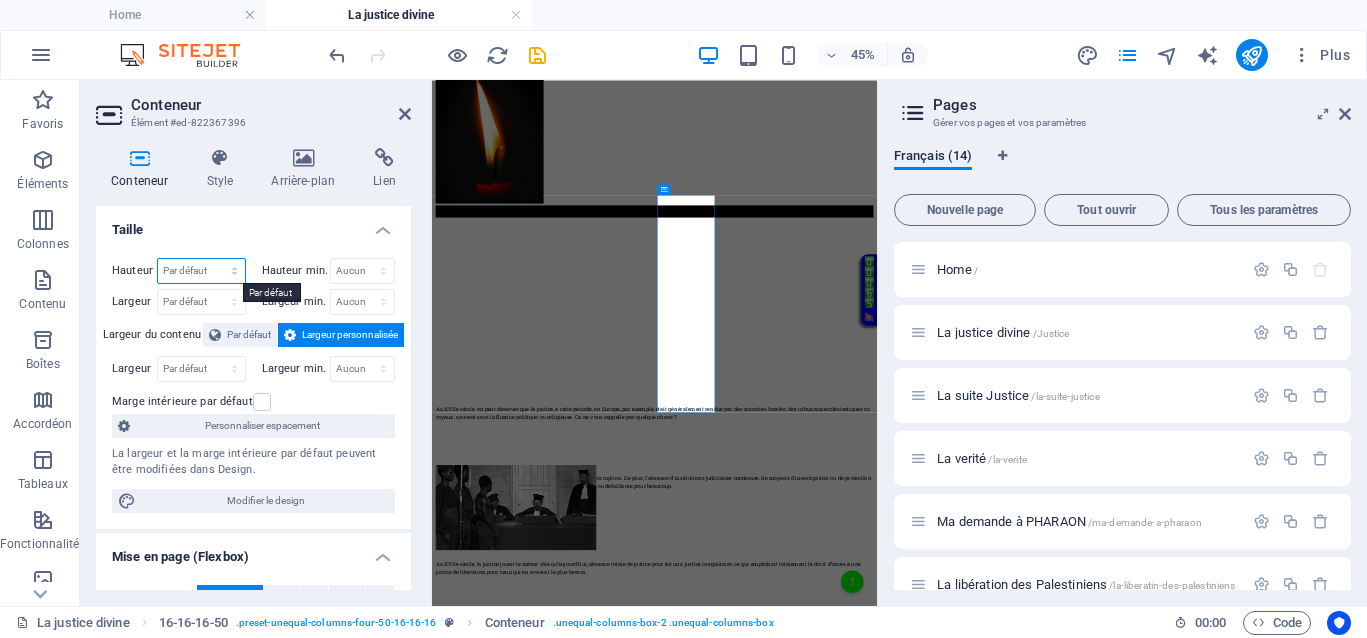 click on "Par défaut px rem % vh vw" at bounding box center [201, 271] 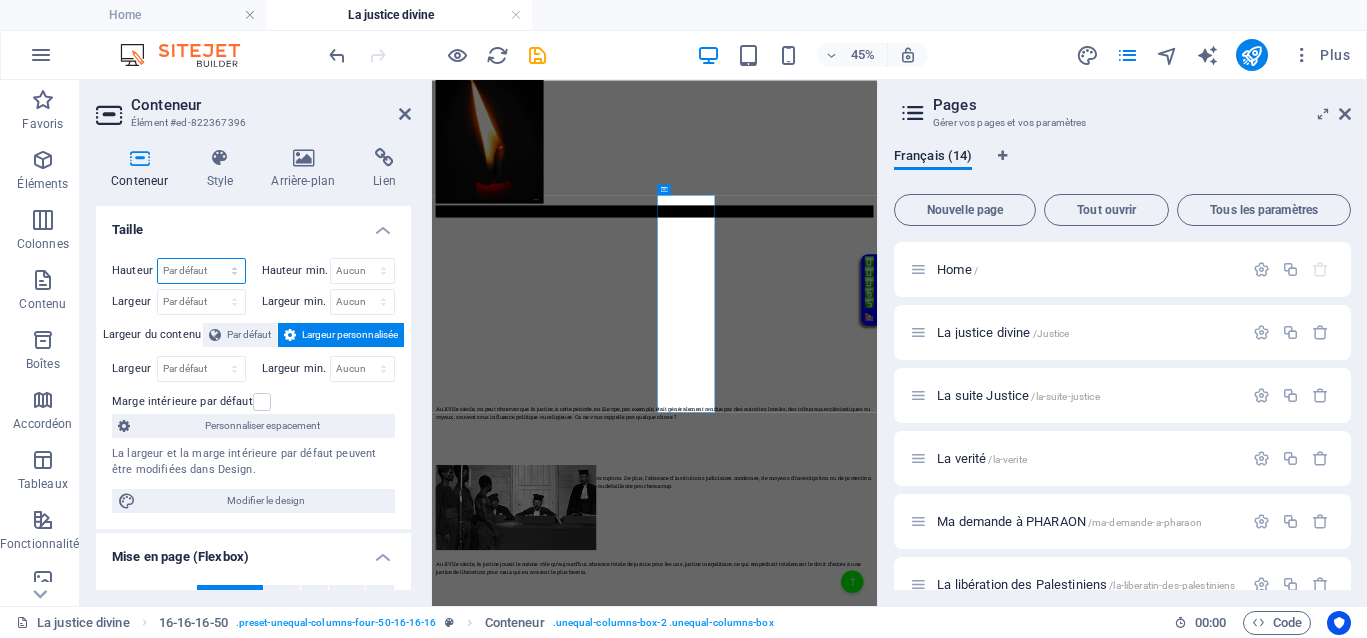 select on "px" 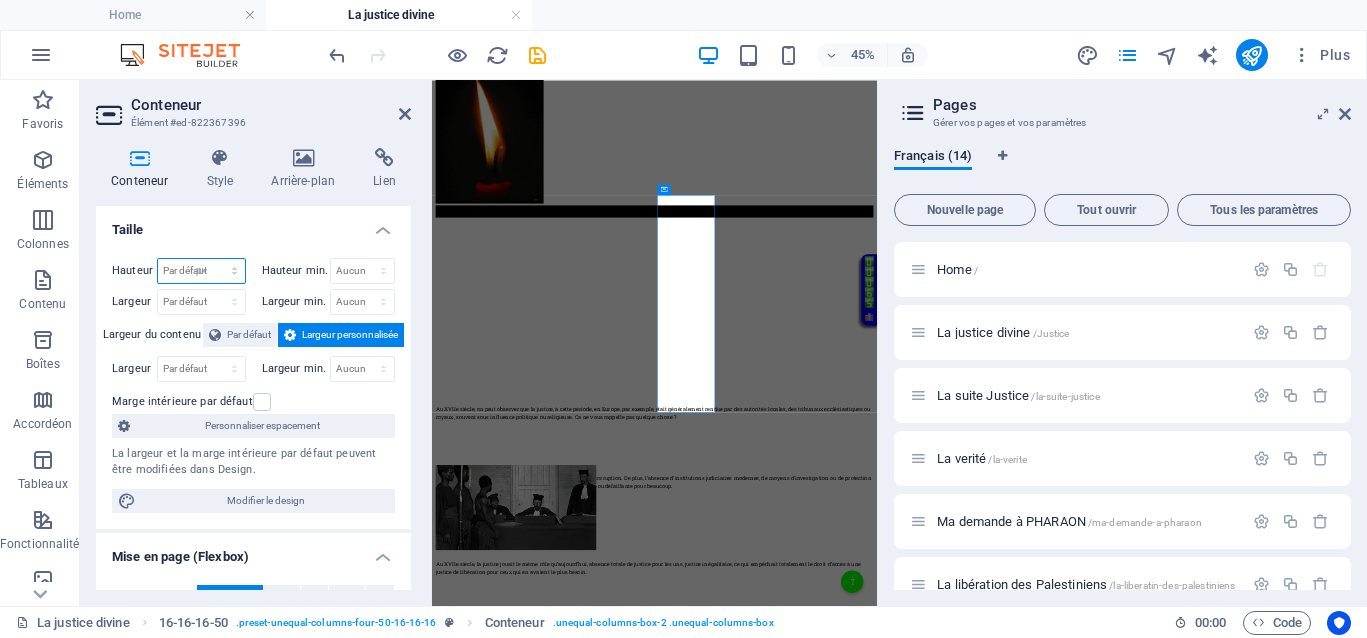 click on "Par défaut px rem % vh vw" at bounding box center (201, 271) 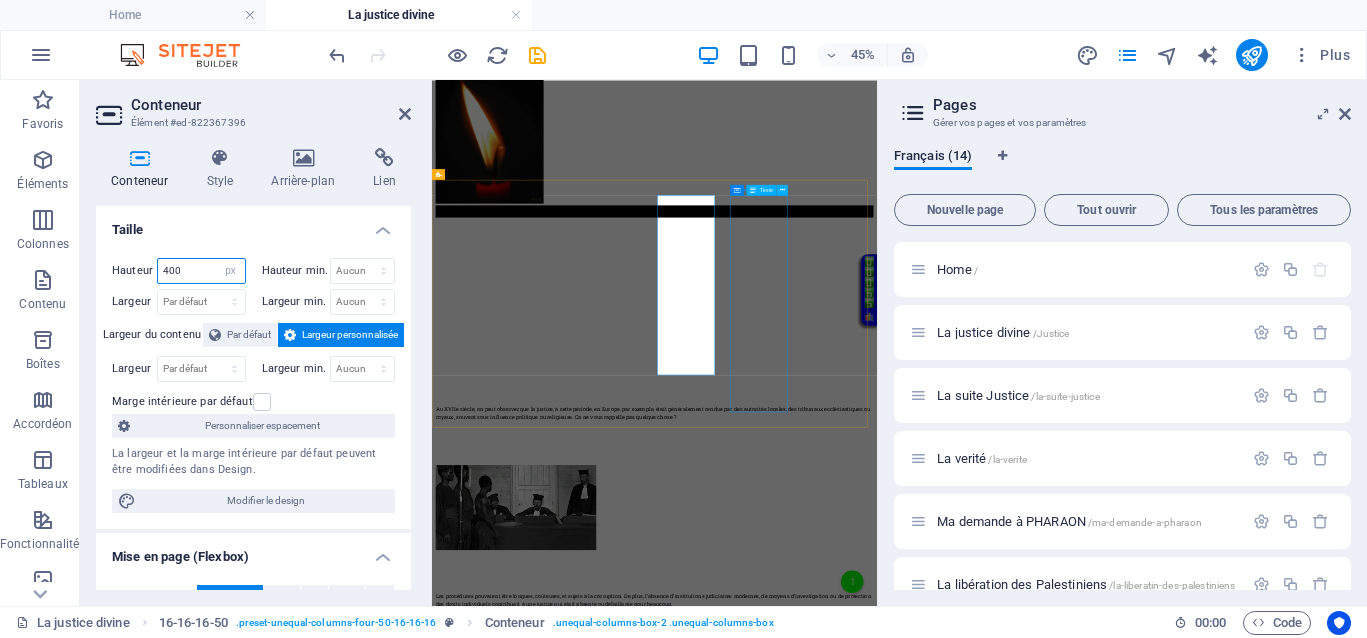 type on "400" 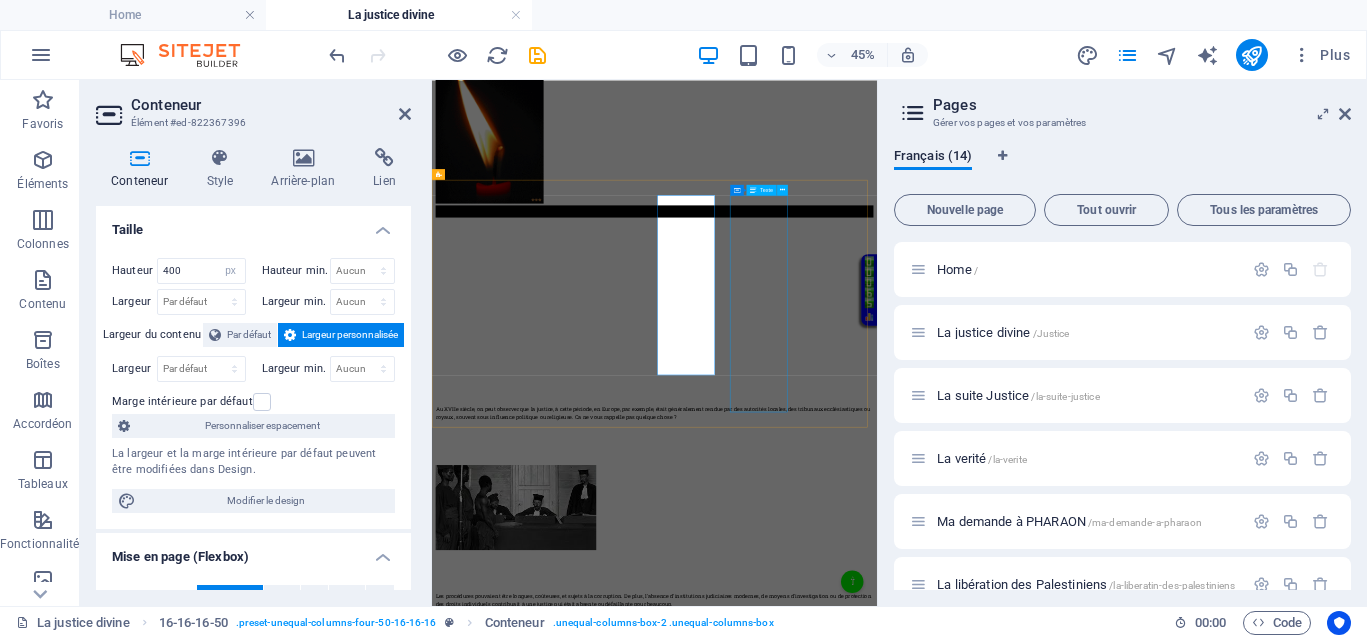 click on "Les procédures pouvaient être longues, coûteuses, et sujets à la corruption. De plus, l'absence d'institutions judiciaires modernes, de moyens d'investigation ou de protection des droits individuels contribuait à une justice qui était absente ou défaillante pour beaucoup." at bounding box center [926, 1303] 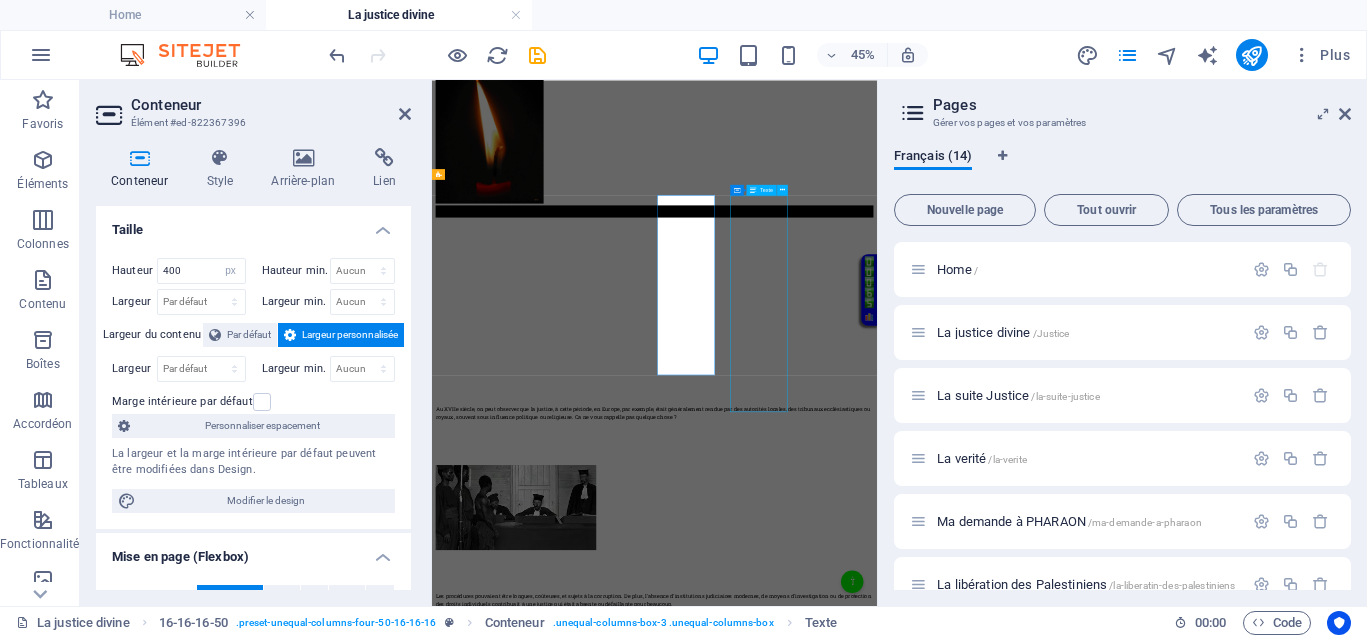 click on "Les procédures pouvaient être longues, coûteuses, et sujets à la corruption. De plus, l'absence d'institutions judiciaires modernes, de moyens d'investigation ou de protection des droits individuels contribuait à une justice qui était absente ou défaillante pour beaucoup." at bounding box center [926, 1303] 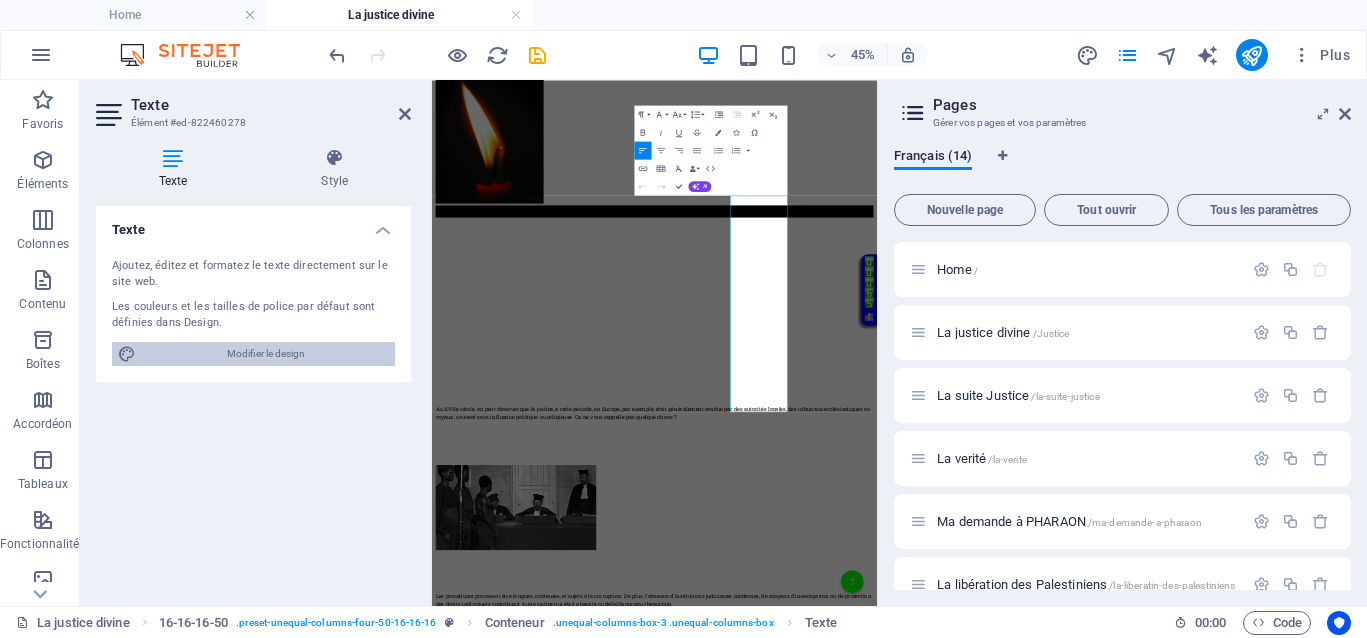 click on "Modifier le design" at bounding box center [265, 354] 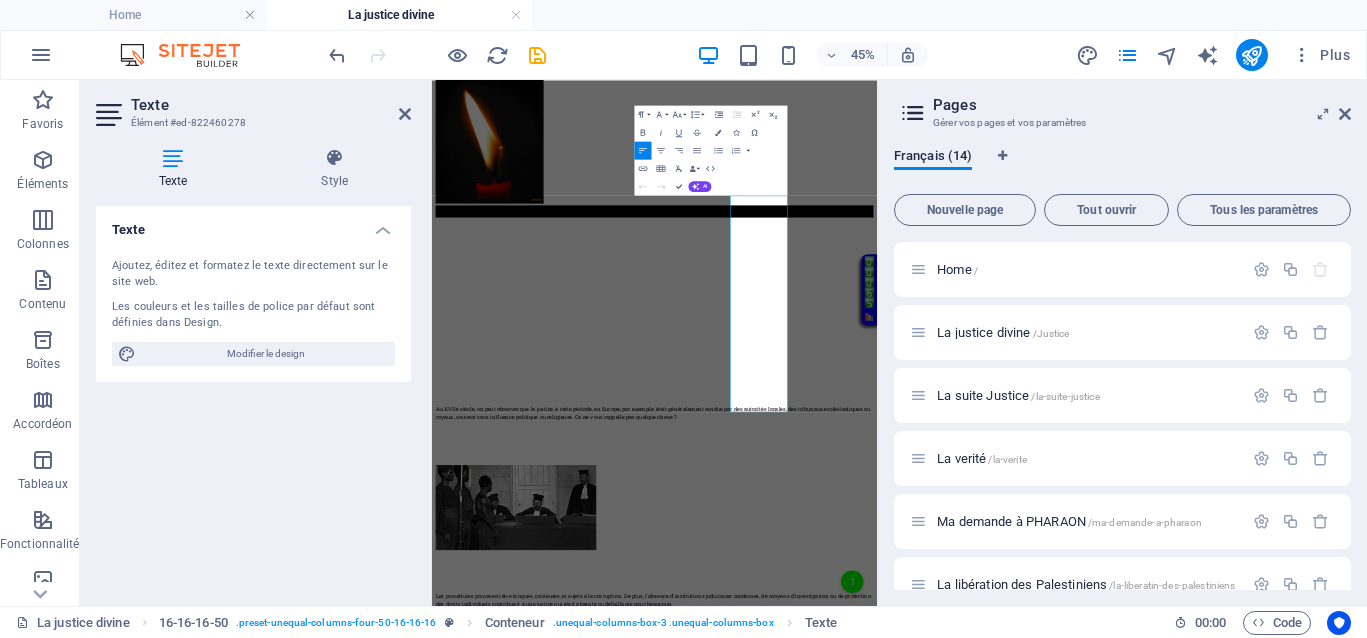 select on "px" 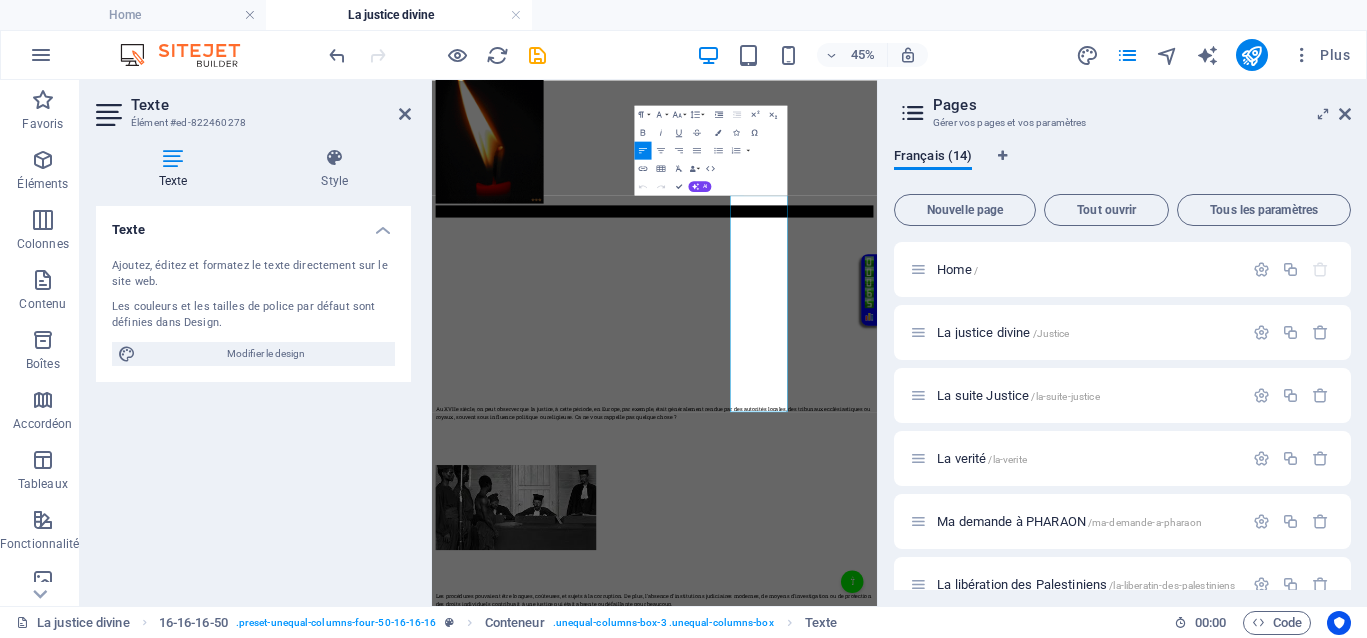 select on "300" 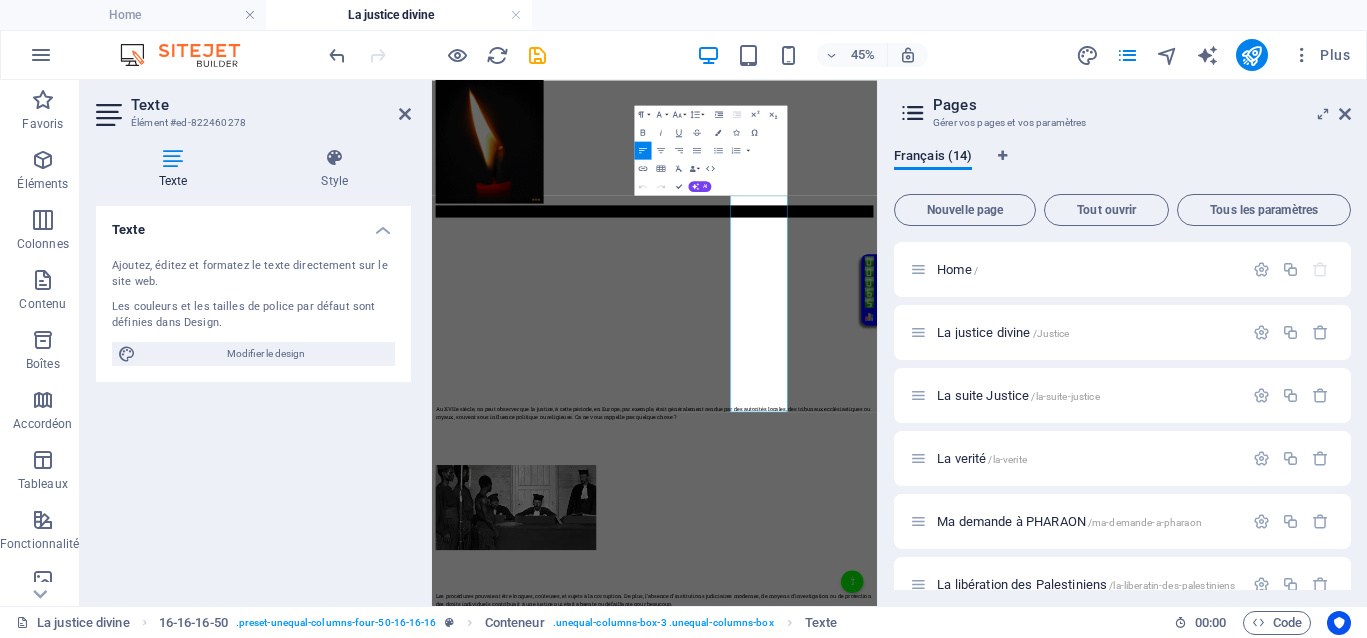 select on "px" 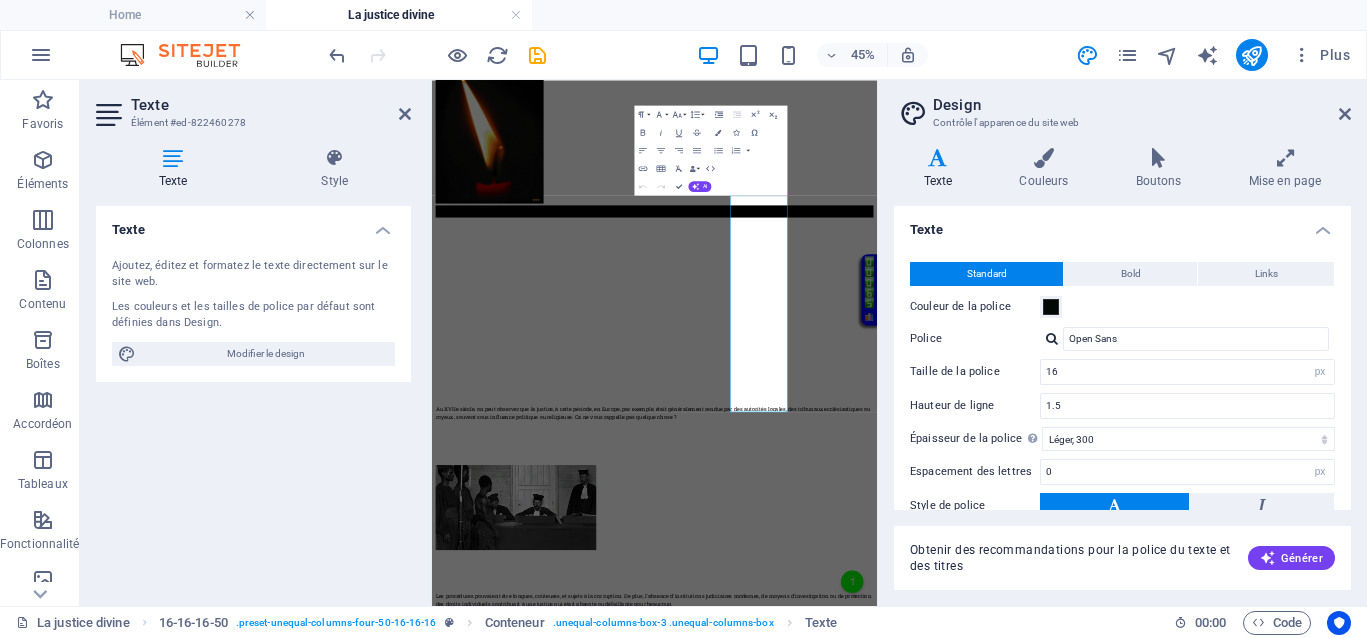 click on "Texte" at bounding box center [177, 169] 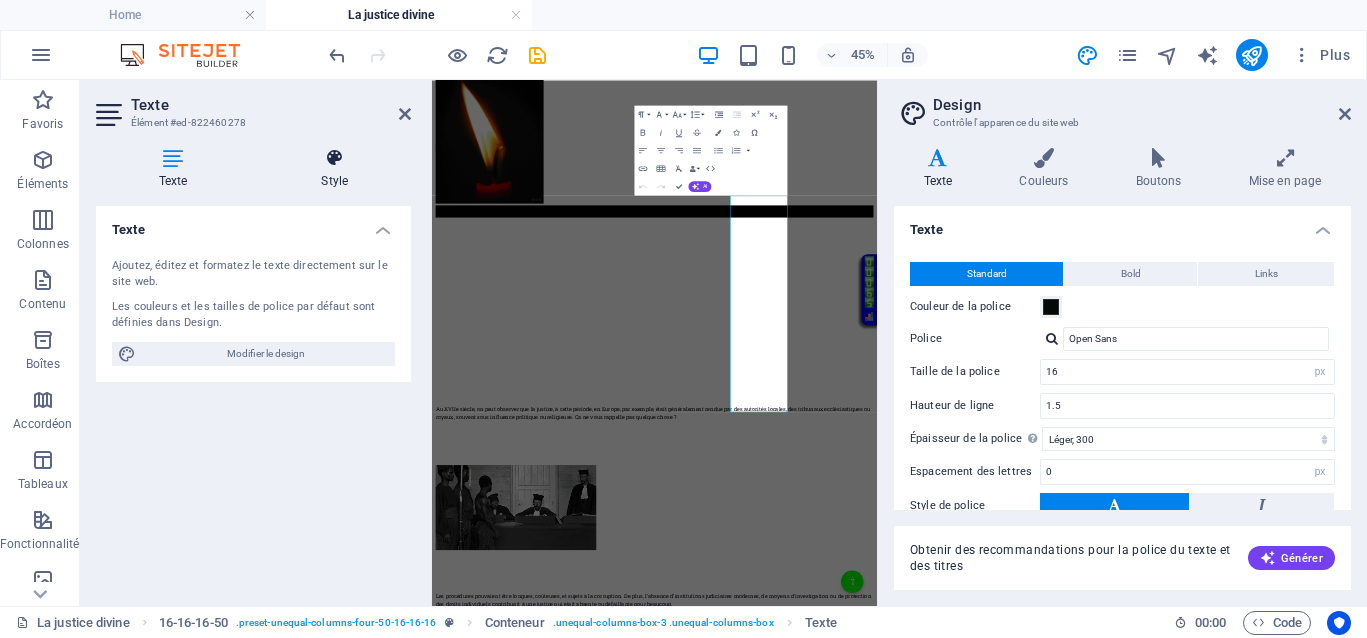 click on "Style" at bounding box center (335, 169) 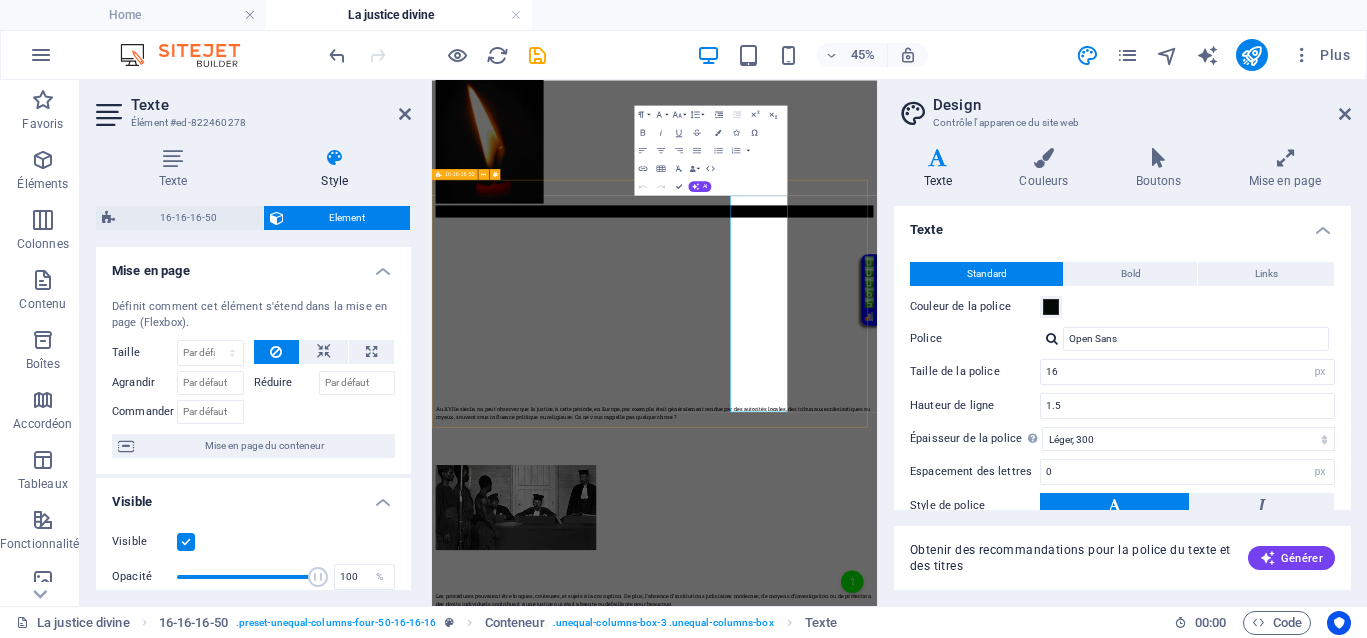 click on "</div> Au XVIIe siècle, on peut observer que la justice, à cette période, en Europe, par exemple, était généralement rendue par des autorités locales, des tribunaux ecclésiastiques ou royaux, souvent sous influence politique ou religieuse. Ca ne vous rappelle pas quelque chose ? Les procédures pouvaient être longues, coûteuses, et sujets à la corruption. De plus, l'absence d'institutions judiciaires modernes, de moyens d'investigation ou de protection des droits individuels contribuait à une justice qui était absente ou défaillante pour beaucoup. Au XVIIe siècle, la justice jouait le même rôle qu’aujourd’hui, absence totale de justice pour les uns, justice inégalitaire, ce qui empêchait totalement le droit d’accès à une justice de libération pour ceux qui en avaient le plus besoin." at bounding box center [926, 659] 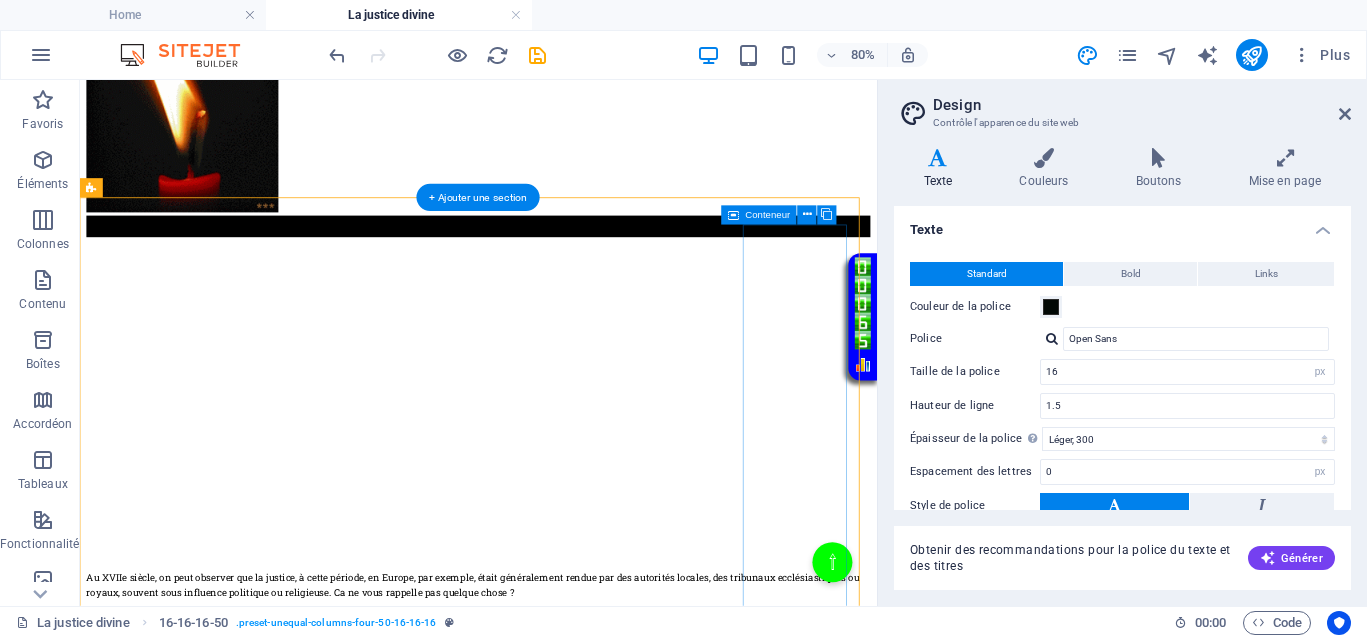 scroll, scrollTop: 500, scrollLeft: 0, axis: vertical 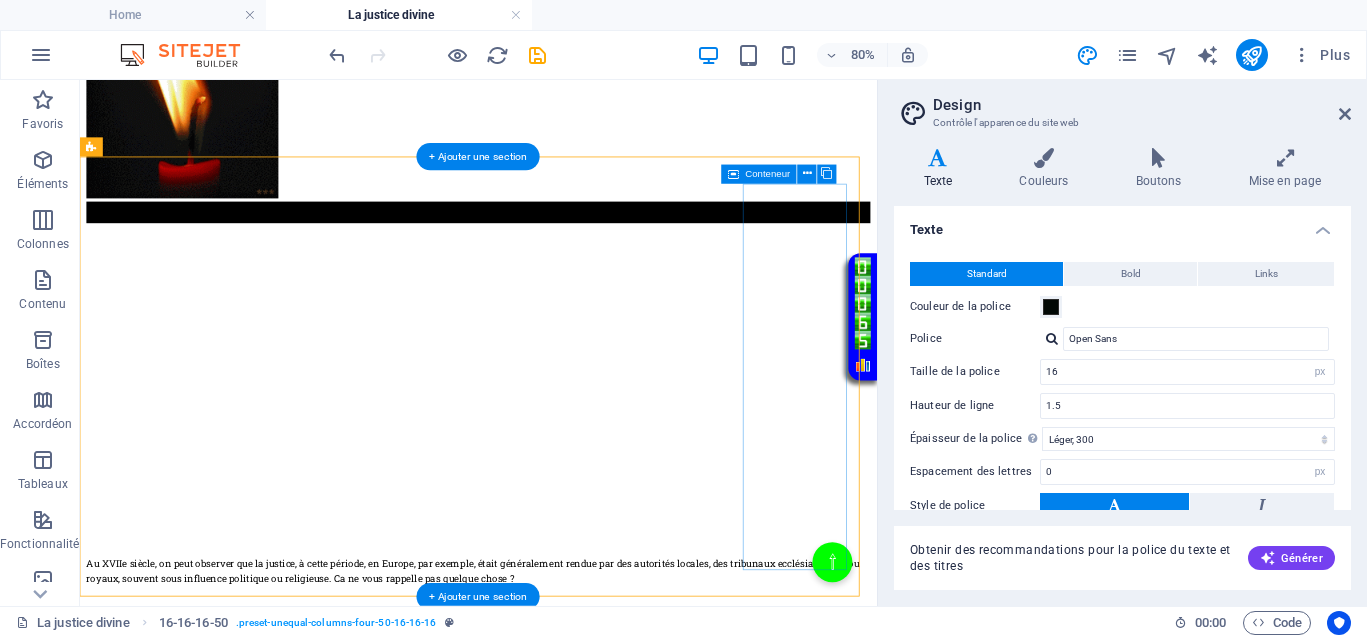 click on "Au XVIIe siècle, la justice jouait le même rôle qu’aujourd’hui, absence totale de justice pour les uns, justice inégalitaire, ce qui empêchait totalement le droit d’accès à une justice de libération pour ceux qui en avaient le plus besoin." at bounding box center (578, 1317) 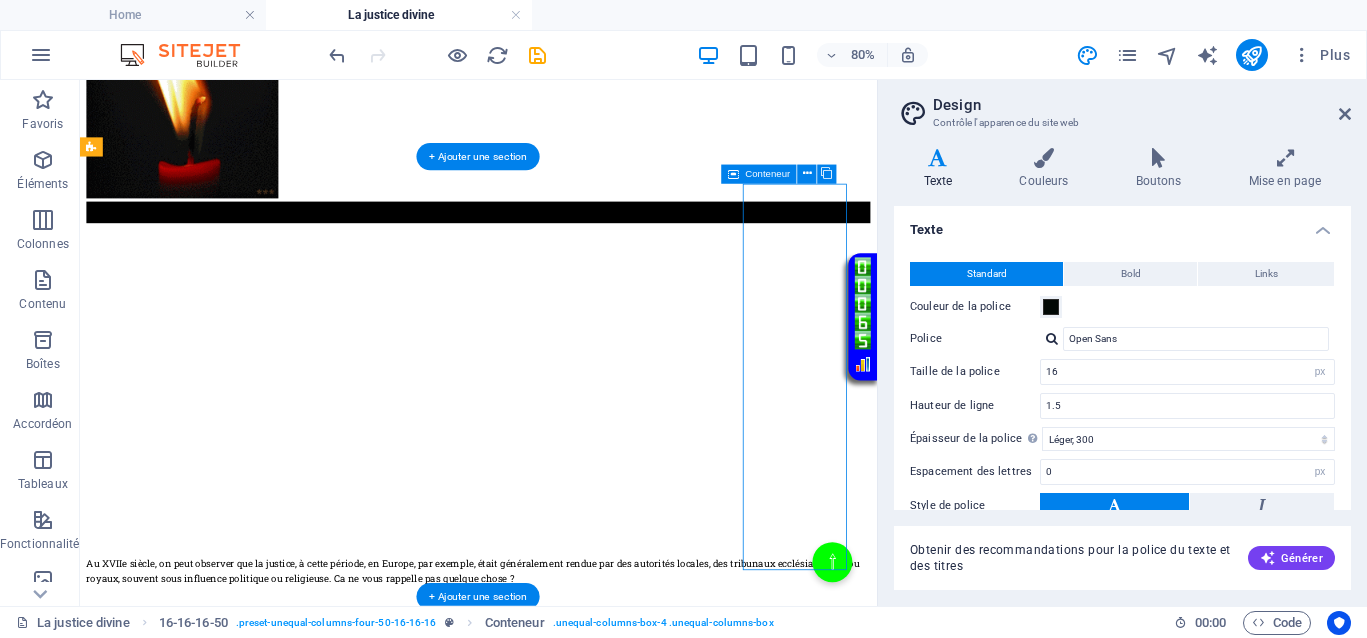click on "Au XVIIe siècle, la justice jouait le même rôle qu’aujourd’hui, absence totale de justice pour les uns, justice inégalitaire, ce qui empêchait totalement le droit d’accès à une justice de libération pour ceux qui en avaient le plus besoin." at bounding box center (578, 1317) 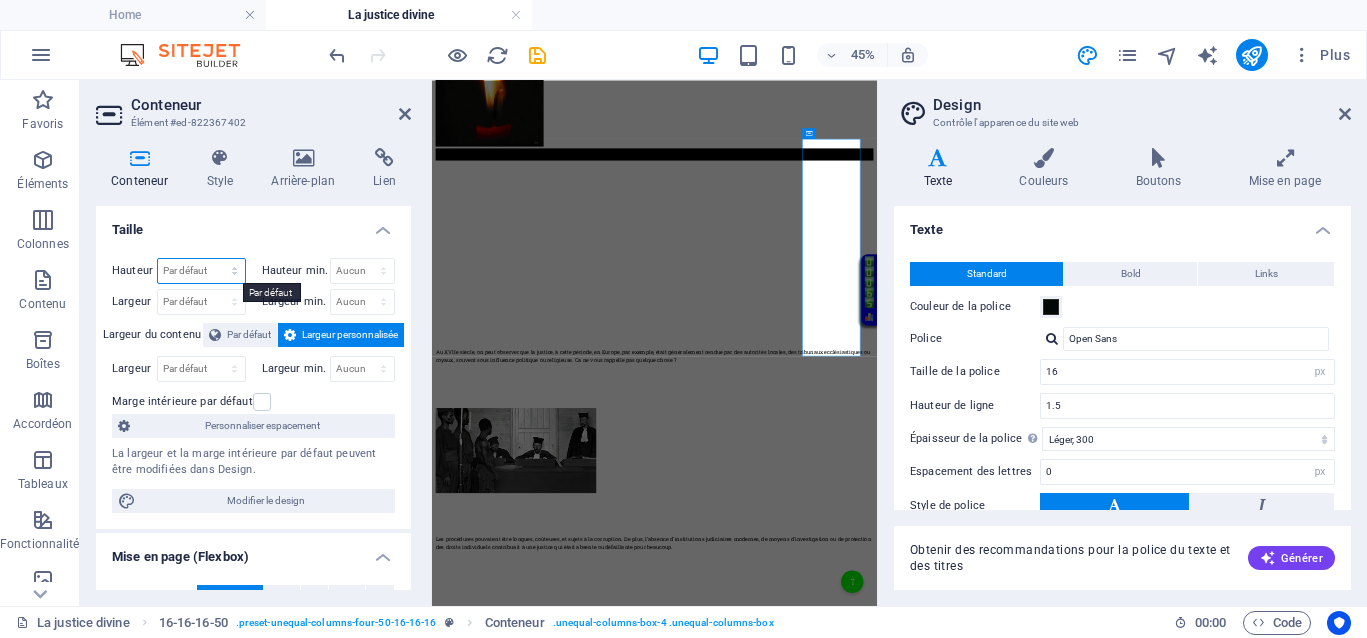 click on "Par défaut px rem % vh vw" at bounding box center [201, 271] 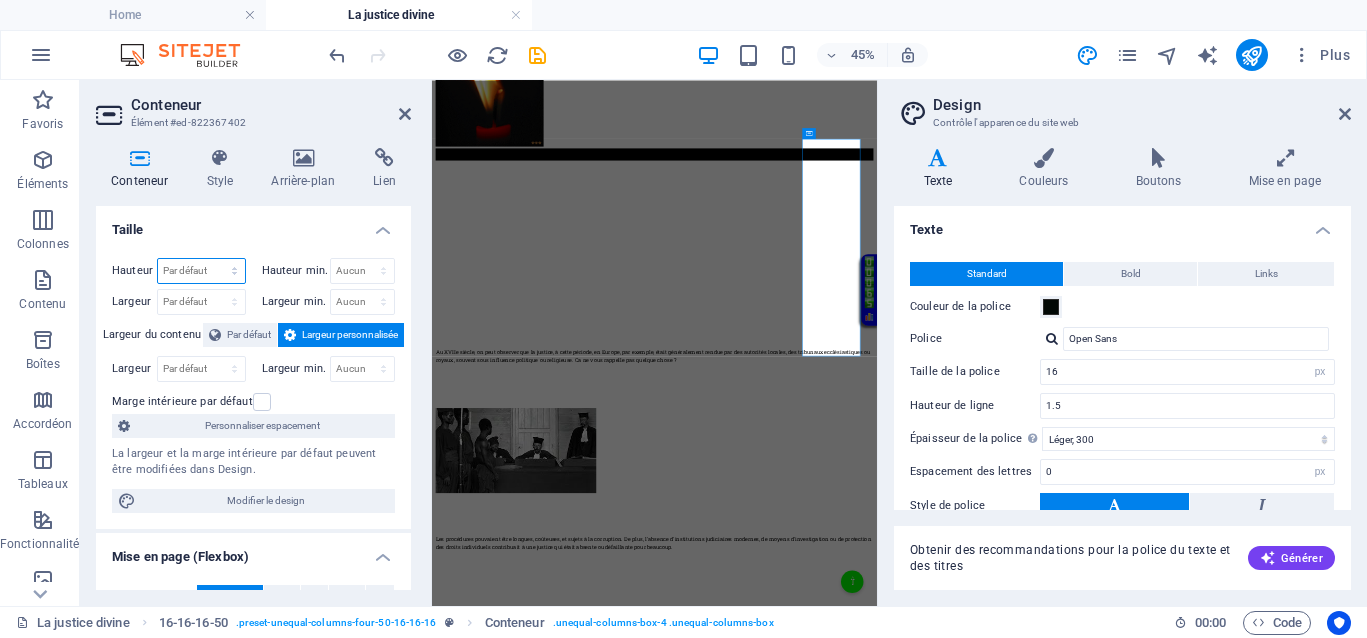 select on "px" 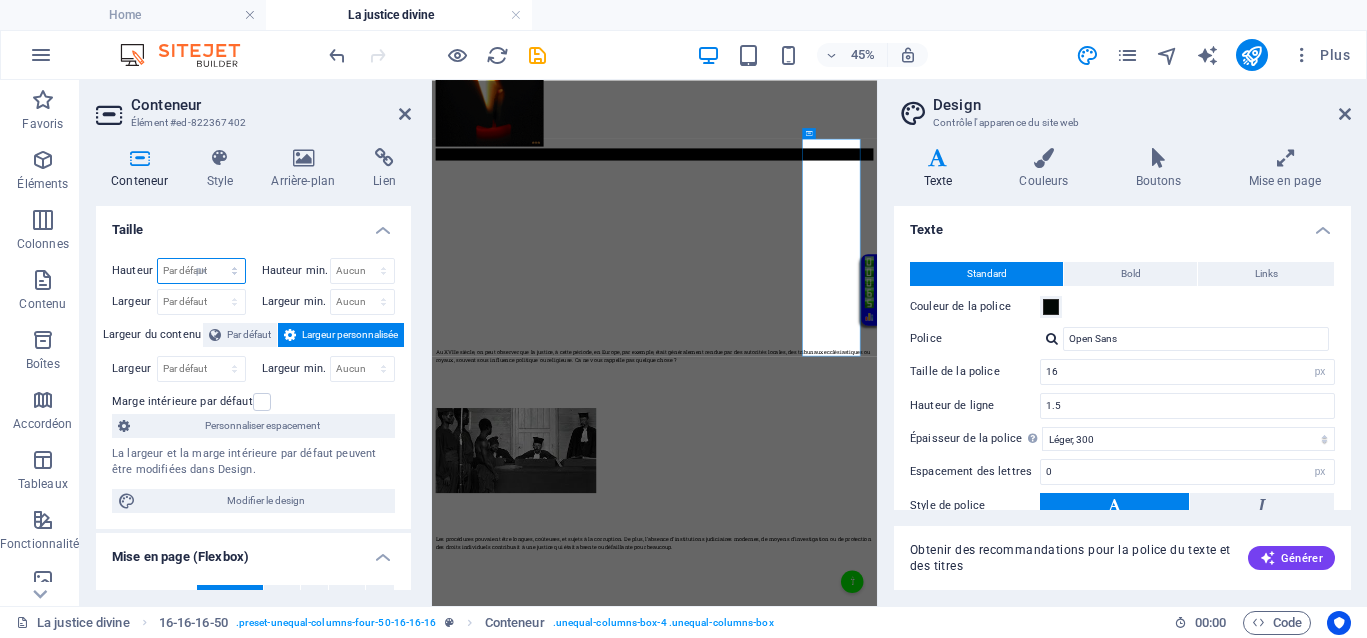 click on "Par défaut px rem % vh vw" at bounding box center [201, 271] 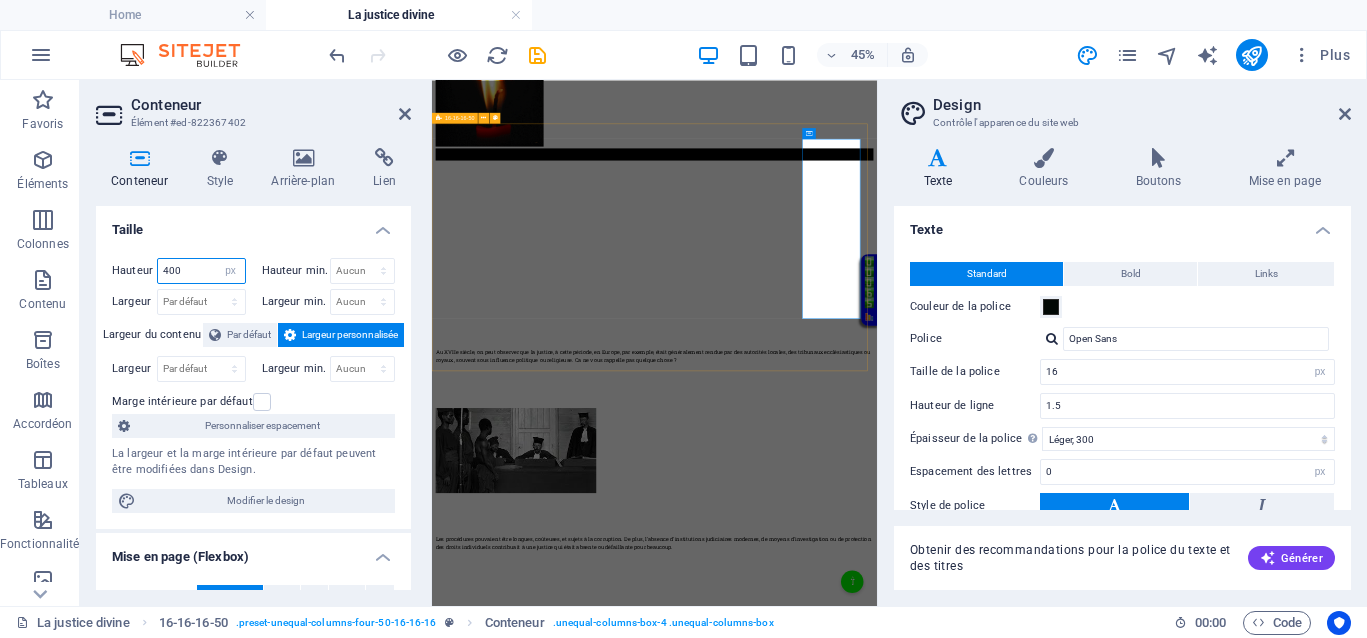 type on "400" 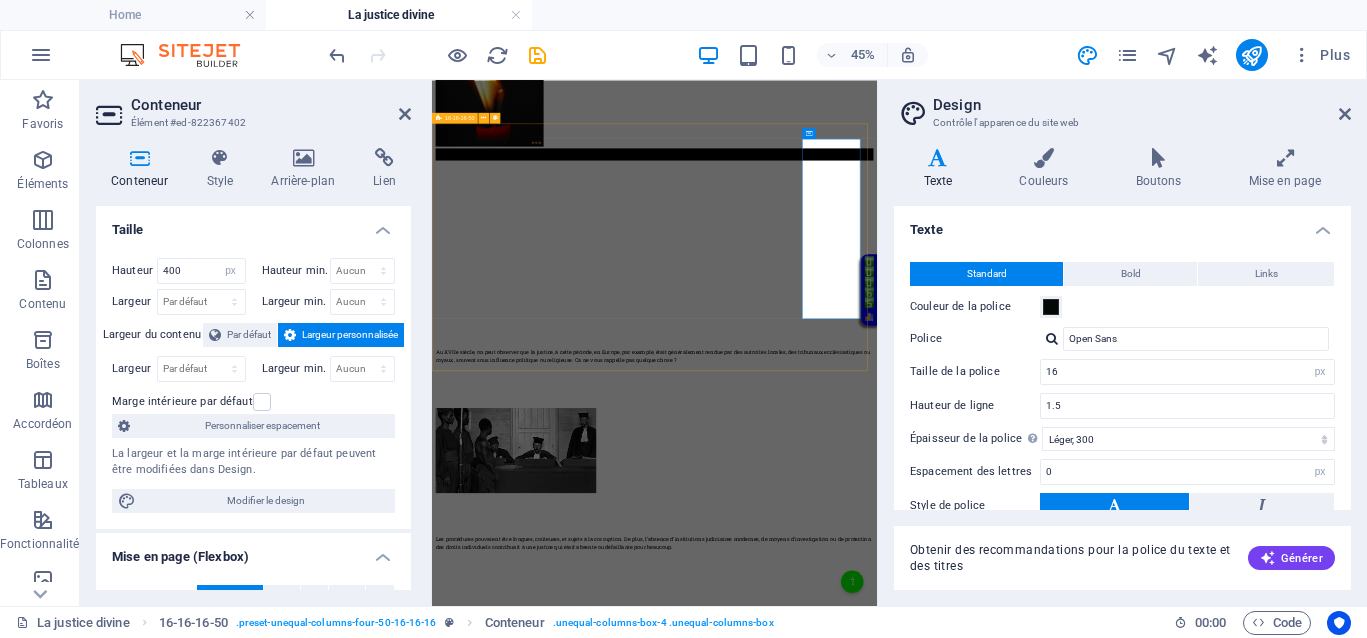 click on "</div> Au XVIIe siècle, on peut observer que la justice, à cette période, en Europe, par exemple, était généralement rendue par des autorités locales, des tribunaux ecclésiastiques ou royaux, souvent sous influence politique ou religieuse. Ca ne vous rappelle pas quelque chose ? Les procédures pouvaient être longues, coûteuses, et sujets à la corruption. De plus, l'absence d'institutions judiciaires modernes, de moyens d'investigation ou de protection des droits individuels contribuait à une justice qui était absente ou défaillante pour beaucoup. Au XVIIe siècle, la justice jouait le même rôle qu’aujourd’hui, absence totale de justice pour les uns, justice inégalitaire, ce qui empêchait totalement le droit d’accès à une justice de libération pour ceux qui en avaient le plus besoin." at bounding box center [926, 534] 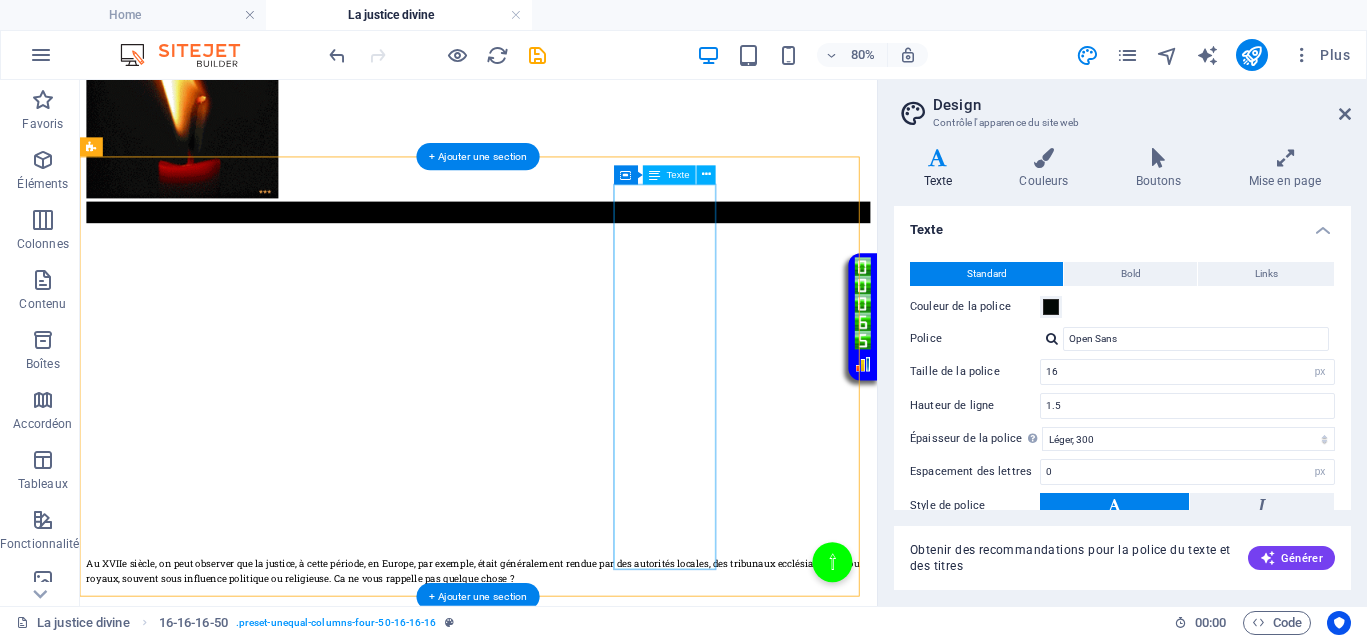 click on "Les procédures pouvaient être longues, coûteuses, et sujets à la corruption. De plus, l'absence d'institutions judiciaires modernes, de moyens d'investigation ou de protection des droits individuels contribuait à une justice qui était absente ou défaillante pour beaucoup." at bounding box center [578, 1178] 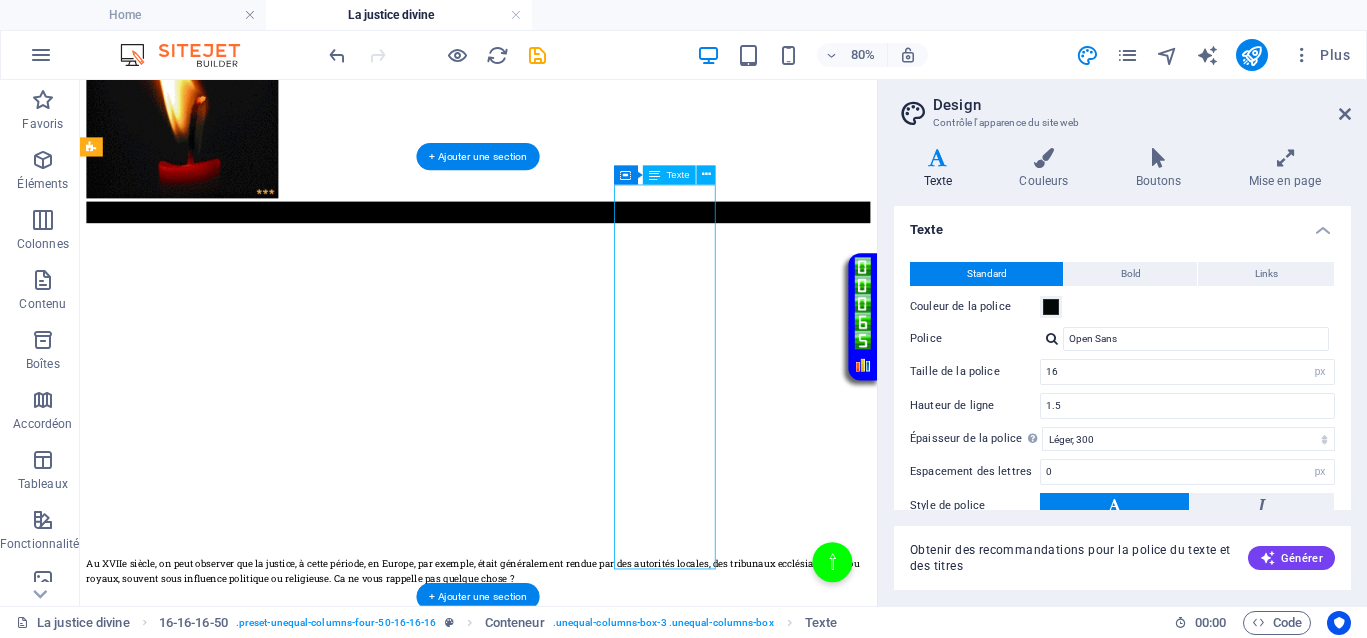 click on "Les procédures pouvaient être longues, coûteuses, et sujets à la corruption. De plus, l'absence d'institutions judiciaires modernes, de moyens d'investigation ou de protection des droits individuels contribuait à une justice qui était absente ou défaillante pour beaucoup." at bounding box center [578, 1178] 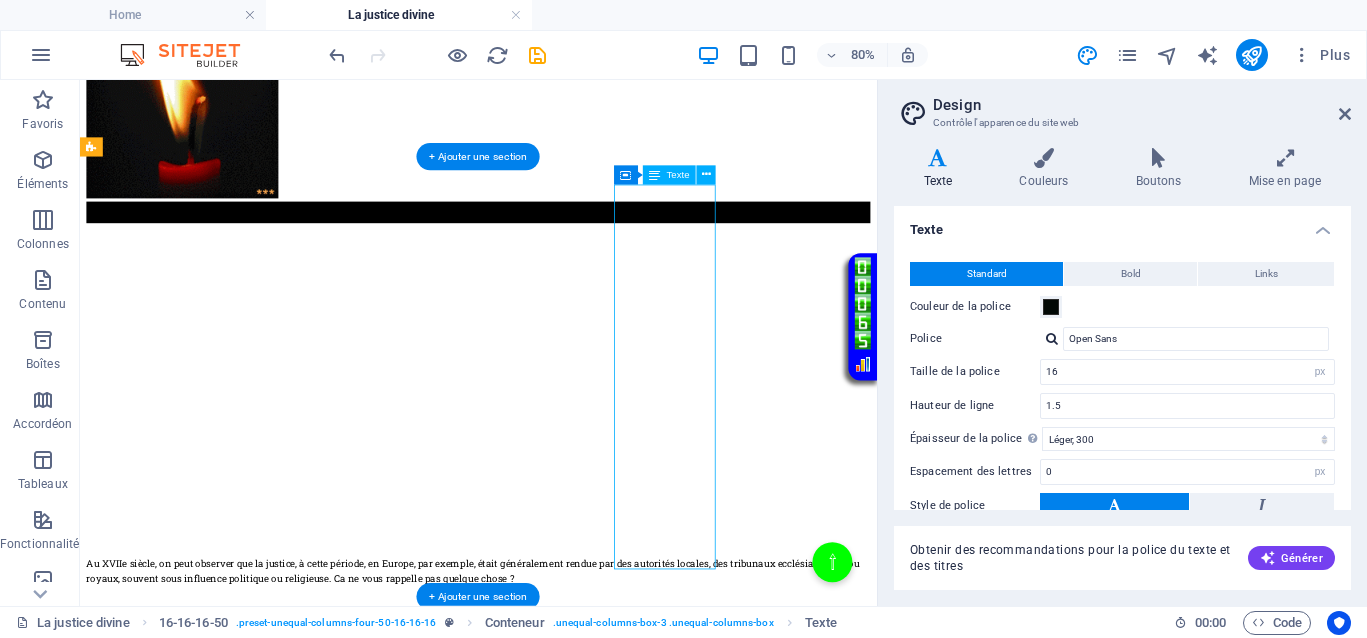 click on "Les procédures pouvaient être longues, coûteuses, et sujets à la corruption. De plus, l'absence d'institutions judiciaires modernes, de moyens d'investigation ou de protection des droits individuels contribuait à une justice qui était absente ou défaillante pour beaucoup." at bounding box center (578, 1178) 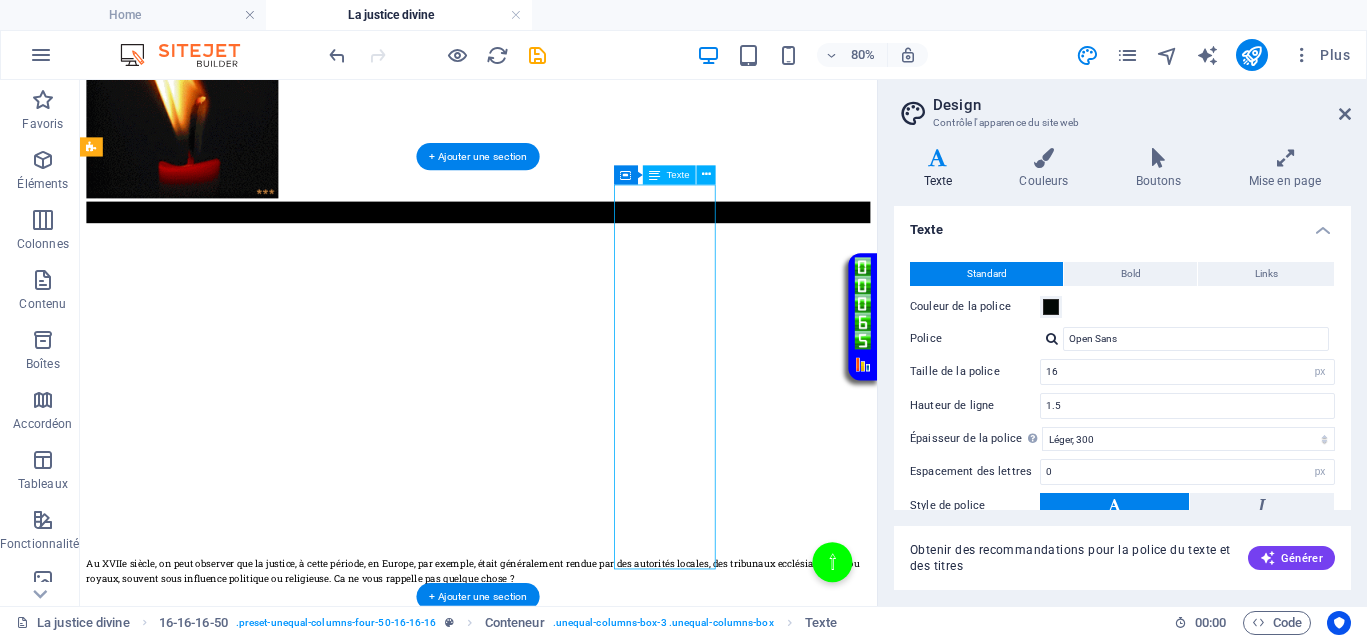 click on "Les procédures pouvaient être longues, coûteuses, et sujets à la corruption. De plus, l'absence d'institutions judiciaires modernes, de moyens d'investigation ou de protection des droits individuels contribuait à une justice qui était absente ou défaillante pour beaucoup." at bounding box center [578, 1178] 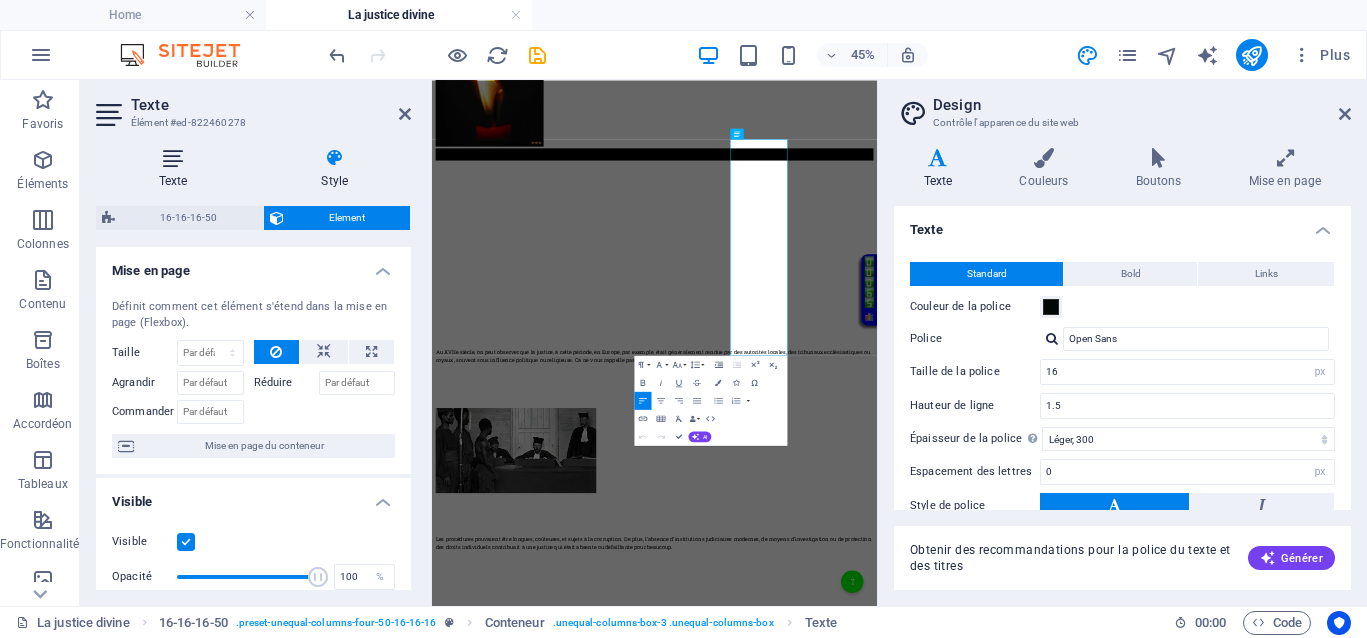 click on "Texte" at bounding box center (177, 169) 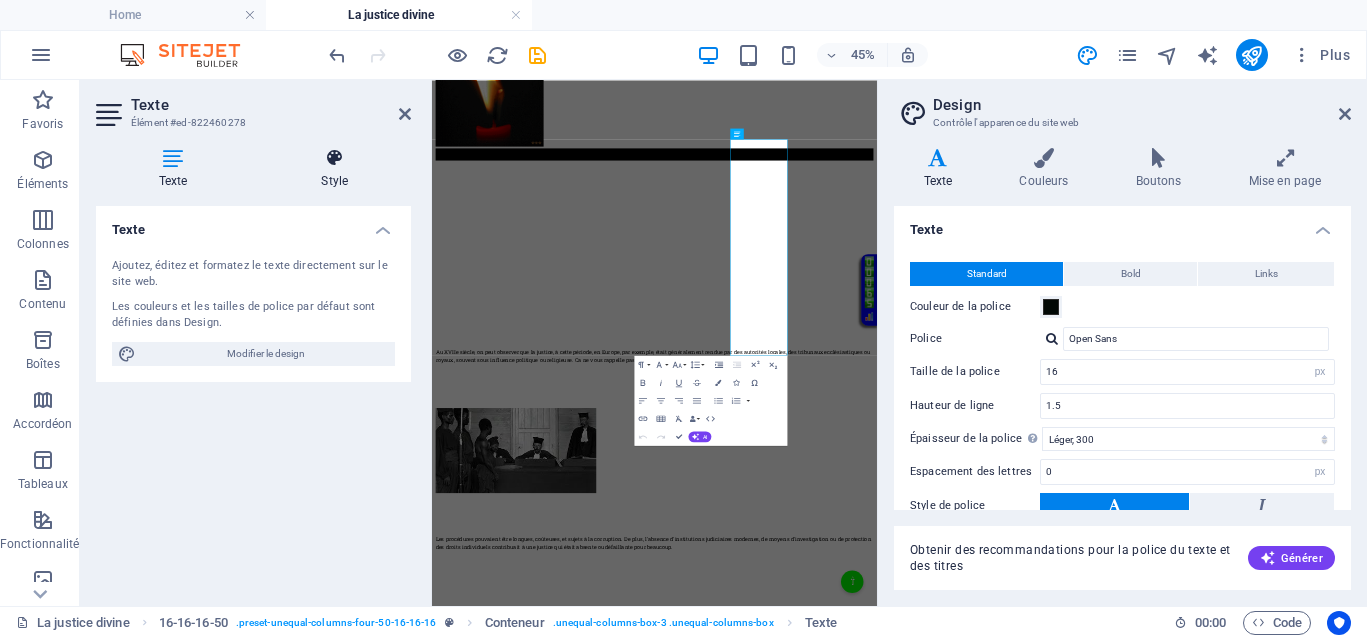 click on "Style" at bounding box center [335, 169] 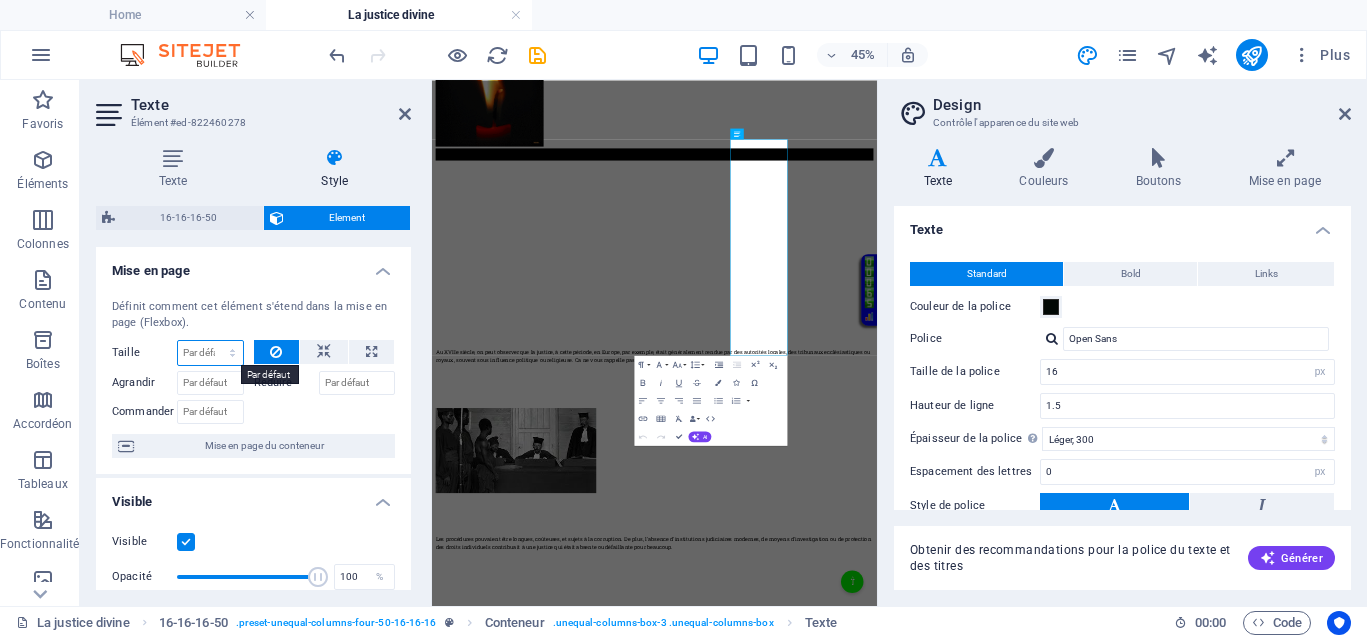 click on "Par défaut auto px % 1/1 1/2 1/3 1/4 1/5 1/6 1/7 1/8 1/9 1/10" at bounding box center [210, 353] 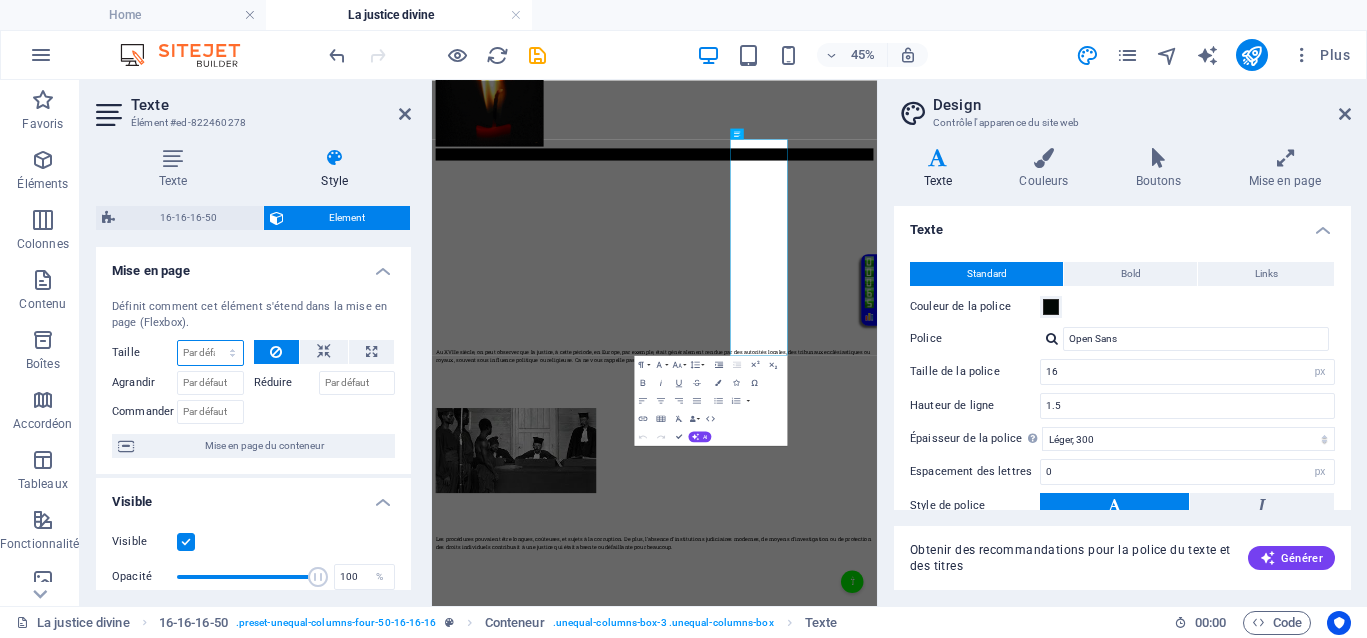 select on "px" 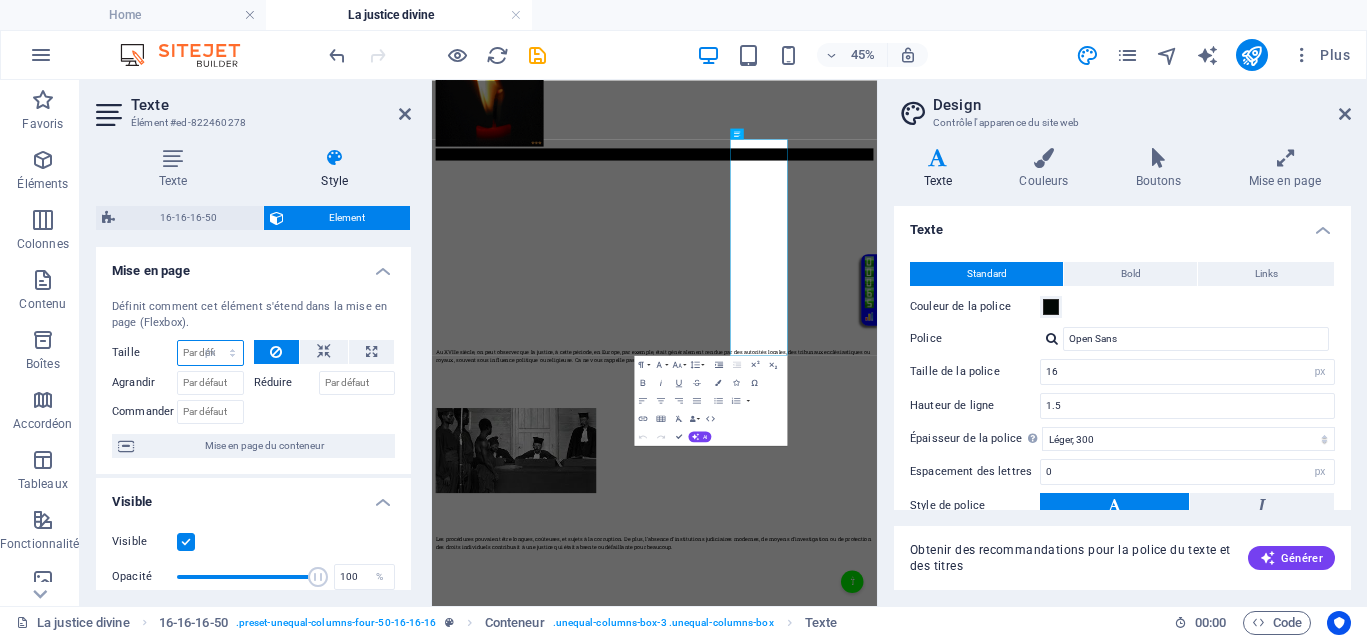 click on "Par défaut auto px % 1/1 1/2 1/3 1/4 1/5 1/6 1/7 1/8 1/9 1/10" at bounding box center [210, 353] 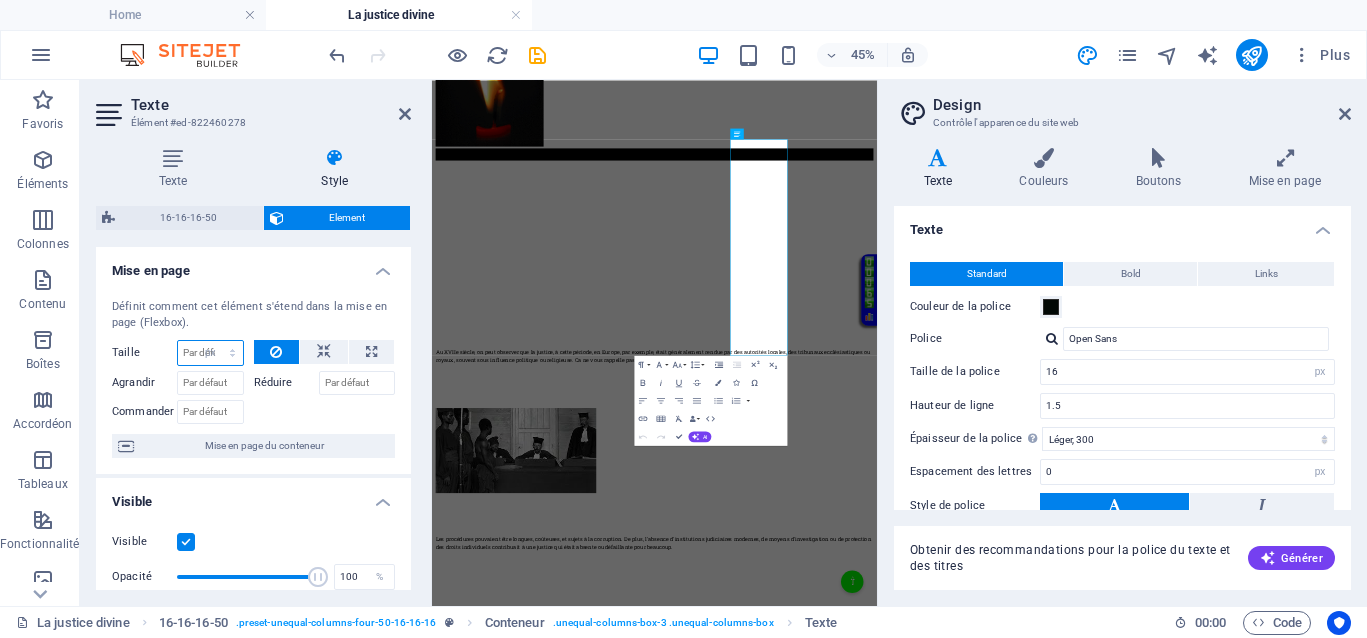 type on "0" 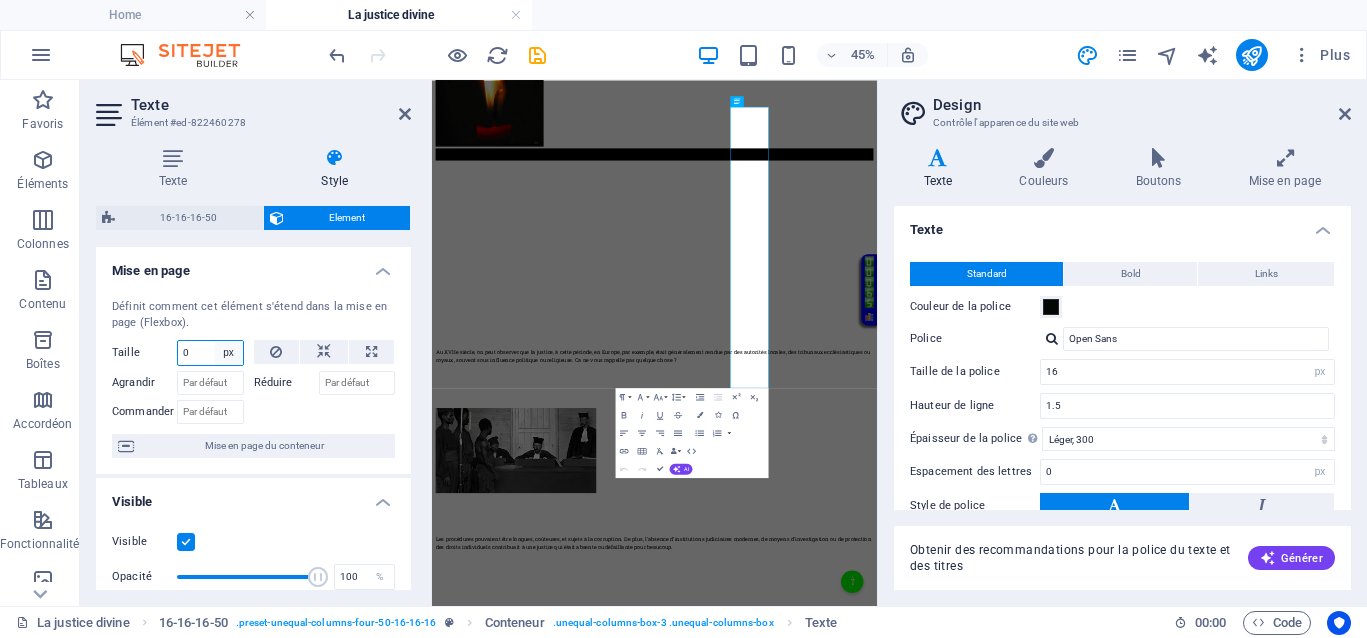click on "Par défaut auto px % 1/1 1/2 1/3 1/4 1/5 1/6 1/7 1/8 1/9 1/10" at bounding box center [229, 353] 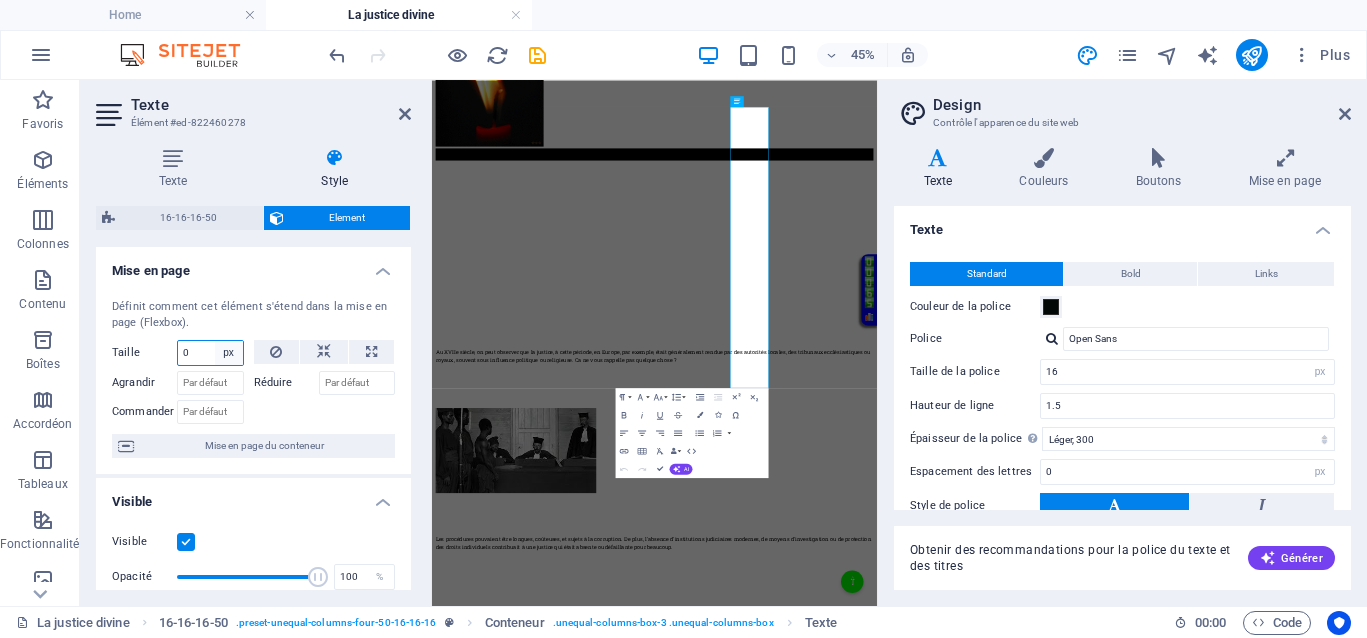 select on "auto" 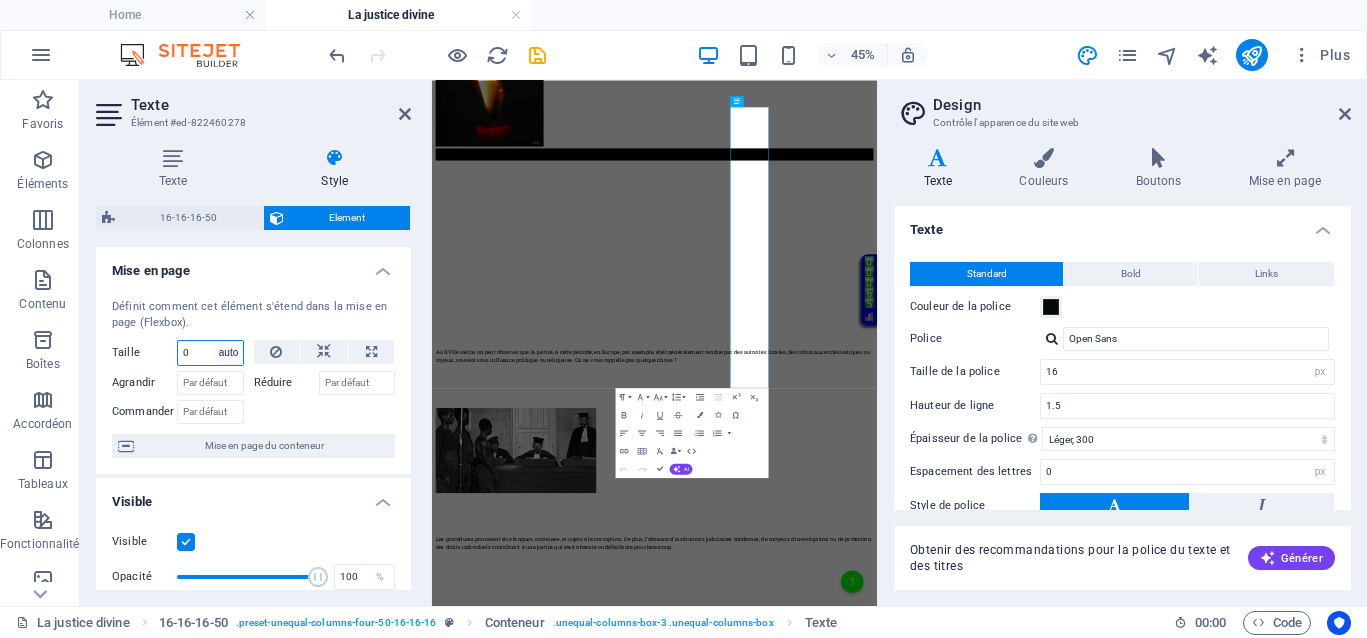 click on "Par défaut auto px % 1/1 1/2 1/3 1/4 1/5 1/6 1/7 1/8 1/9 1/10" at bounding box center [229, 353] 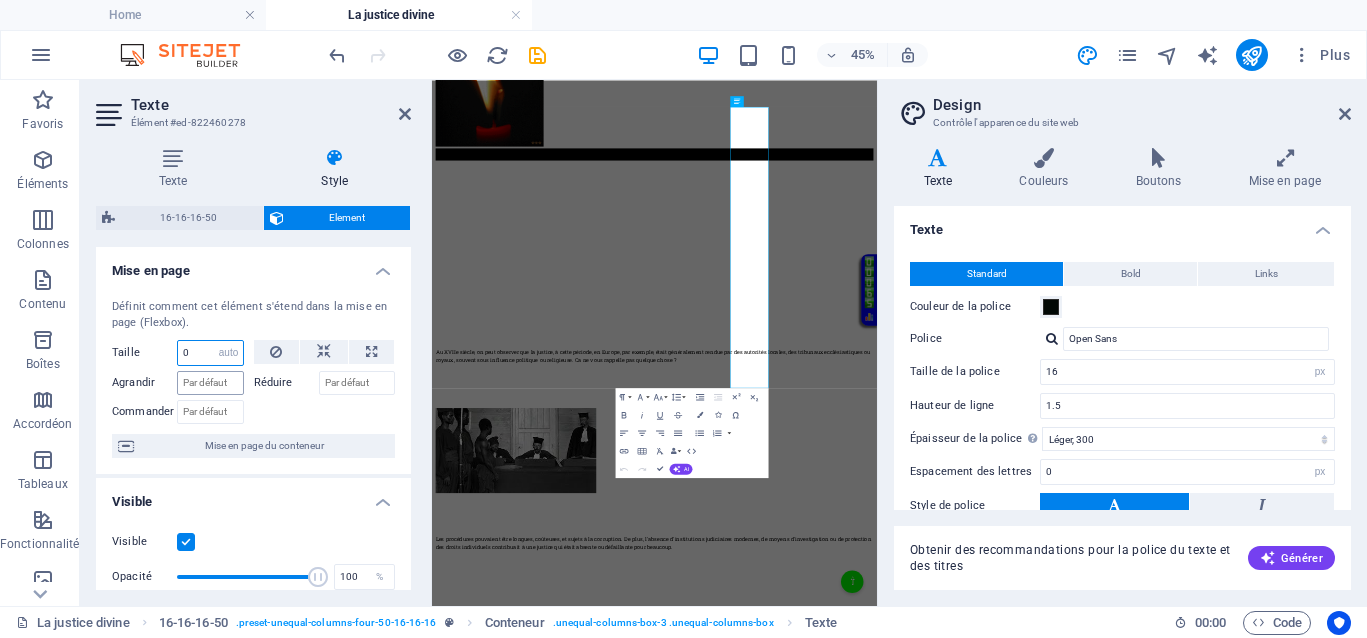 type 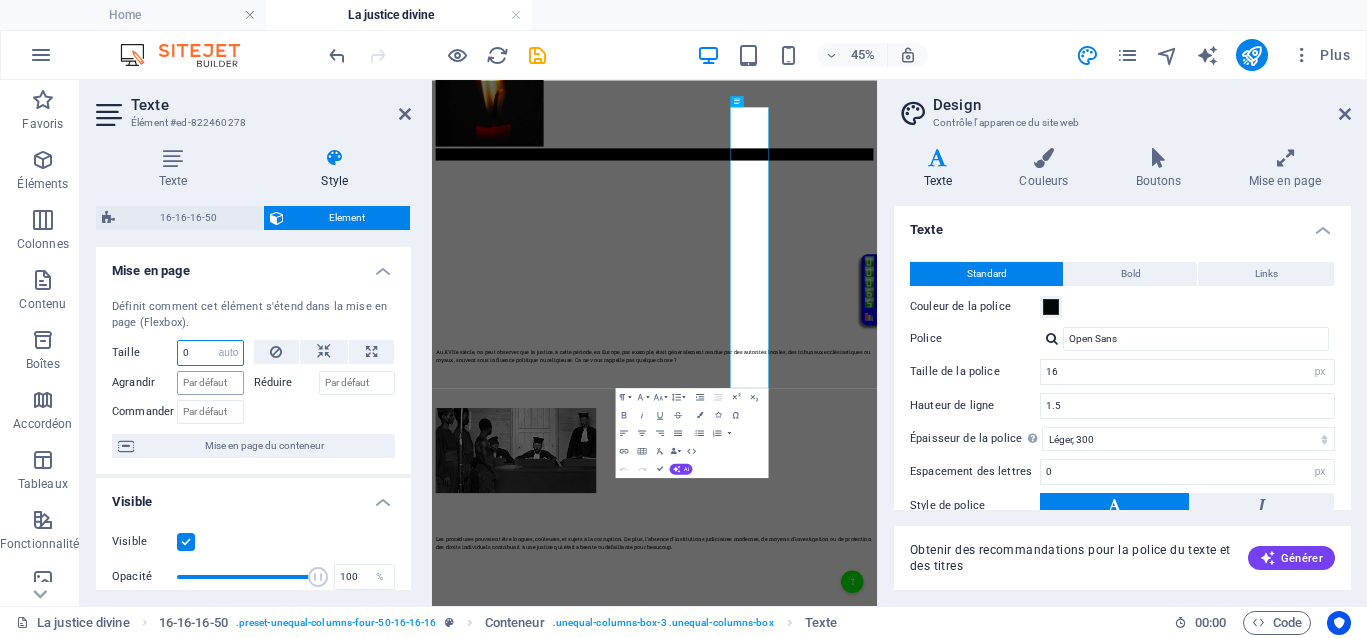 select on "DISABLED_OPTION_VALUE" 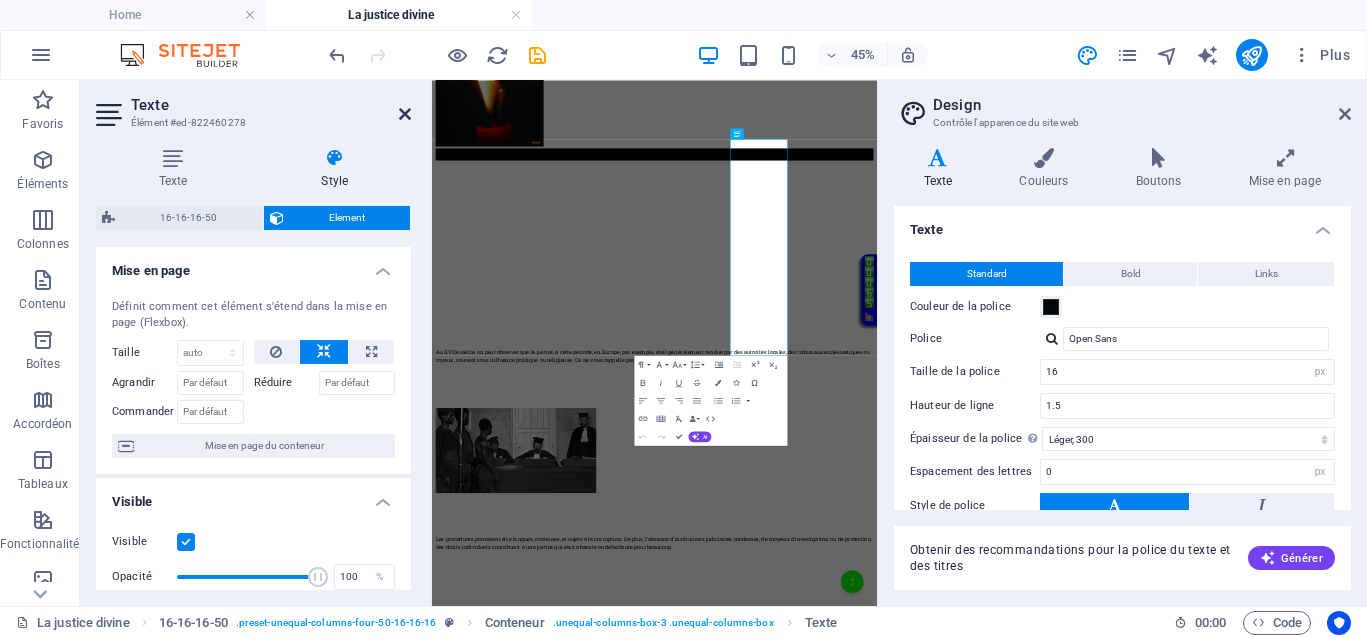 click at bounding box center (405, 114) 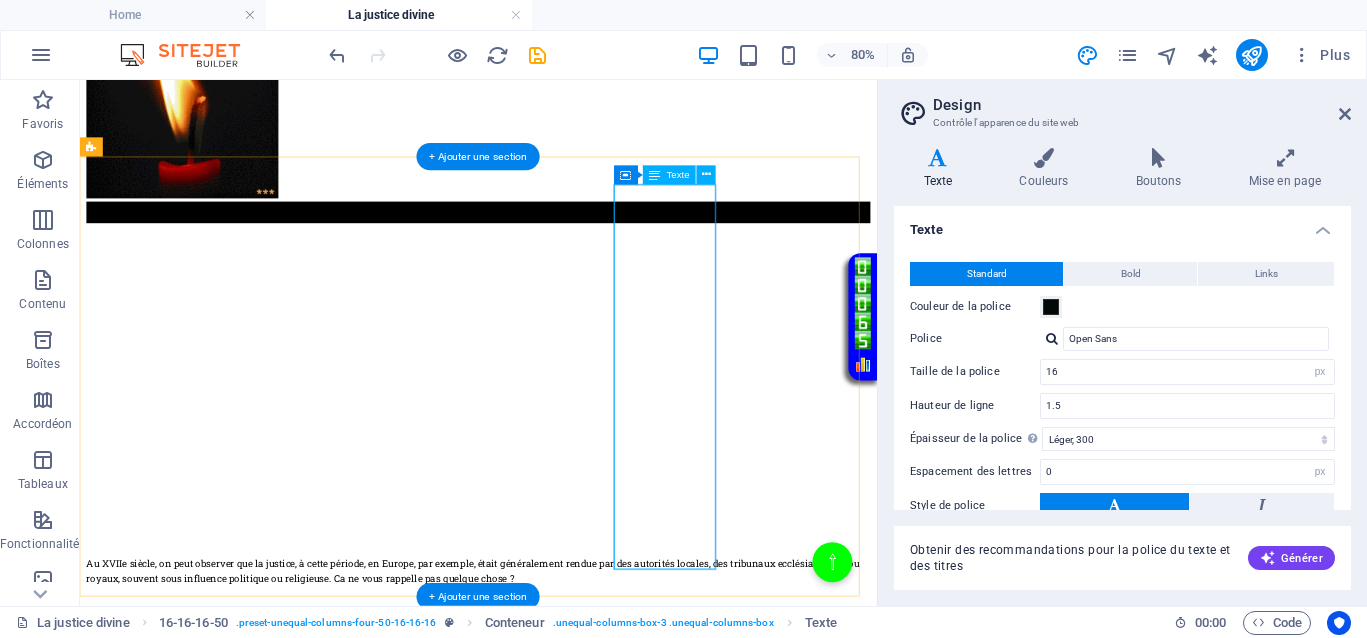 click on "Les procédures pouvaient être longues, coûteuses, et sujets à la corruption. De plus, l'absence d'institutions judiciaires modernes, de moyens d'investigation ou de protection des droits individuels contribuait à une justice qui était absente ou défaillante pour beaucoup." at bounding box center (578, 1178) 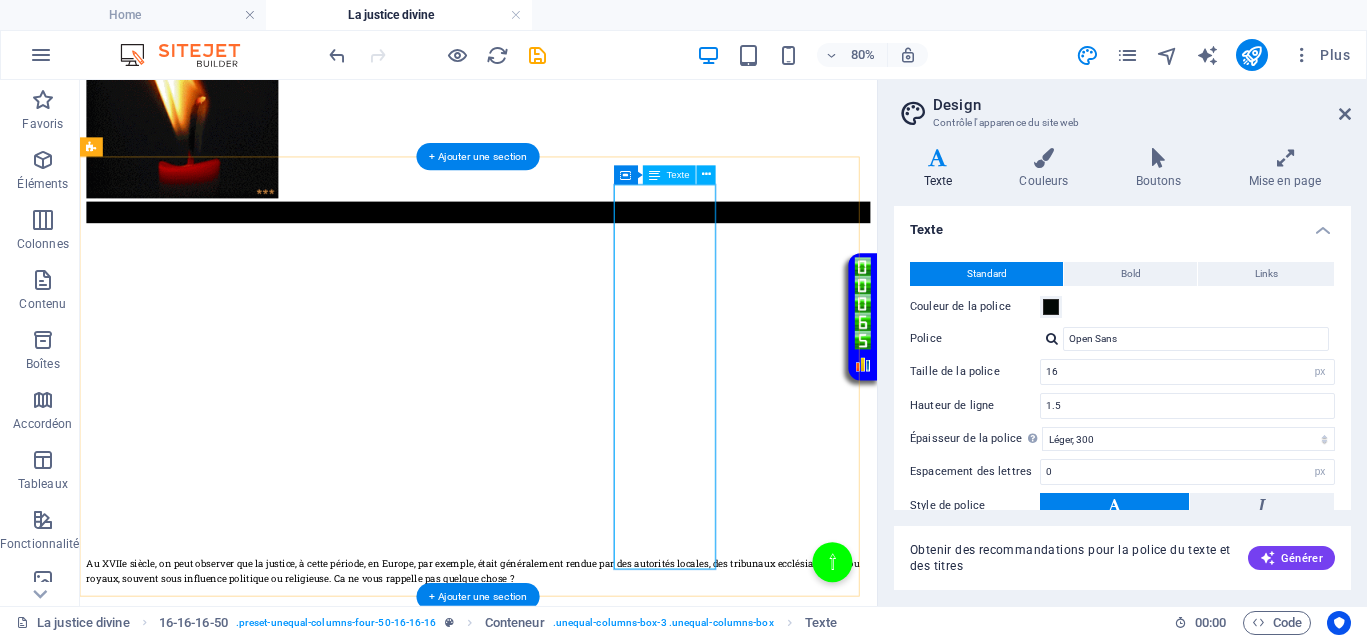 click on "Les procédures pouvaient être longues, coûteuses, et sujets à la corruption. De plus, l'absence d'institutions judiciaires modernes, de moyens d'investigation ou de protection des droits individuels contribuait à une justice qui était absente ou défaillante pour beaucoup." at bounding box center (578, 1178) 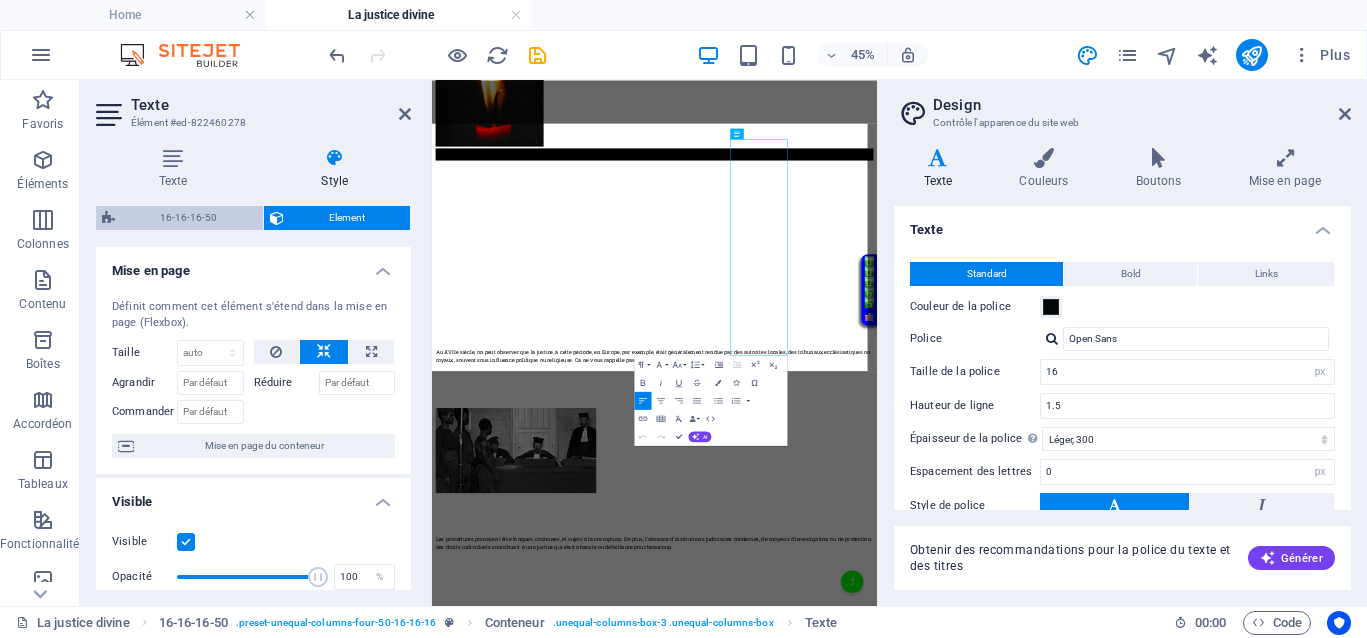 click on "16-16-16-50" at bounding box center (189, 218) 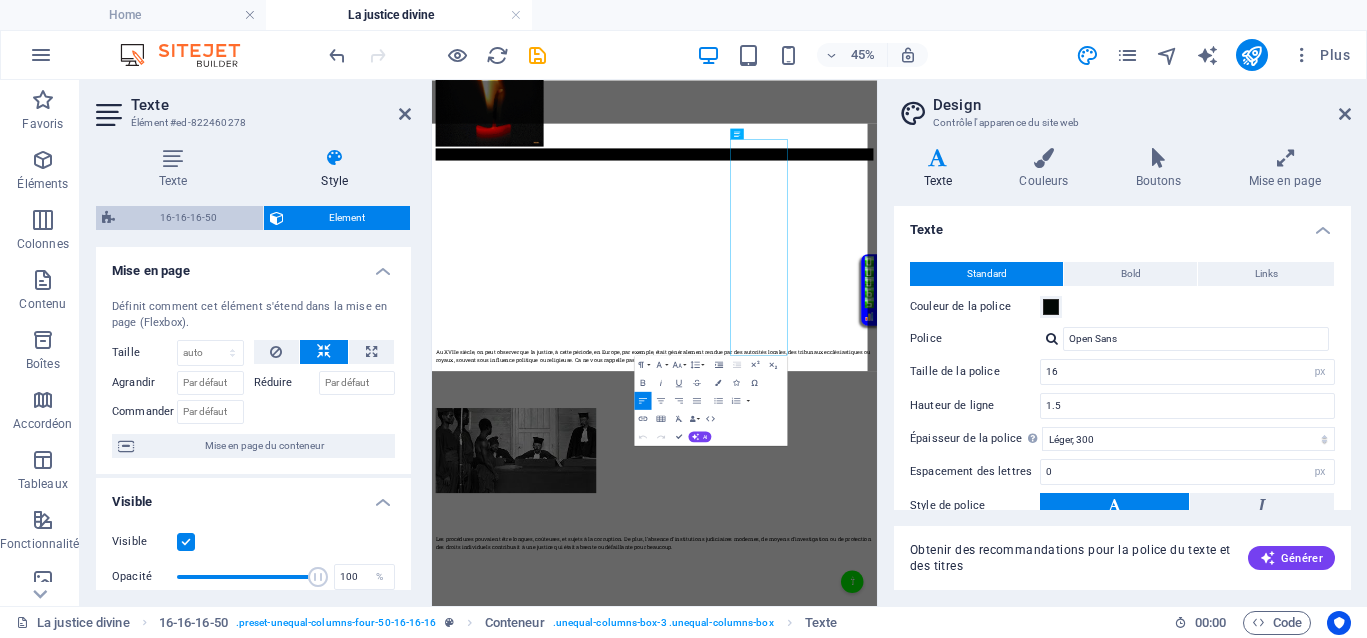 select on "px" 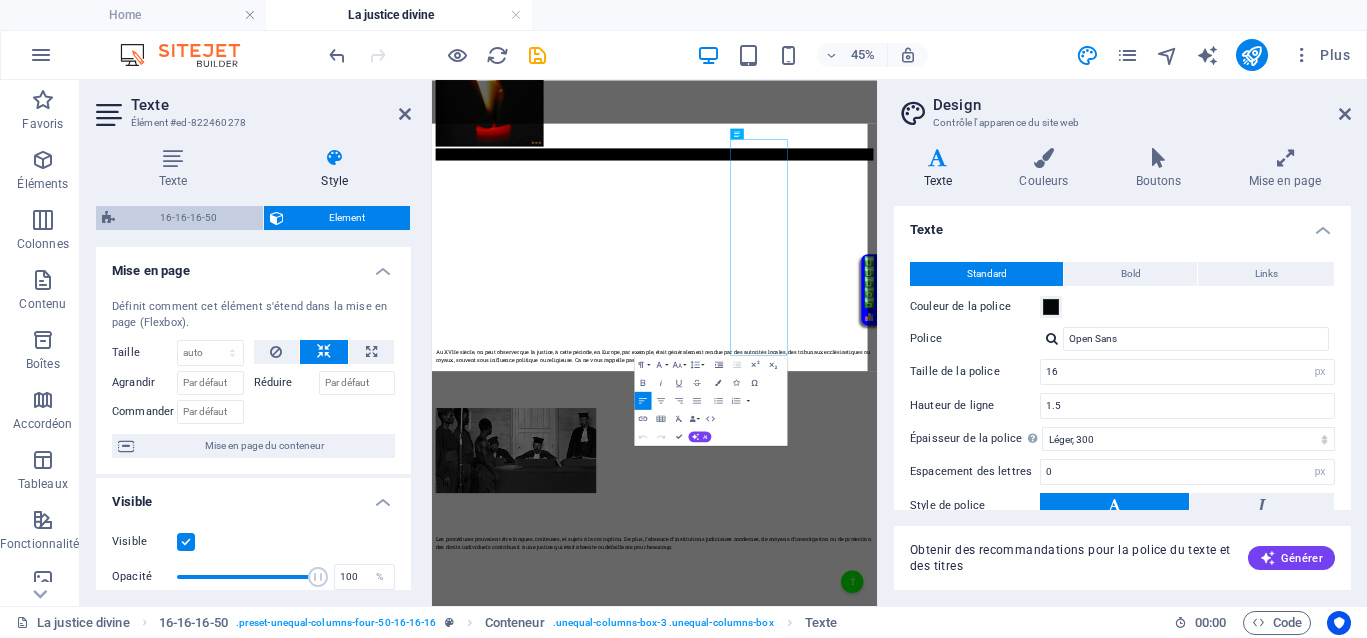 select on "%" 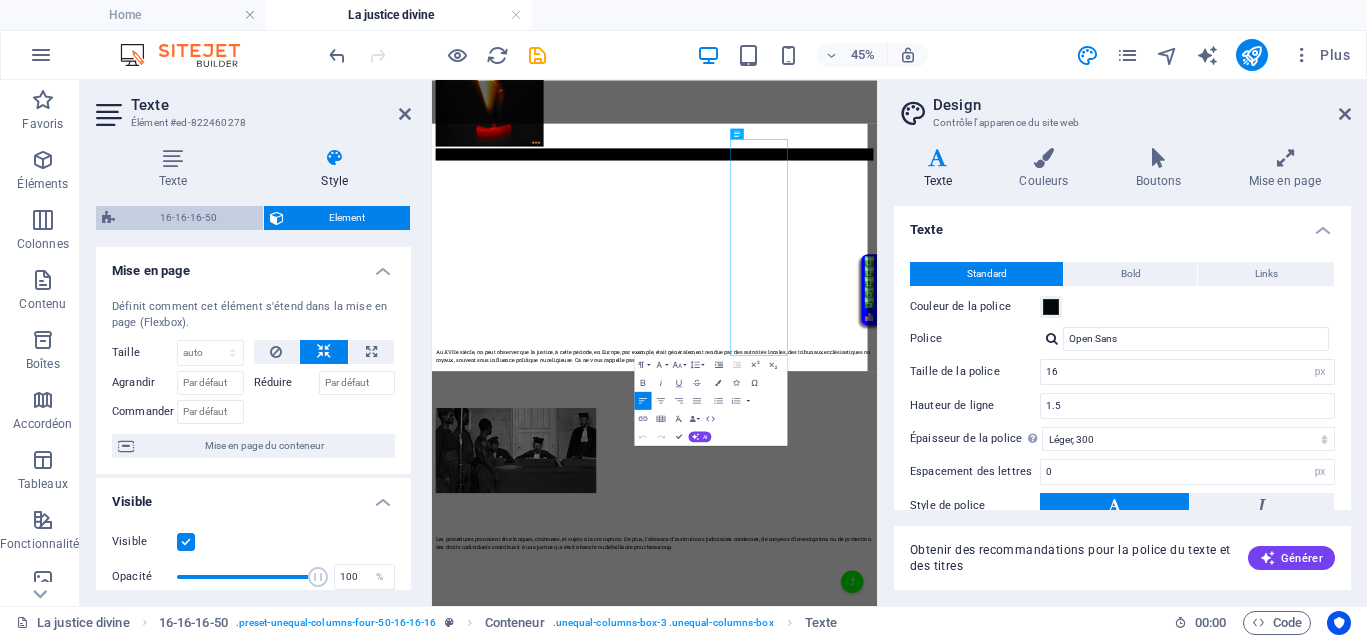 select on "%" 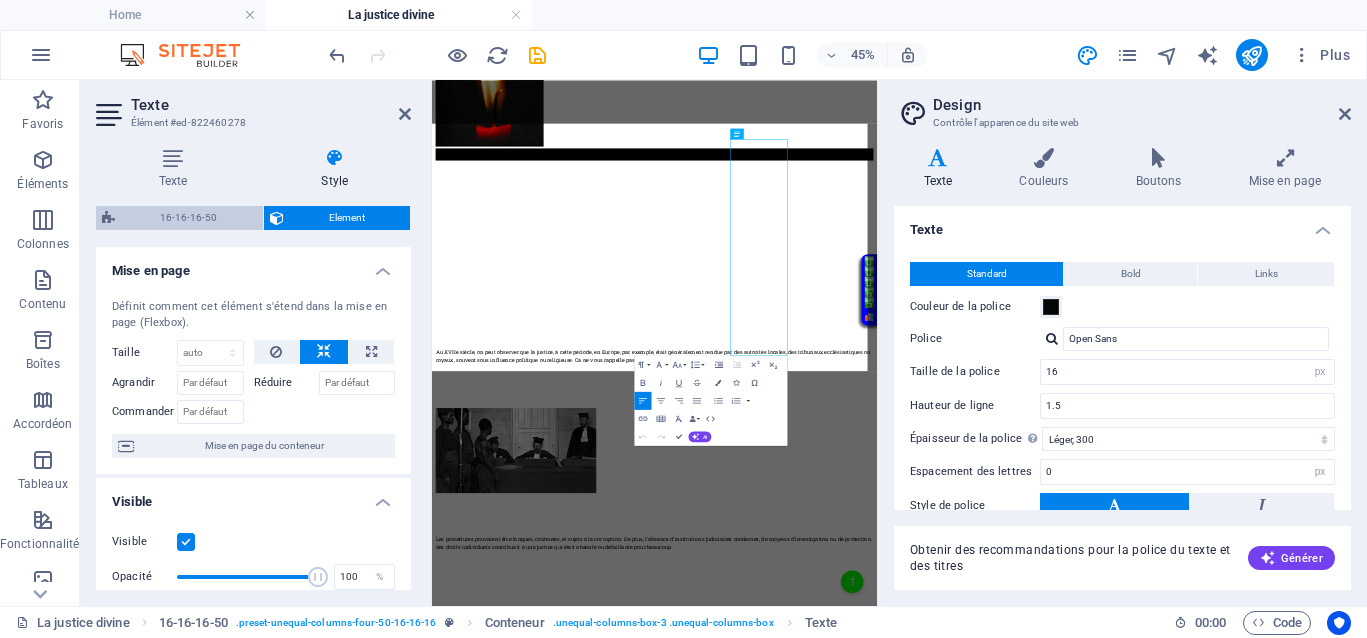 select on "%" 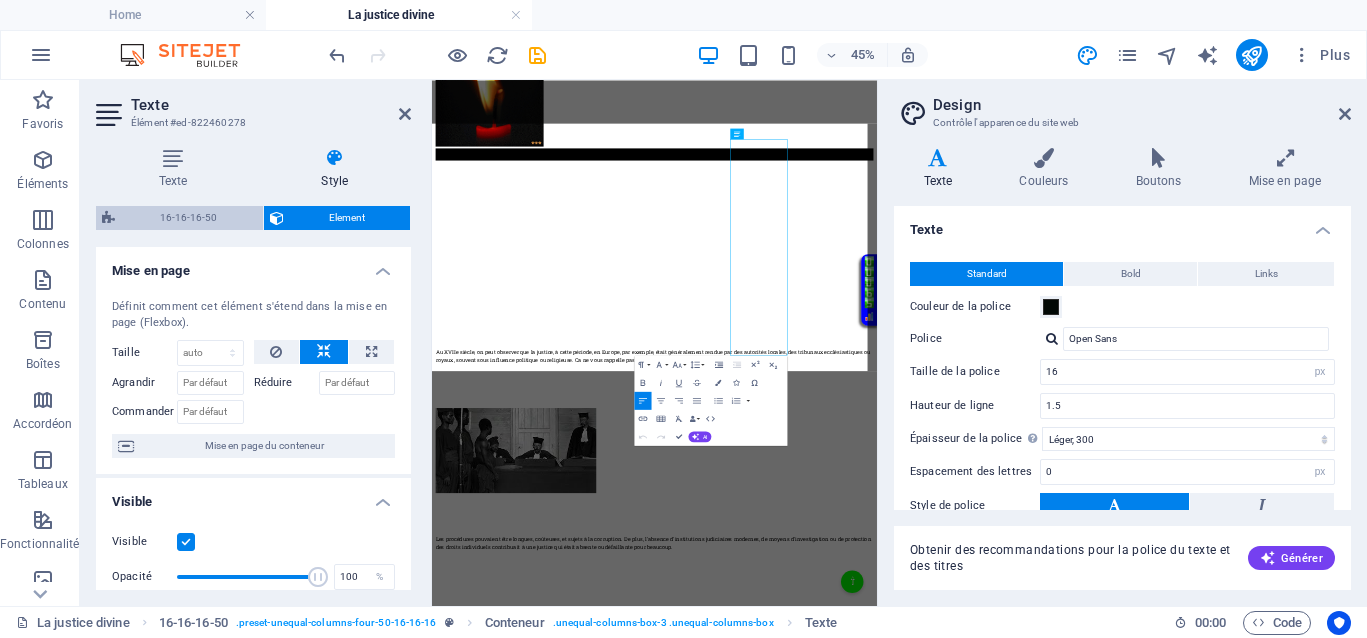 select on "%" 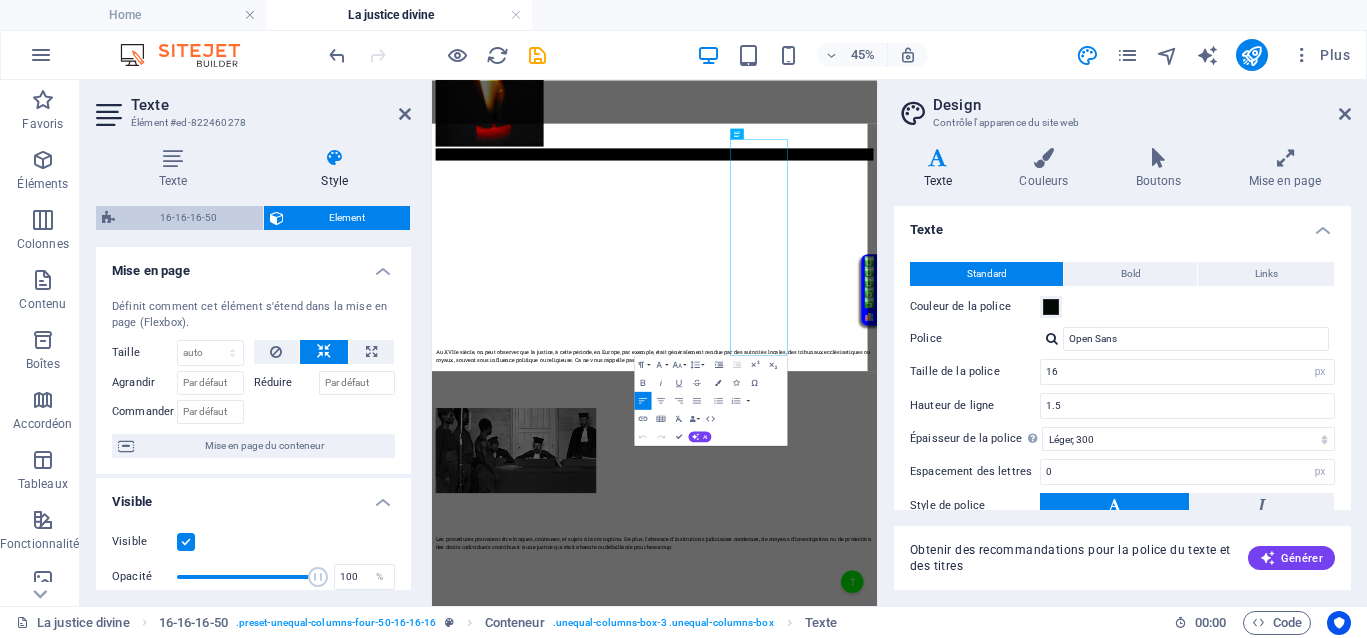 select on "rem" 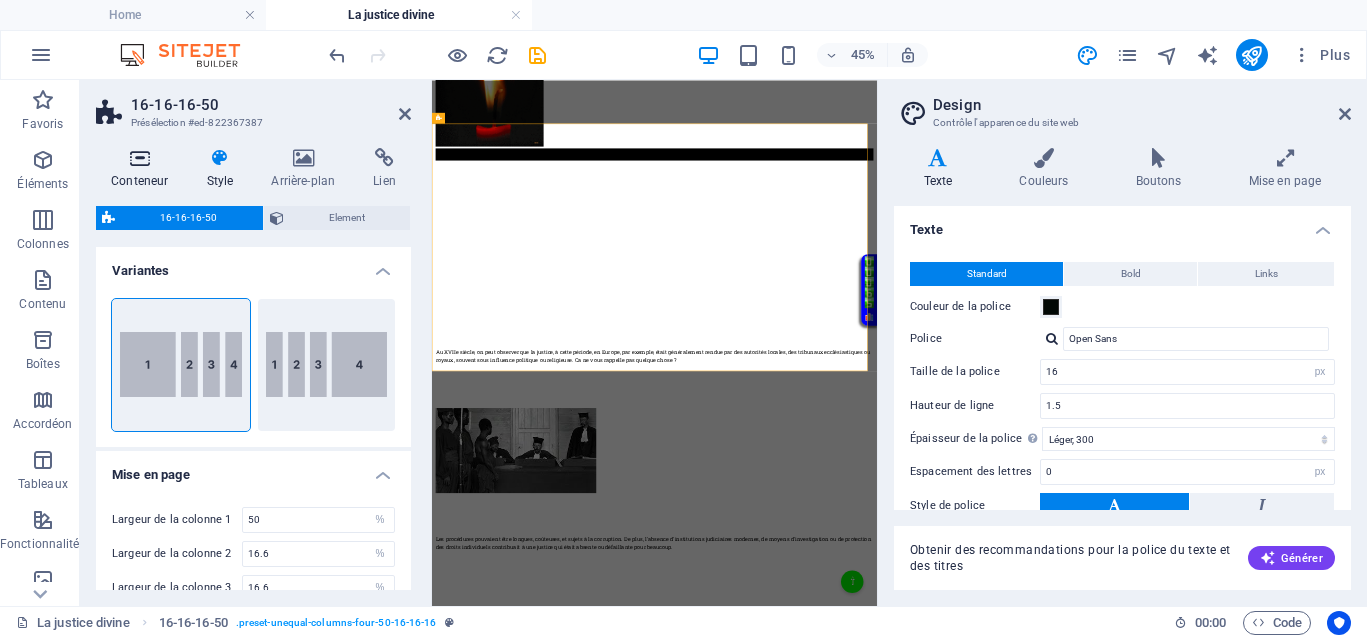 click on "Conteneur" at bounding box center [143, 169] 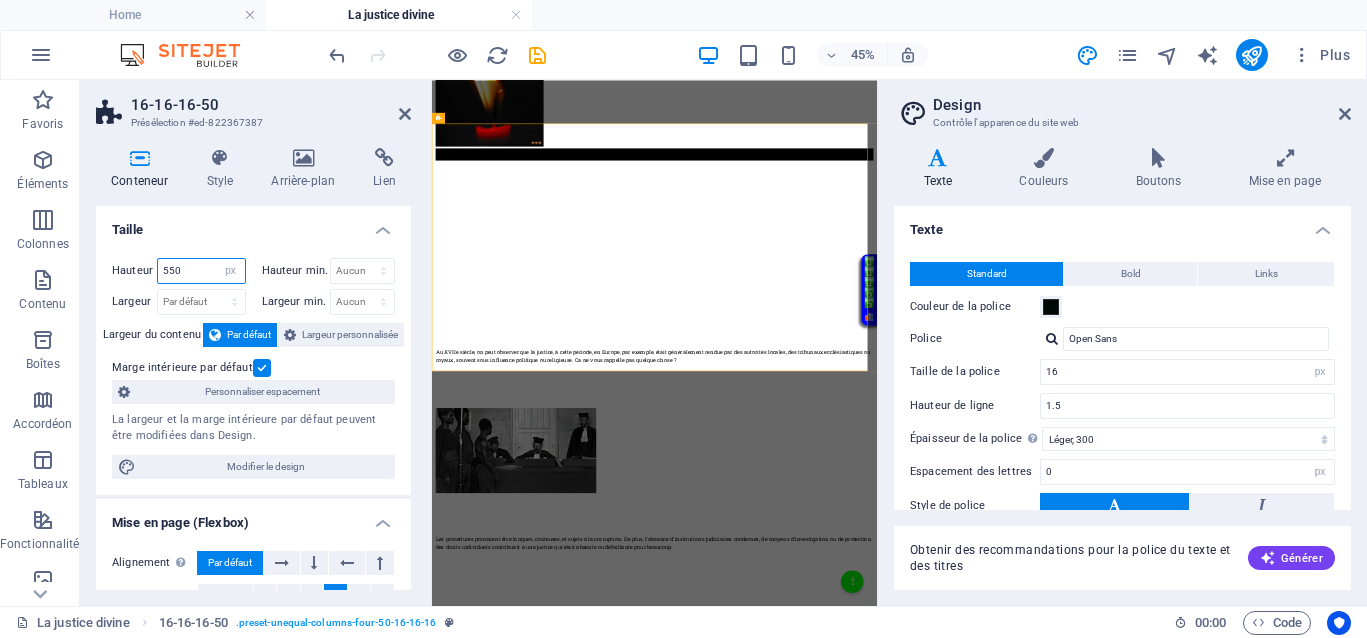drag, startPoint x: 199, startPoint y: 266, endPoint x: 141, endPoint y: 264, distance: 58.034473 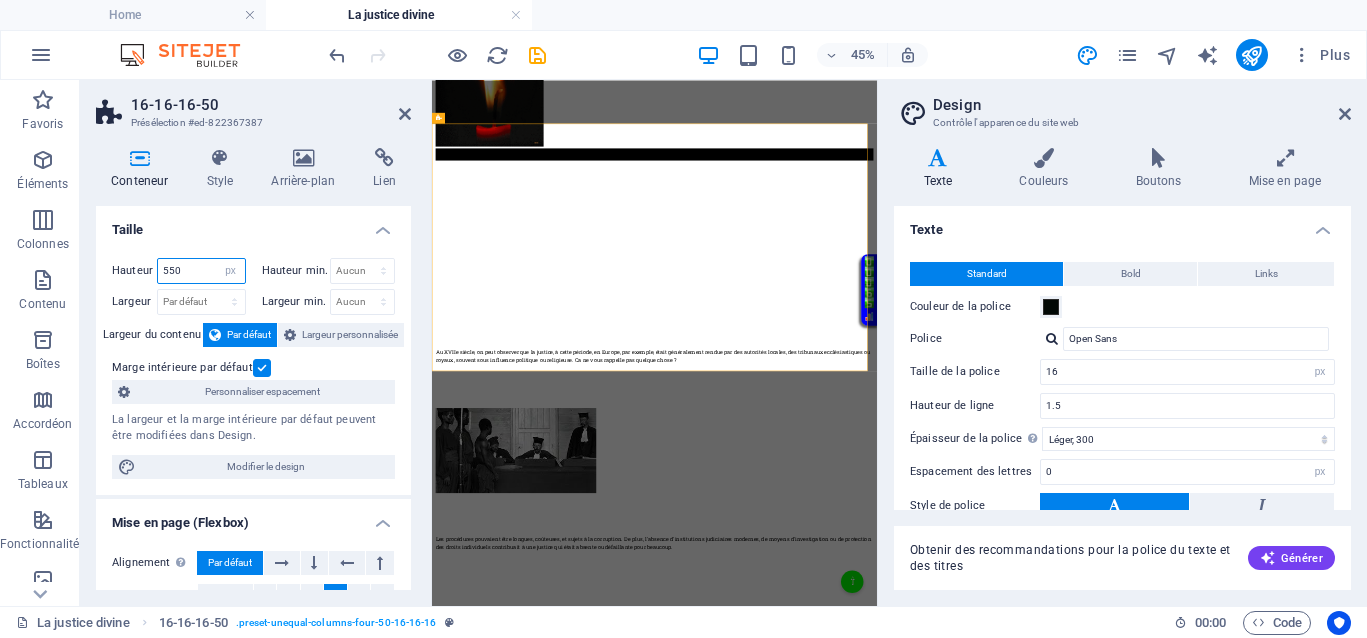 click on "Hauteur 550 Par défaut px rem % vh vw" at bounding box center [179, 271] 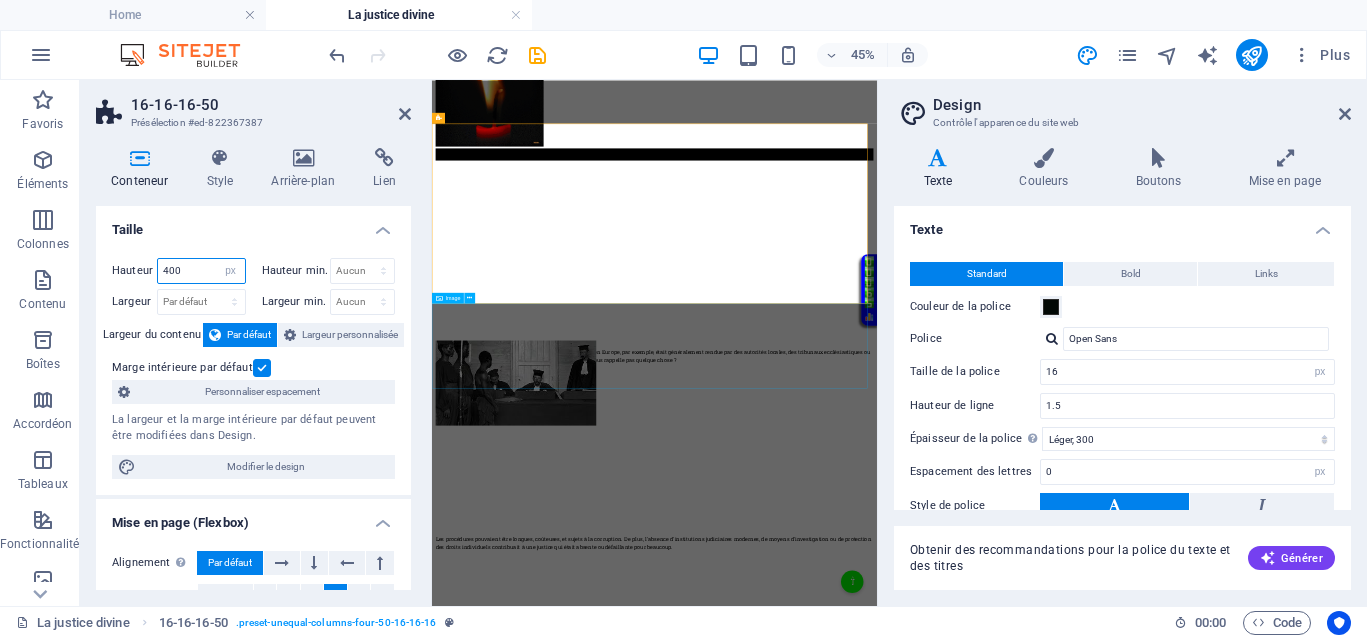 type on "400" 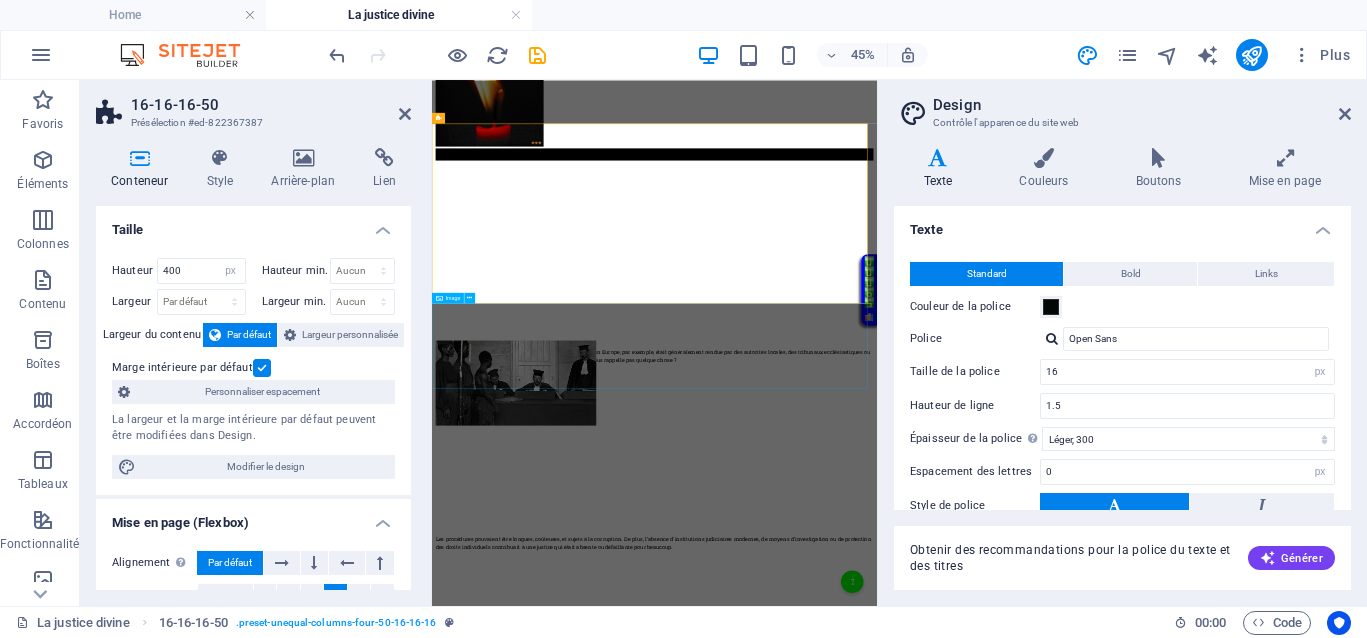 click at bounding box center [926, 755] 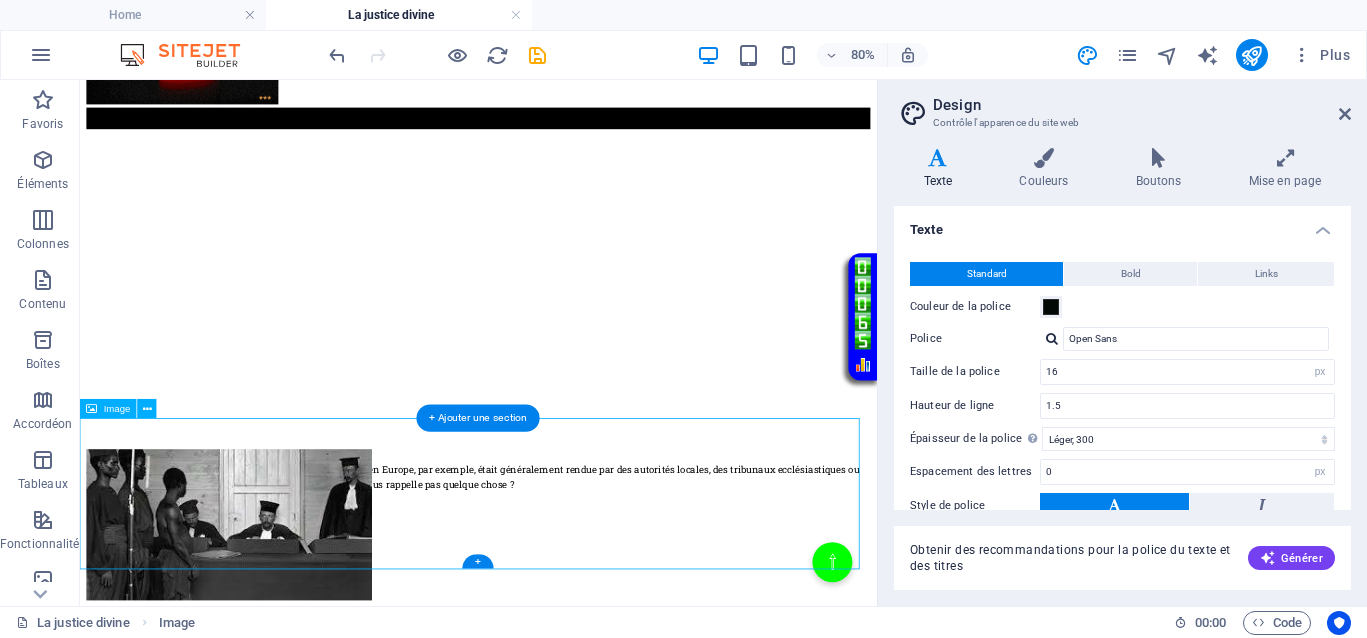 scroll, scrollTop: 625, scrollLeft: 0, axis: vertical 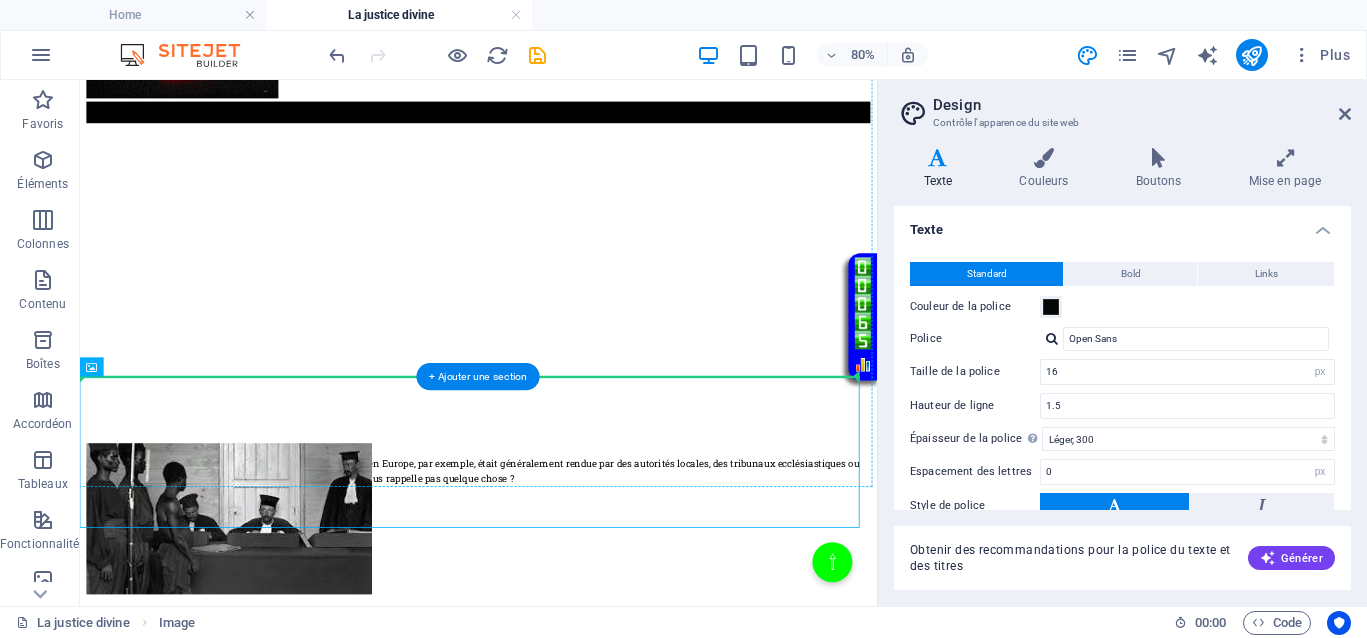 drag, startPoint x: 530, startPoint y: 523, endPoint x: 286, endPoint y: 366, distance: 290.1465 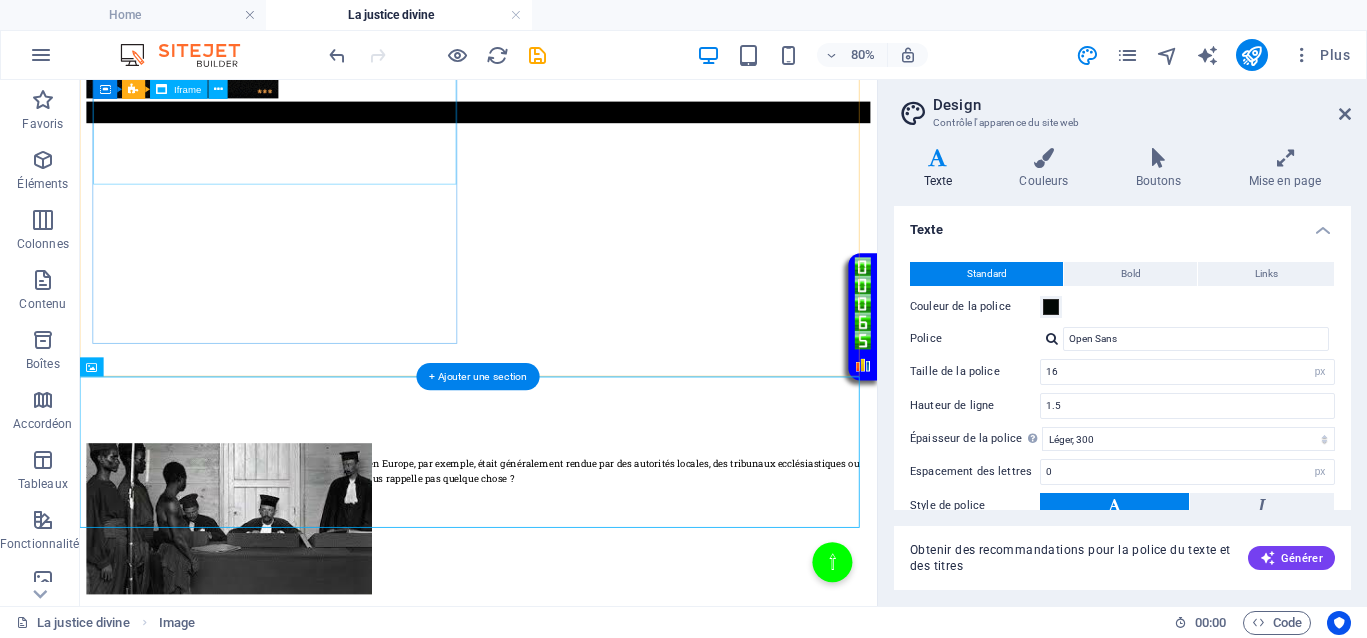 click on "</div>" at bounding box center (578, 236) 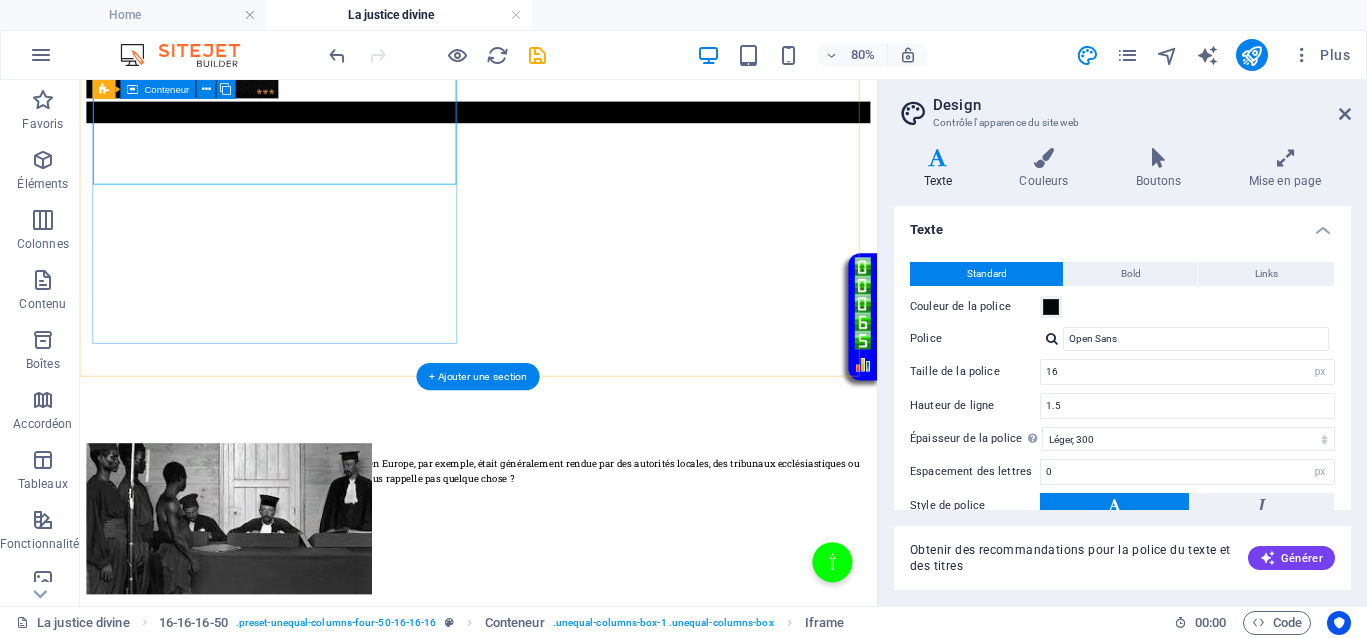 click on "</div>" at bounding box center [578, 334] 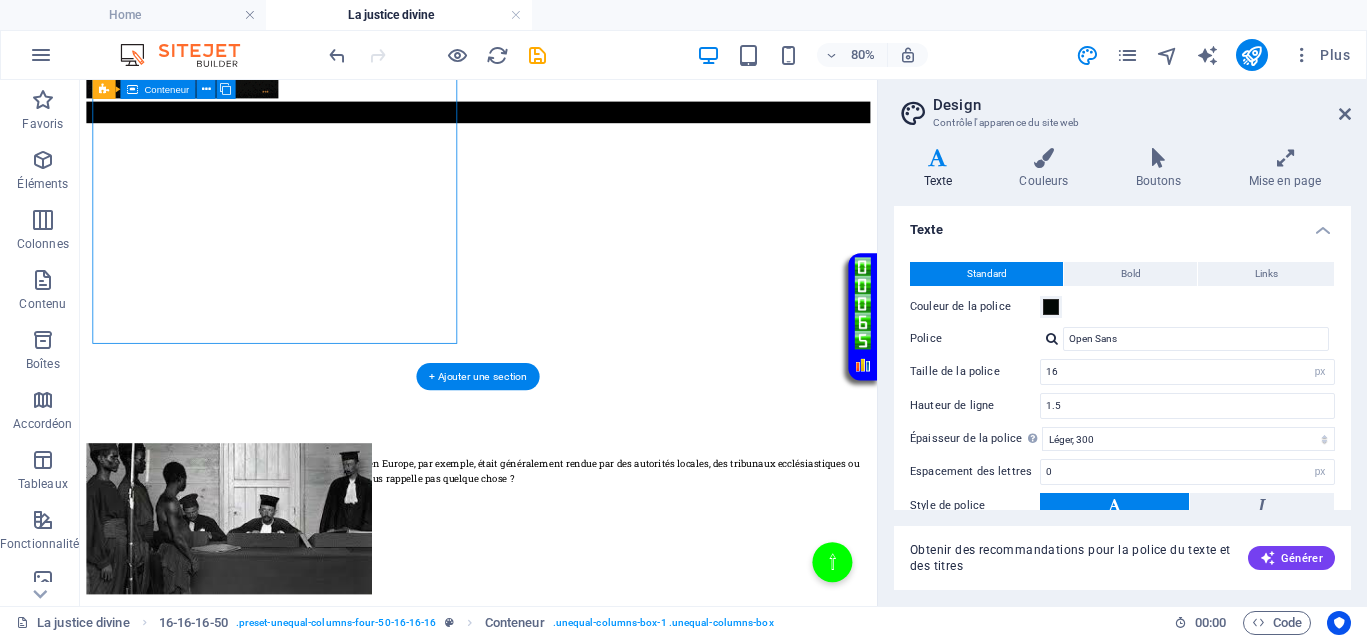 click on "</div>" at bounding box center [578, 334] 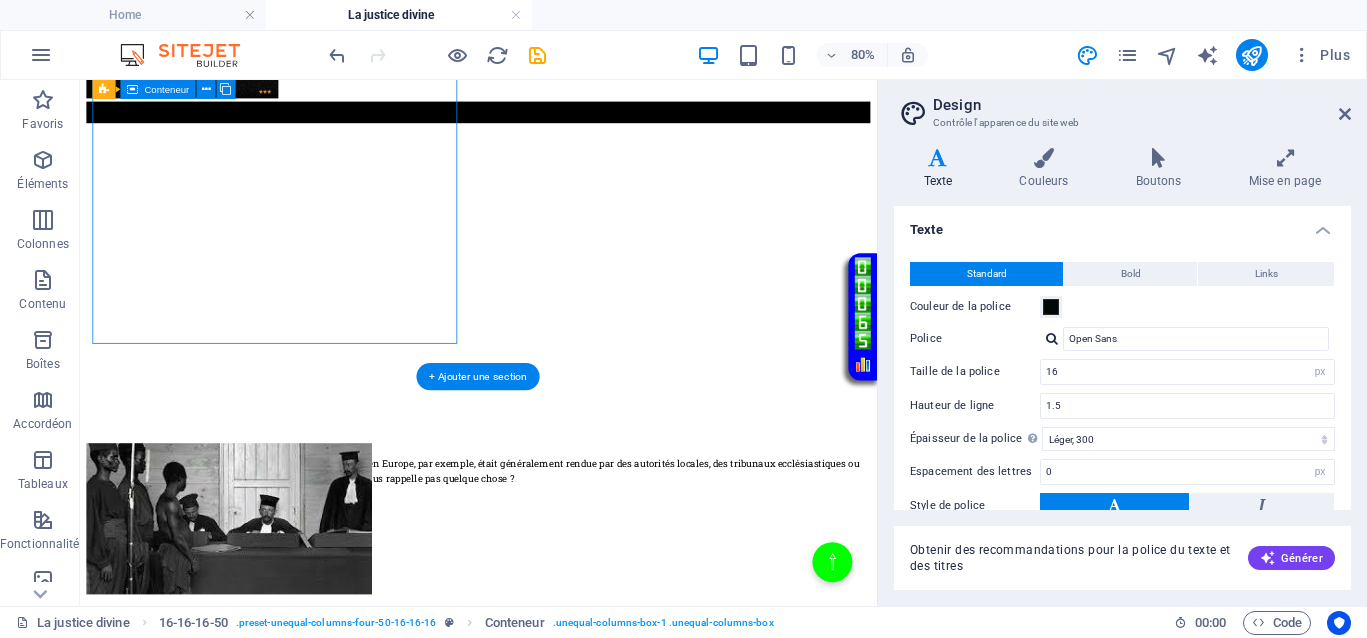select on "px" 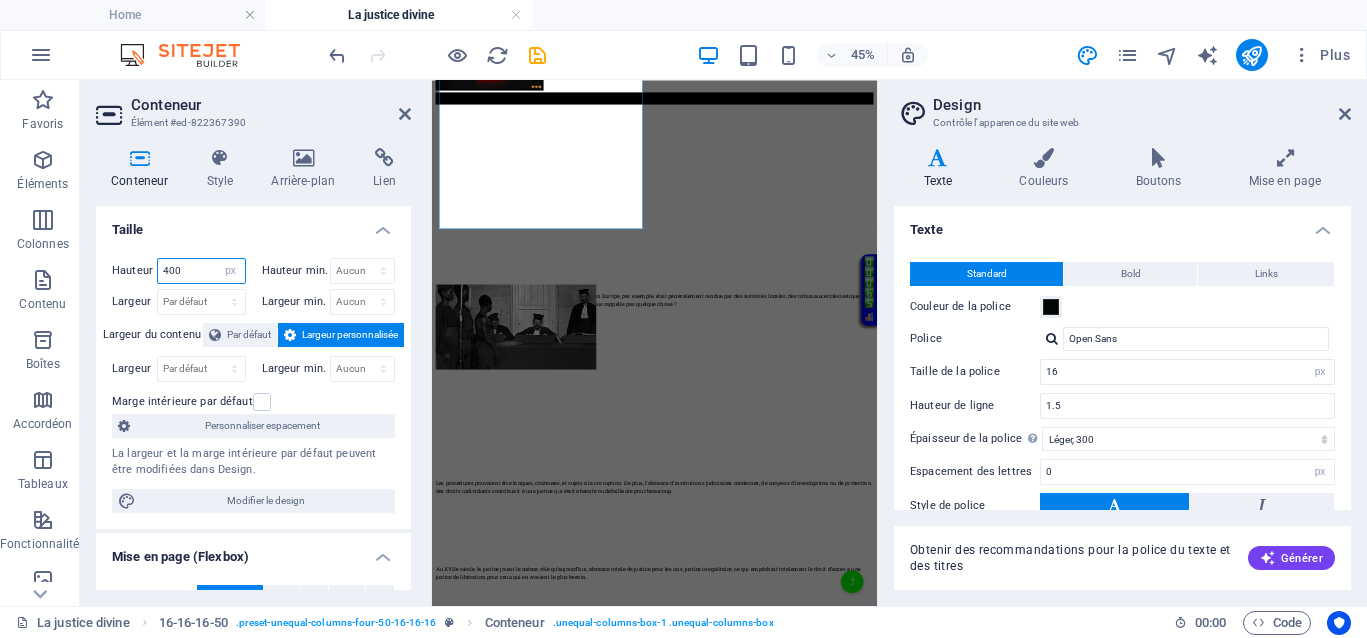 drag, startPoint x: 203, startPoint y: 266, endPoint x: 160, endPoint y: 258, distance: 43.737854 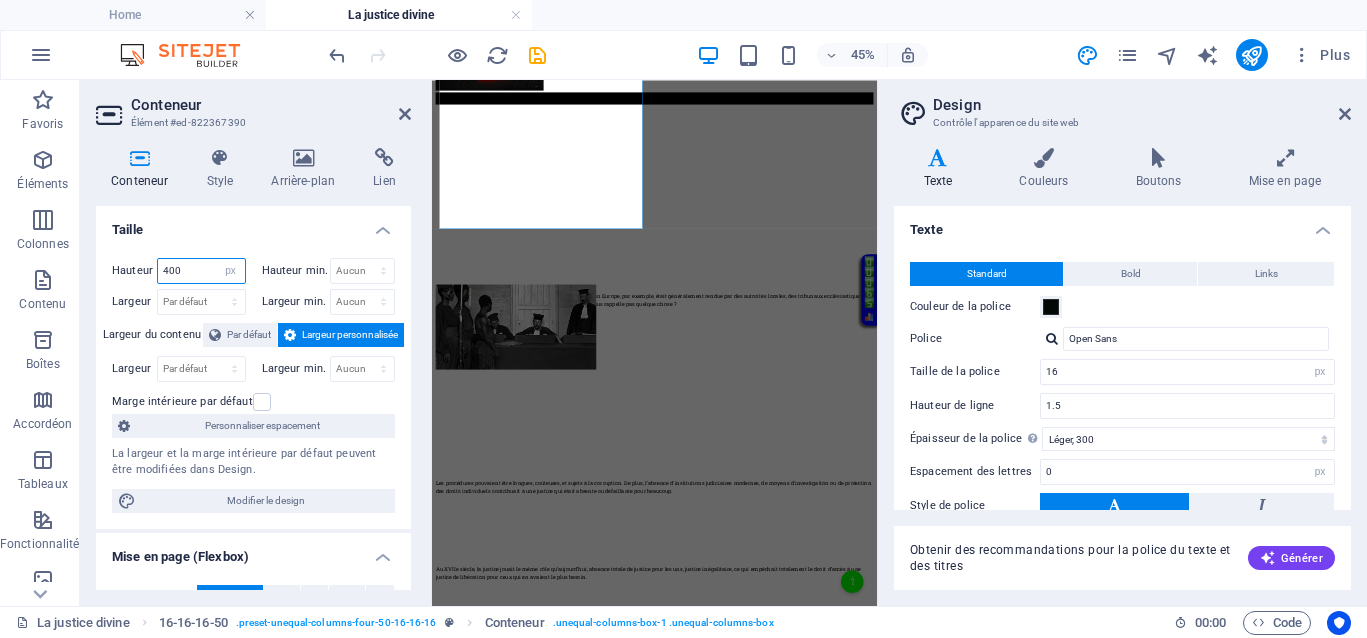 click on "400" at bounding box center (201, 271) 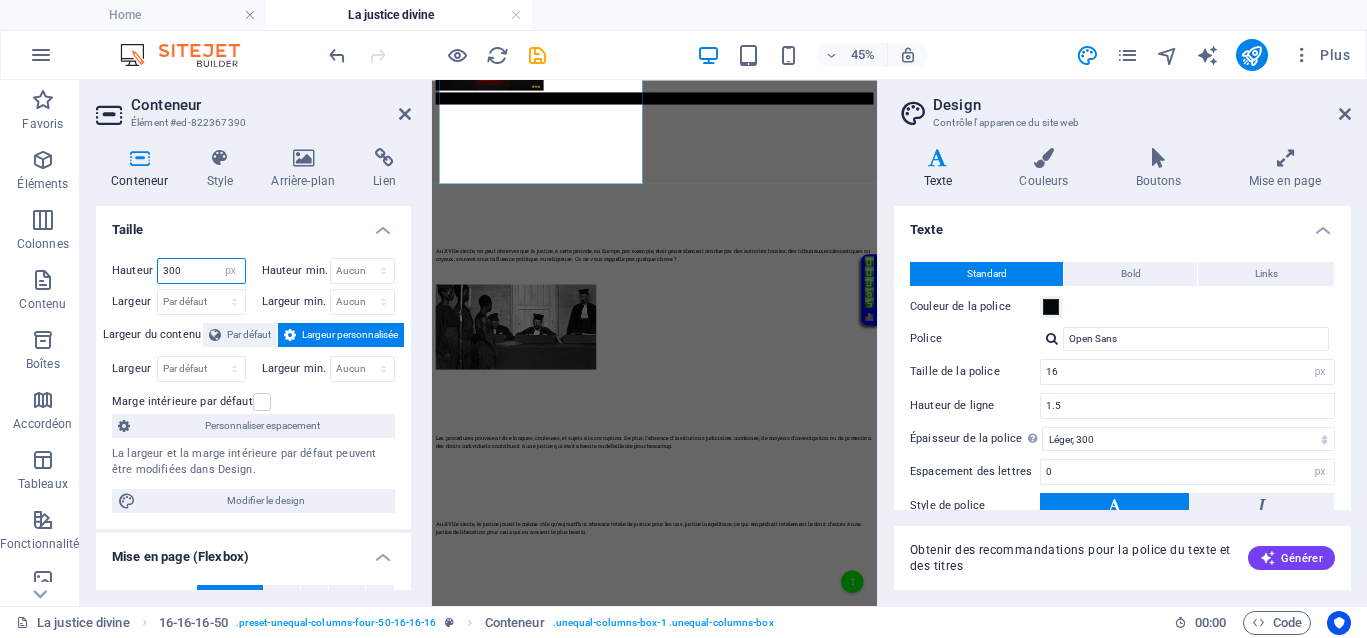 drag, startPoint x: 186, startPoint y: 271, endPoint x: 140, endPoint y: 271, distance: 46 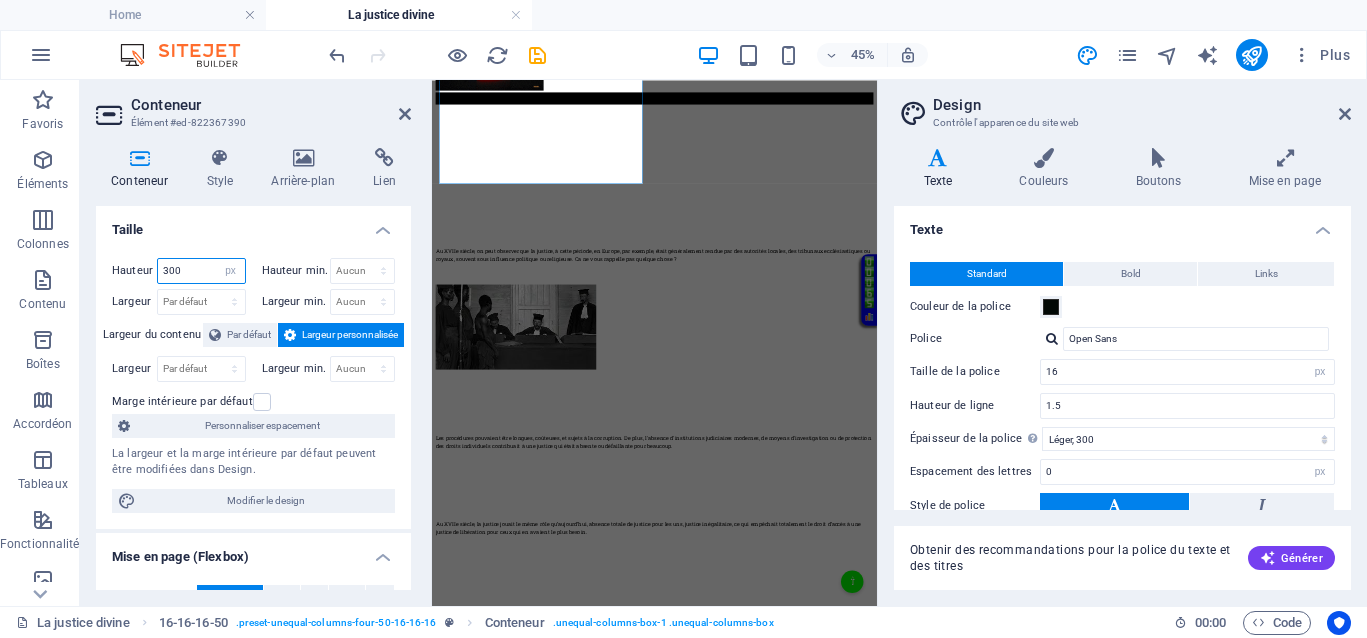 click on "Hauteur 300 Par défaut px rem % vh vw" at bounding box center (179, 271) 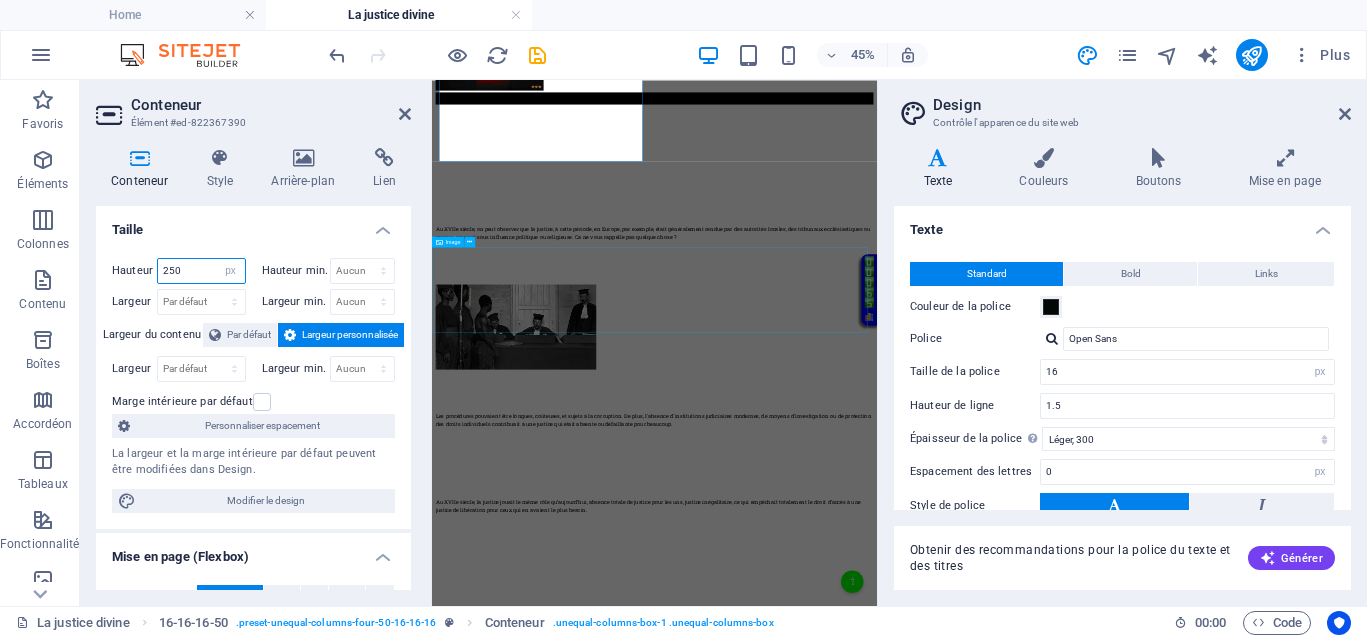 type on "250" 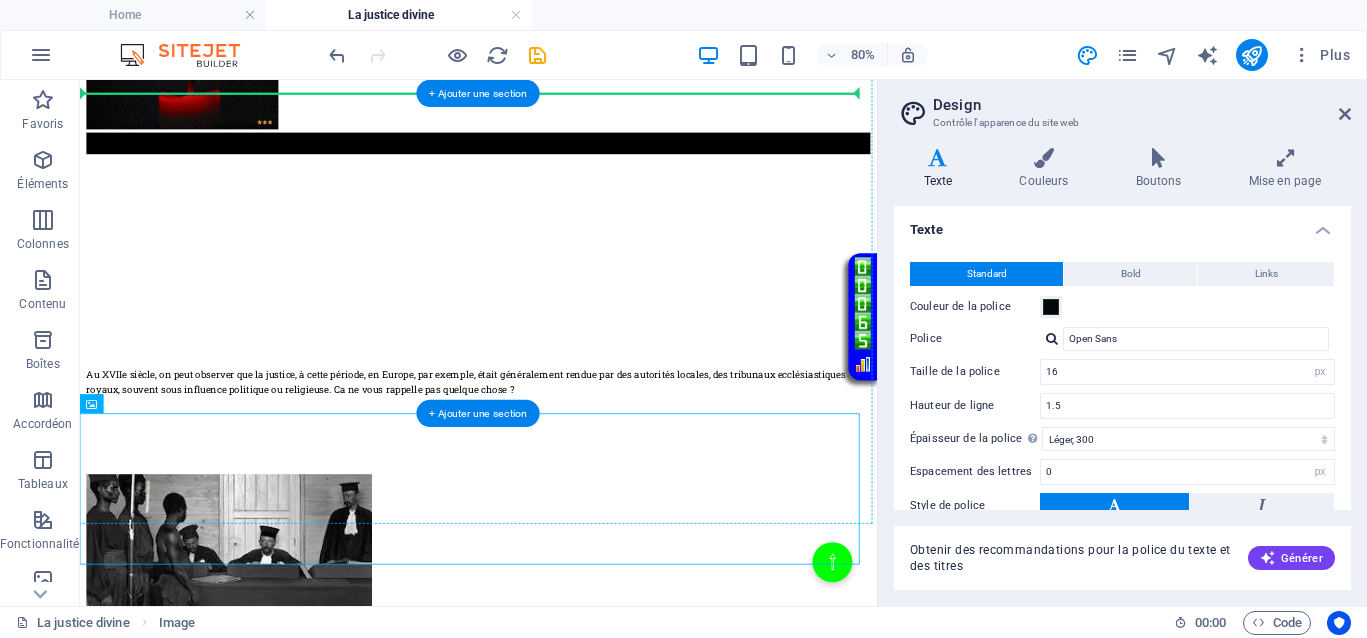 scroll, scrollTop: 579, scrollLeft: 0, axis: vertical 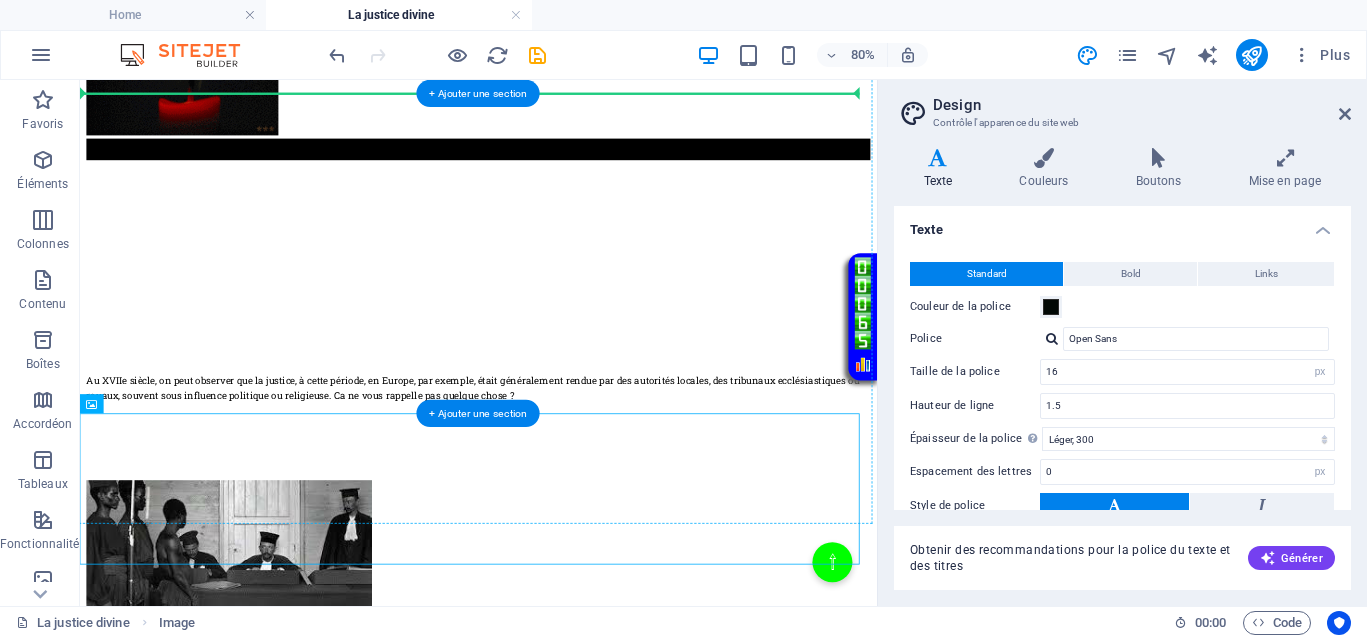 drag, startPoint x: 562, startPoint y: 525, endPoint x: 258, endPoint y: 285, distance: 387.319 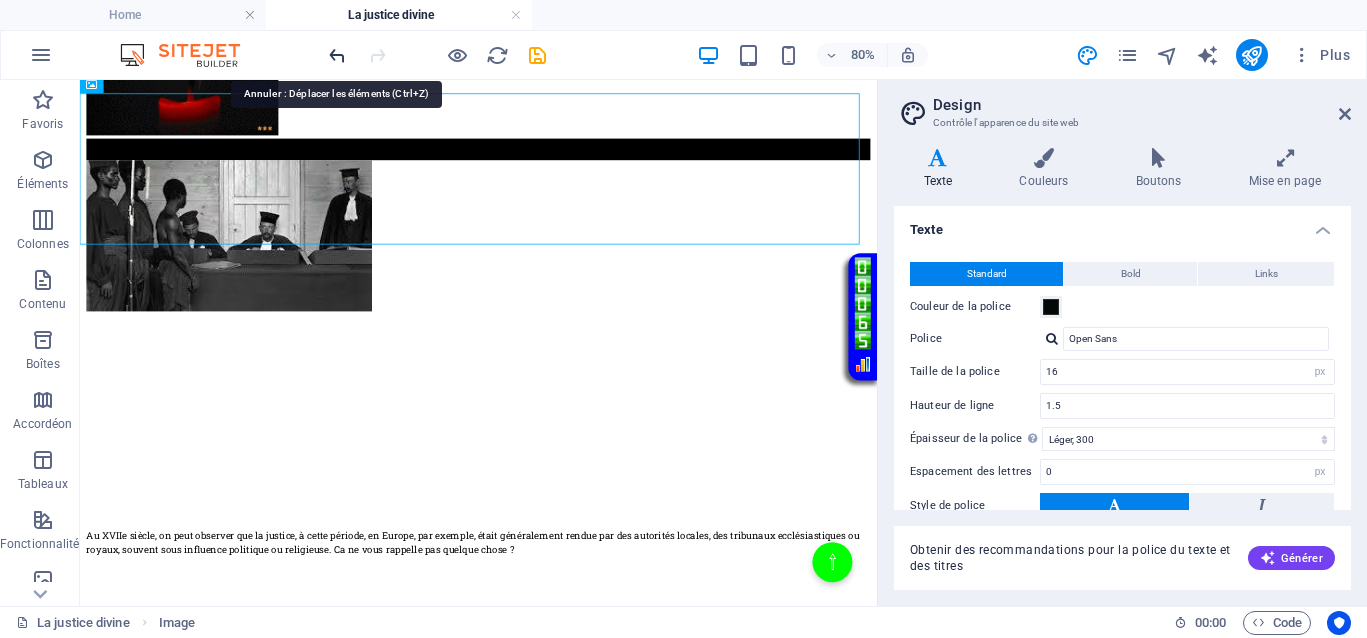 click at bounding box center [337, 55] 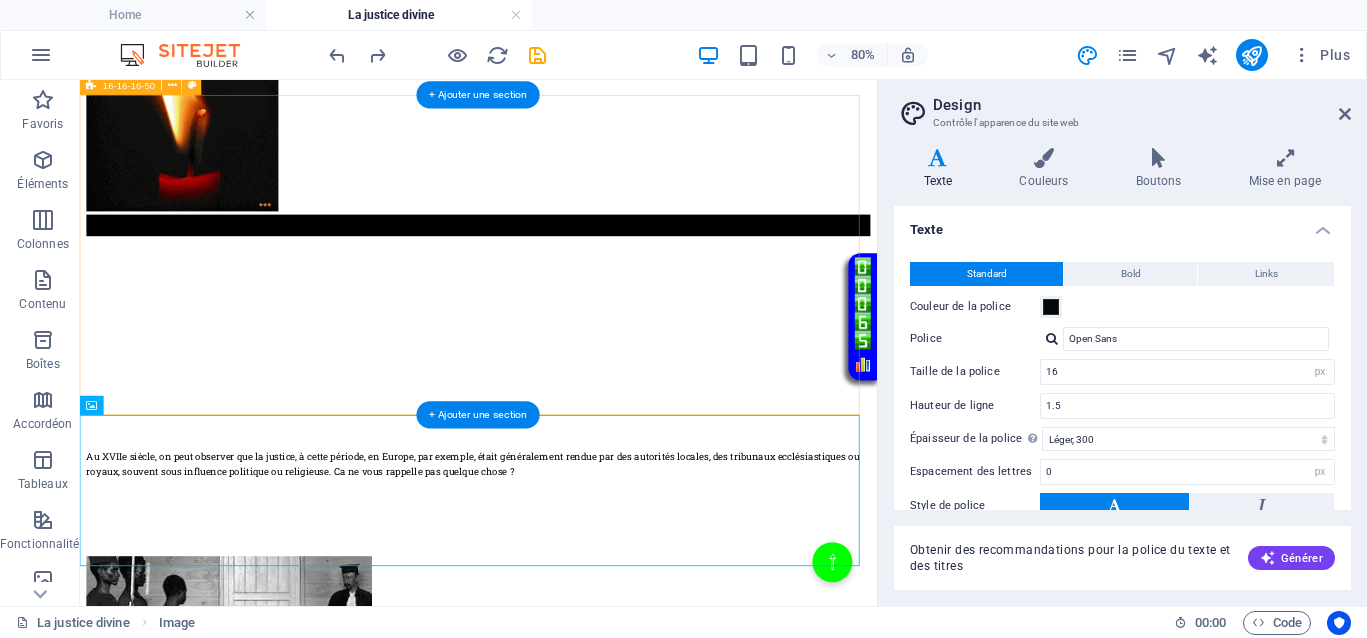scroll, scrollTop: 454, scrollLeft: 0, axis: vertical 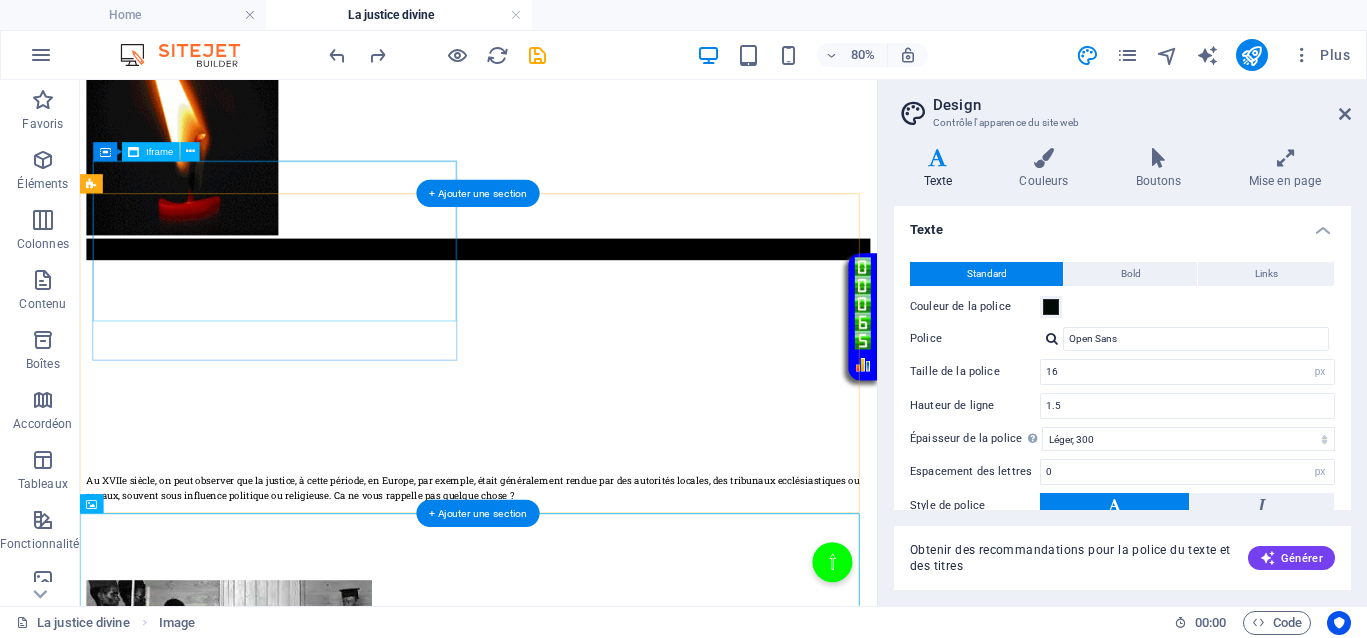 click on "</div>" at bounding box center (578, 407) 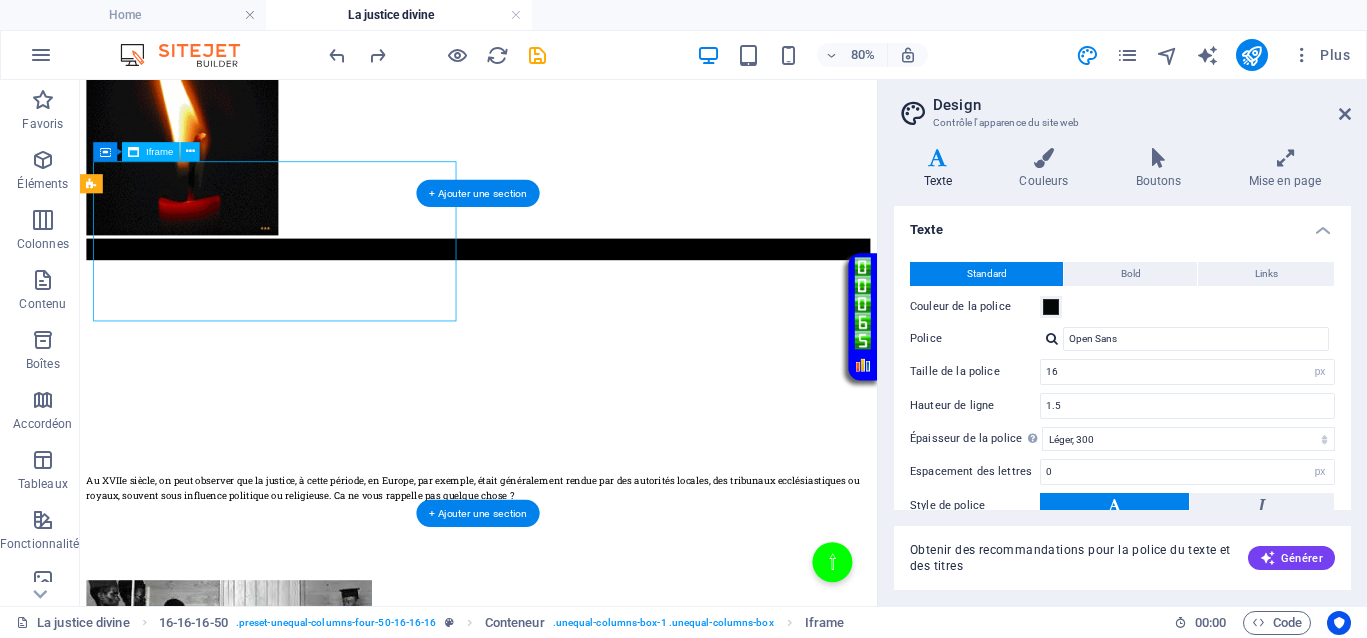 click on "</div>" at bounding box center (578, 407) 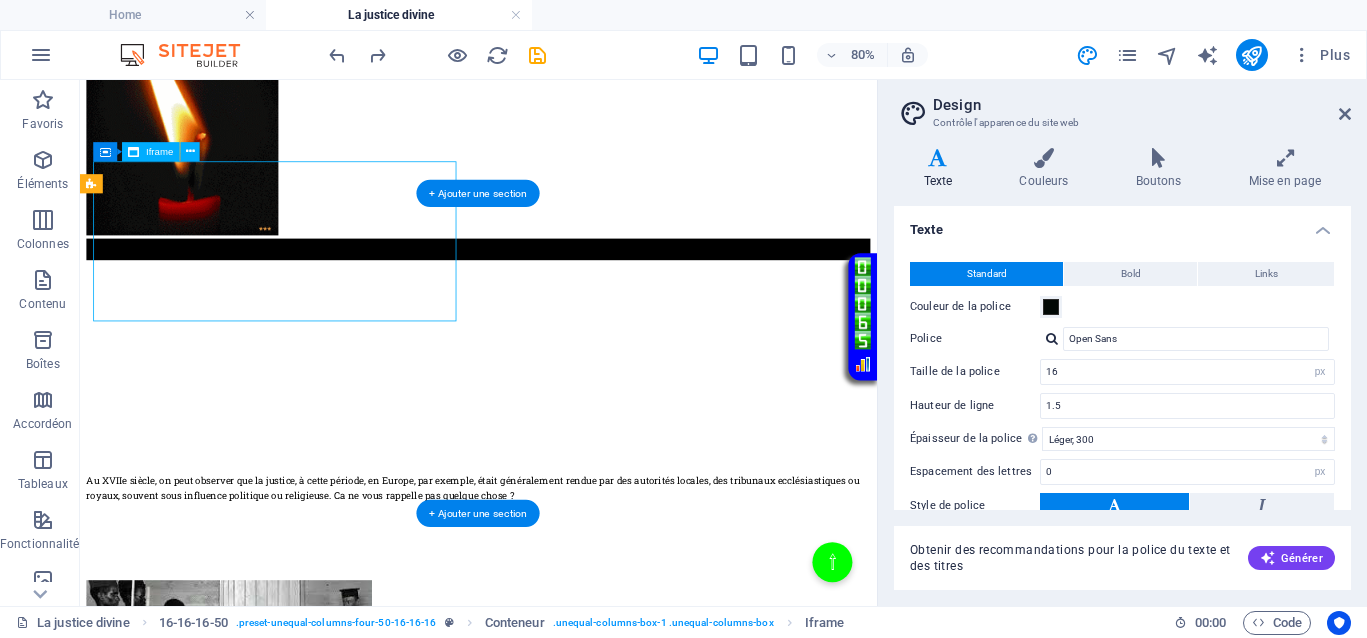 select on "%" 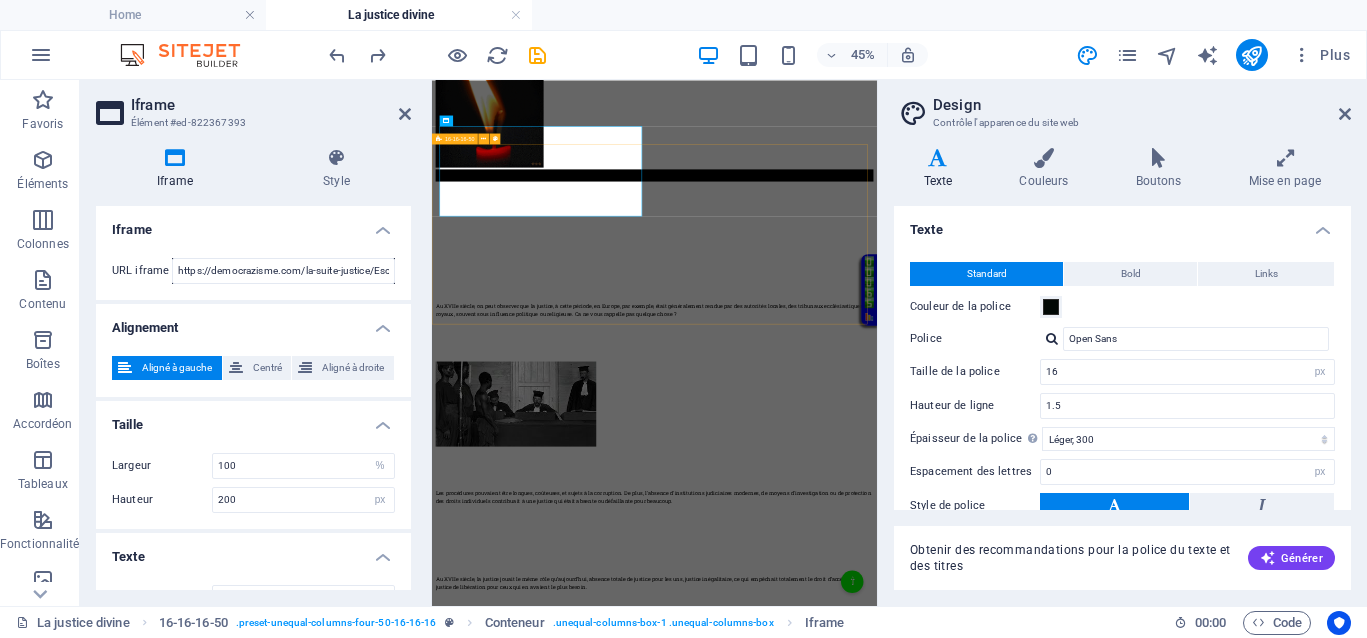 click on "</div> Au XVIIe siècle, on peut observer que la justice, à cette période, en Europe, par exemple, était généralement rendue par des autorités locales, des tribunaux ecclésiastiques ou royaux, souvent sous influence politique ou religieuse. Ca ne vous rappelle pas quelque chose ? Les procédures pouvaient être longues, coûteuses, et sujets à la corruption. De plus, l'absence d'institutions judiciaires modernes, de moyens d'investigation ou de protection des droits individuels contribuait à une justice qui était absente ou défaillante pour beaucoup. Au XVIIe siècle, la justice jouait le même rôle qu’aujourd’hui, absence totale de justice pour les uns, justice inégalitaire, ce qui empêchait totalement le droit d’accès à une justice de libération pour ceux qui en avaient le plus besoin." at bounding box center [926, 505] 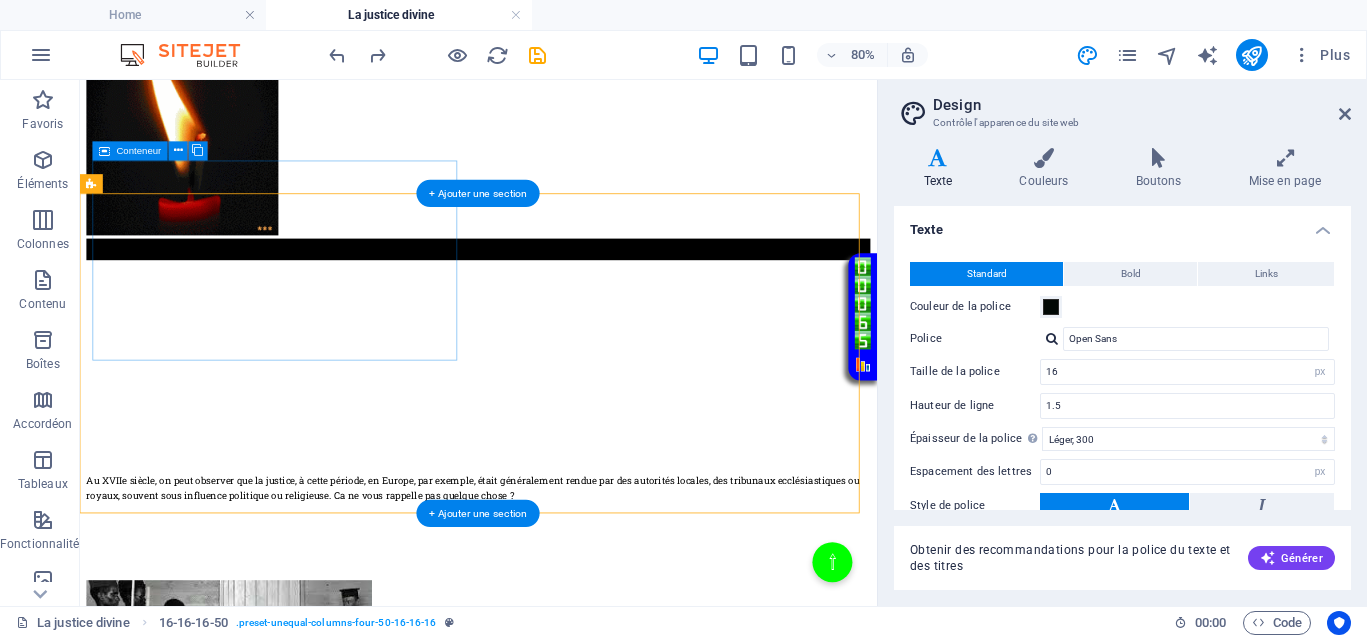 click on "</div>" at bounding box center [578, 430] 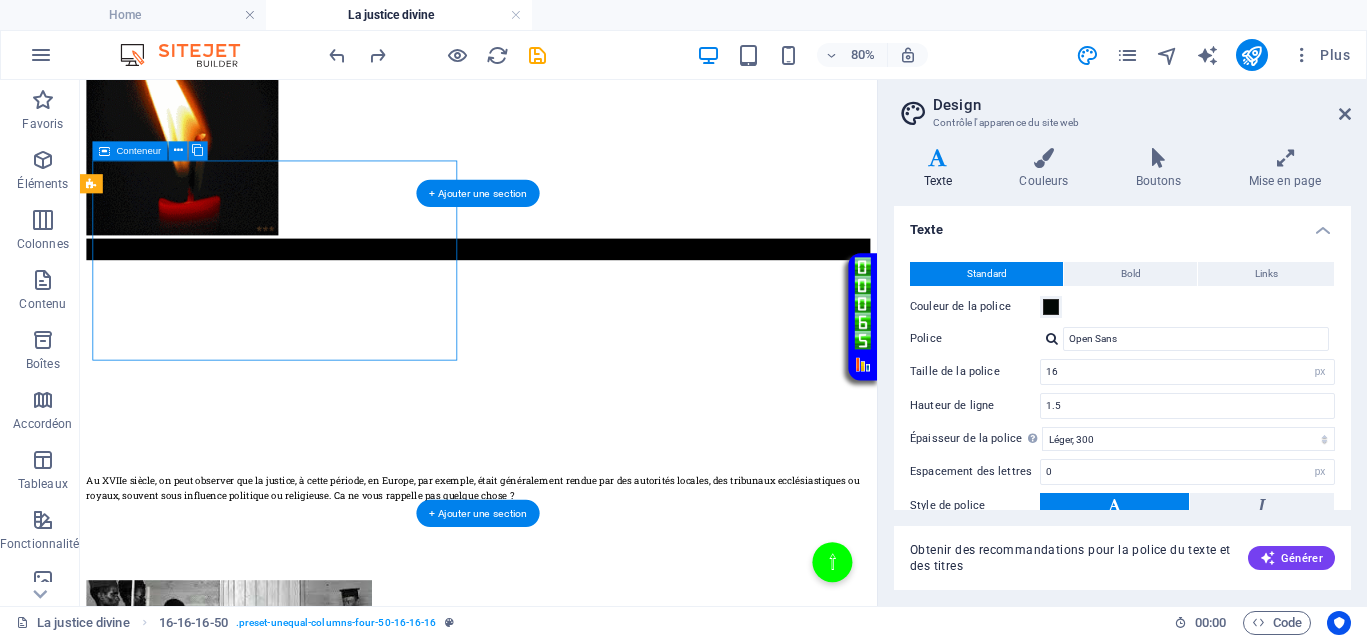 click on "</div>" at bounding box center [578, 430] 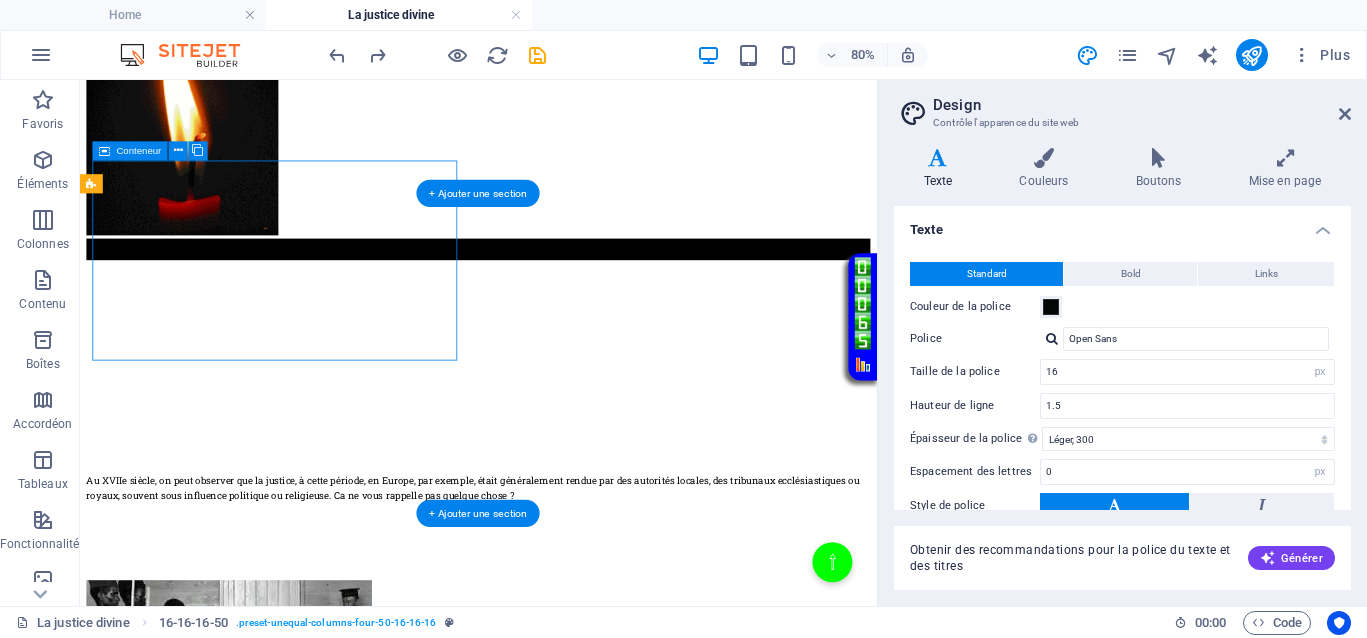 select on "px" 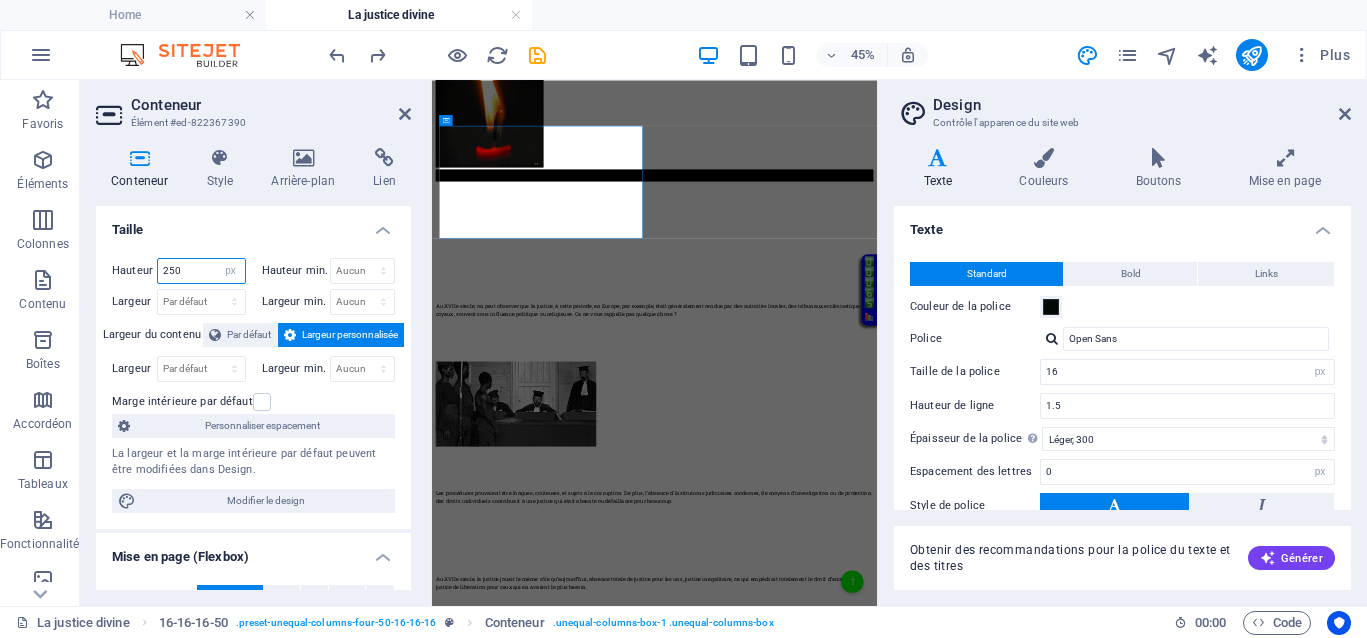 drag, startPoint x: 185, startPoint y: 269, endPoint x: 117, endPoint y: 258, distance: 68.88396 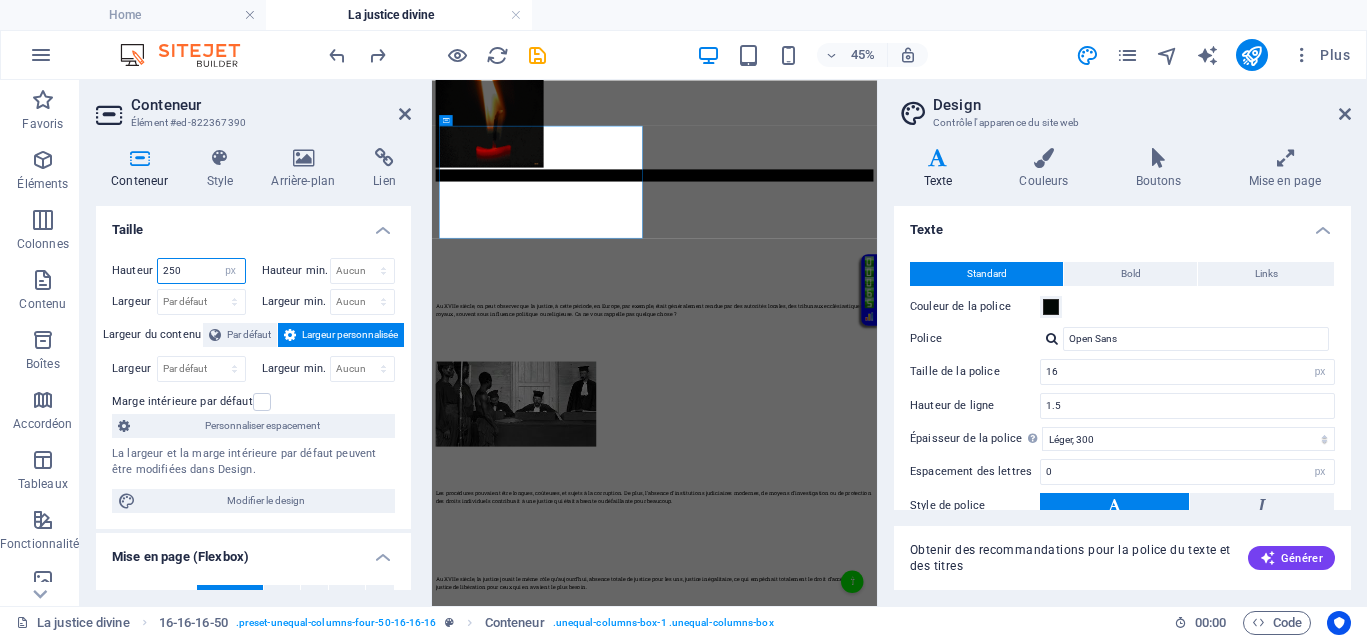 click on "Hauteur 250 Par défaut px rem % vh vw" at bounding box center [179, 271] 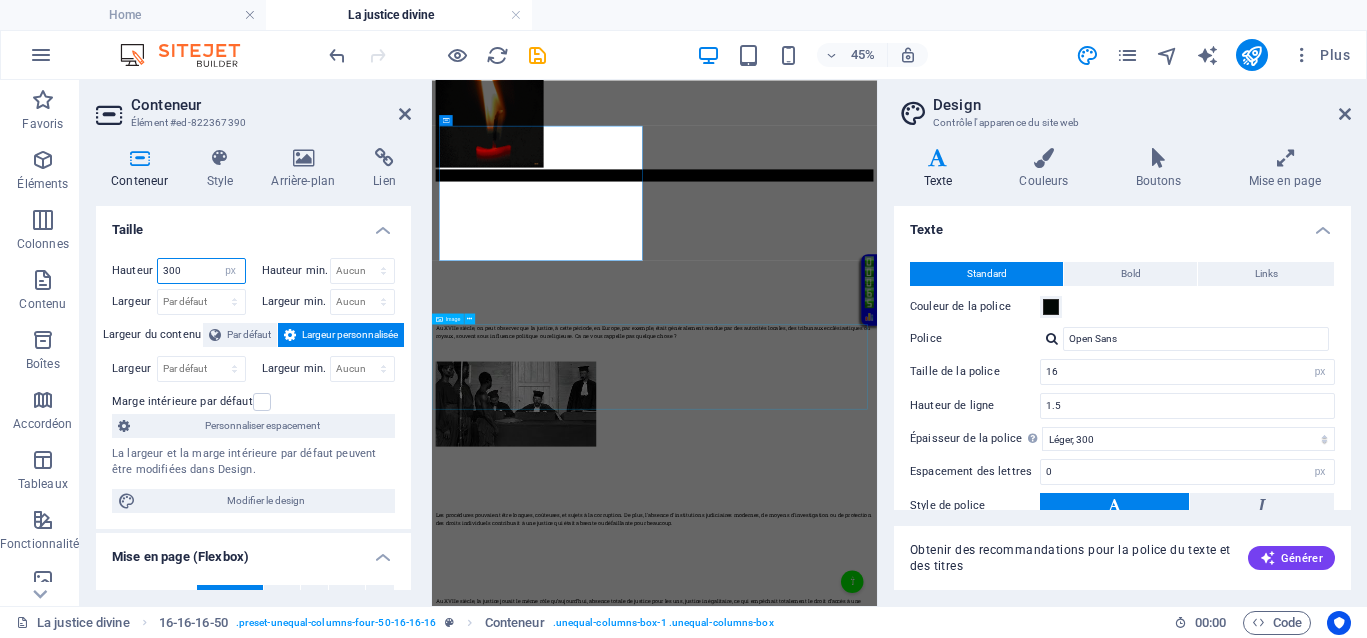 type on "300" 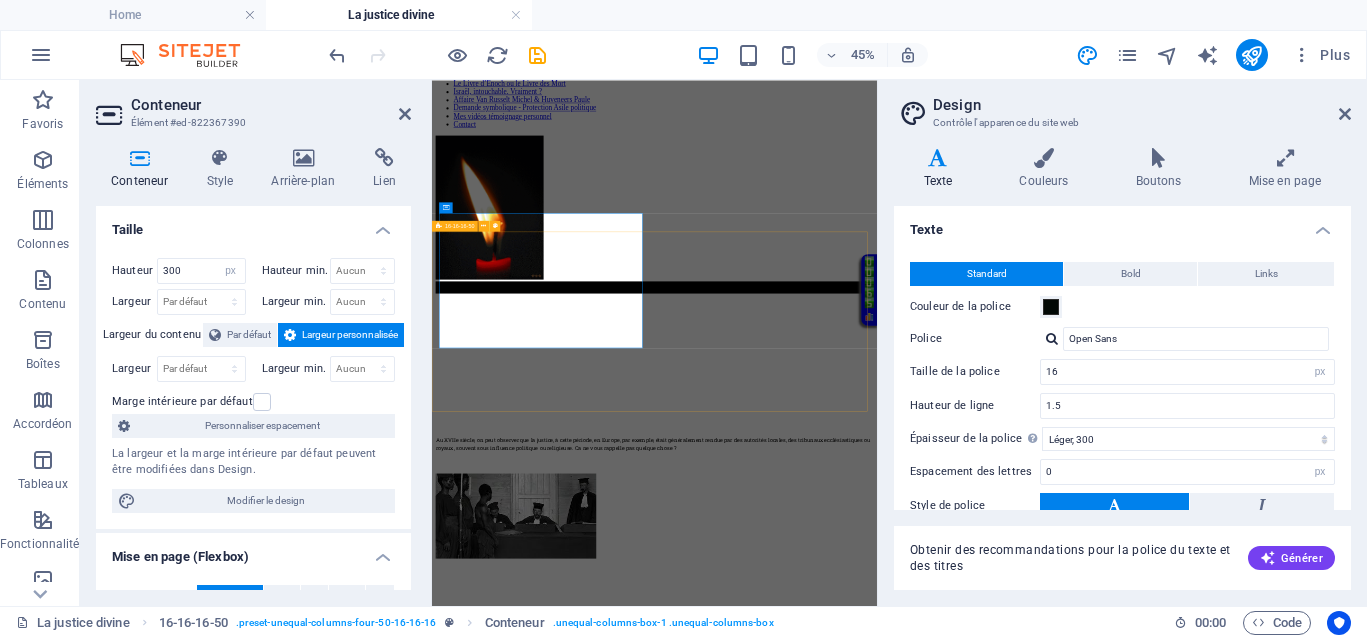 scroll, scrollTop: 204, scrollLeft: 0, axis: vertical 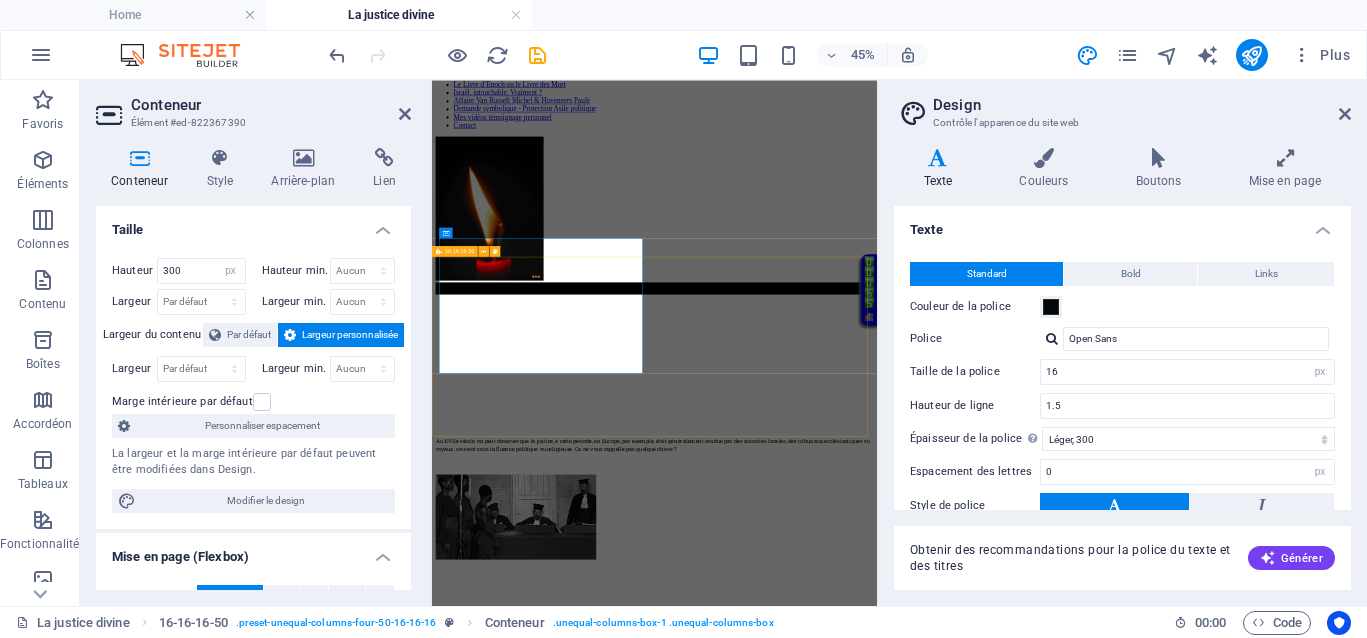 click on "</div> Au XVIIe siècle, on peut observer que la justice, à cette période, en Europe, par exemple, était généralement rendue par des autorités locales, des tribunaux ecclésiastiques ou royaux, souvent sous influence politique ou religieuse. Ca ne vous rappelle pas quelque chose ? Les procédures pouvaient être longues, coûteuses, et sujets à la corruption. De plus, l'absence d'institutions judiciaires modernes, de moyens d'investigation ou de protection des droits individuels contribuait à une justice qui était absente ou défaillante pour beaucoup. Au XVIIe siècle, la justice jouait le même rôle qu’aujourd’hui, absence totale de justice pour les uns, justice inégalitaire, ce qui empêchait totalement le droit d’accès à une justice de libération pour ceux qui en avaient le plus besoin." at bounding box center [926, 755] 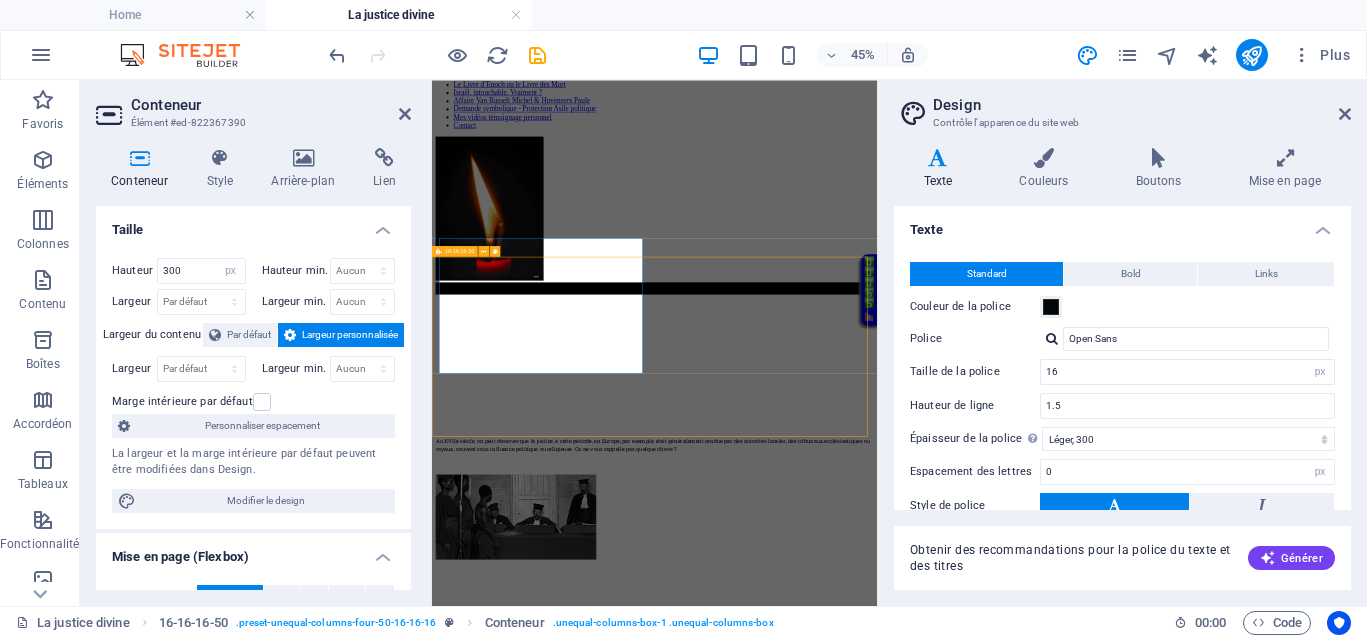 click on "</div> Au XVIIe siècle, on peut observer que la justice, à cette période, en Europe, par exemple, était généralement rendue par des autorités locales, des tribunaux ecclésiastiques ou royaux, souvent sous influence politique ou religieuse. Ca ne vous rappelle pas quelque chose ? Les procédures pouvaient être longues, coûteuses, et sujets à la corruption. De plus, l'absence d'institutions judiciaires modernes, de moyens d'investigation ou de protection des droits individuels contribuait à une justice qui était absente ou défaillante pour beaucoup. Au XVIIe siècle, la justice jouait le même rôle qu’aujourd’hui, absence totale de justice pour les uns, justice inégalitaire, ce qui empêchait totalement le droit d’accès à une justice de libération pour ceux qui en avaient le plus besoin." at bounding box center [926, 755] 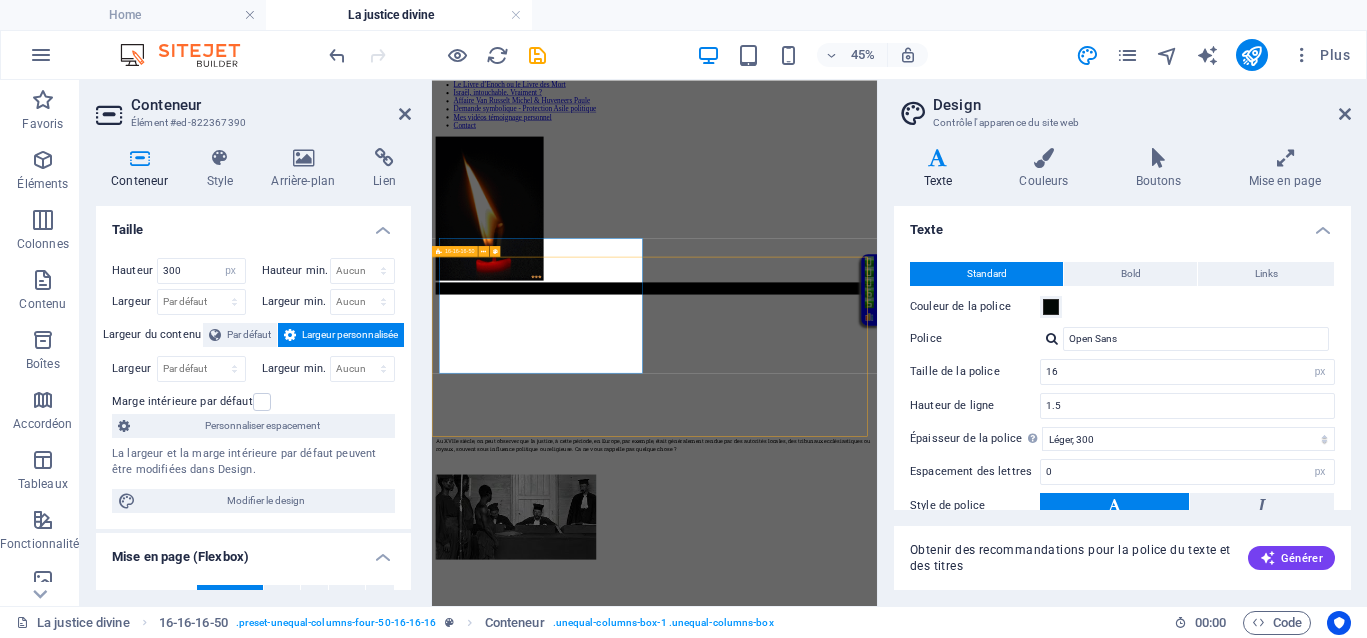 select on "px" 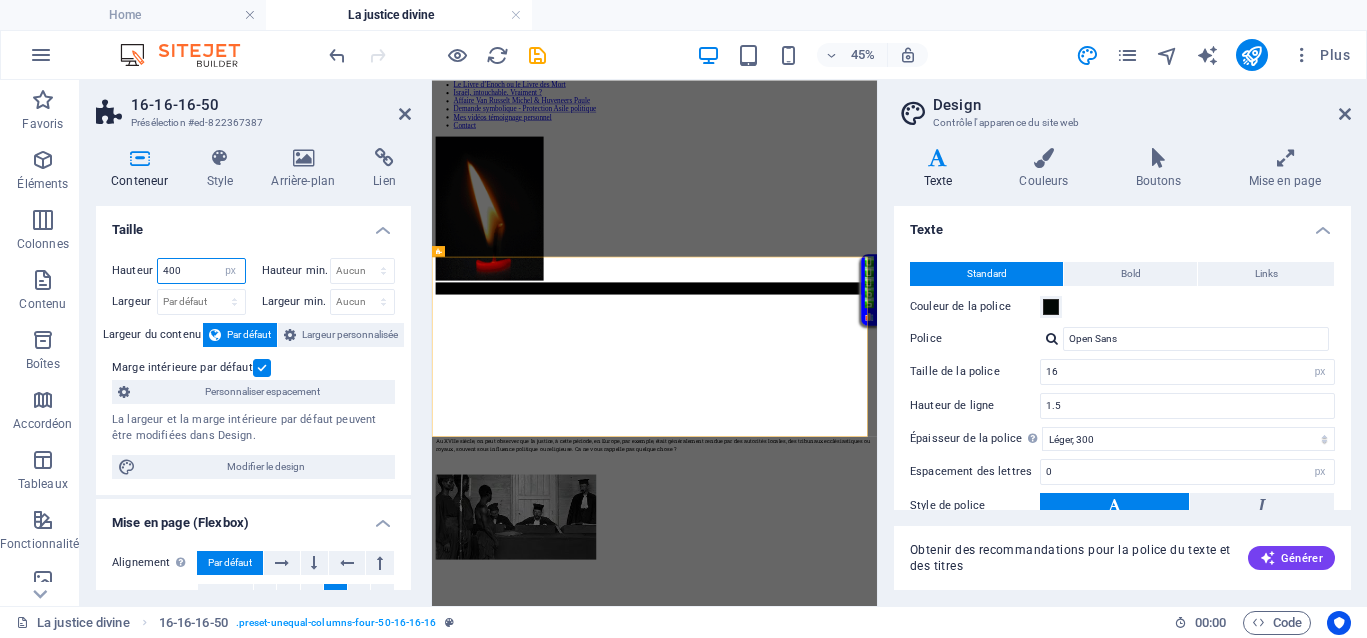 drag, startPoint x: 198, startPoint y: 269, endPoint x: 136, endPoint y: 251, distance: 64.56005 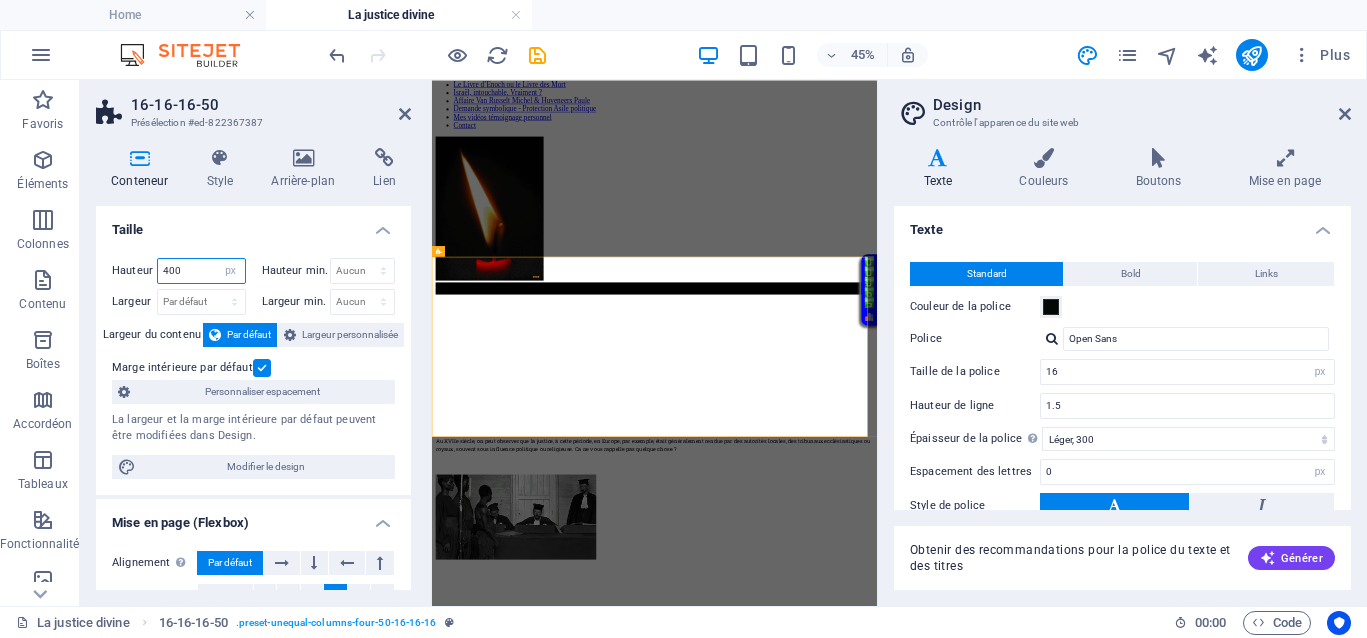 click on "Hauteur 400 Par défaut px rem % vh vw Hauteur min. Aucun px rem % vh vw Largeur Par défaut px rem % em vh vw Largeur min. Aucun px rem % vh vw Largeur du contenu Par défaut Largeur personnalisée Largeur Par défaut px rem % em vh vw Largeur min. Aucun px rem % vh vw Marge intérieure par défaut Personnaliser espacement La largeur et la marge intérieure par défaut peuvent être modifiées dans Design. Modifier le design" at bounding box center [253, 368] 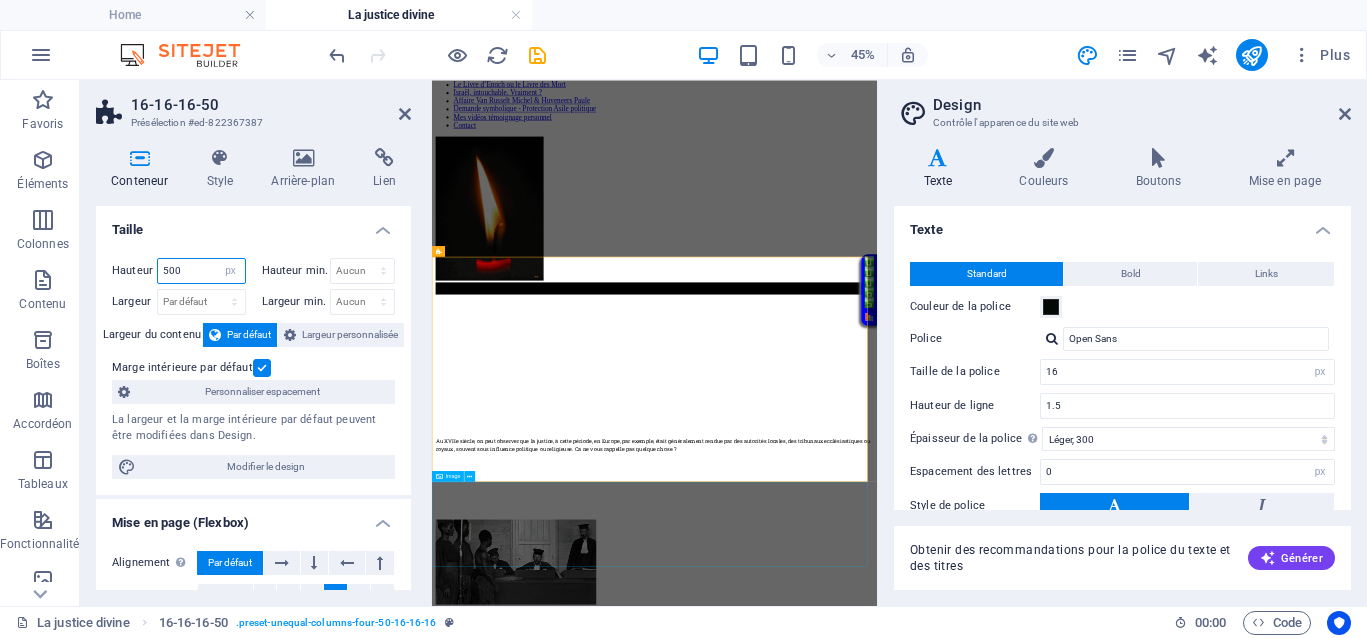type on "500" 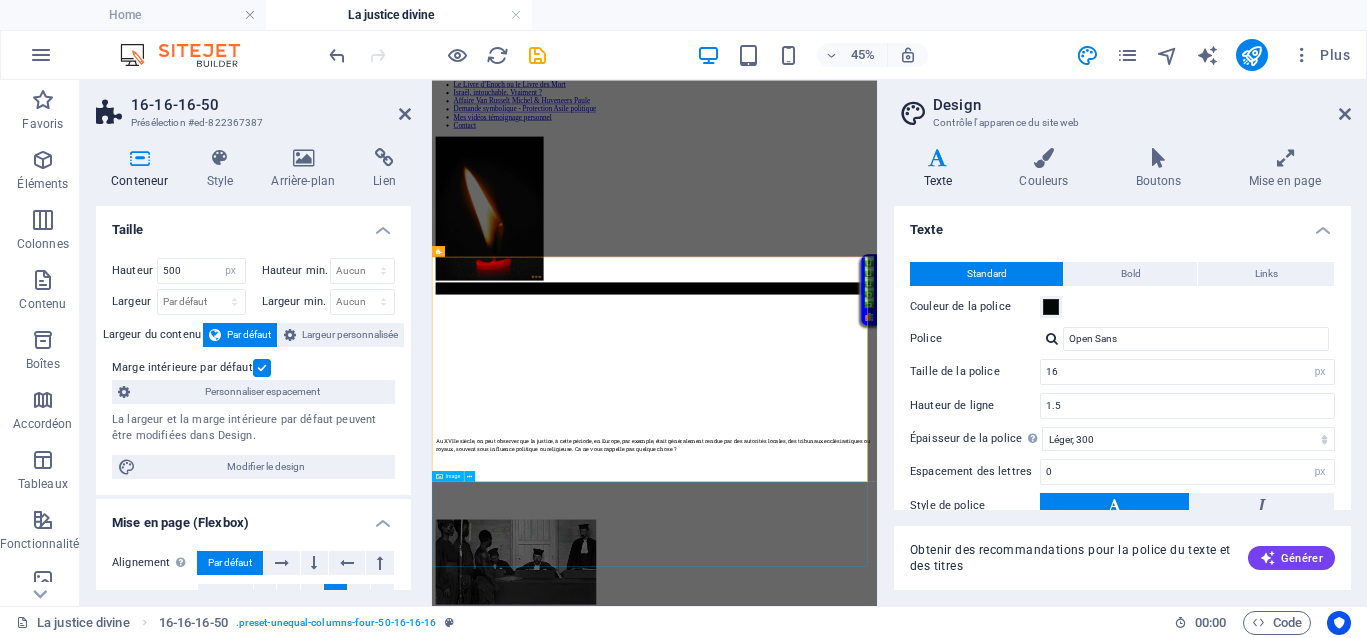 click at bounding box center [926, 1151] 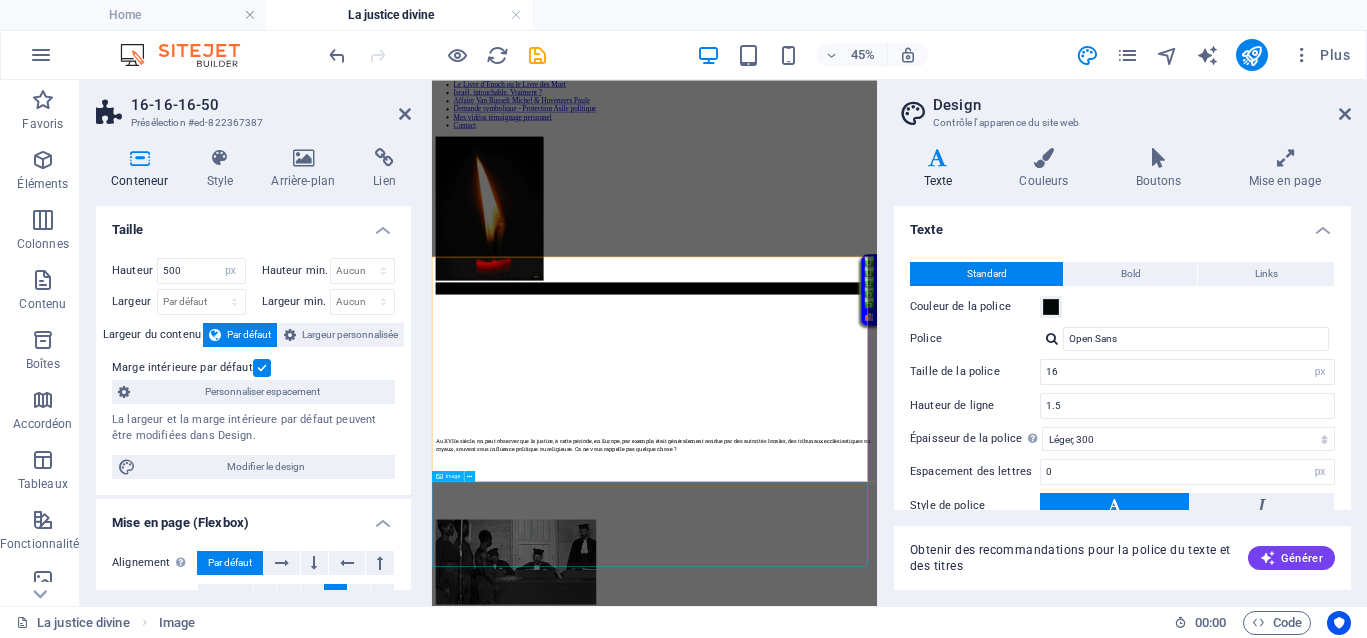 scroll, scrollTop: 861, scrollLeft: 0, axis: vertical 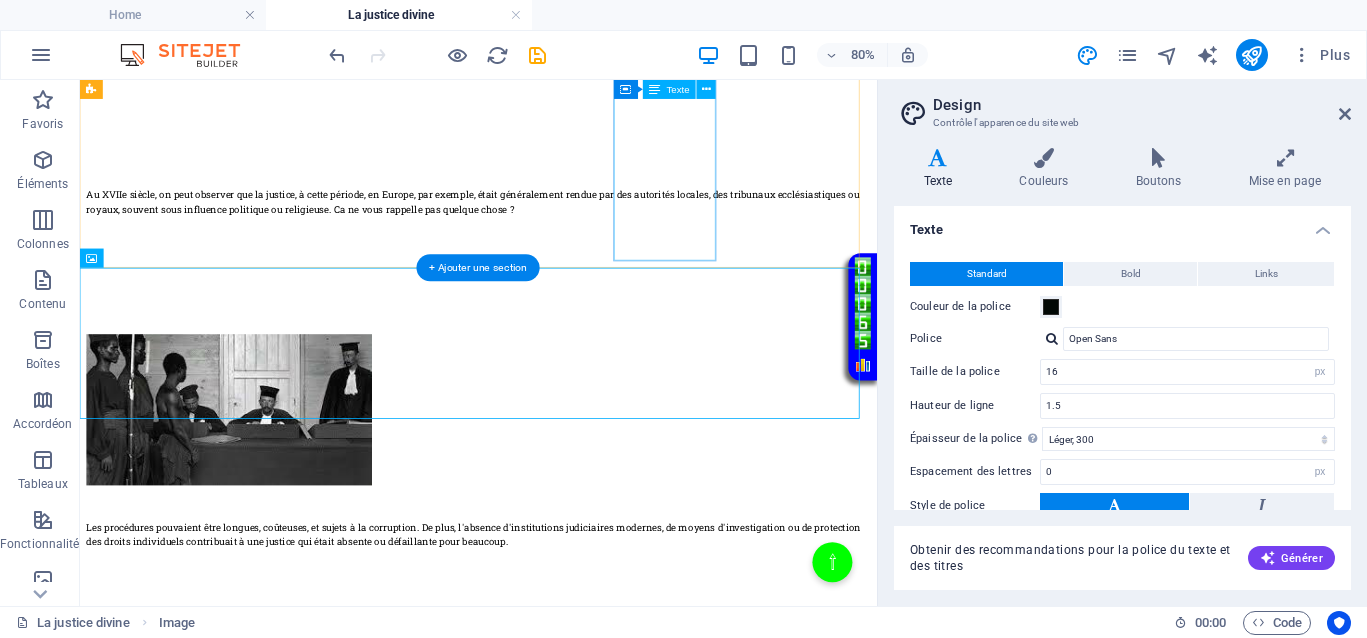 click on "Les procédures pouvaient être longues, coûteuses, et sujets à la corruption. De plus, l'absence d'institutions judiciaires modernes, de moyens d'investigation ou de protection des droits individuels contribuait à une justice qui était absente ou défaillante pour beaucoup." at bounding box center [578, 717] 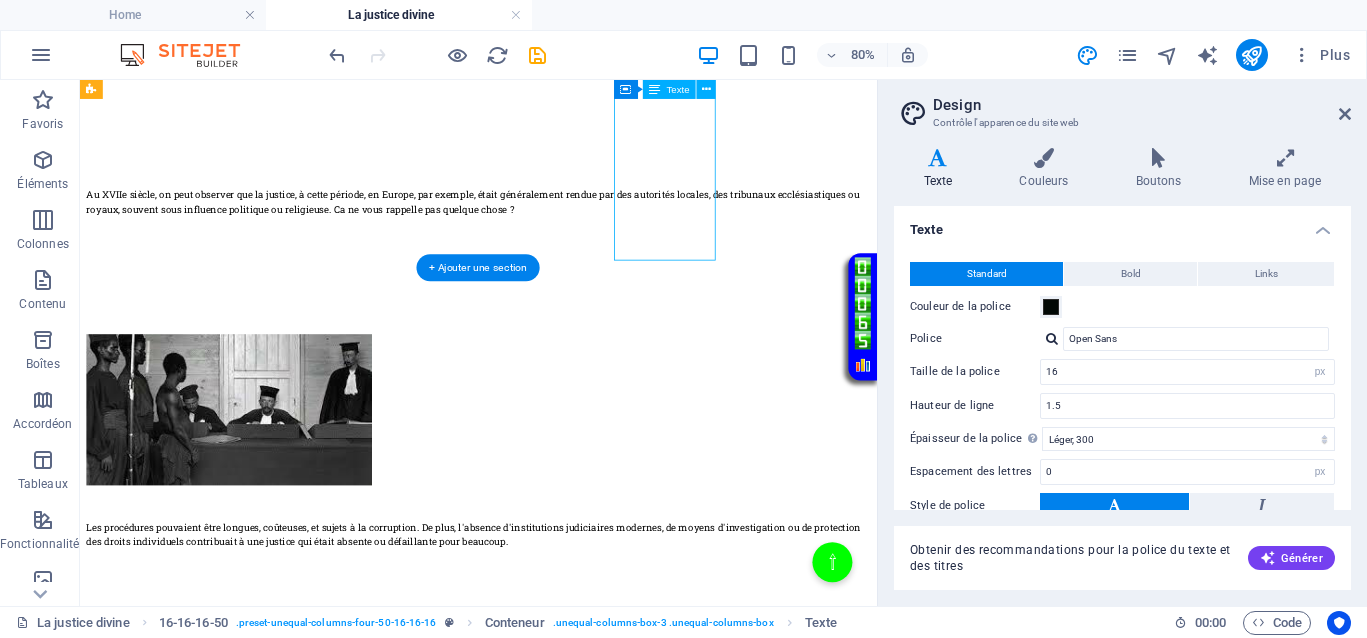 click on "Les procédures pouvaient être longues, coûteuses, et sujets à la corruption. De plus, l'absence d'institutions judiciaires modernes, de moyens d'investigation ou de protection des droits individuels contribuait à une justice qui était absente ou défaillante pour beaucoup." at bounding box center [578, 717] 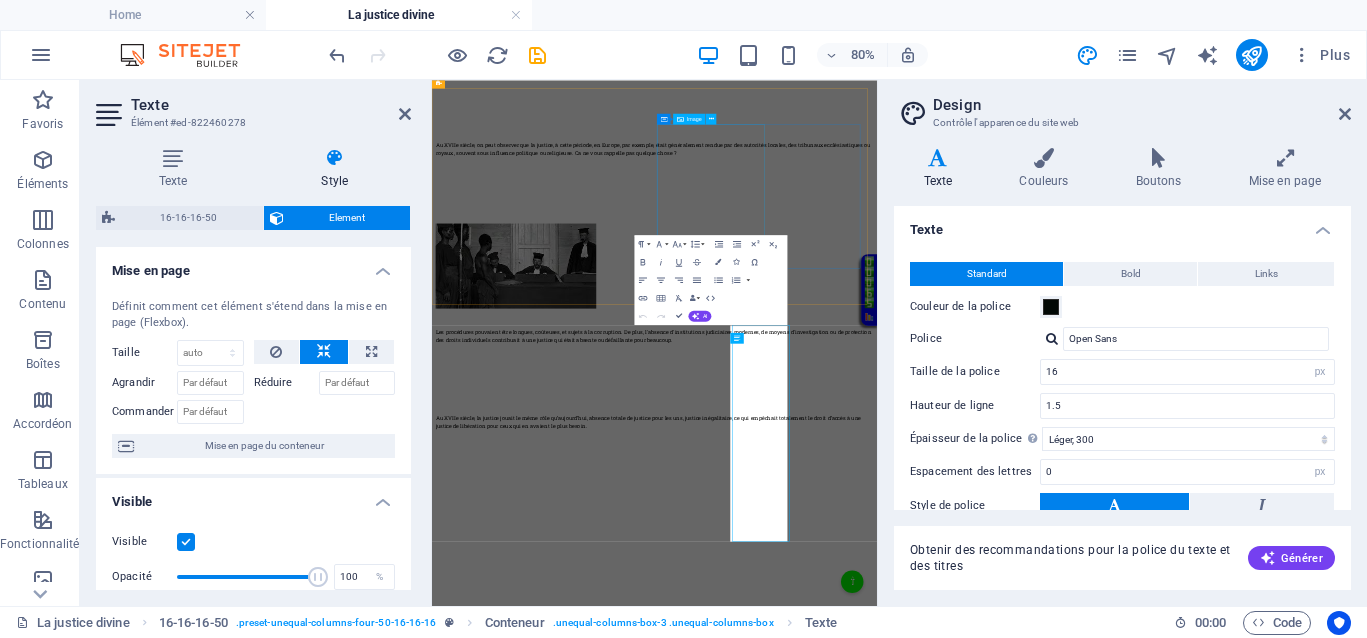 scroll, scrollTop: 62, scrollLeft: 0, axis: vertical 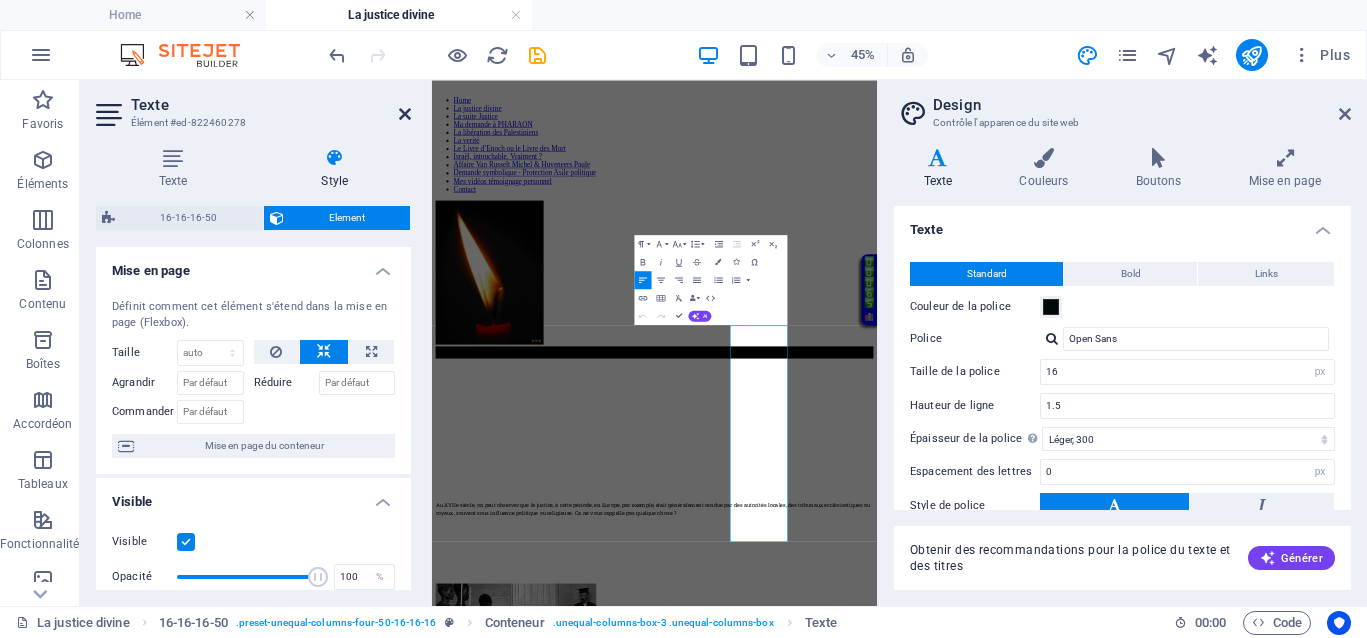 drag, startPoint x: 402, startPoint y: 45, endPoint x: 402, endPoint y: 116, distance: 71 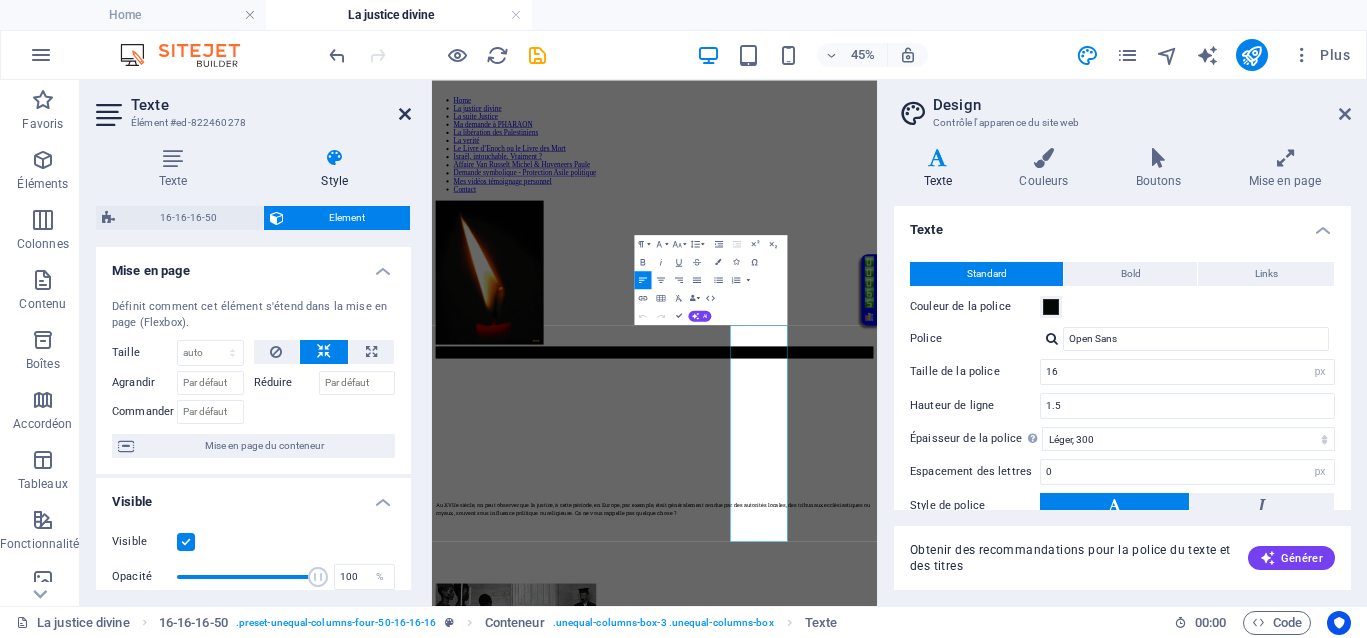 click at bounding box center [405, 114] 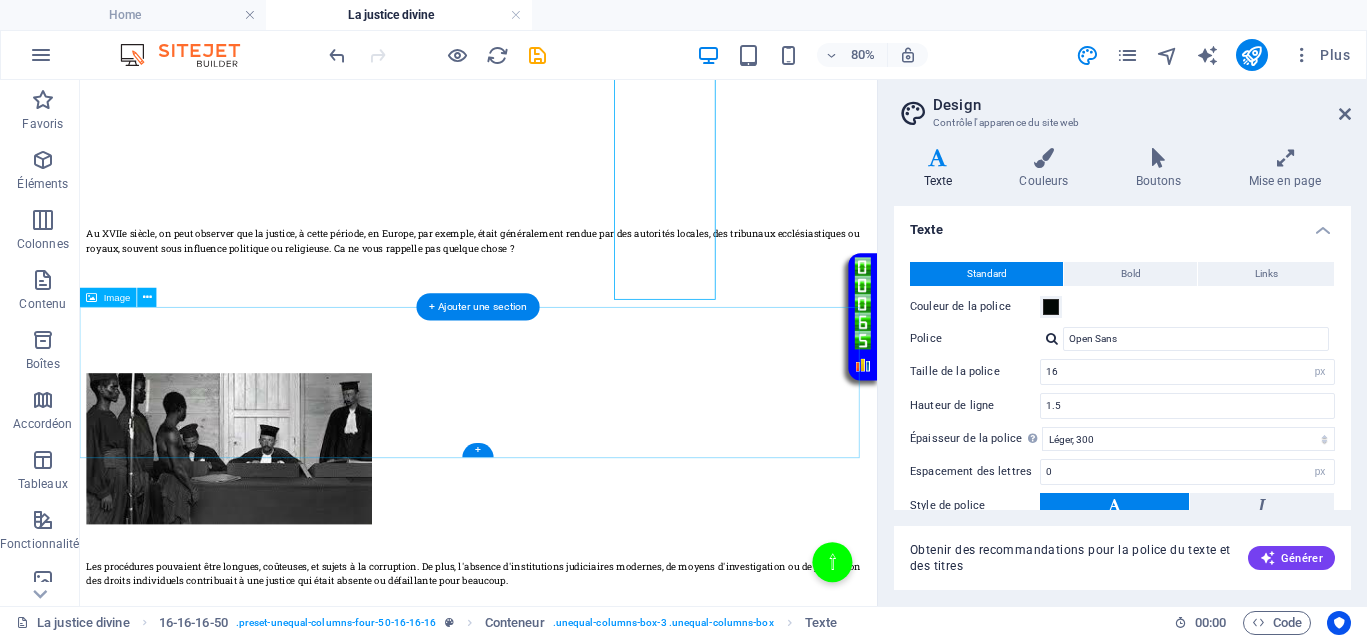 scroll, scrollTop: 687, scrollLeft: 0, axis: vertical 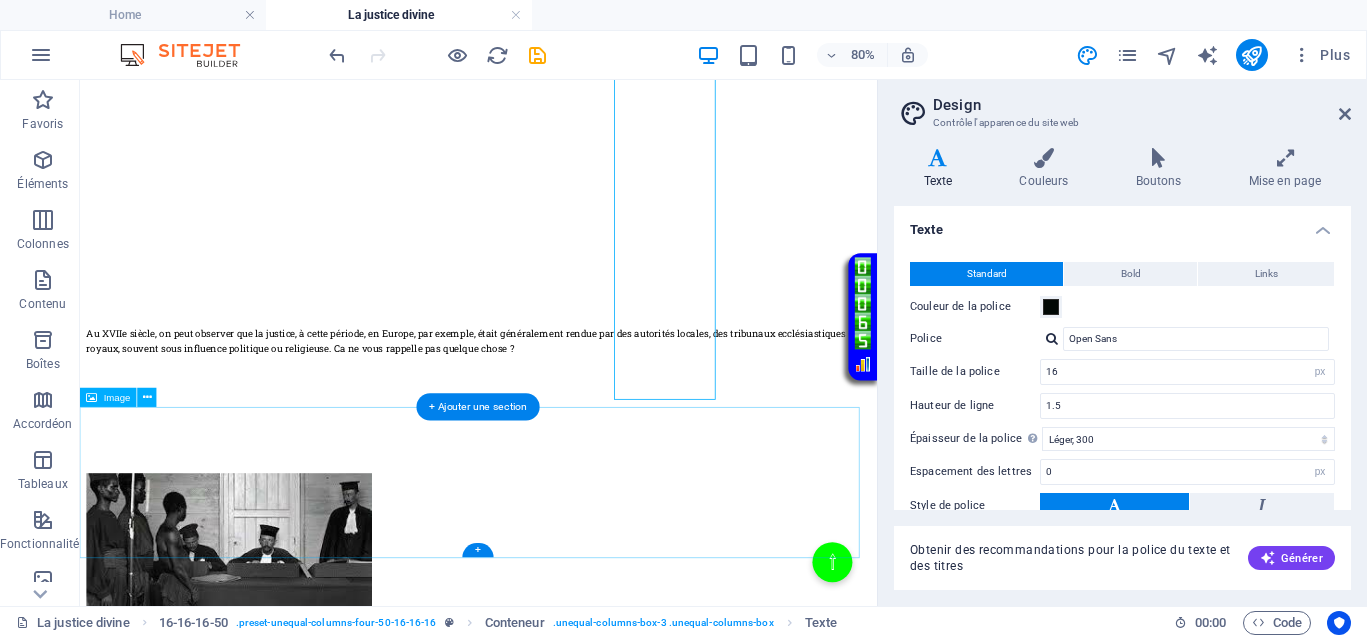 click at bounding box center (578, 668) 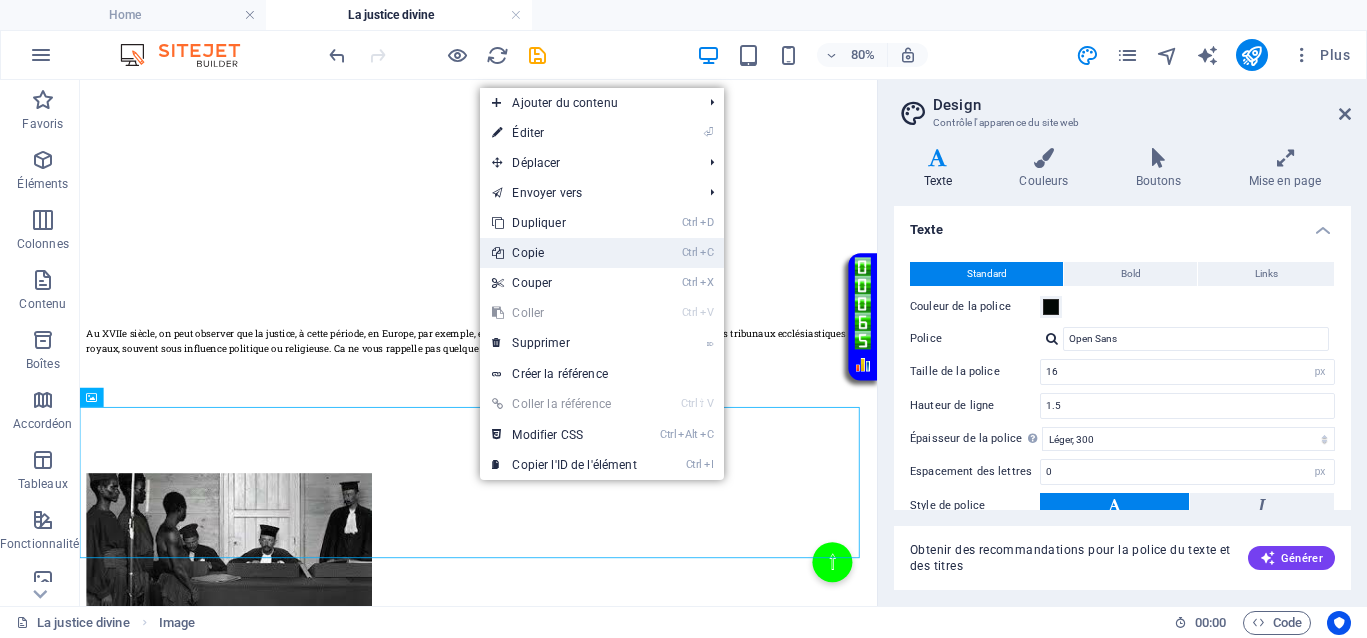 drag, startPoint x: 522, startPoint y: 250, endPoint x: 547, endPoint y: 213, distance: 44.65423 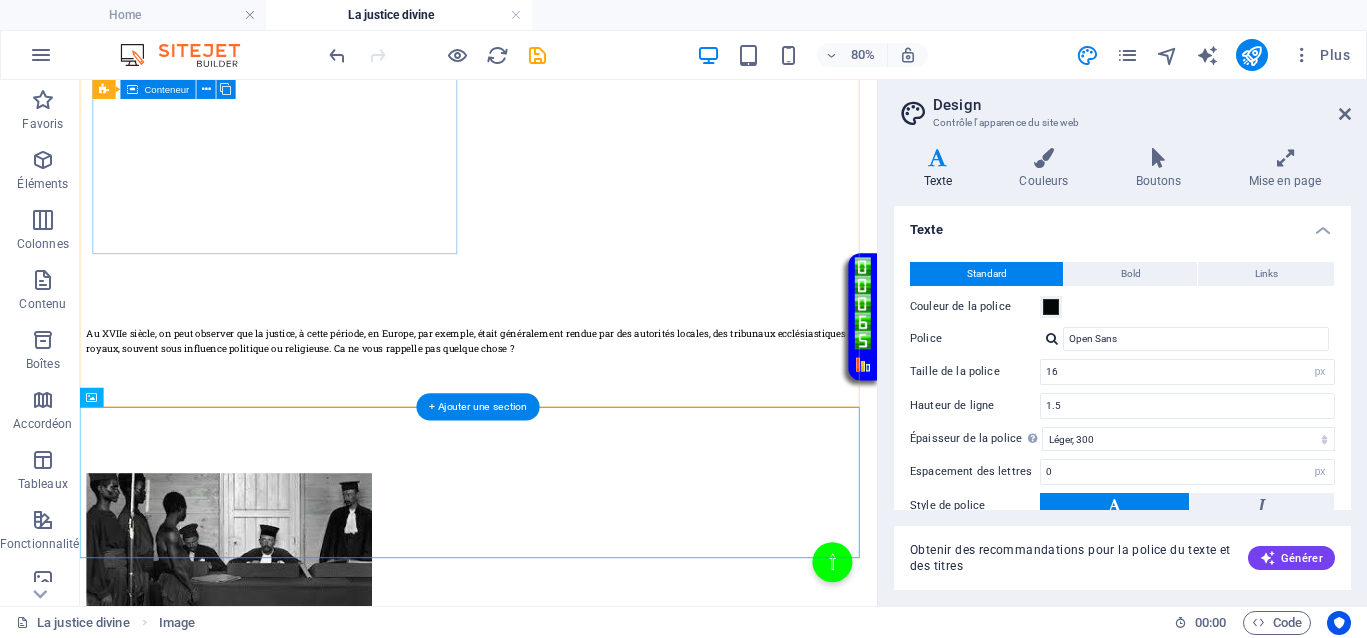 click on "</div>" at bounding box center (578, 222) 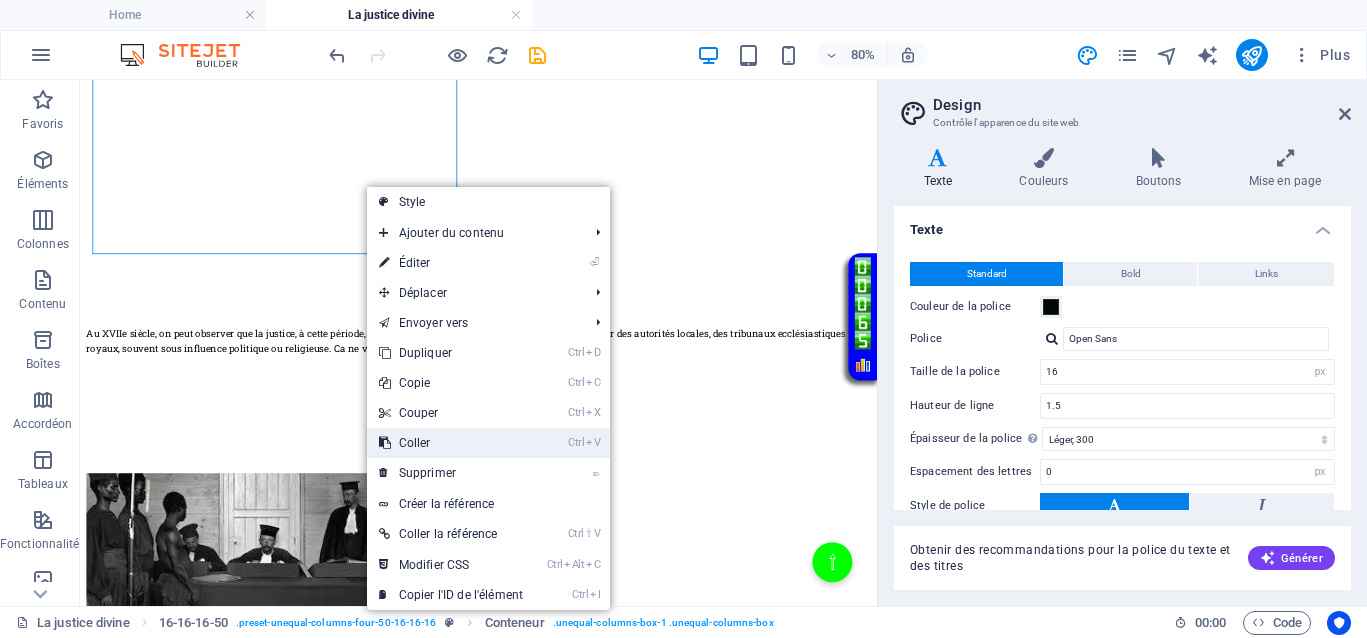 click on "Ctrl V  Coller" at bounding box center [451, 443] 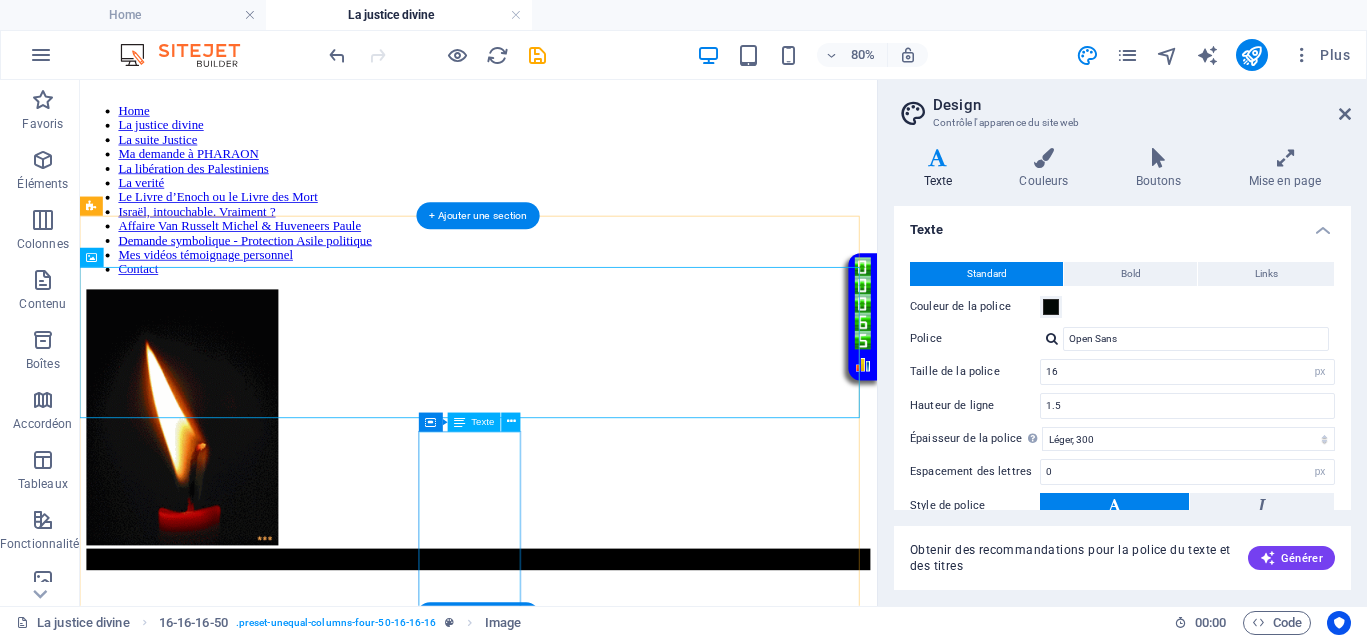 scroll, scrollTop: 0, scrollLeft: 0, axis: both 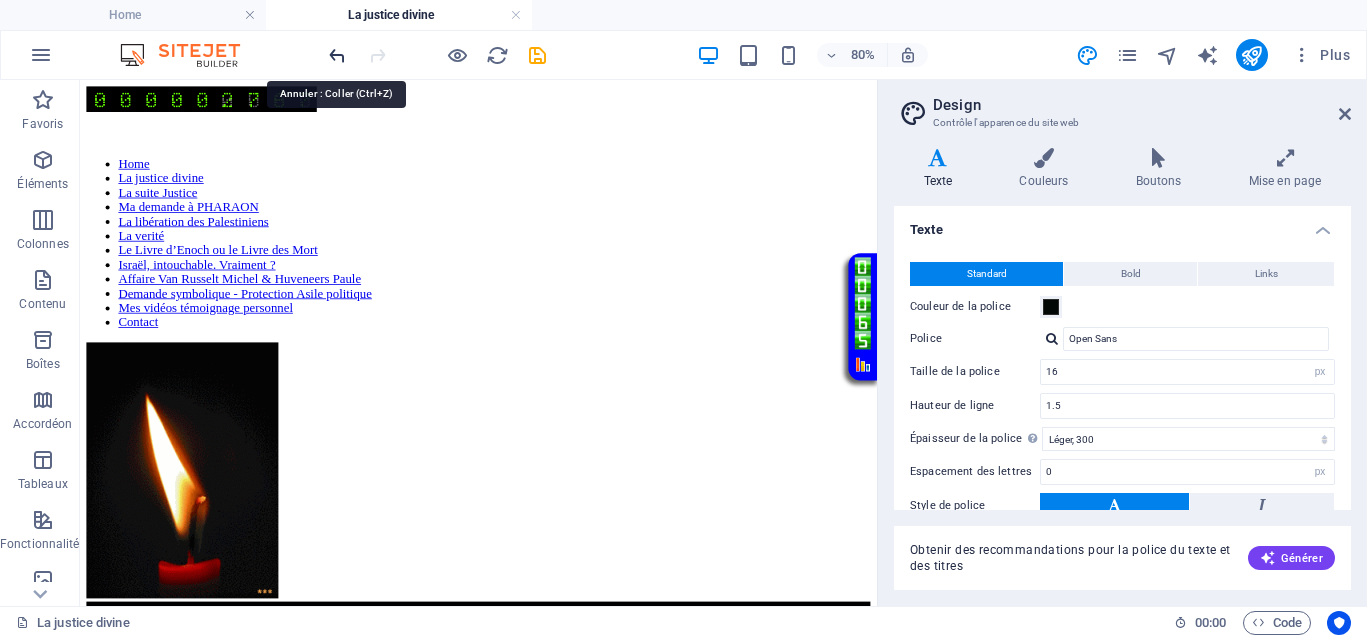 click at bounding box center [337, 55] 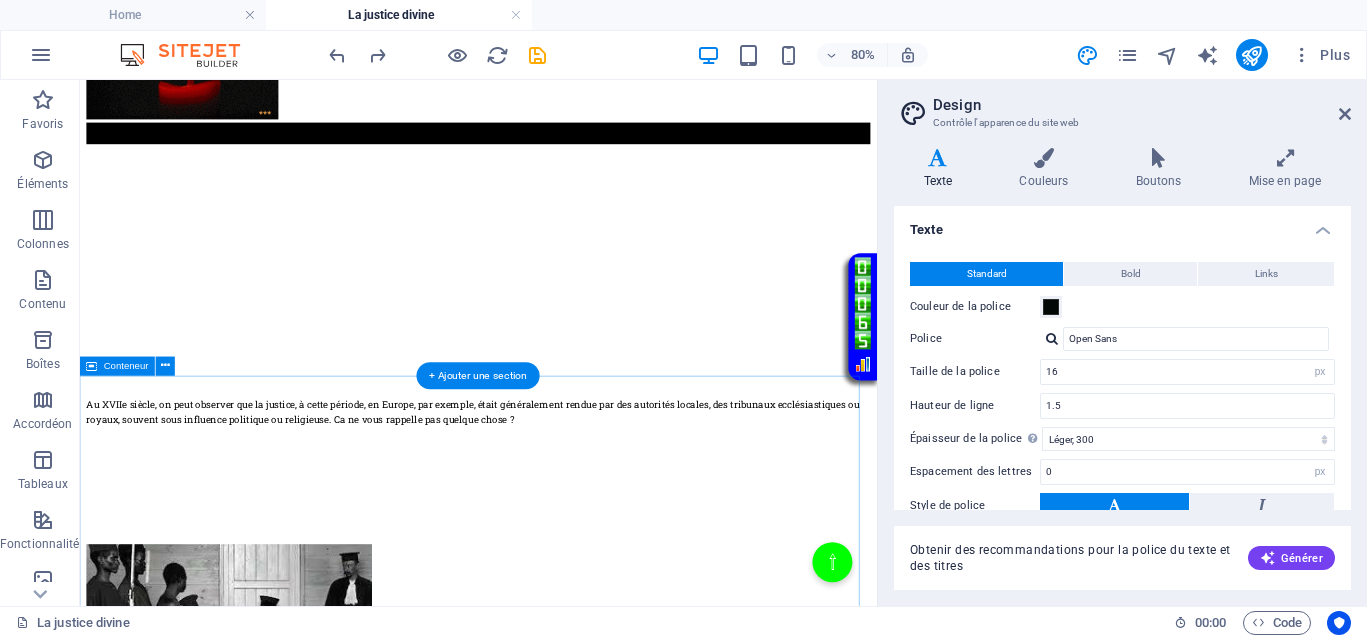scroll, scrollTop: 925, scrollLeft: 0, axis: vertical 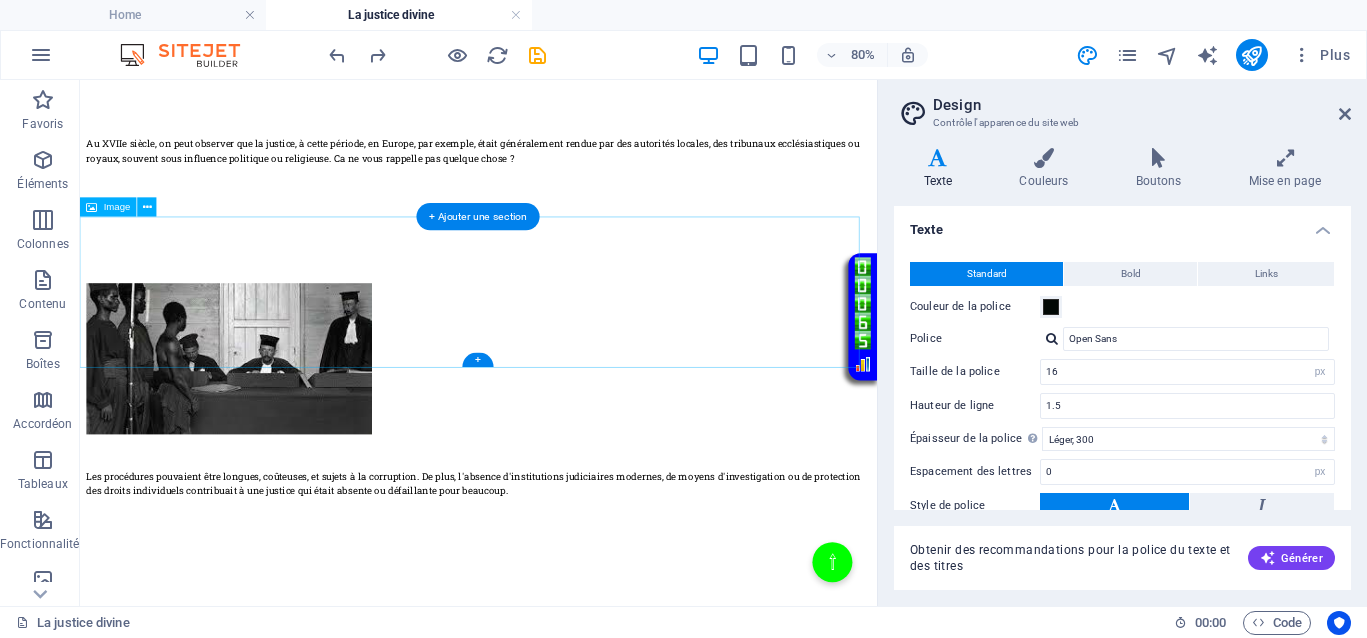 click at bounding box center (578, 430) 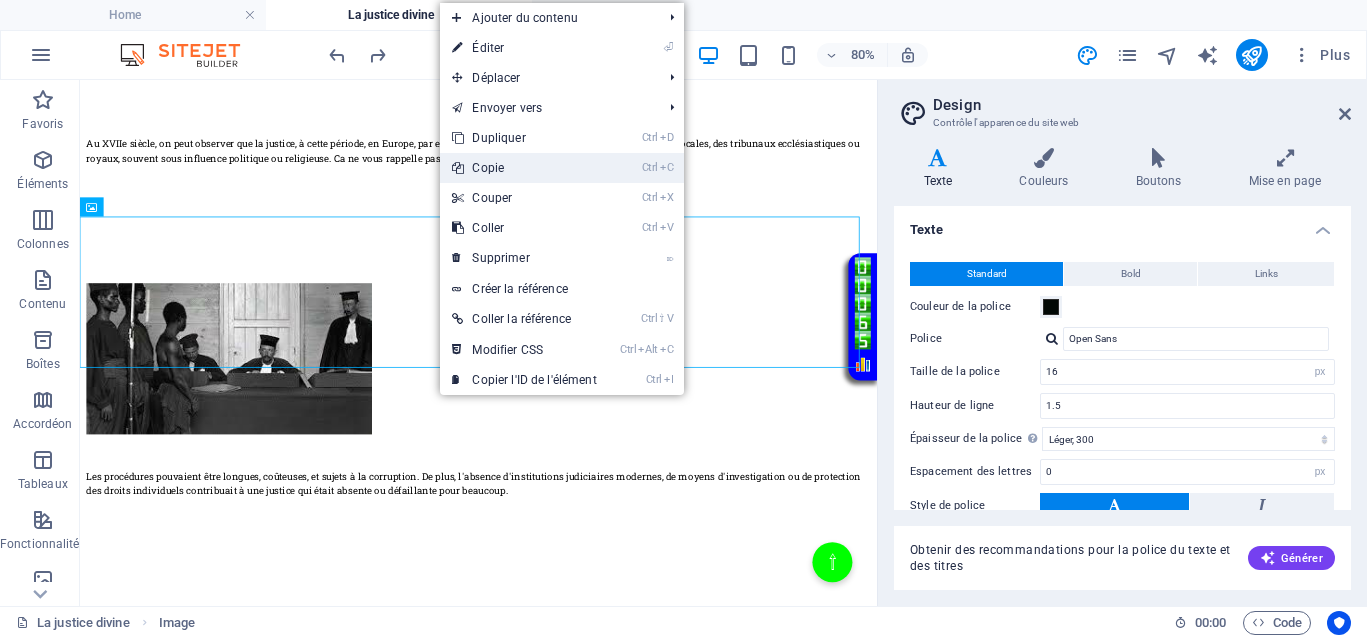 click on "Ctrl C  Copie" at bounding box center (524, 168) 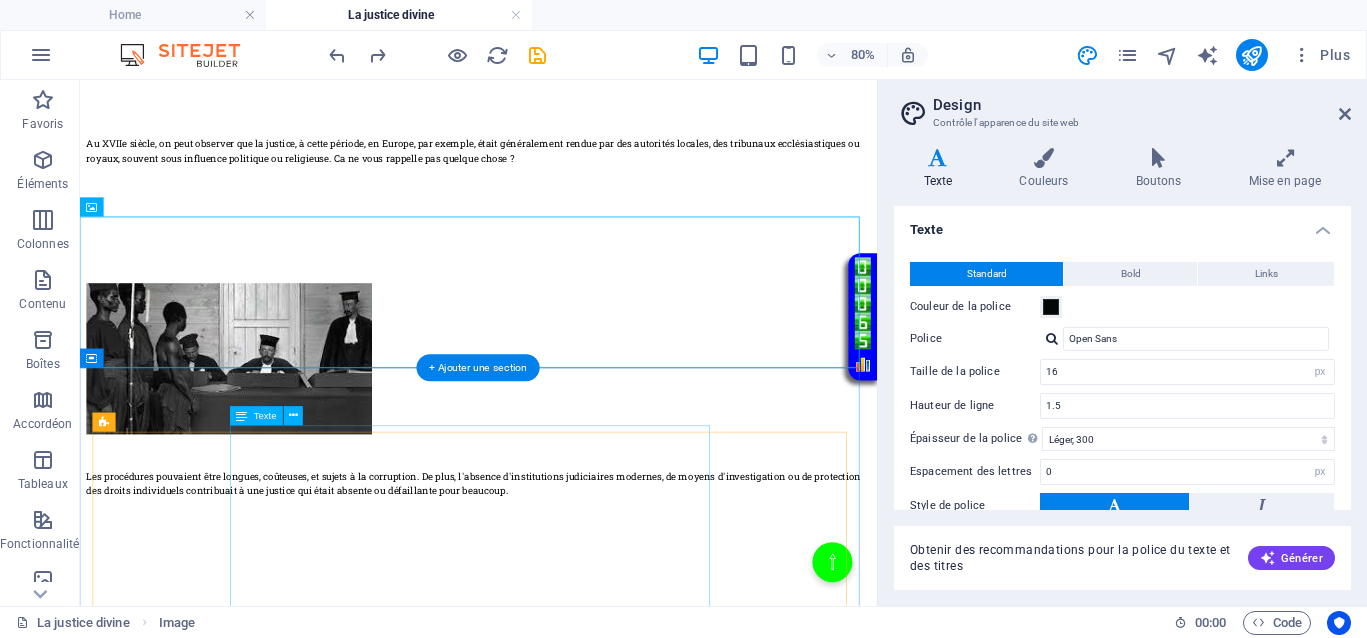 click on "Historiques de la maltraitance au XVIIe siècle Les enfants étaient tout le temps battus violemment pour des fautes mineures, avec des fouets, des cordes ou des bâtons, considérés comme des méthodes éducatives acceptables. La pratique était courante dans les écoles et chez les parents, sans recours pour les victimes, comme en témoignent les archives de l’époque. Pour soigner diverses maladies, on pratiquait des saignées massives ou des lavements douloureux, souvent sans nécessité médicale réelle. La pratique de la saignée pour guérir presque tout, y compris des maladies inexistantes ou mineures, causait de très nombreux morts dans des souffrances atroces.  Et je ne parle pas encore des animaux !  Combien de victimes, massacrées, ne peuvent pas bénéficier d’une sécurité pour préserver ne serait-ce que l’essence même de leur vie ?  La justification d’actes violents et cruels perdure, alimentant la souffrance des enfants, des animaux, et même des populations entières." at bounding box center (388, 4057) 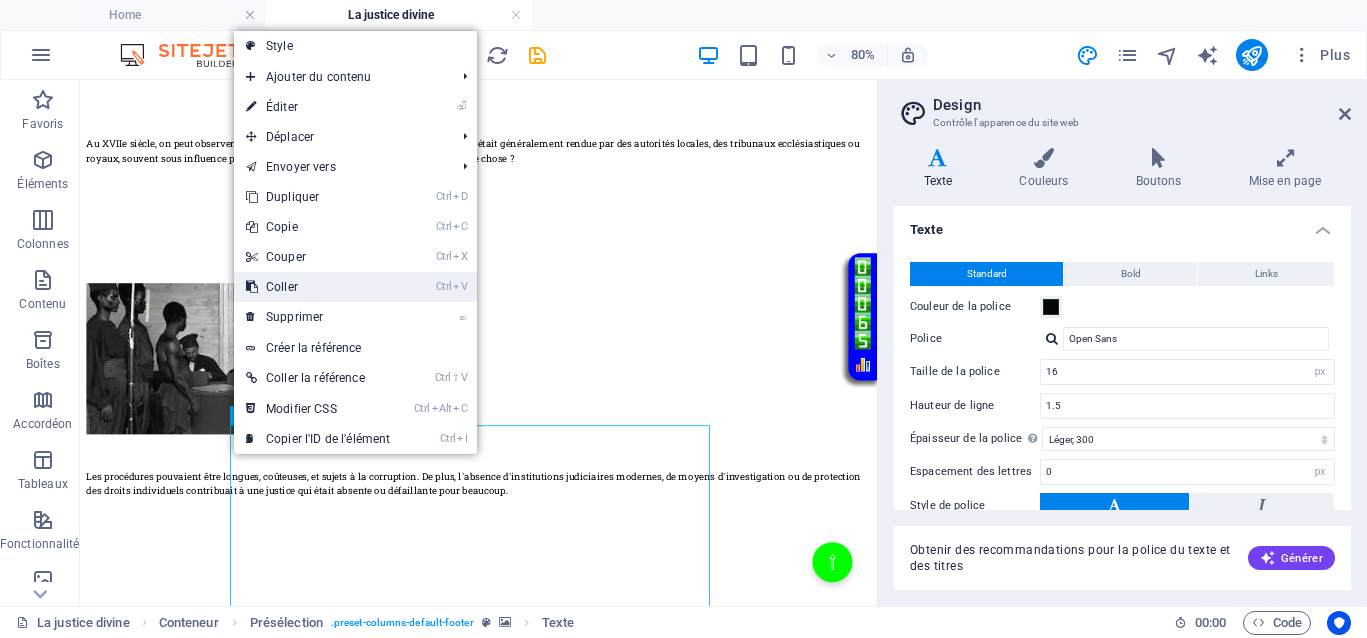 click on "Ctrl V  Coller" at bounding box center [318, 287] 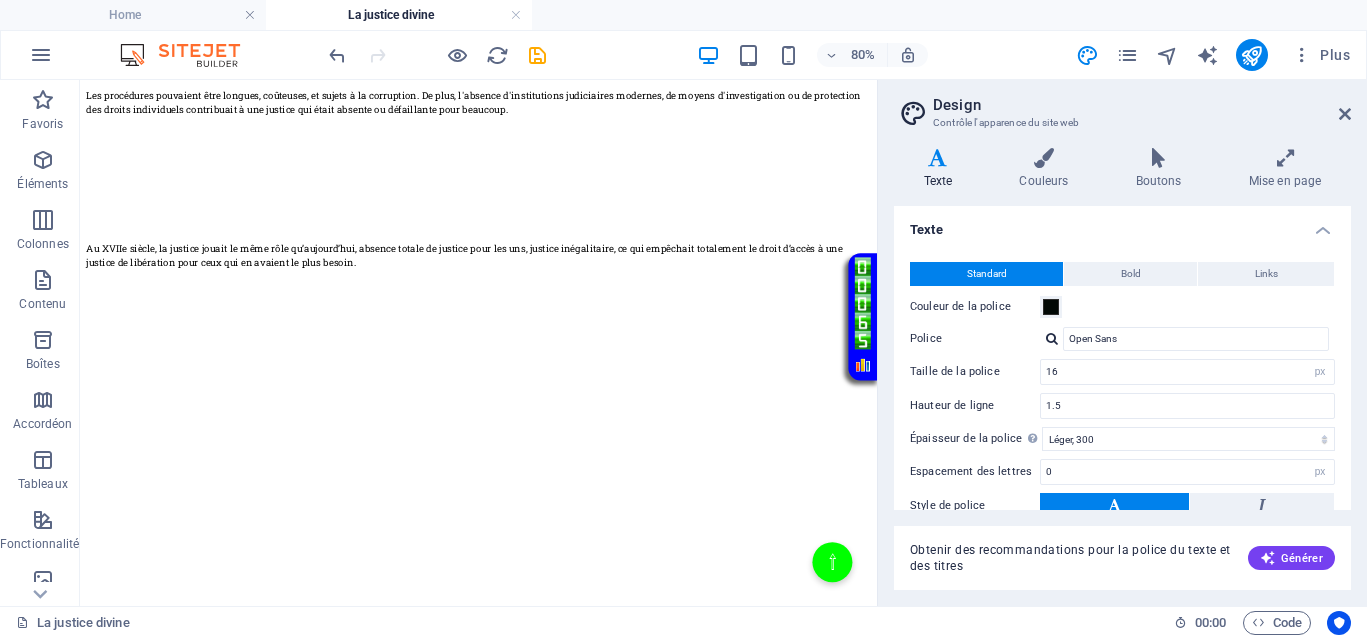 scroll, scrollTop: 1026, scrollLeft: 0, axis: vertical 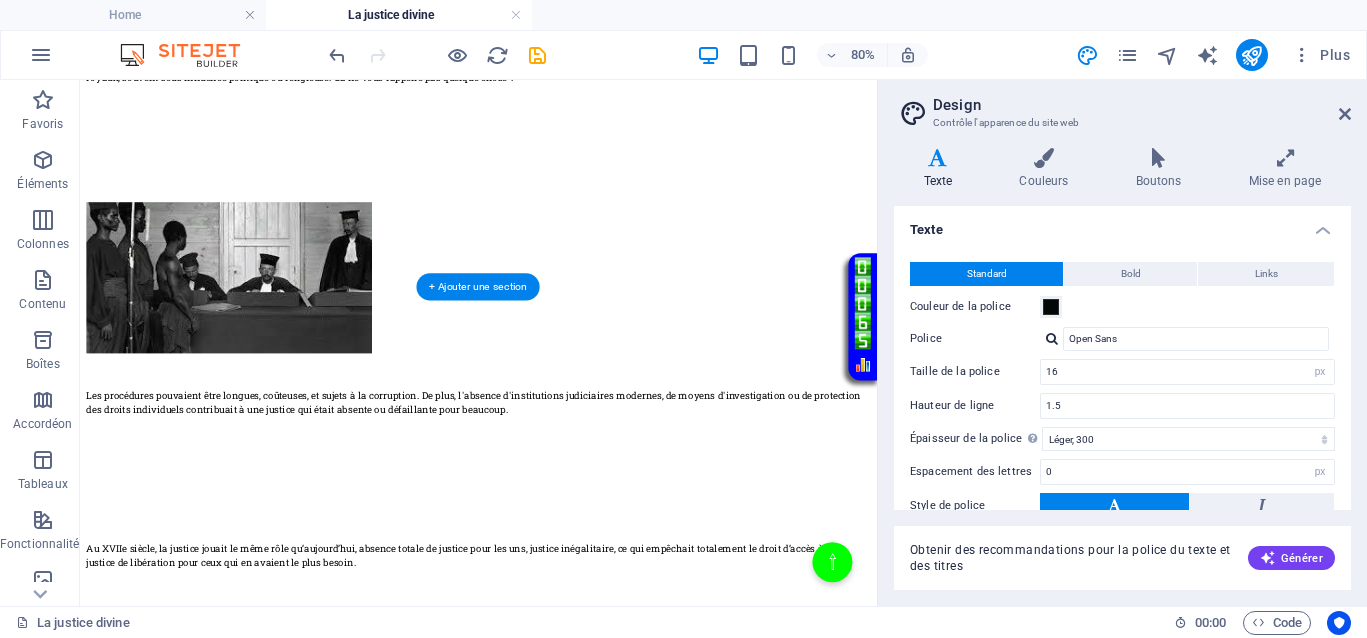drag, startPoint x: 457, startPoint y: 498, endPoint x: 481, endPoint y: 449, distance: 54.56189 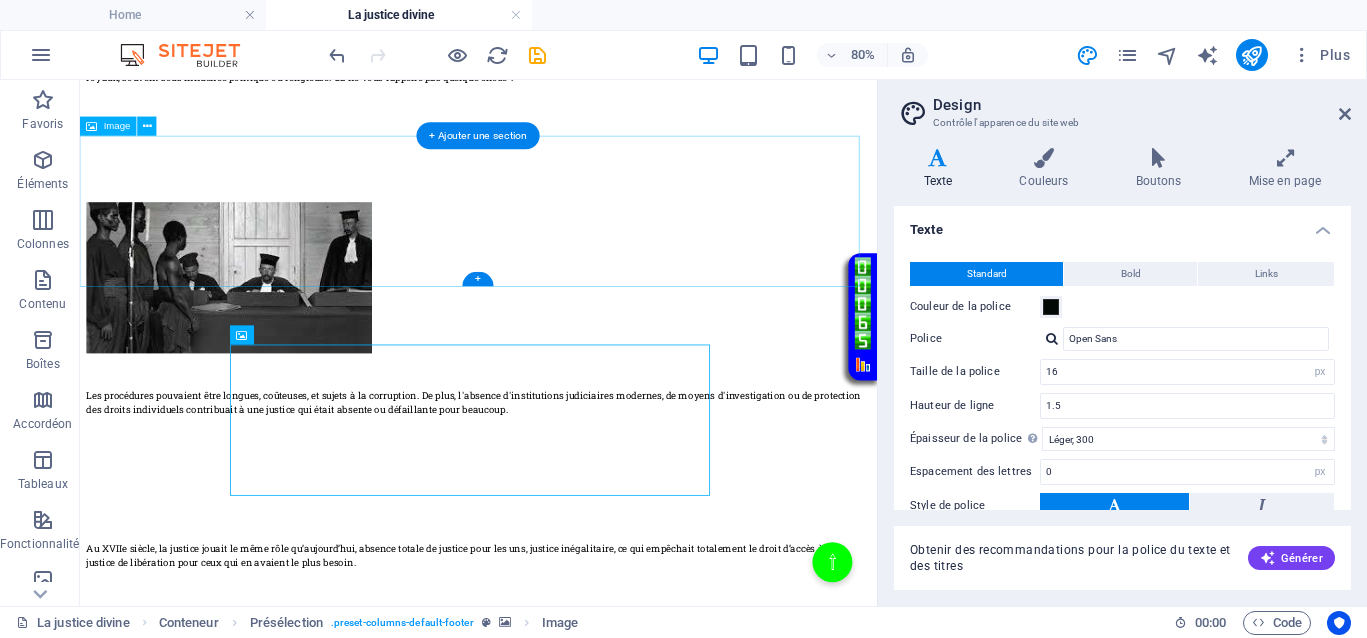 click at bounding box center (578, 329) 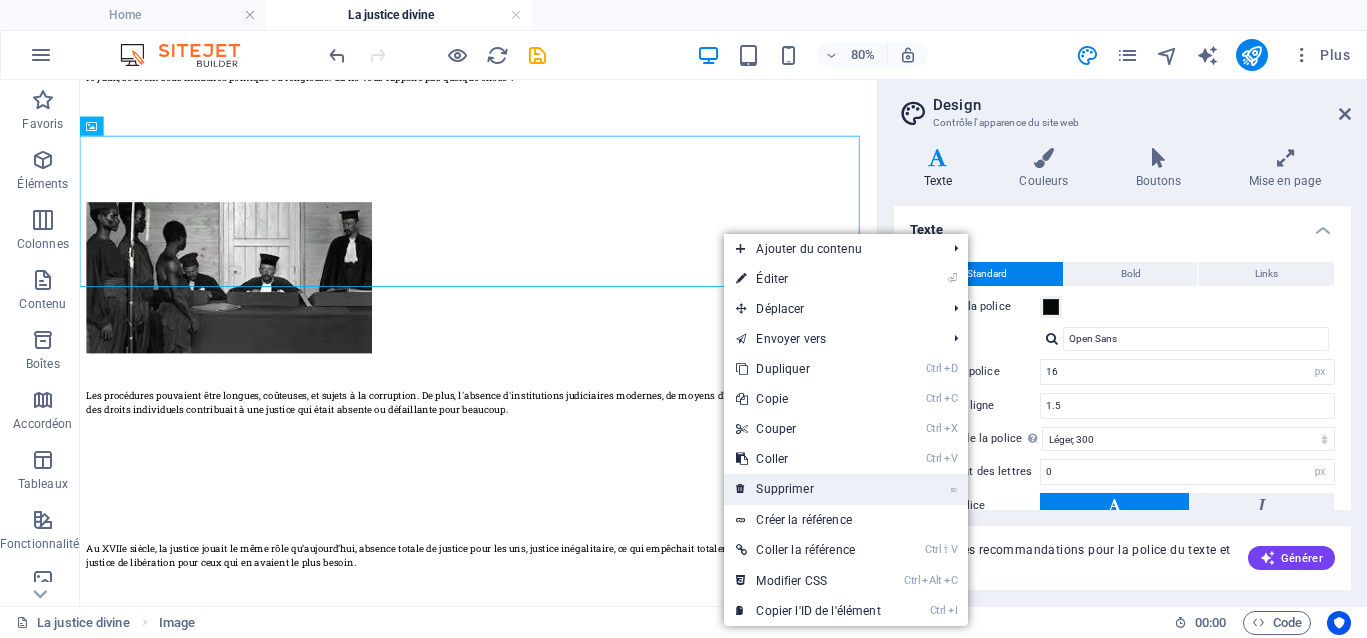 click on "⌦  Supprimer" at bounding box center [808, 489] 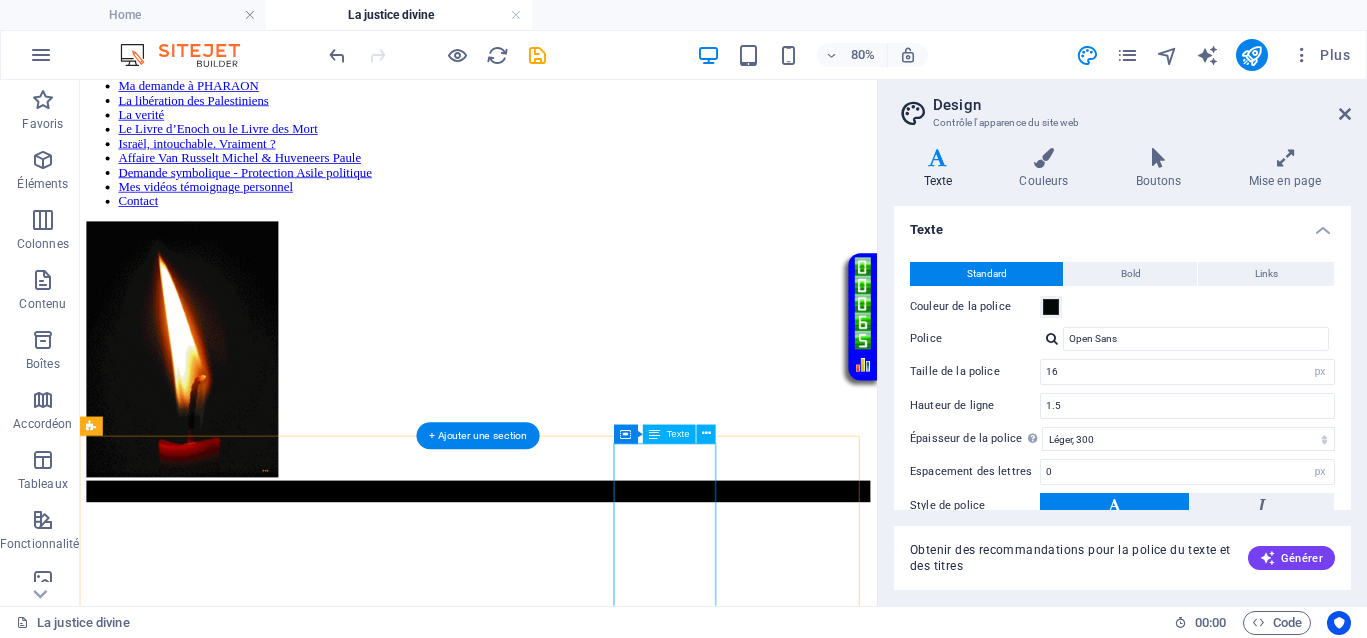 scroll, scrollTop: 0, scrollLeft: 0, axis: both 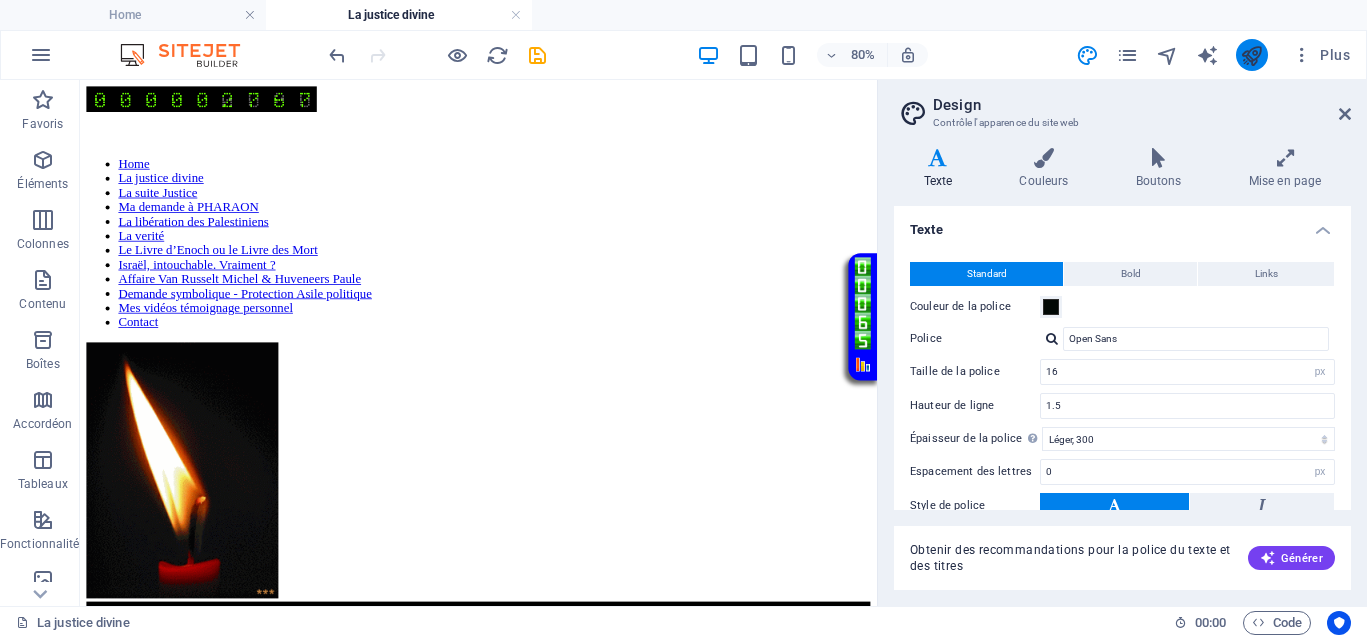 click at bounding box center [1251, 55] 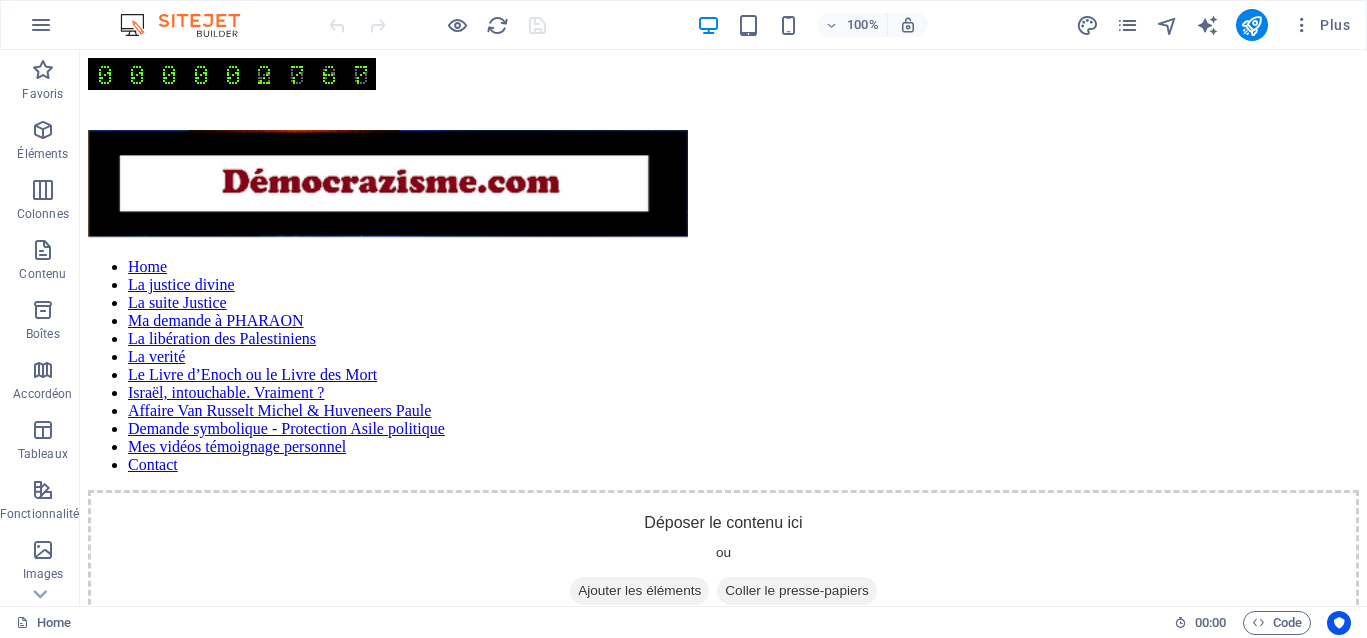scroll, scrollTop: 0, scrollLeft: 0, axis: both 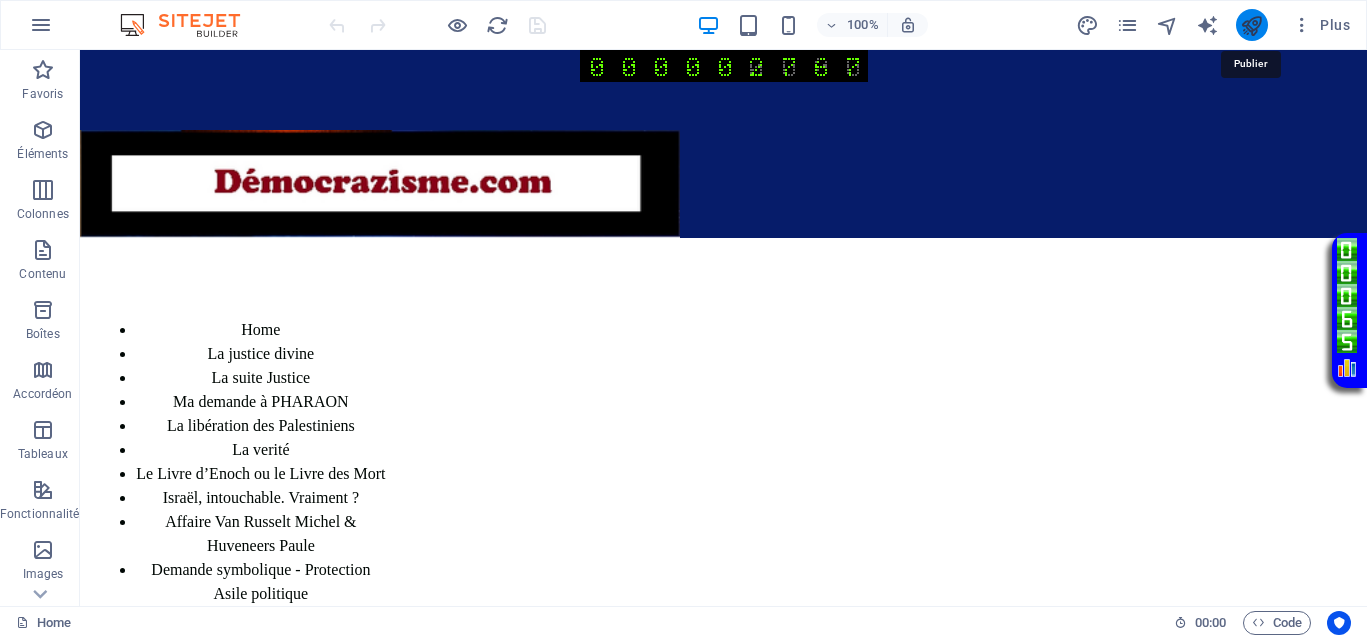 click at bounding box center [1251, 25] 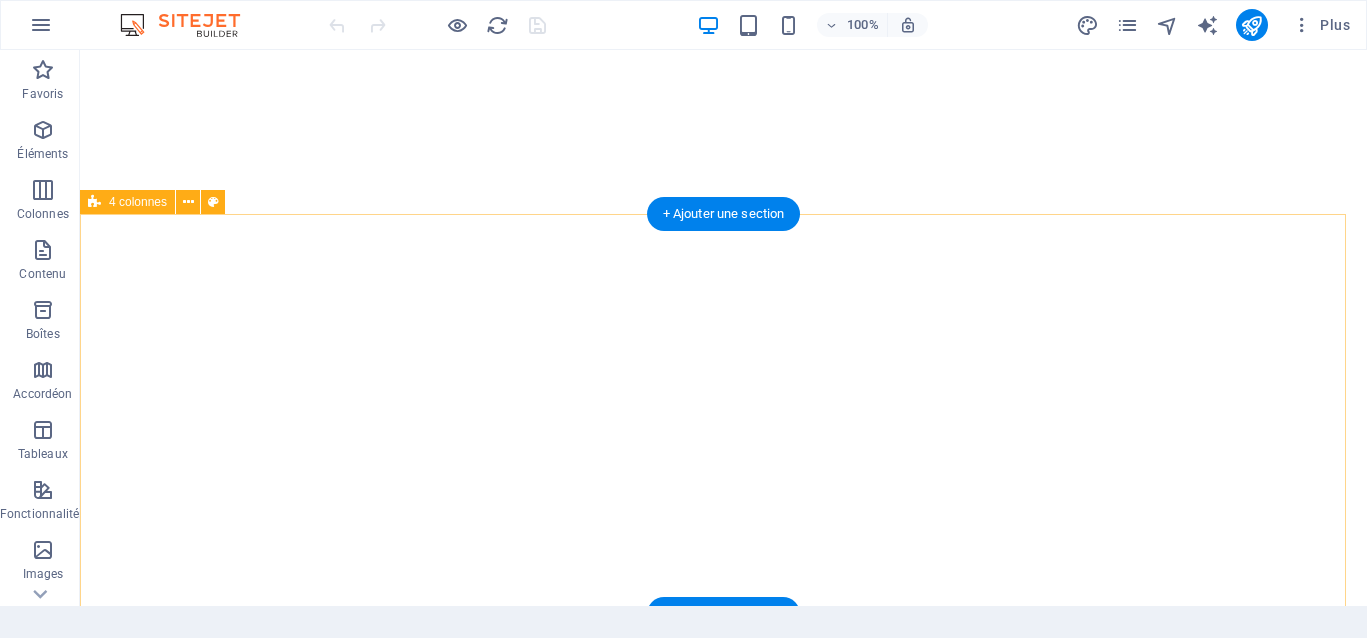 scroll, scrollTop: 0, scrollLeft: 0, axis: both 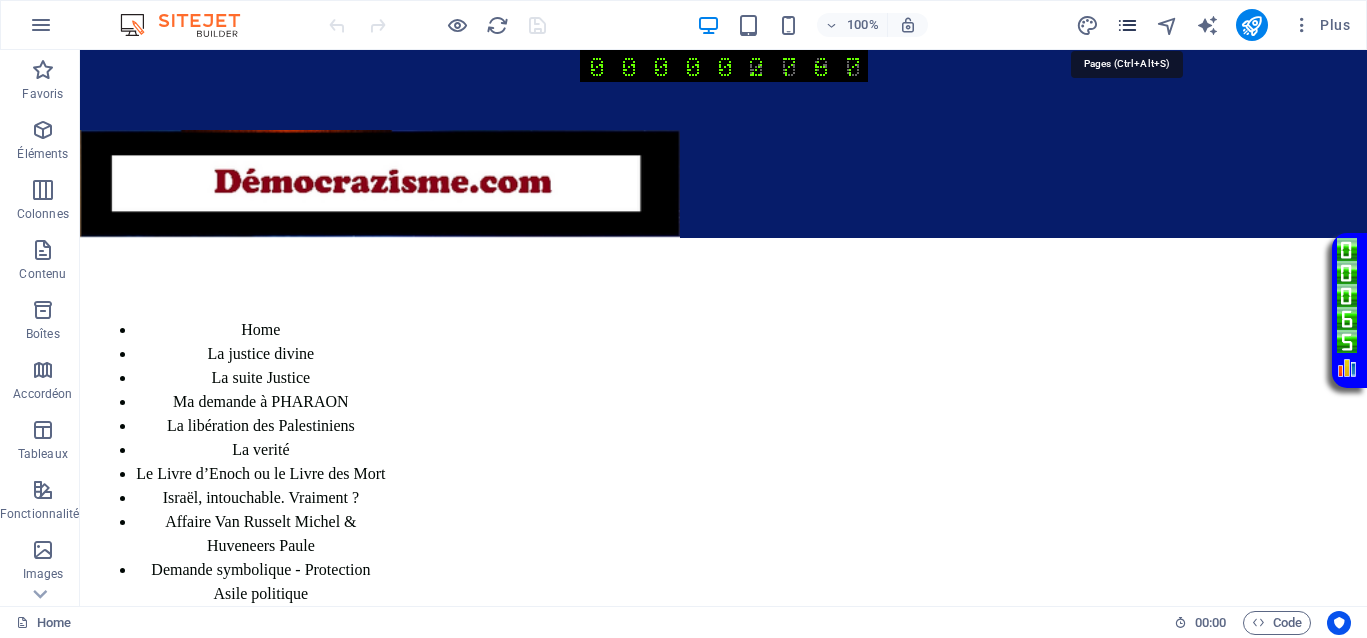 click at bounding box center [1127, 25] 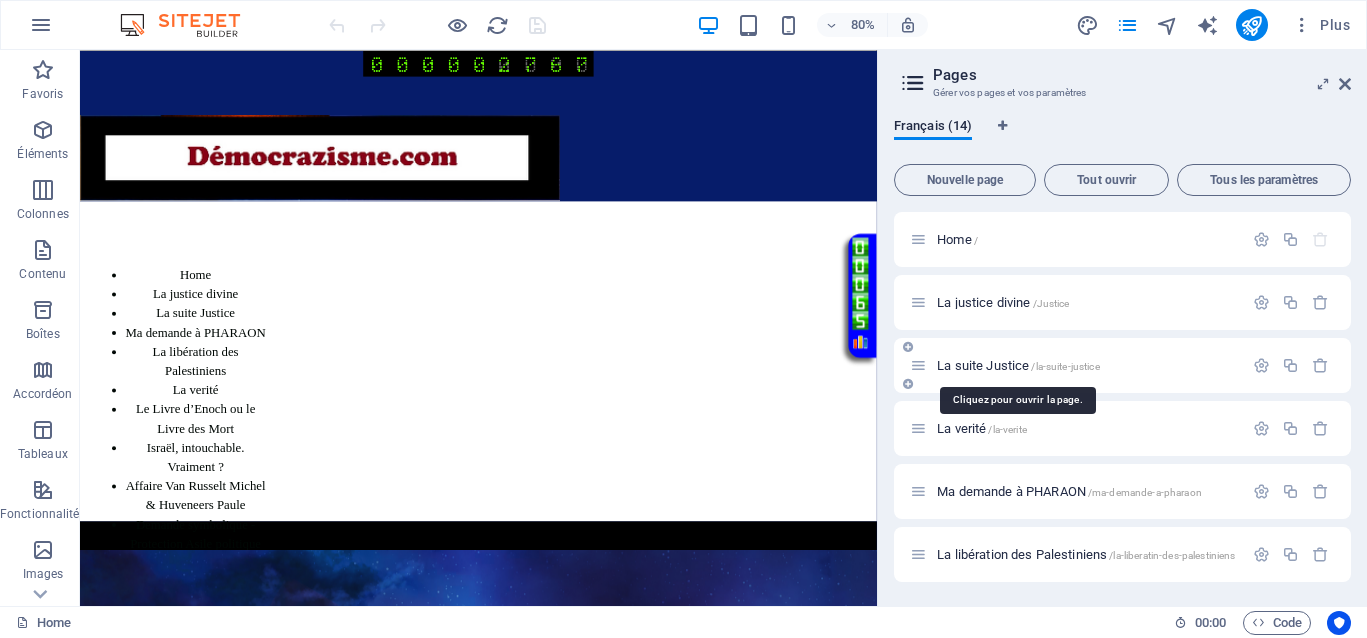 click on "La suite Justice /la-suite-justice" at bounding box center [1018, 365] 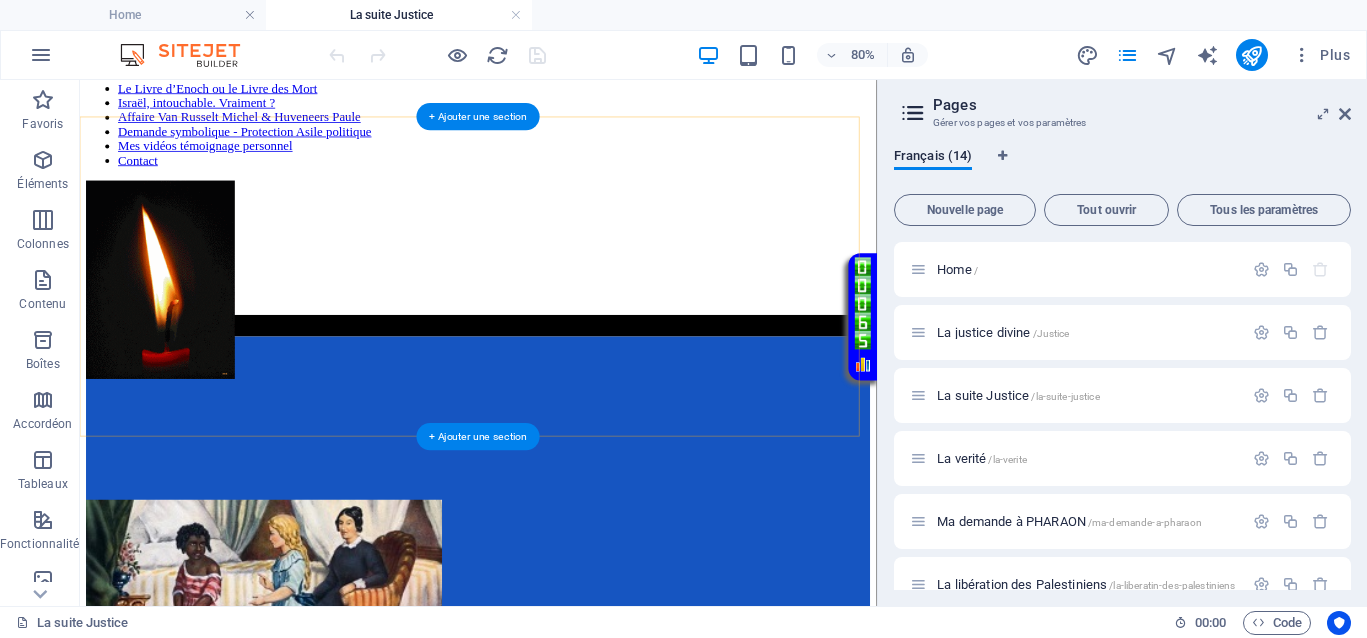 scroll, scrollTop: 250, scrollLeft: 0, axis: vertical 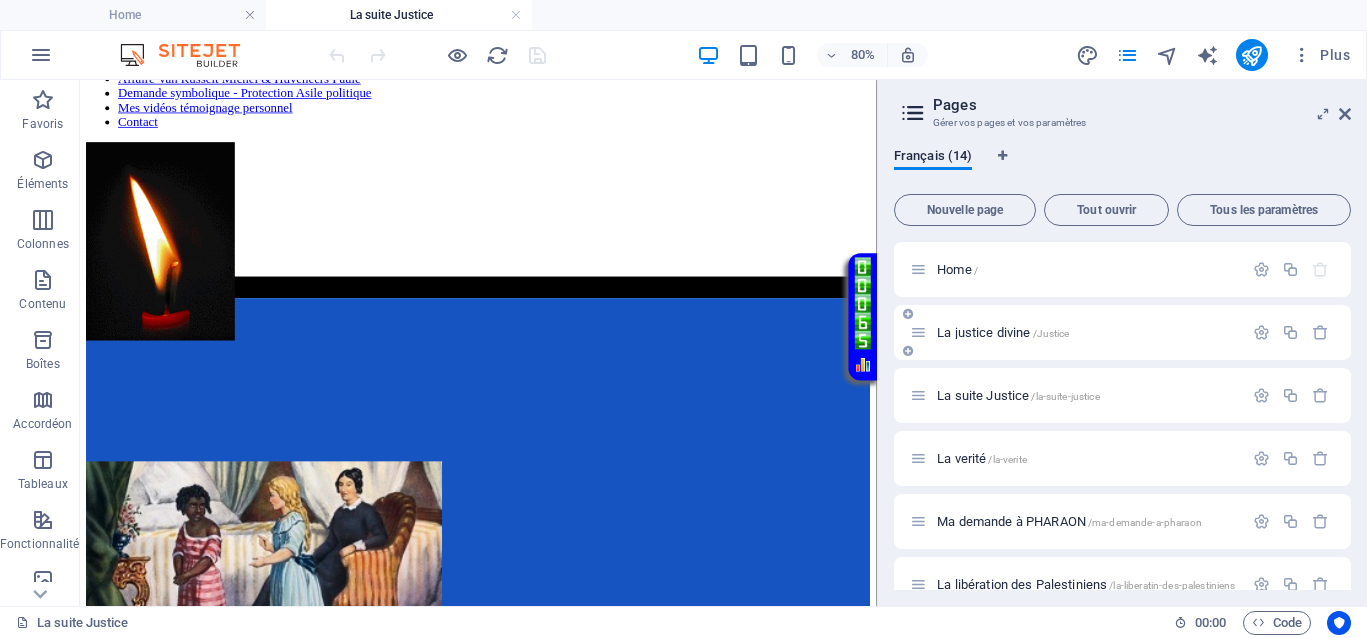 click on "La justice divine /Justice" at bounding box center (1003, 332) 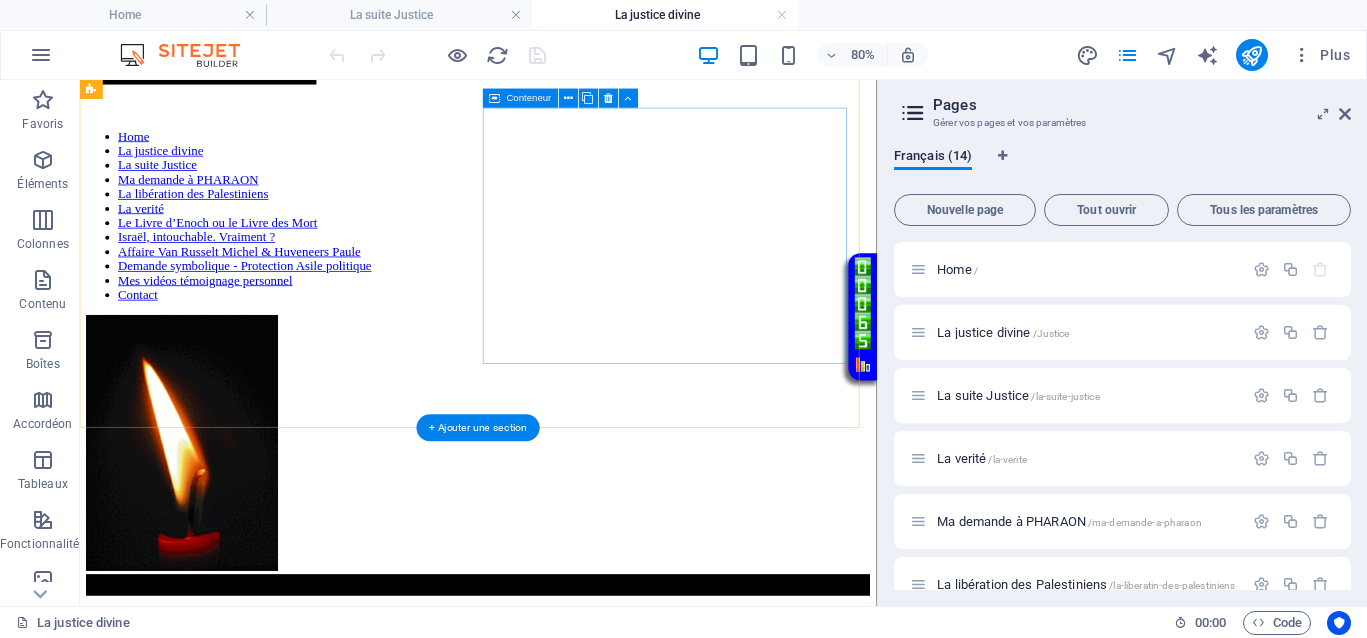 scroll, scrollTop: 0, scrollLeft: 0, axis: both 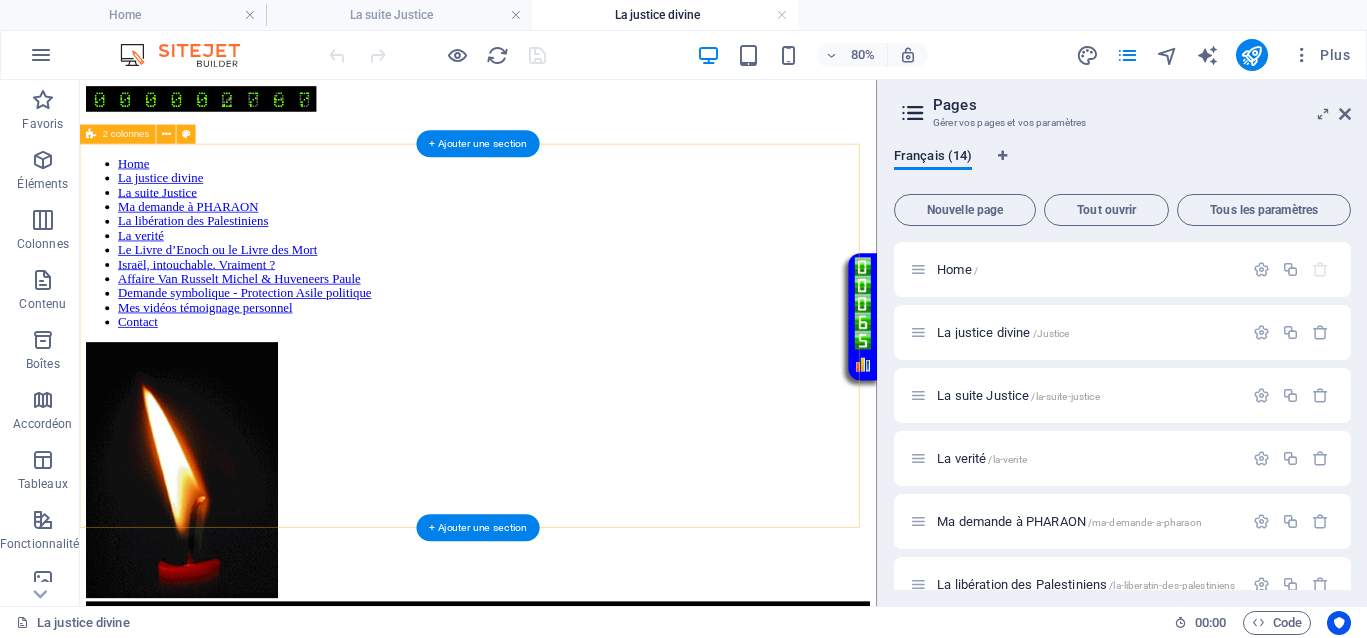 click on "Home La justice divine La suite Justice Ma demande à PHARAON La libération des Palestiniens La verité Le Livre d’Enoch ou le Livre des Mort Israël, intouchable. Vraiment ? Affaire Van Russelt Michel & Huveneers Paule Demande symbolique  - Protection Asile politique Mes vidéos témoignage personnel Contact" at bounding box center (578, 454) 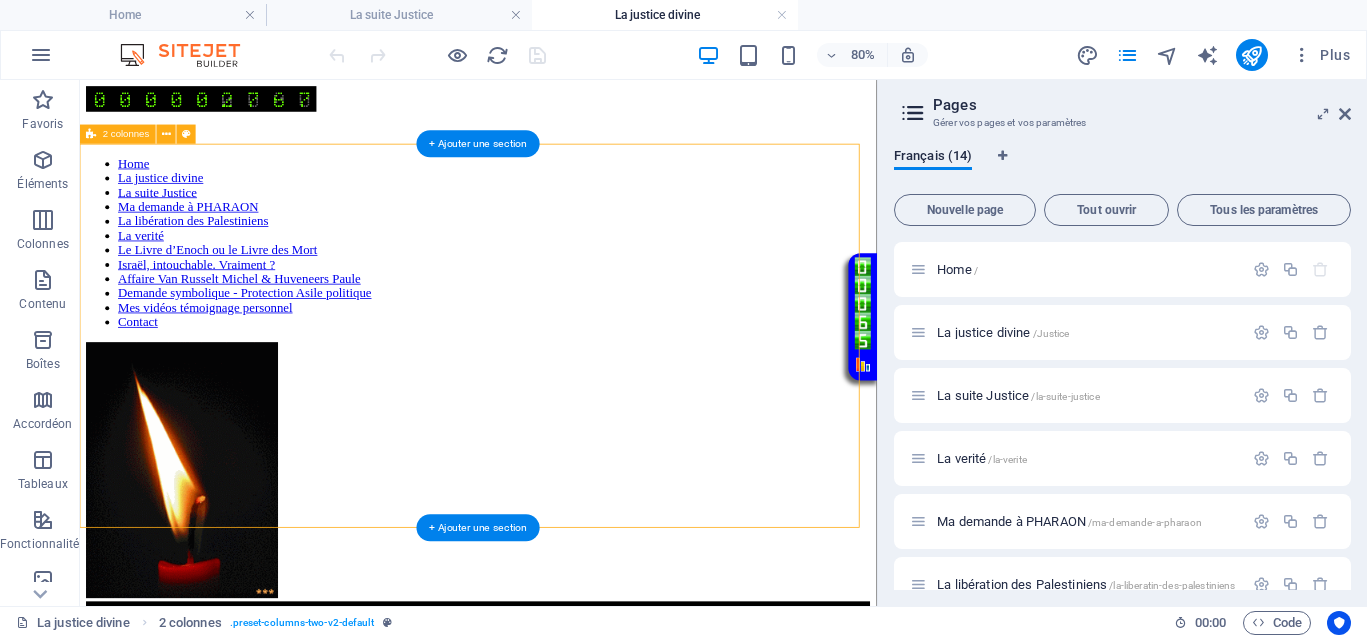 click on "Home La justice divine La suite Justice Ma demande à PHARAON La libération des Palestiniens La verité Le Livre d’Enoch ou le Livre des Mort Israël, intouchable. Vraiment ? Affaire Van Russelt Michel & Huveneers Paule Demande symbolique  - Protection Asile politique Mes vidéos témoignage personnel Contact" at bounding box center [578, 454] 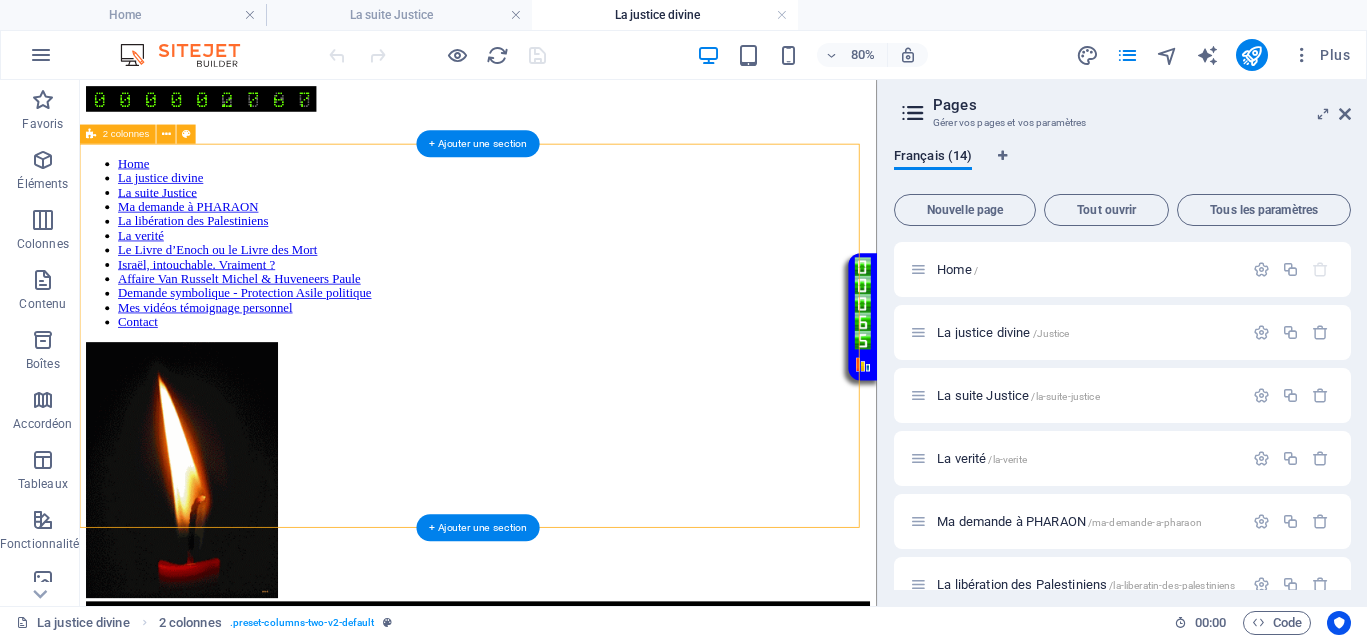 click on "Home La justice divine La suite Justice Ma demande à PHARAON La libération des Palestiniens La verité Le Livre d’Enoch ou le Livre des Mort Israël, intouchable. Vraiment ? Affaire Van Russelt Michel & Huveneers Paule Demande symbolique  - Protection Asile politique Mes vidéos témoignage personnel Contact" at bounding box center (578, 454) 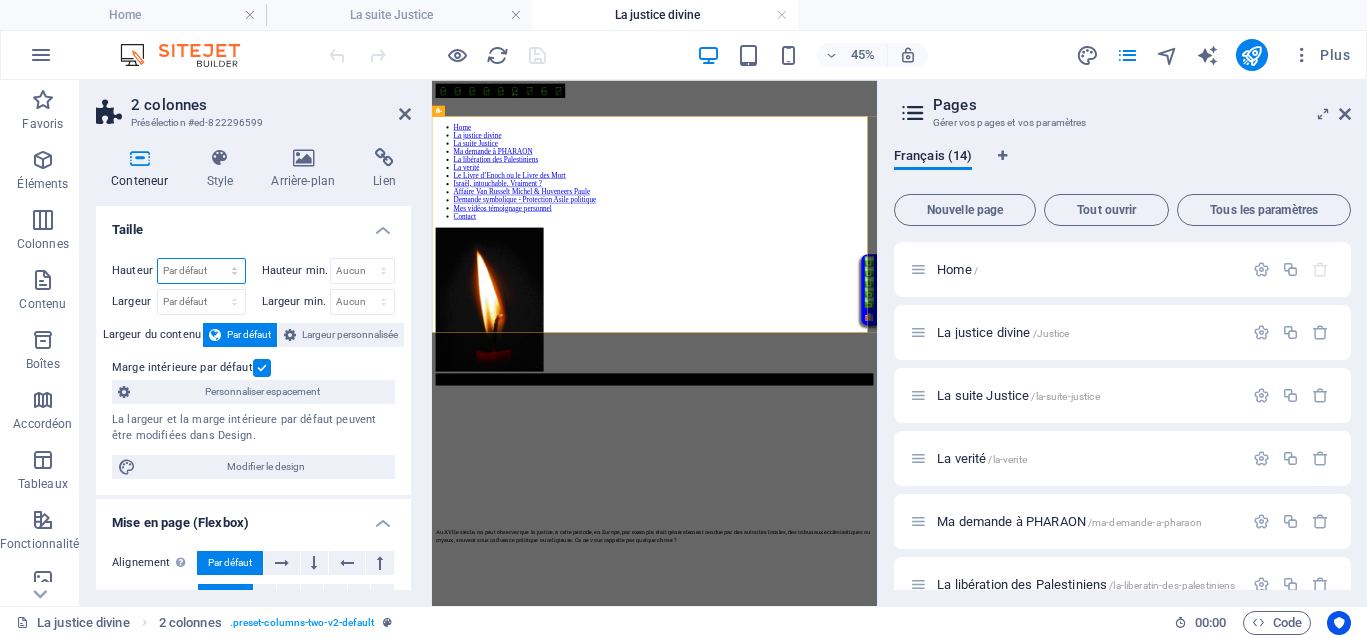 click on "Par défaut px rem % vh vw" at bounding box center (201, 271) 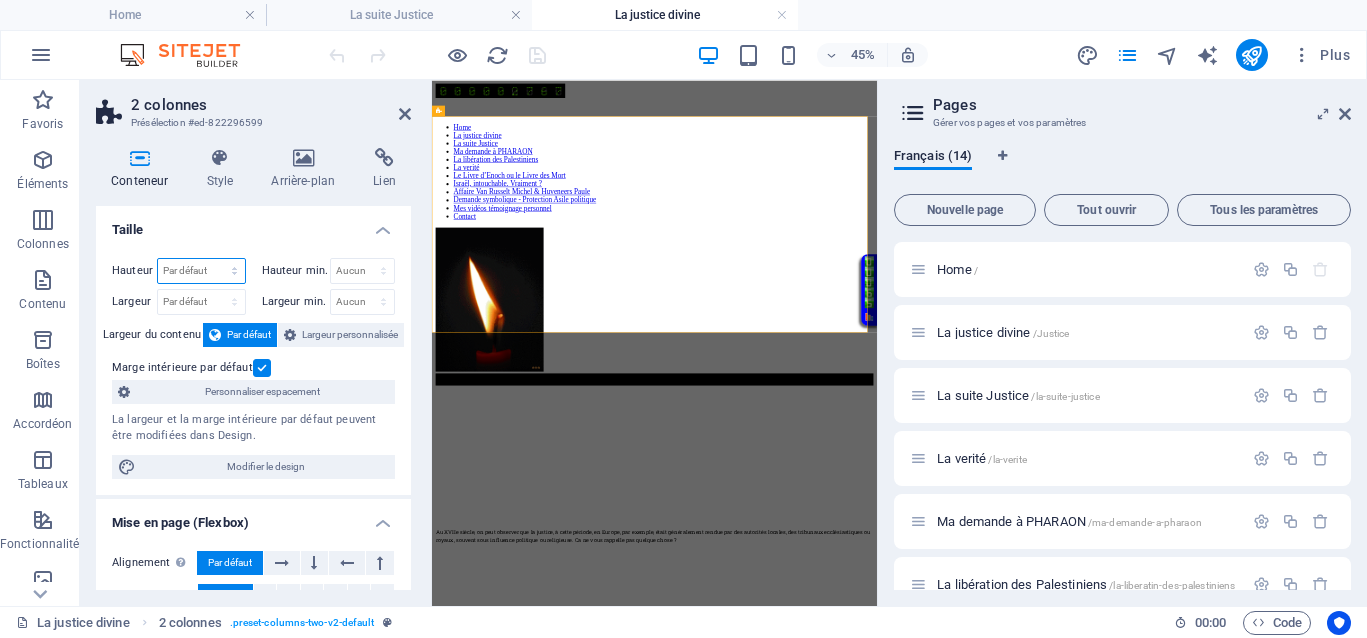 select on "px" 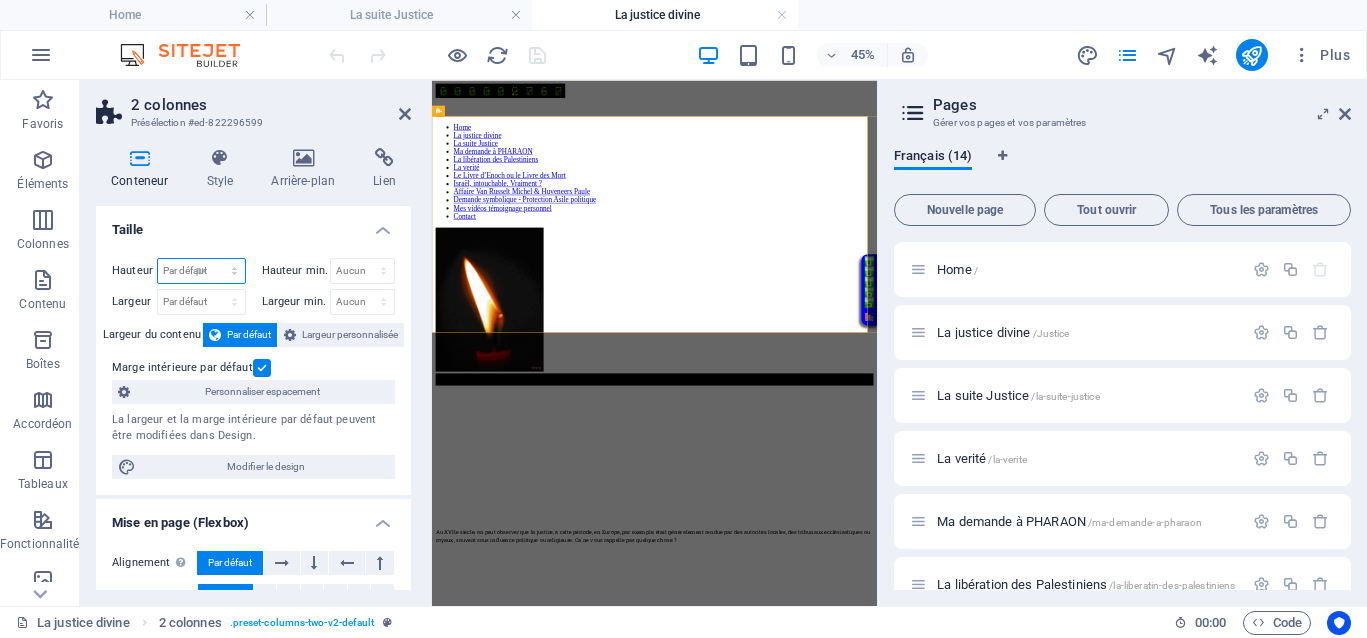 click on "Par défaut px rem % vh vw" at bounding box center [201, 271] 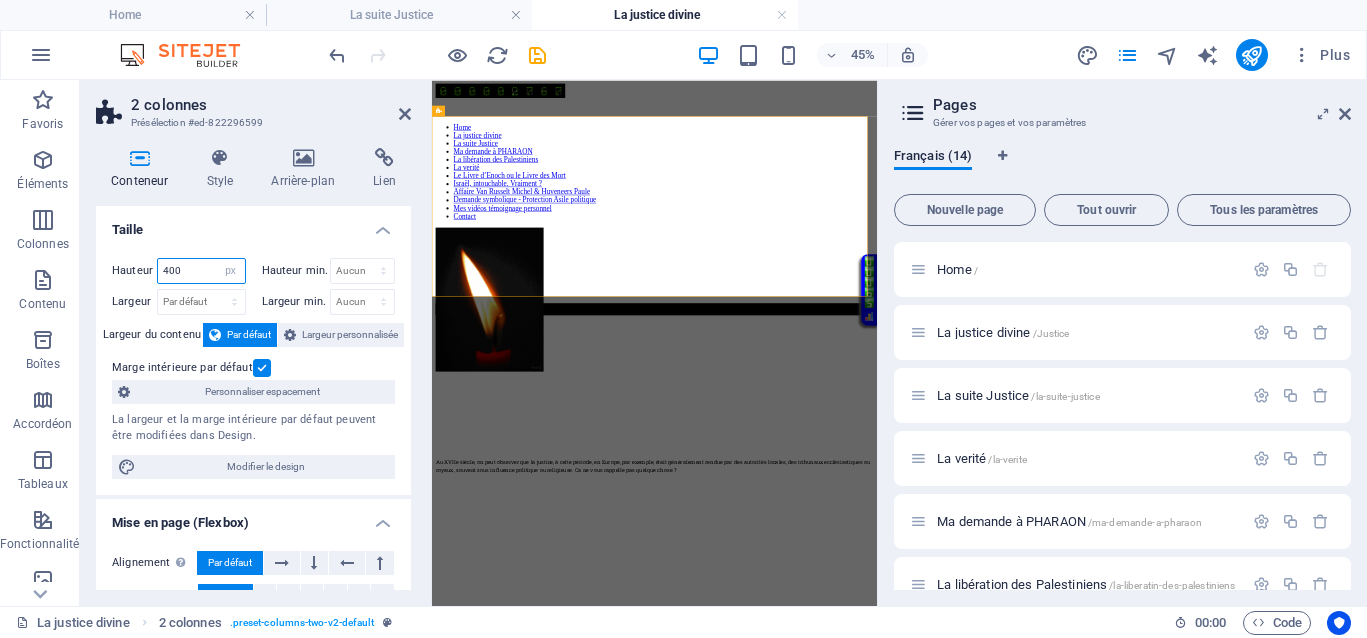drag, startPoint x: 200, startPoint y: 267, endPoint x: 138, endPoint y: 267, distance: 62 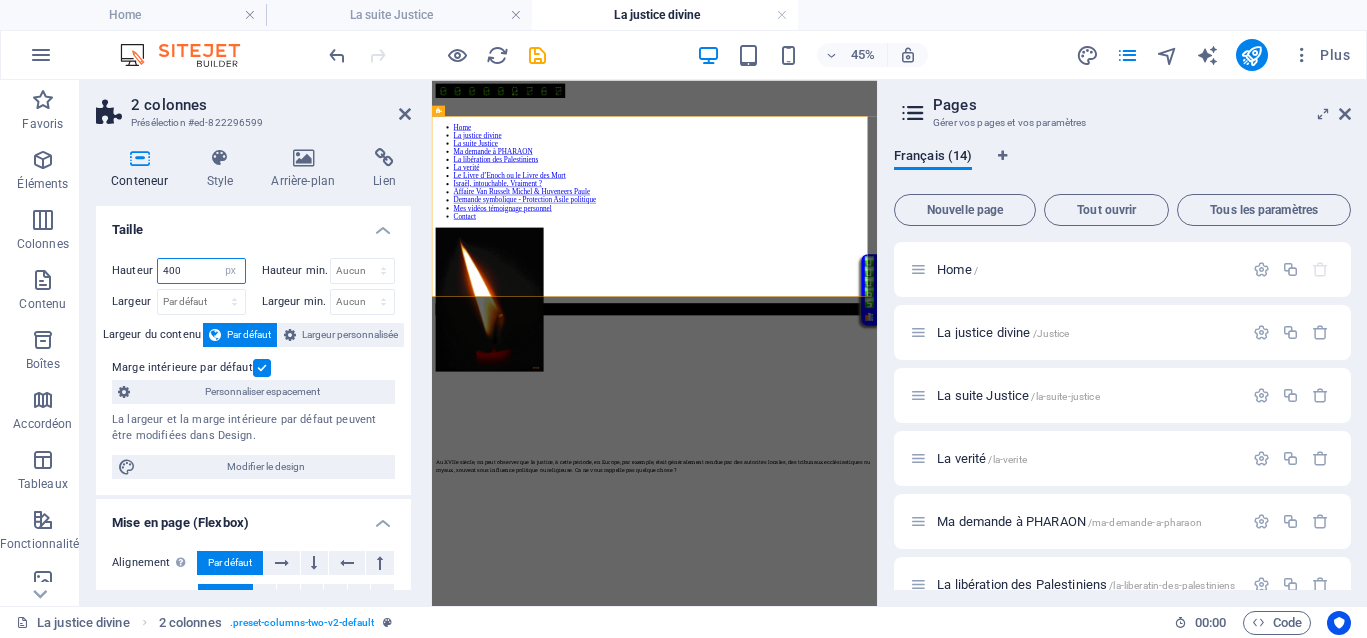 click on "Hauteur 400 Par défaut px rem % vh vw" at bounding box center (179, 271) 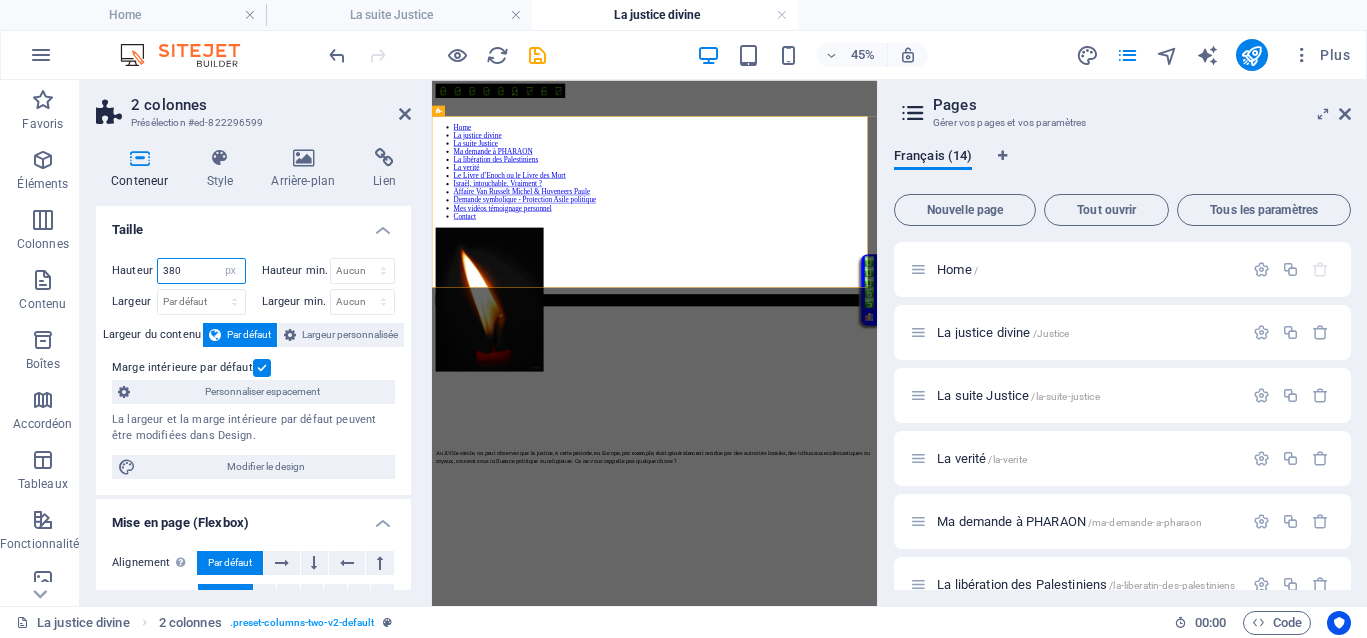 drag, startPoint x: 196, startPoint y: 263, endPoint x: 155, endPoint y: 264, distance: 41.01219 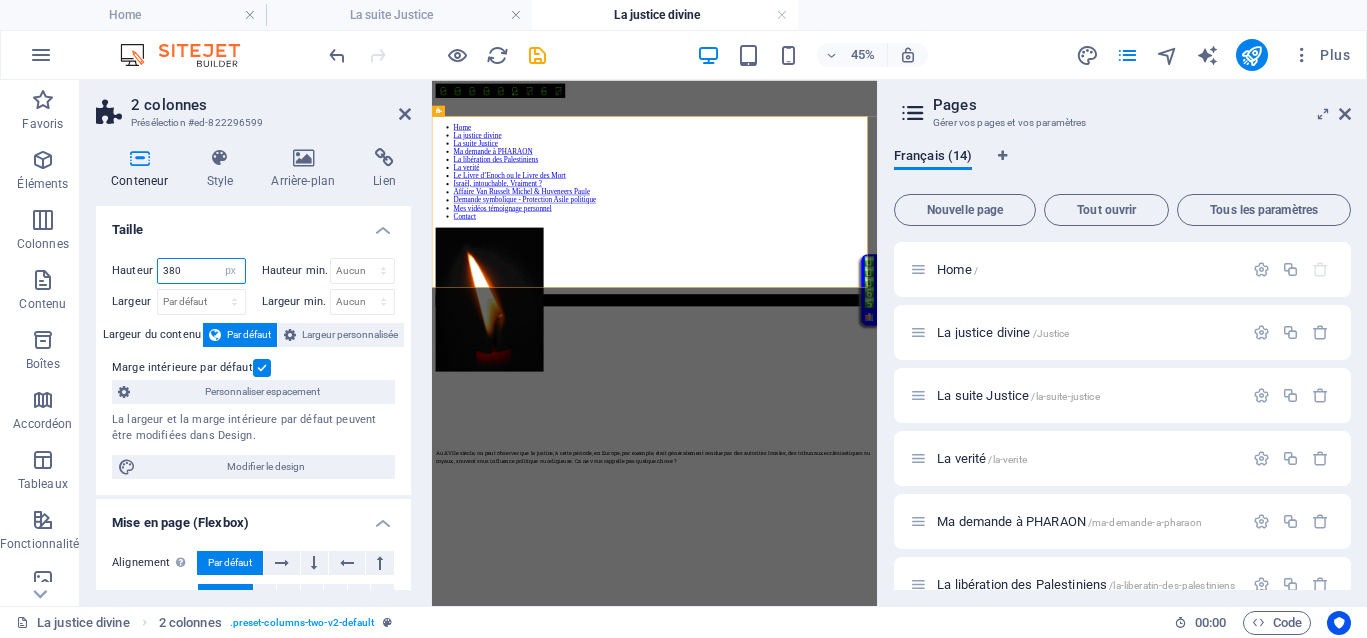 click on "Hauteur 380 Par défaut px rem % vh vw" at bounding box center (179, 271) 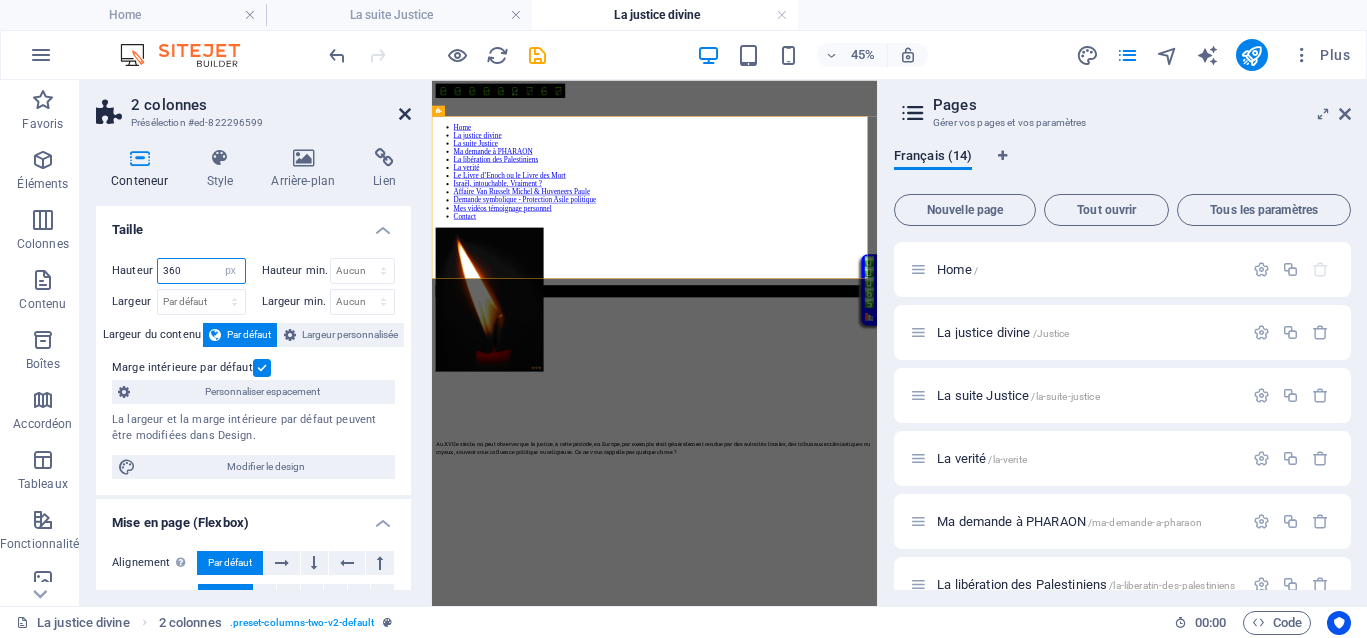 type on "360" 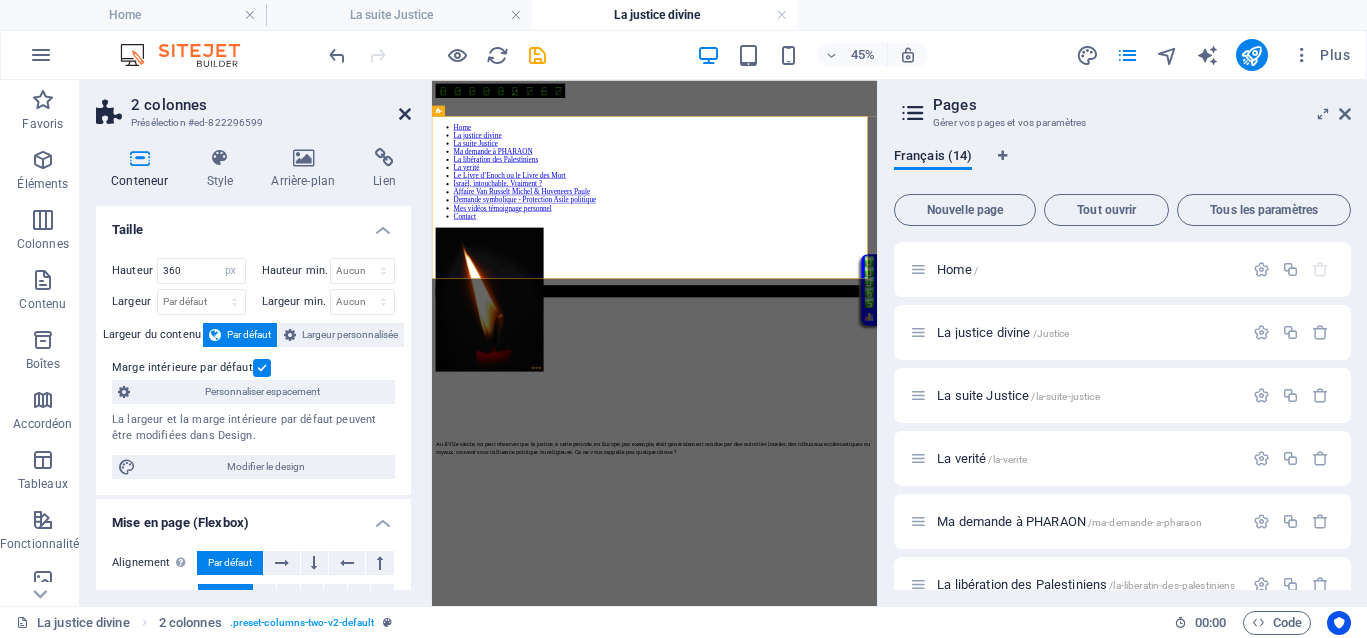 click at bounding box center [405, 114] 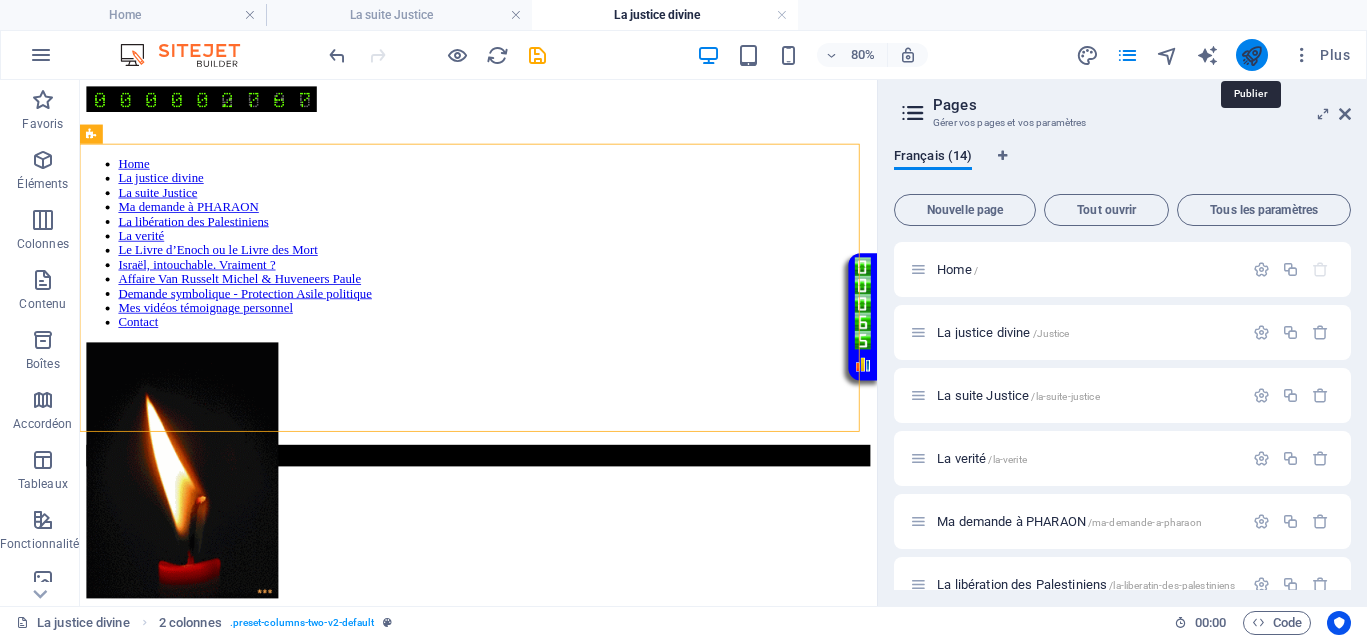 click at bounding box center [1251, 55] 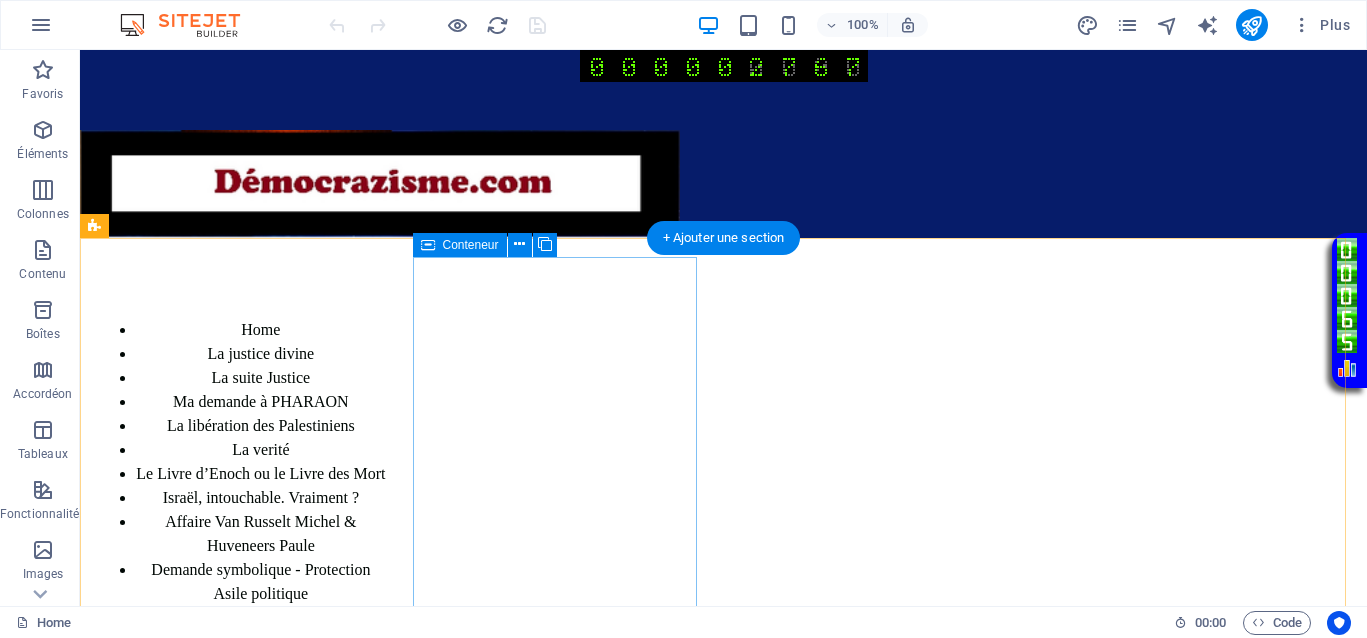 scroll, scrollTop: 0, scrollLeft: 0, axis: both 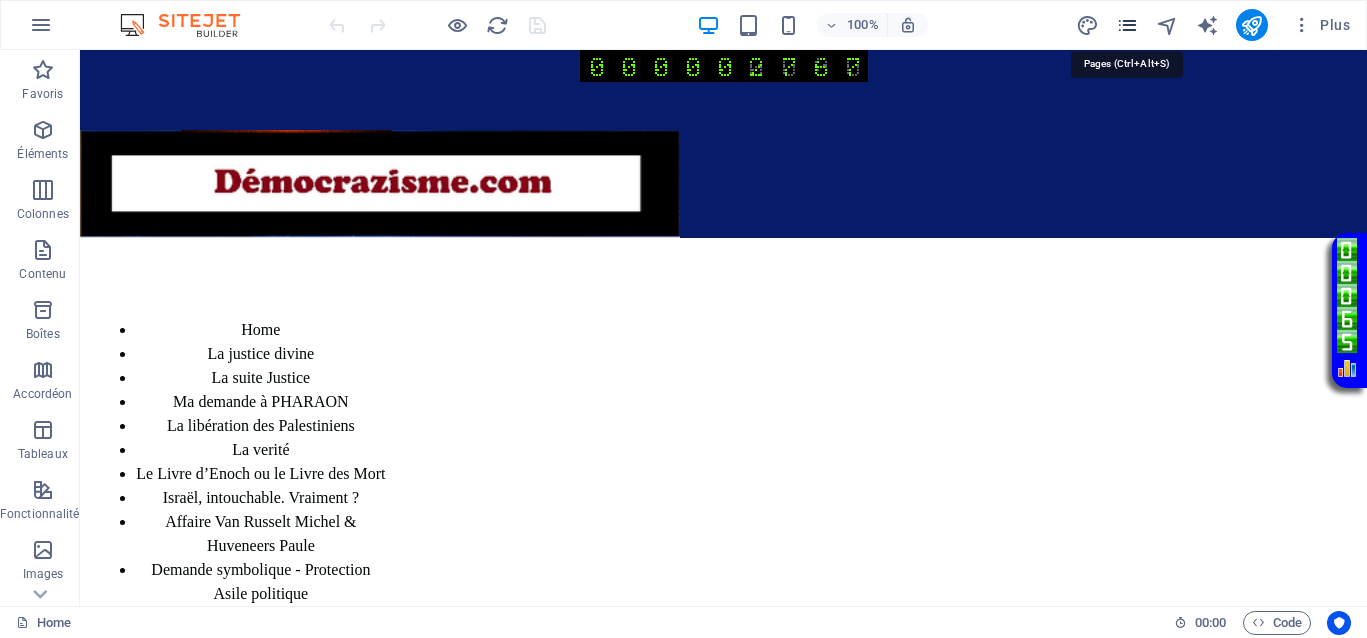 click at bounding box center (1127, 25) 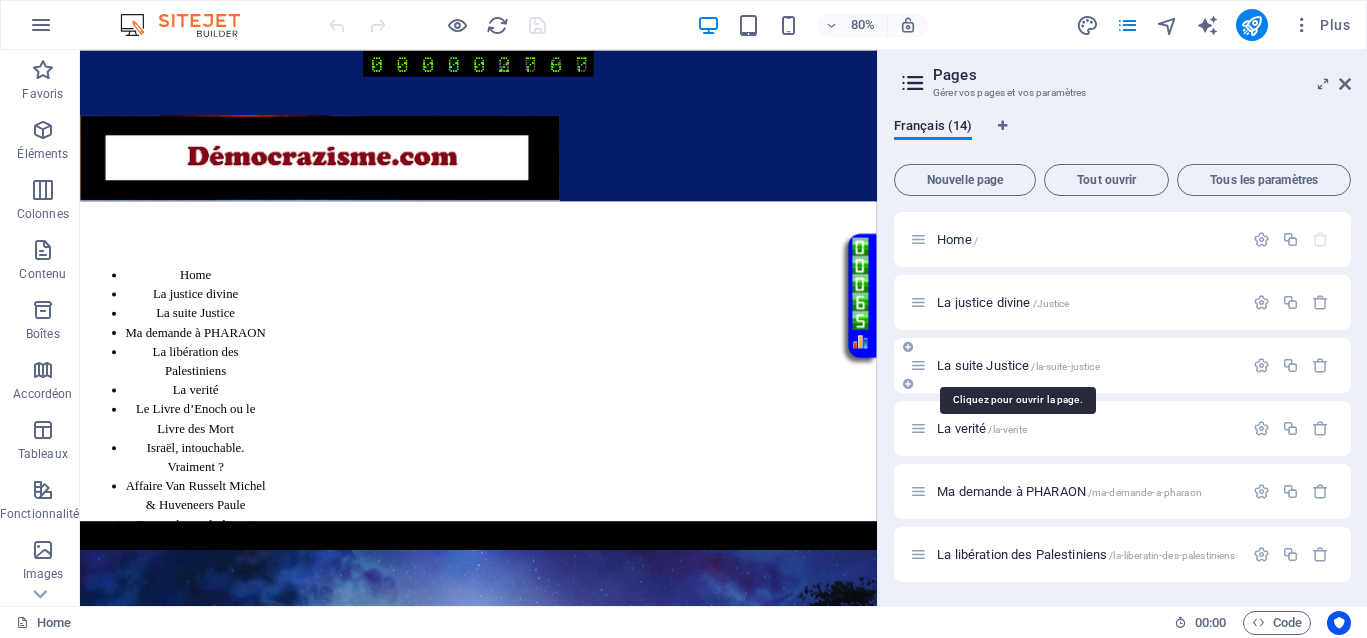 click on "La suite Justice /la-suite-justice" at bounding box center (1018, 365) 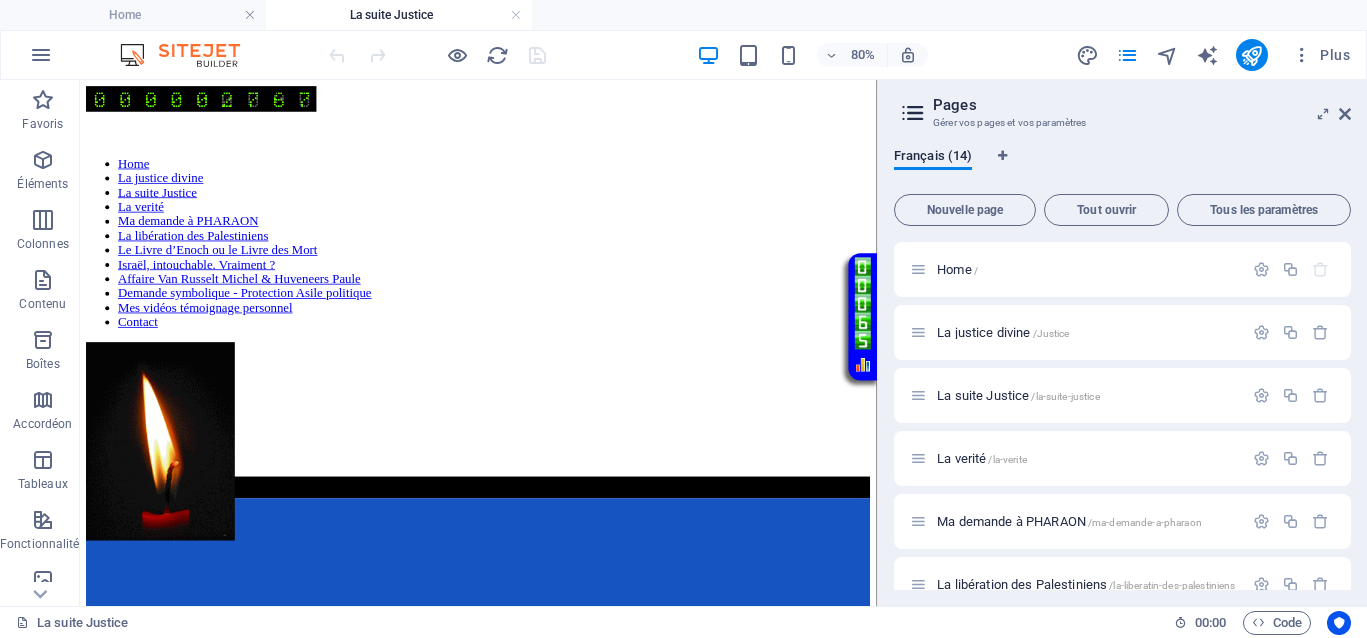 scroll, scrollTop: 0, scrollLeft: 0, axis: both 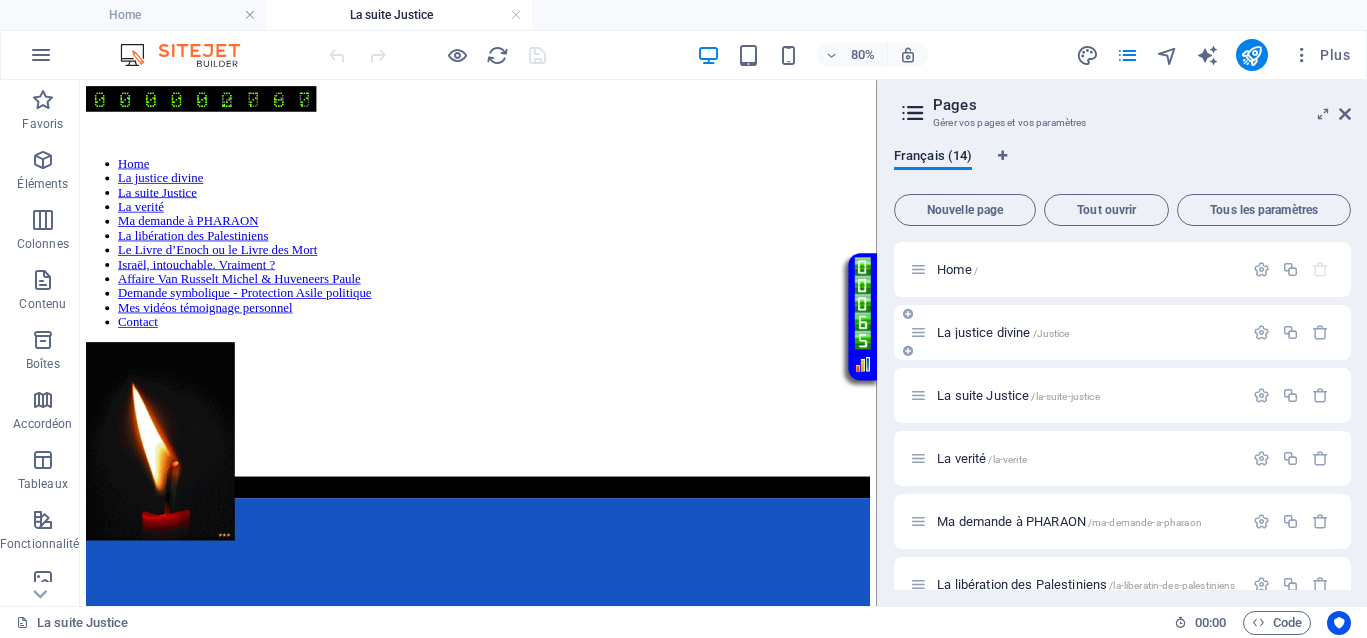 click on "La justice divine /Justice" at bounding box center [1003, 332] 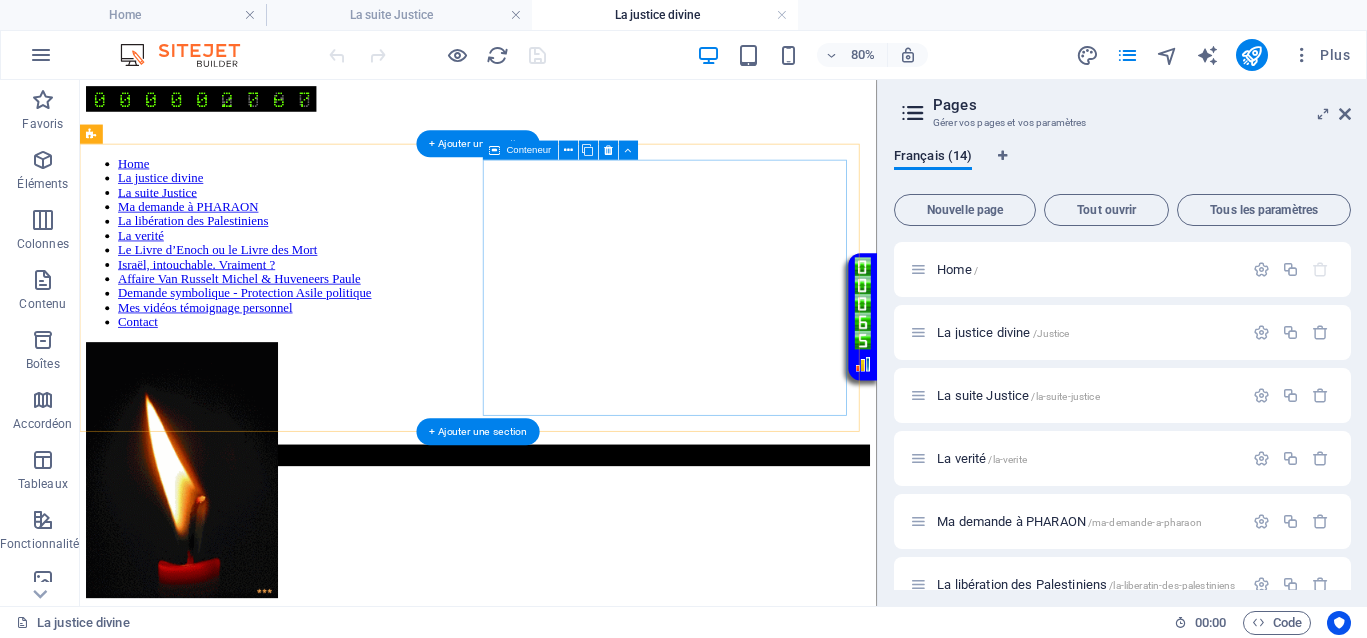 scroll, scrollTop: 0, scrollLeft: 0, axis: both 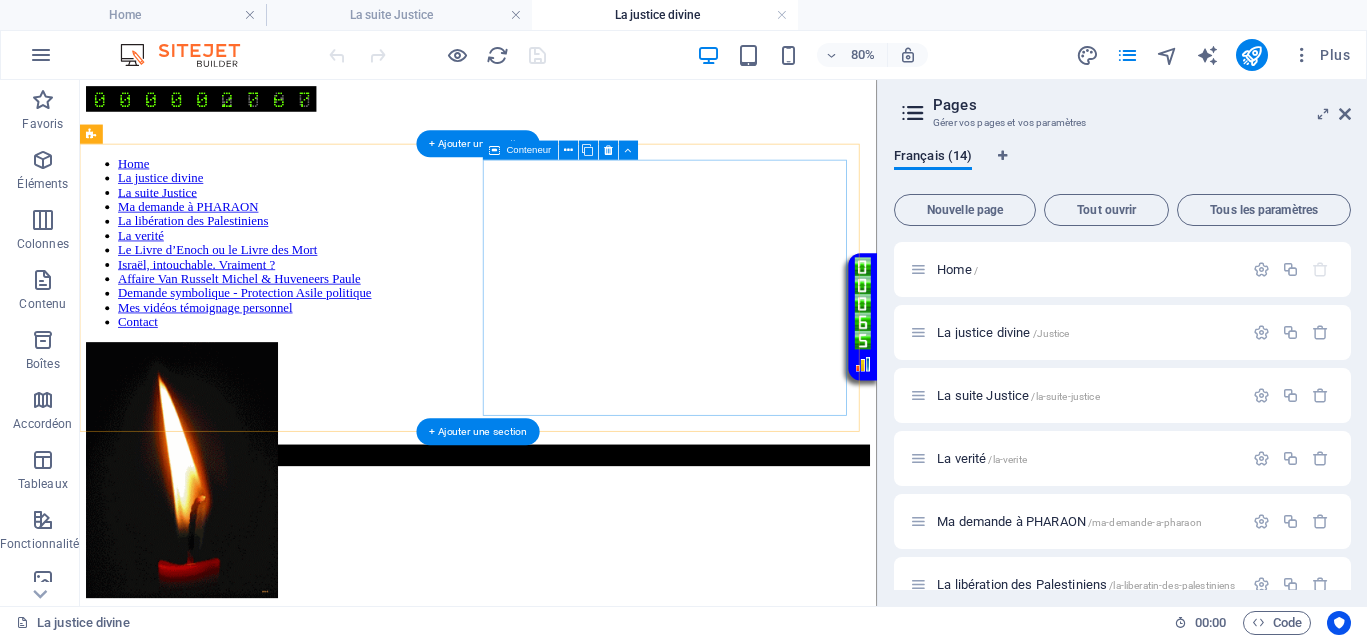 click at bounding box center (578, 570) 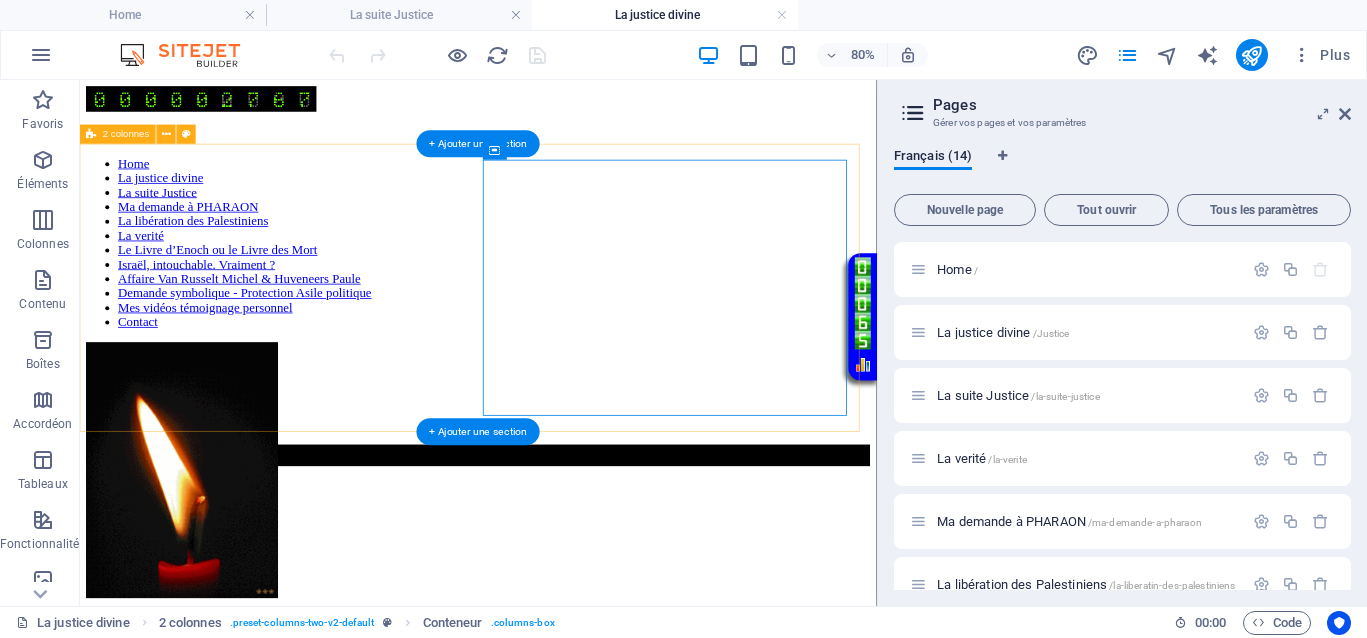 click on "Home La justice divine La suite Justice Ma demande à PHARAON La libération des Palestiniens La verité Le Livre d’Enoch ou le Livre des Mort Israël, intouchable. Vraiment ? Affaire Van Russelt Michel & Huveneers Paule Demande symbolique  - Protection Asile politique Mes vidéos témoignage personnel Contact" at bounding box center [578, 356] 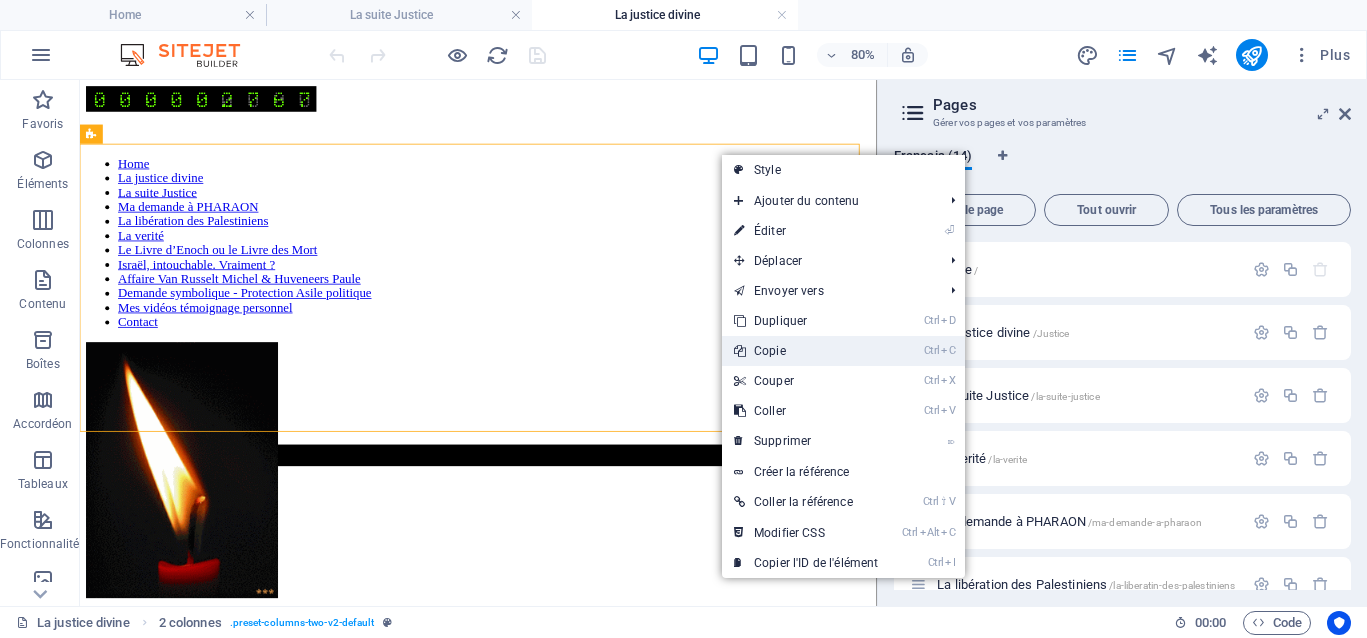 click on "Ctrl C  Copie" at bounding box center (806, 351) 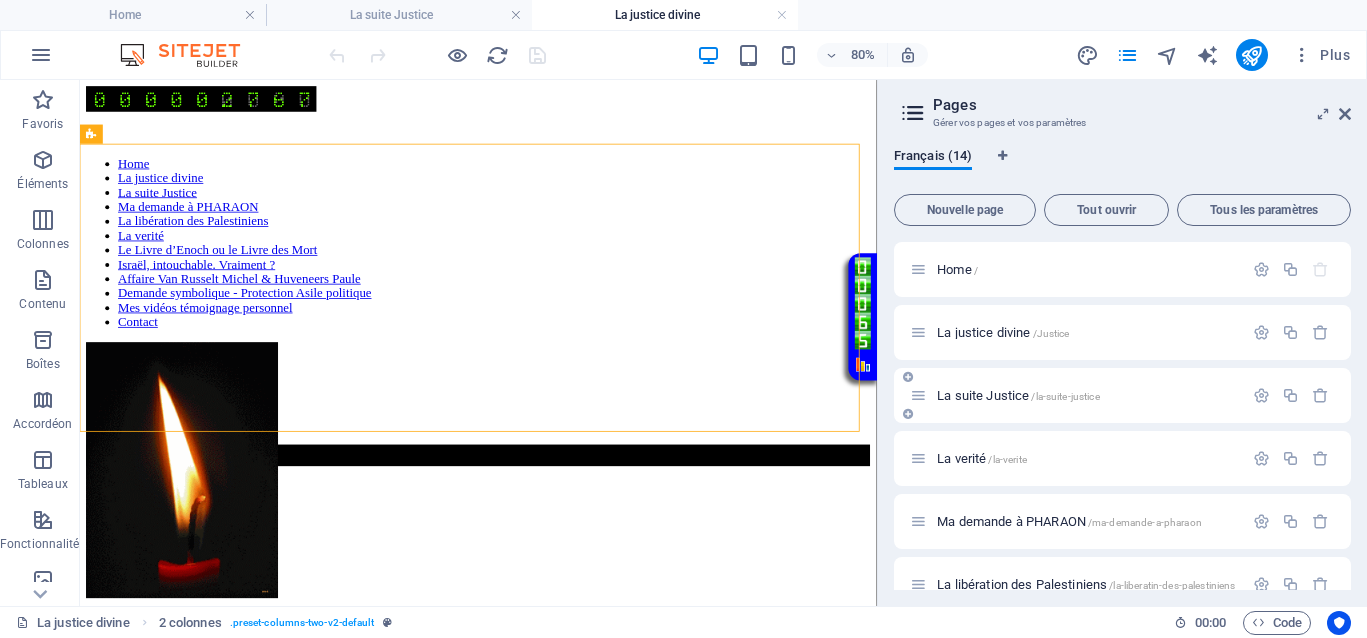 click on "La suite Justice /la-suite-justice" at bounding box center (1018, 395) 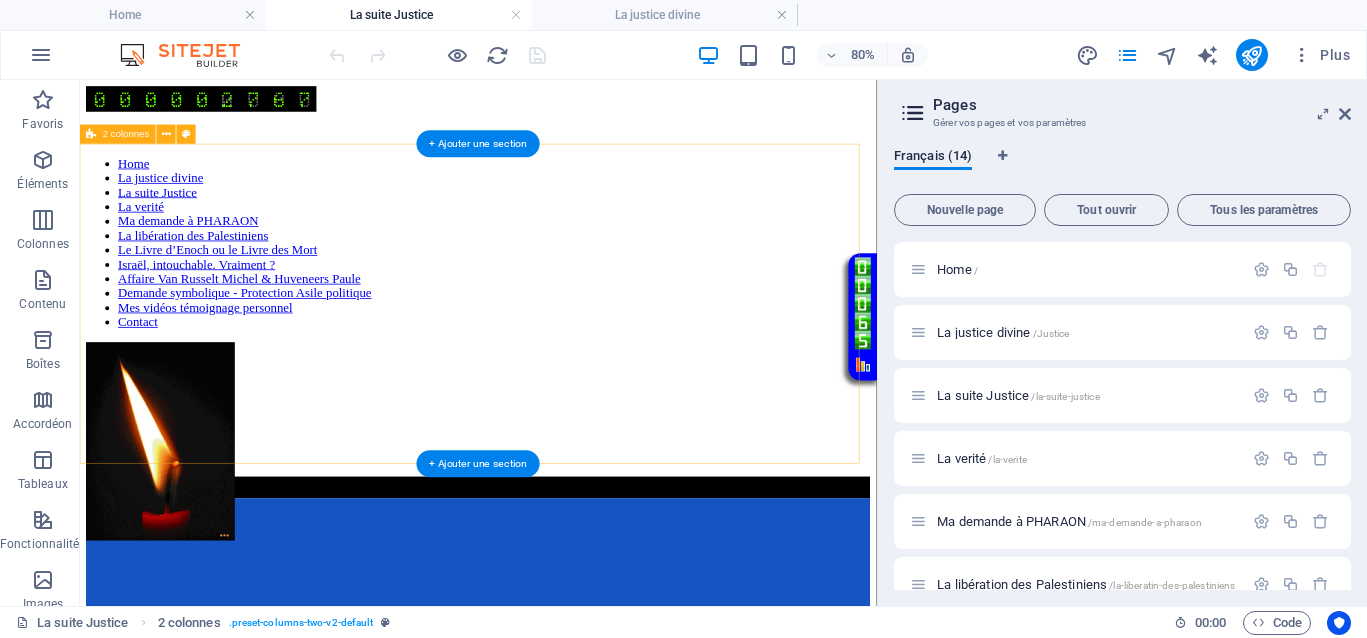 click on "Home La justice divine La suite Justice La verité Ma demande à PHARAON La libération des Palestiniens Le Livre d’Enoch ou le Livre des Mort Israël, intouchable. Vraiment ? Affaire Van Russelt Michel & Huveneers Paule Demande symbolique  - Protection Asile politique Mes vidéos témoignage personnel Contact" at bounding box center (578, 376) 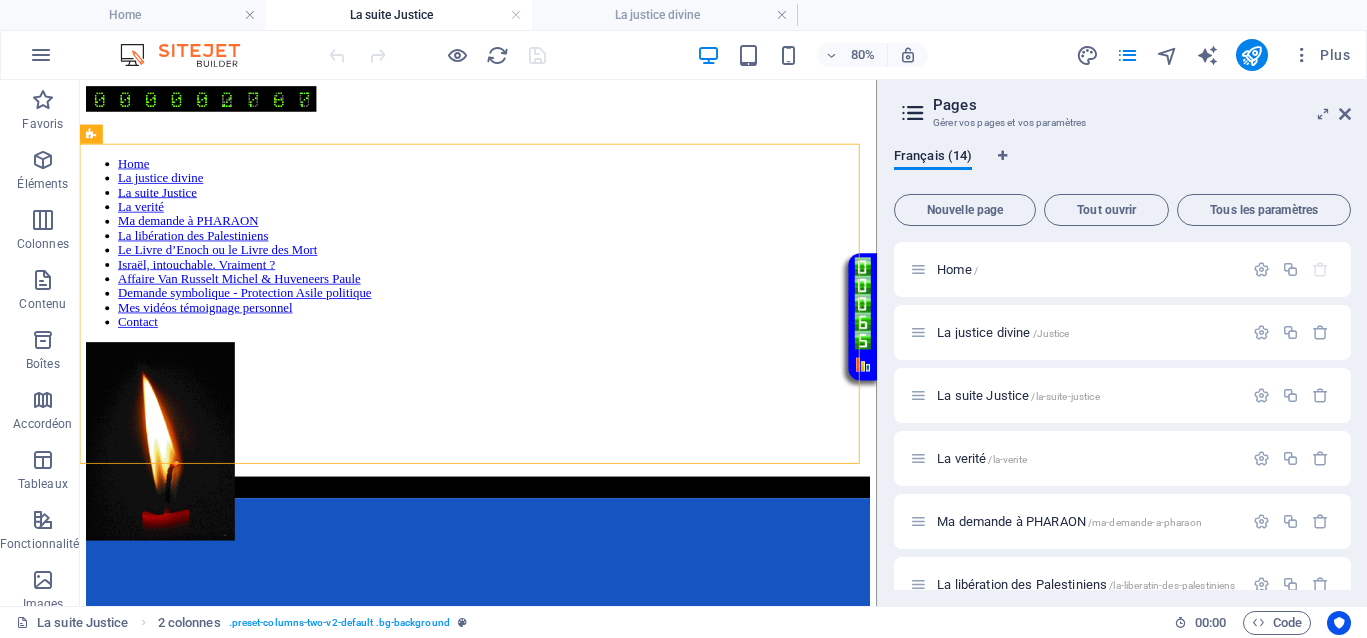 click on "Loupe" at bounding box center [578, 133] 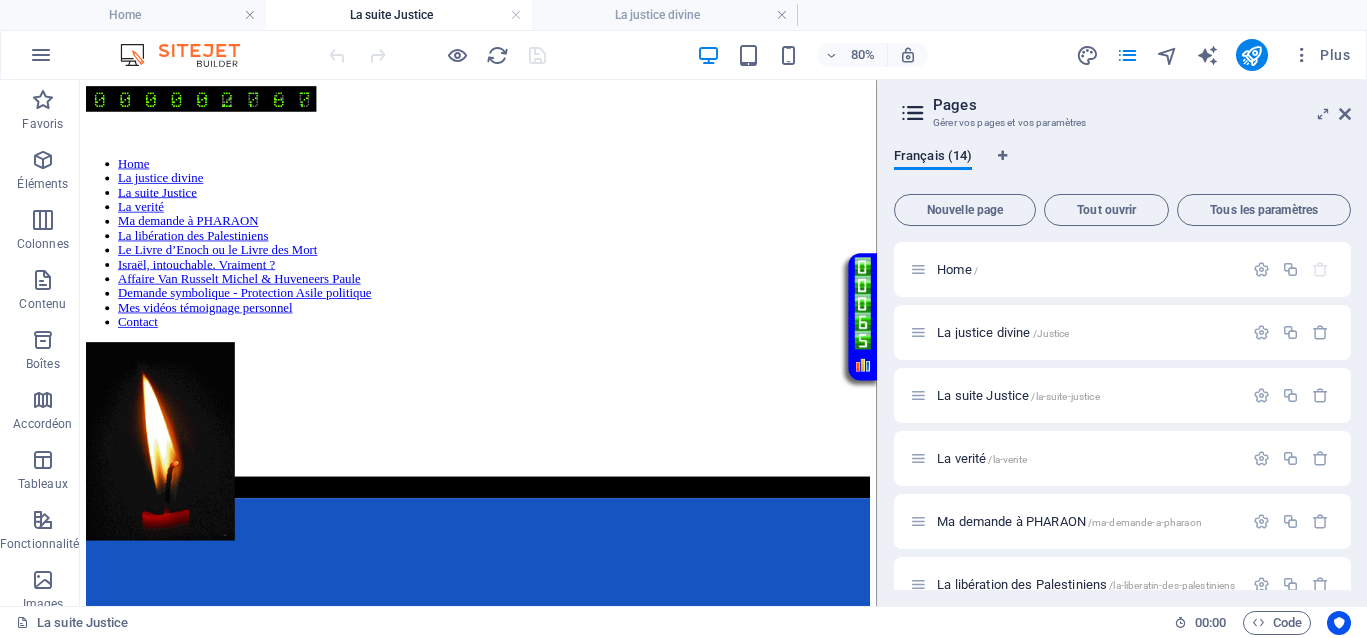 drag, startPoint x: 841, startPoint y: 129, endPoint x: 816, endPoint y: 116, distance: 28.178005 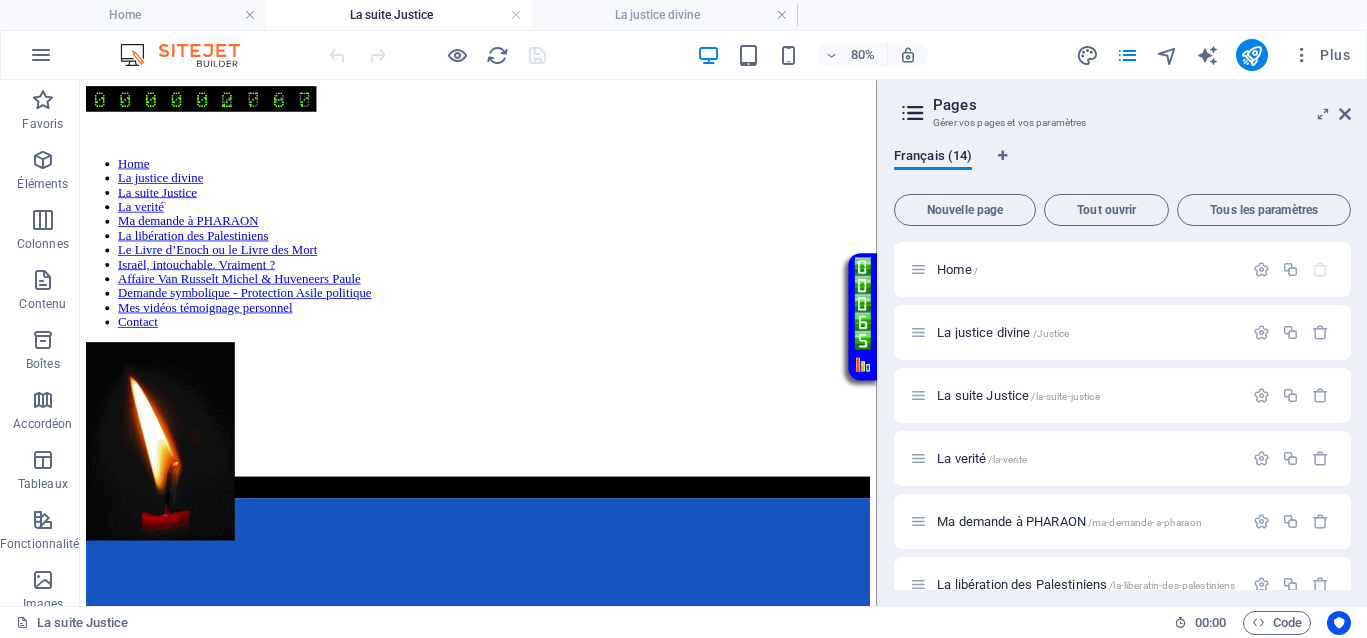 click on "Loupe" at bounding box center [578, 133] 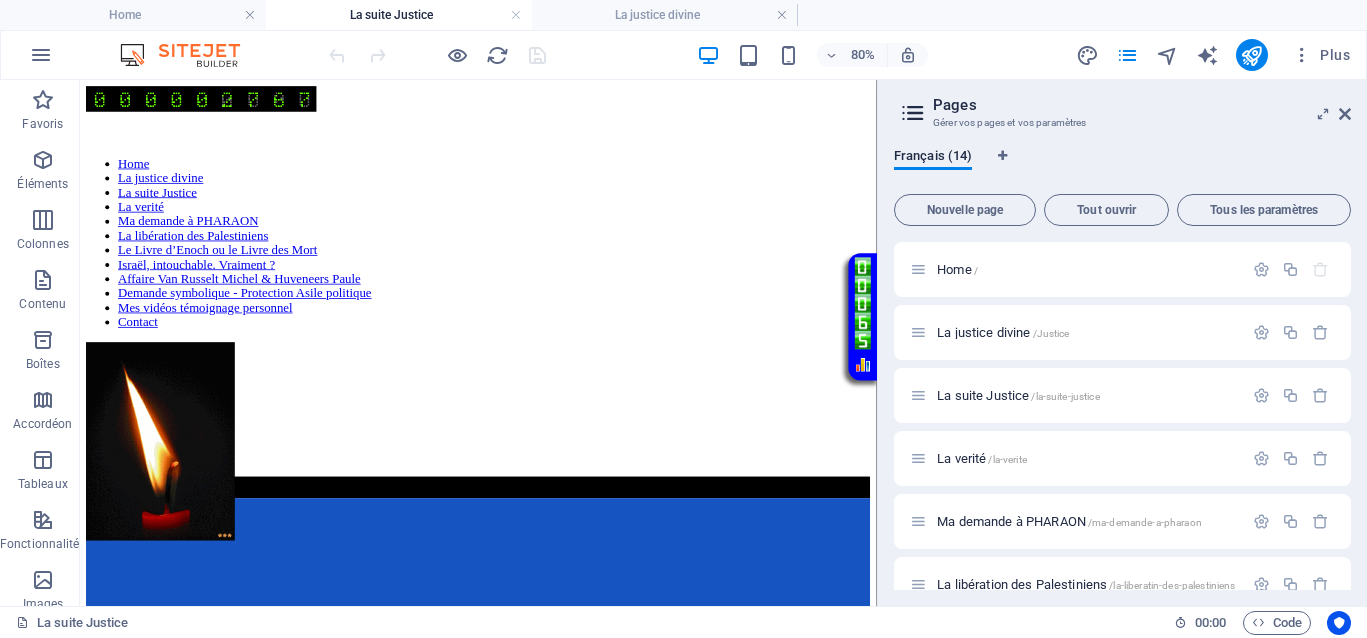click on "Loupe
⇧
Home La justice divine La suite Justice La verité Ma demande à PHARAON La libération des Palestiniens Le Livre d’Enoch ou le Livre des Mort Israël, intouchable. Vraiment ? Affaire Van Russelt Michel & Huveneers Paule Demande symbolique  - Protection Asile politique Mes vidéos témoignage personnel Contact
Défilement de texte vert fluide
</div> Historiques de la maltraitance au XVIIe siècle Les enfants étaient tout le temps battus violemment pour des fautes mineures, avec des fouets, des cordes ou des bâtons, considérés comme des méthodes éducatives acceptables. La pratique était courante dans les écoles et chez les parents, sans recours pour les victimes, comme en témoignent les archives de l’époque. Et je ne parle pas encore des animaux !  Combien de victimes, massacrées, ne peuvent pas bénéficier d’une sécurité pour préserver ne serait-ce que l’essence même de leur vie ?  Mentions légales  |" at bounding box center (578, 5651) 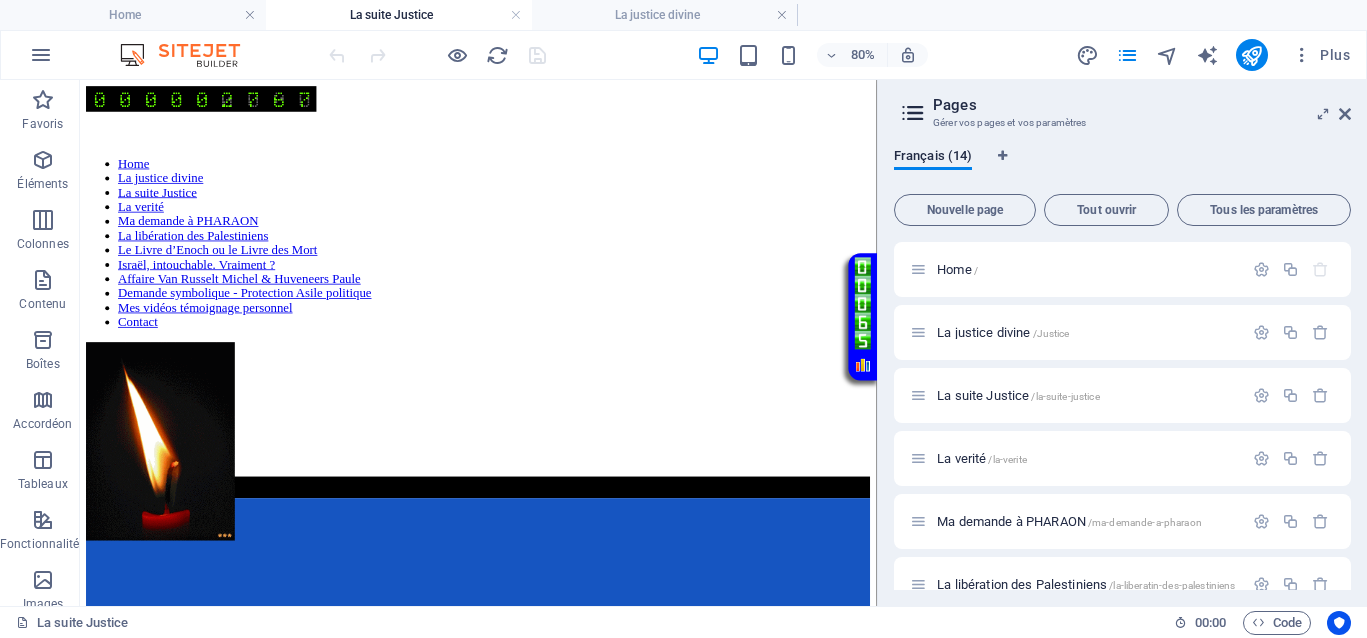 drag, startPoint x: 757, startPoint y: 154, endPoint x: 835, endPoint y: 120, distance: 85.08819 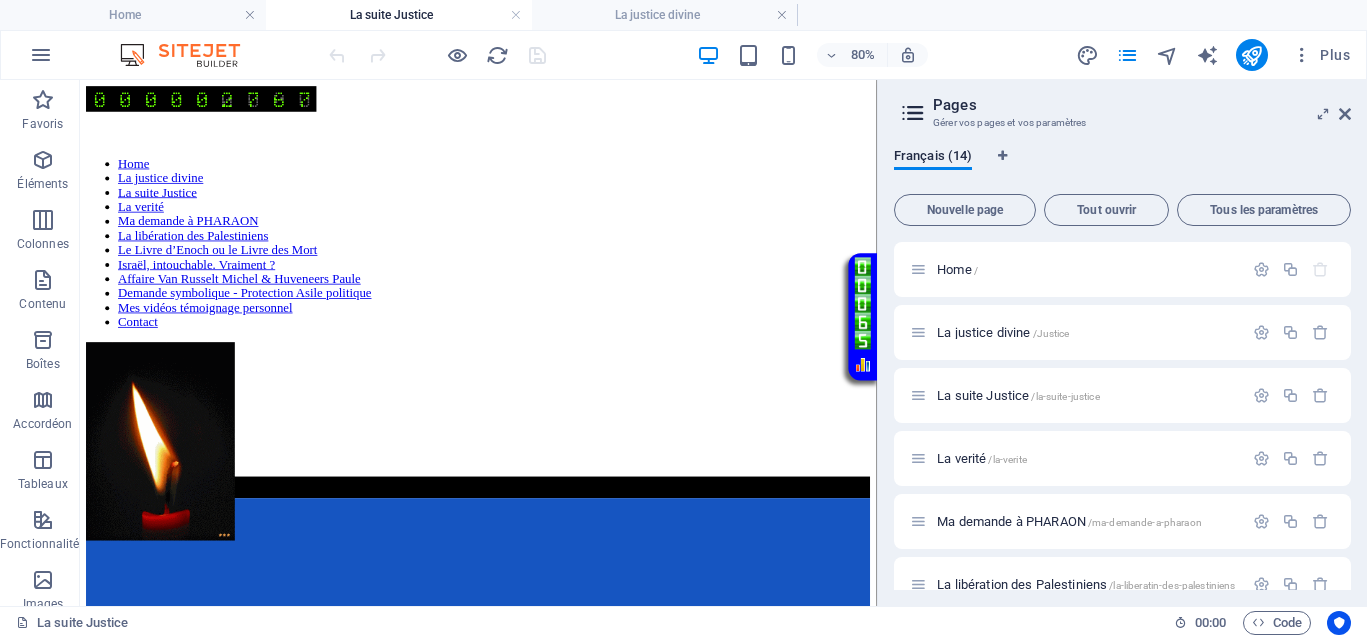 click on "Loupe" at bounding box center (578, 133) 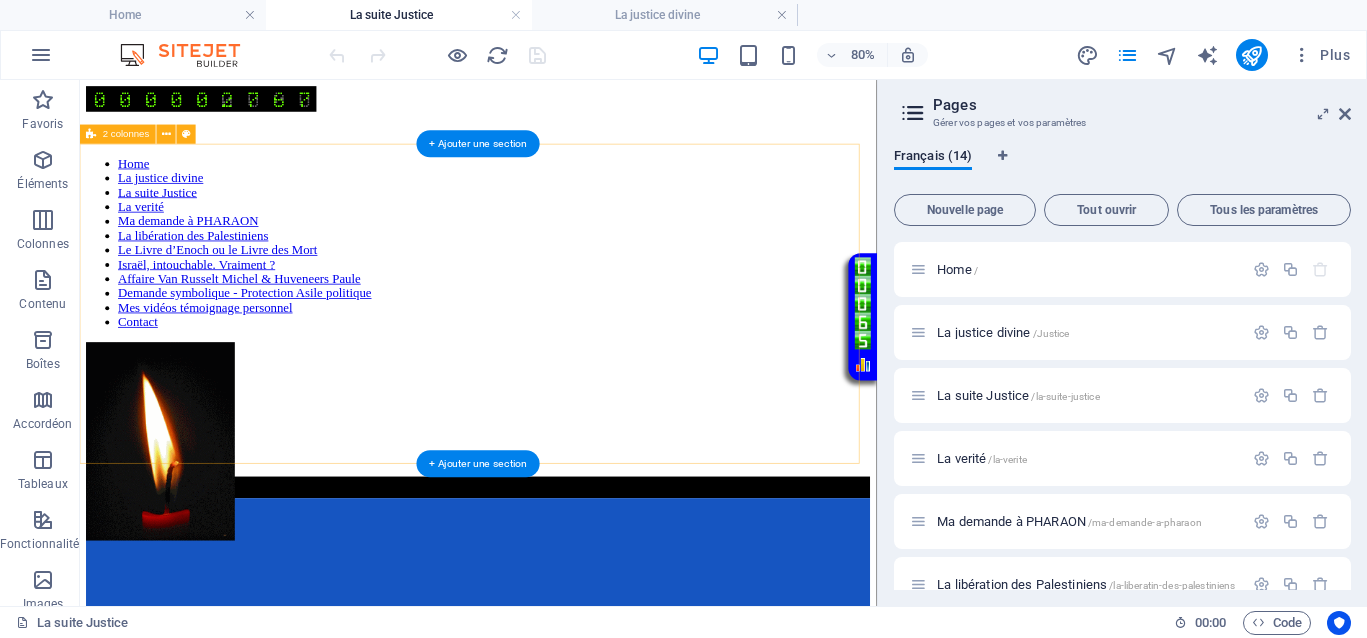 click on "Home La justice divine La suite Justice La verité Ma demande à PHARAON La libération des Palestiniens Le Livre d’Enoch ou le Livre des Mort Israël, intouchable. Vraiment ? Affaire Van Russelt Michel & Huveneers Paule Demande symbolique  - Protection Asile politique Mes vidéos témoignage personnel Contact" at bounding box center (578, 376) 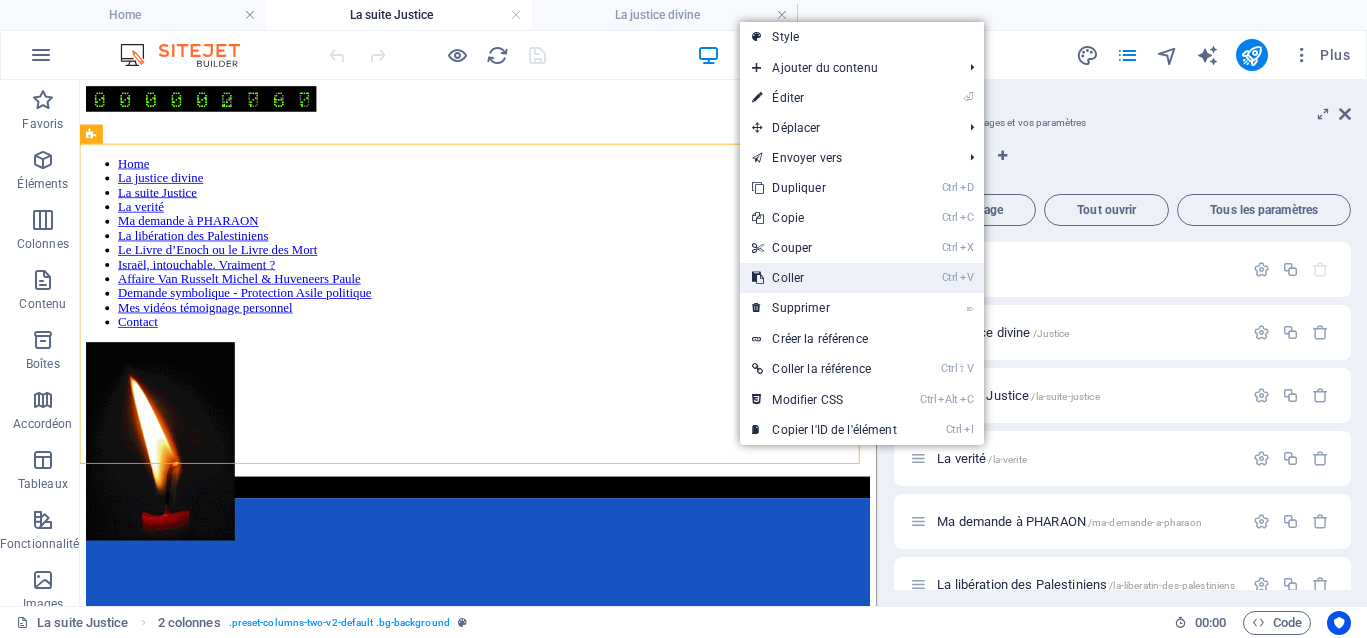 drag, startPoint x: 799, startPoint y: 273, endPoint x: 893, endPoint y: 246, distance: 97.80082 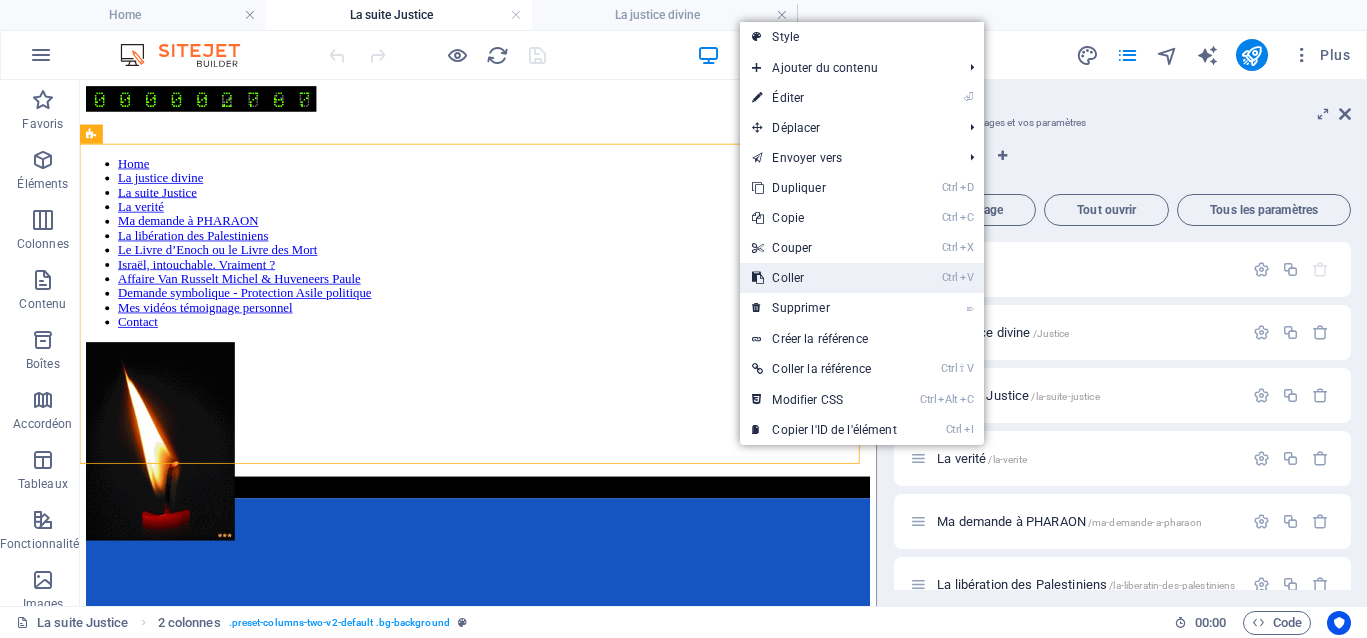 click on "Ctrl V  Coller" at bounding box center (824, 278) 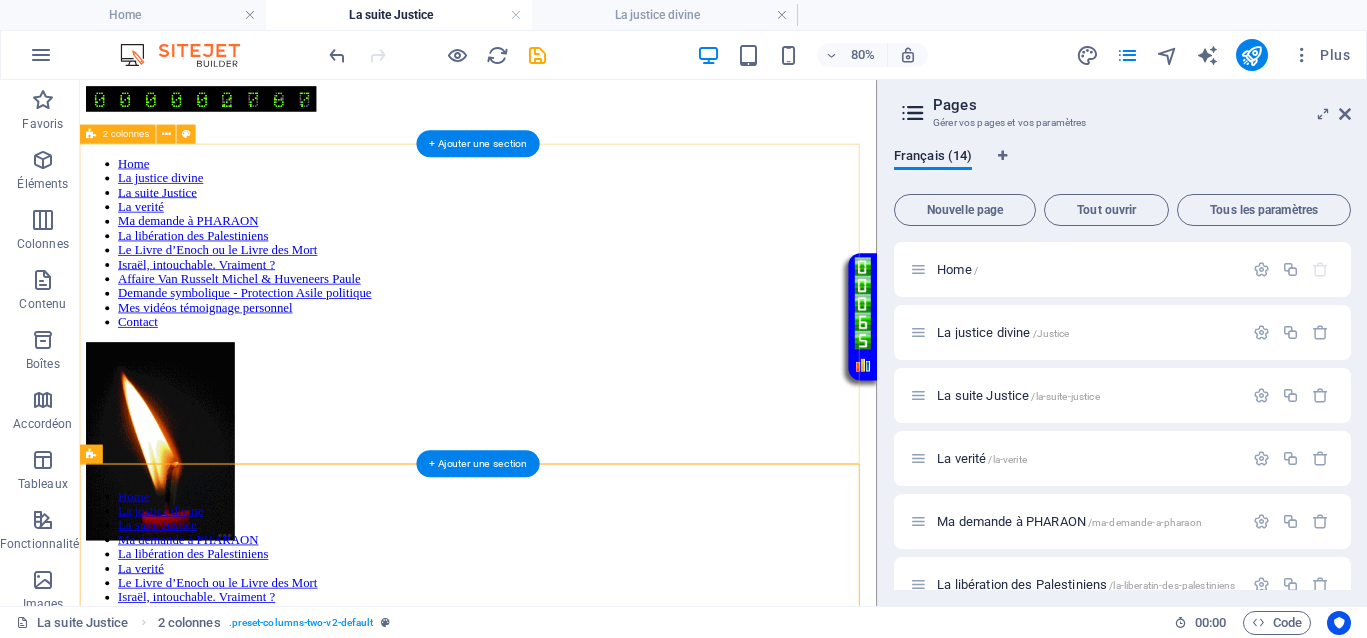 click on "Home La justice divine La suite Justice La verité Ma demande à PHARAON La libération des Palestiniens Le Livre d’Enoch ou le Livre des Mort Israël, intouchable. Vraiment ? Affaire Van Russelt Michel & Huveneers Paule Demande symbolique  - Protection Asile politique Mes vidéos témoignage personnel Contact" at bounding box center [578, 376] 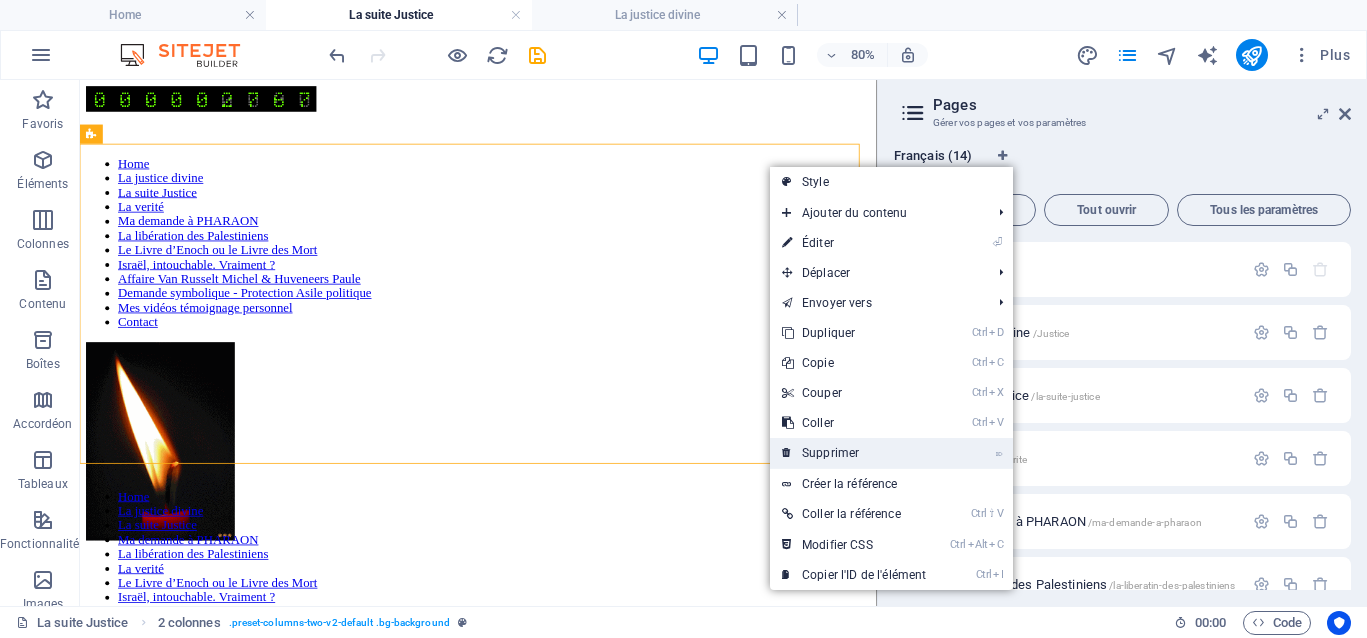 click on "⌦  Supprimer" at bounding box center (854, 453) 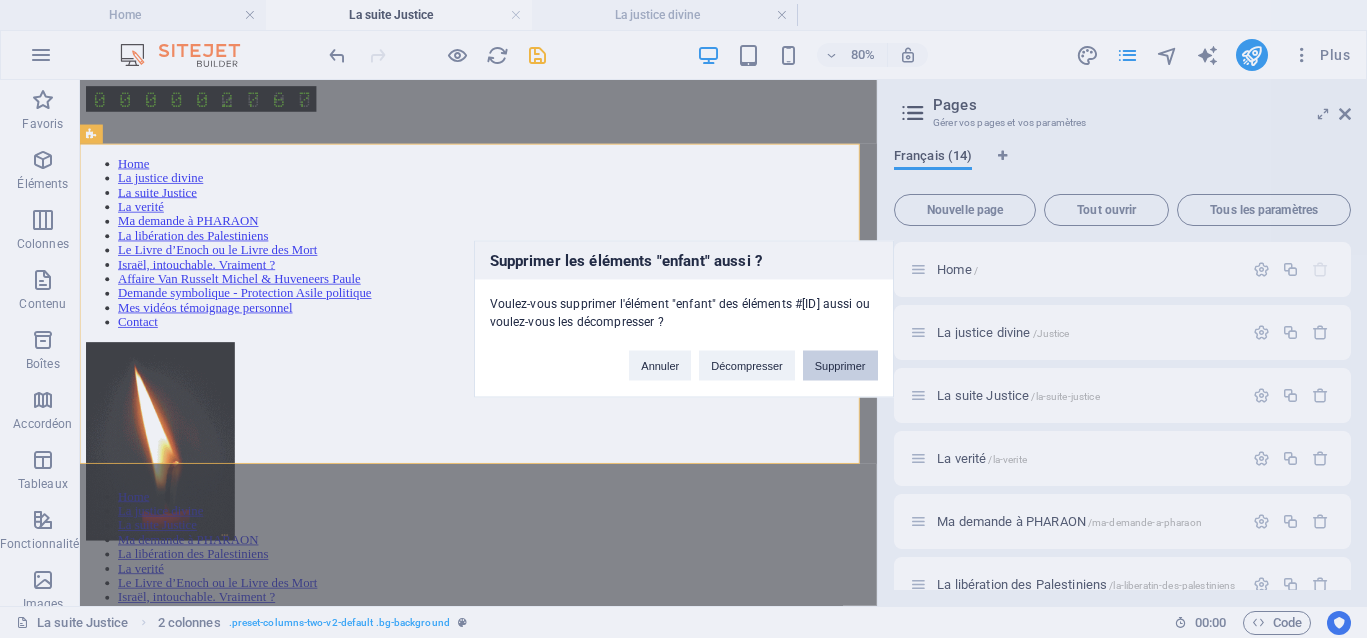 click on "Supprimer" at bounding box center [840, 366] 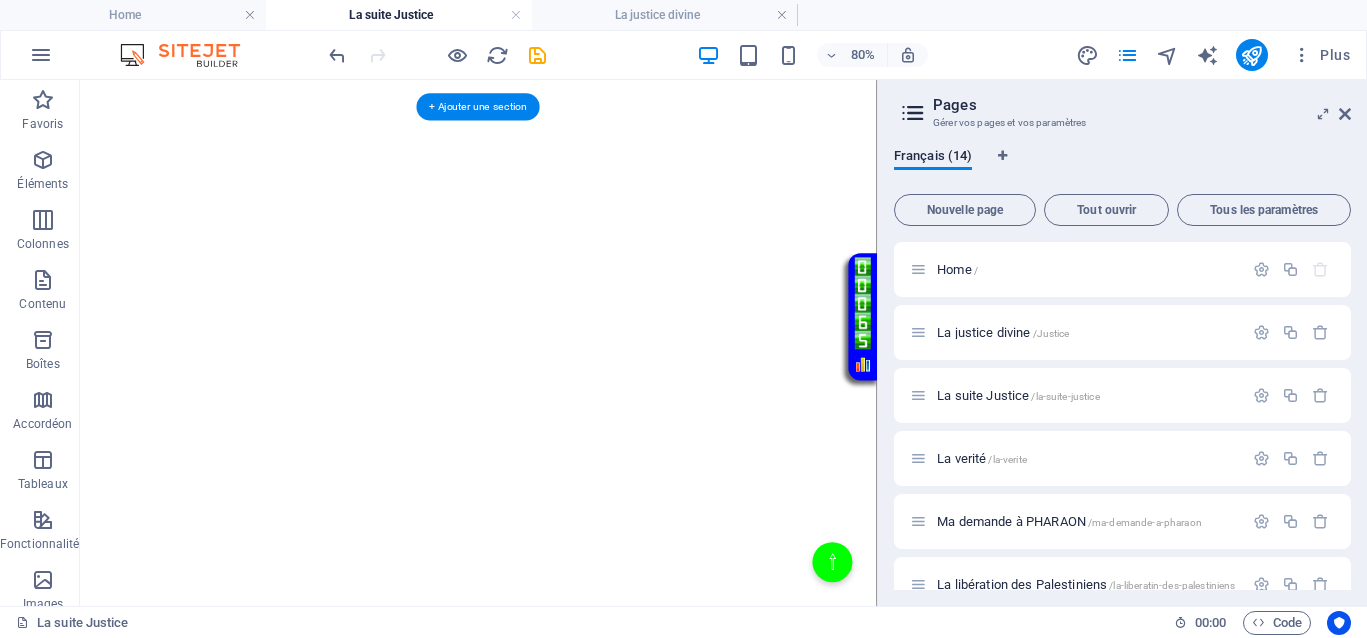 scroll, scrollTop: 750, scrollLeft: 0, axis: vertical 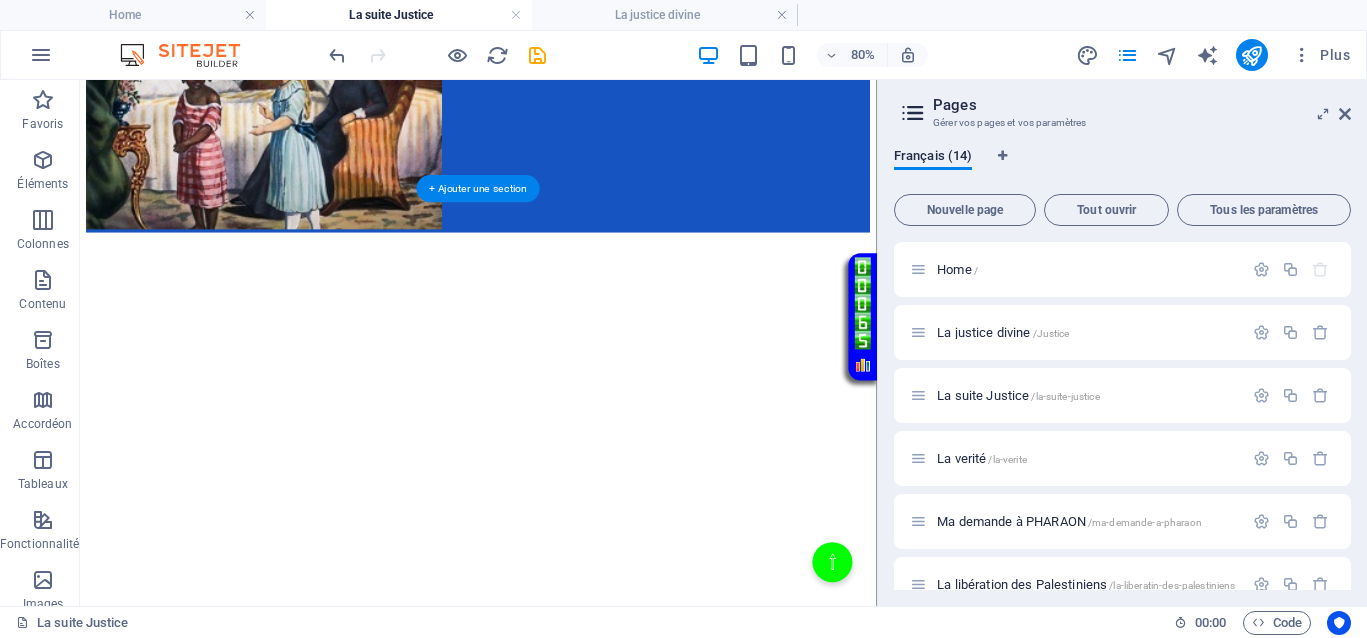 click at bounding box center [578, 271] 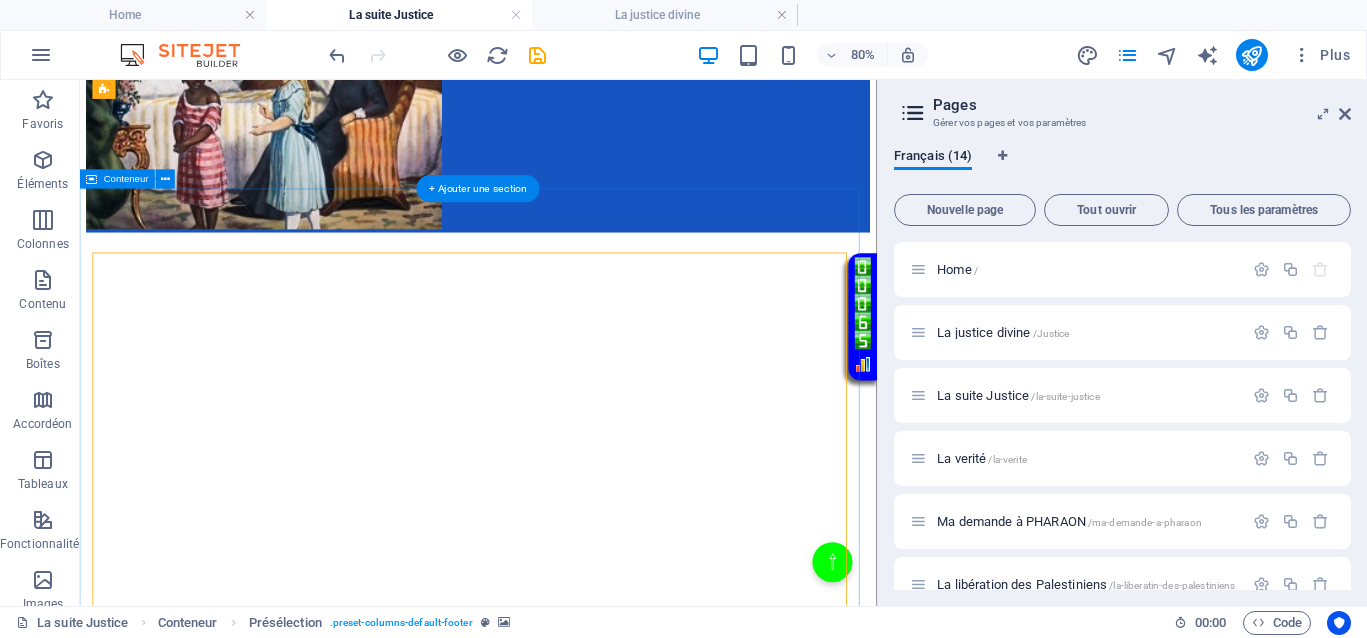 click on "Historiques de la maltraitance au XVIIe siècle Les enfants étaient tout le temps battus violemment pour des fautes mineures, avec des fouets, des cordes ou des bâtons, considérés comme des méthodes éducatives acceptables. La pratique était courante dans les écoles et chez les parents, sans recours pour les victimes, comme en témoignent les archives de l’époque. Pour soigner diverses maladies, on pratiquait des saignées massives ou des lavements douloureux, souvent sans nécessité médicale réelle. La pratique de la saignée pour guérir presque tout, y compris des maladies inexistantes ou mineures, causait de très nombreux morts dans des souffrances atroces.  Et je ne parle pas encore des animaux !  Combien de victimes, massacrées, ne peuvent pas bénéficier d’une sécurité pour préserver ne serait-ce que l’essence même de leur vie ?  La justification d’actes violents et cruels perdure, alimentant la souffrance des enfants, des animaux, et même des populations entières." at bounding box center [578, 2633] 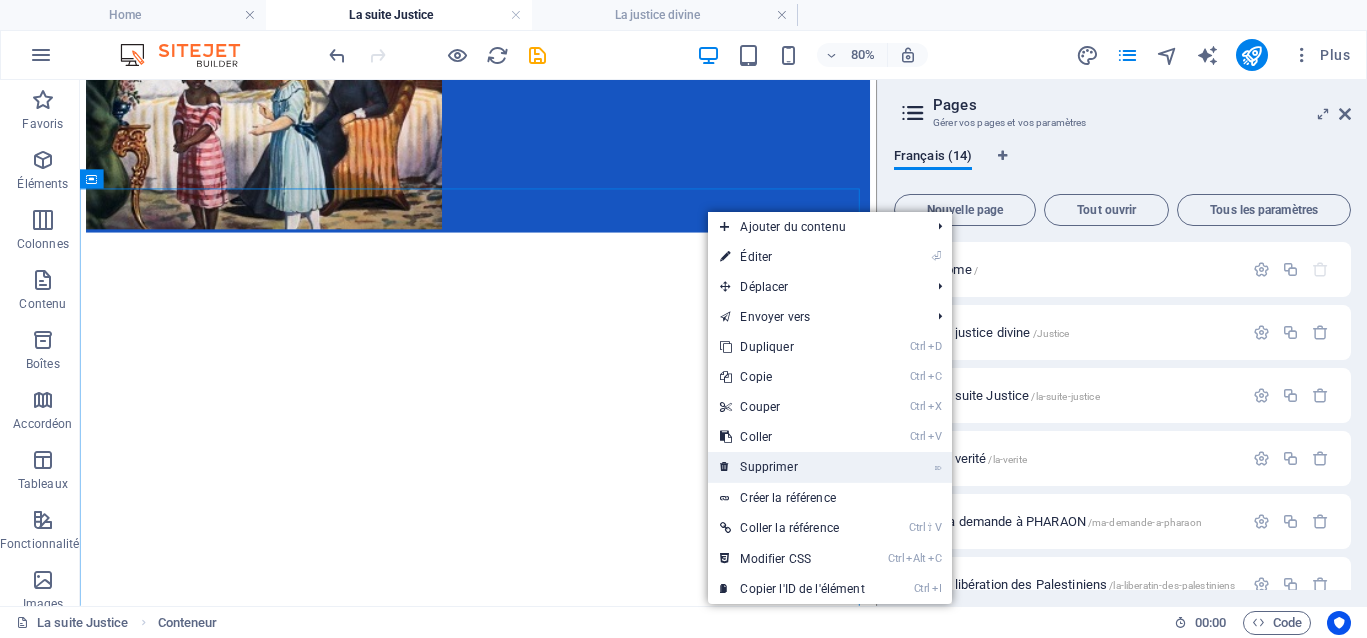 click on "⌦  Supprimer" at bounding box center [792, 467] 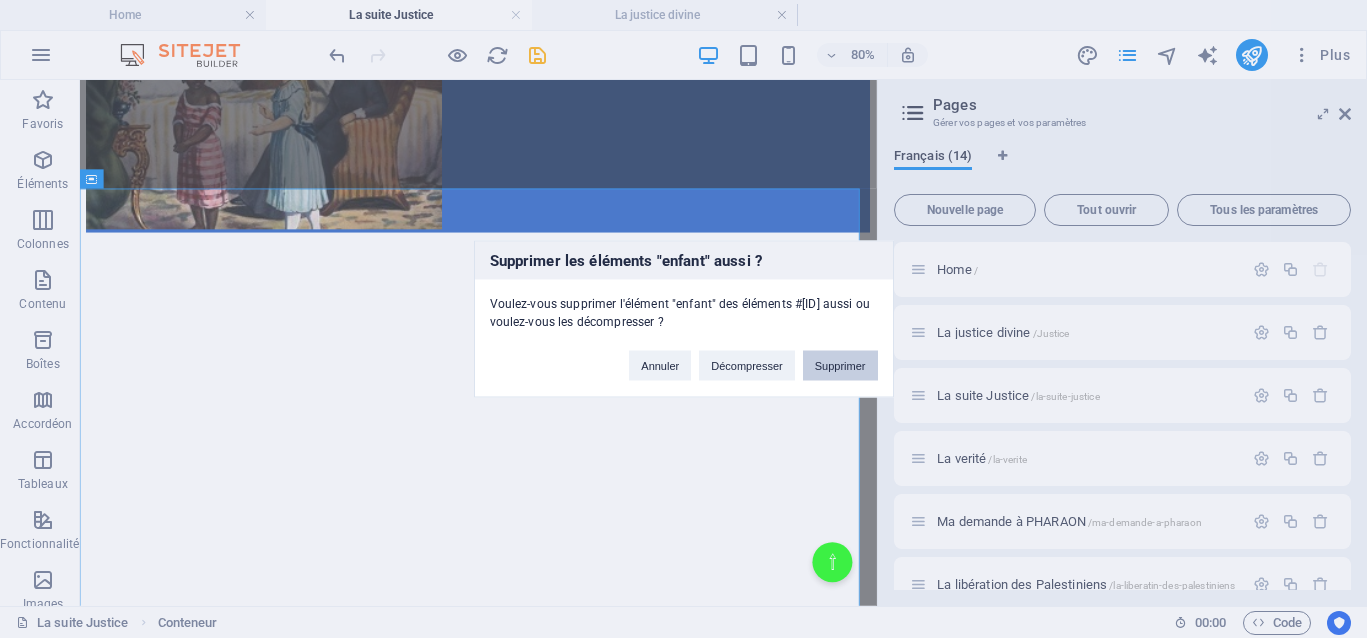 click on "Supprimer" at bounding box center (840, 366) 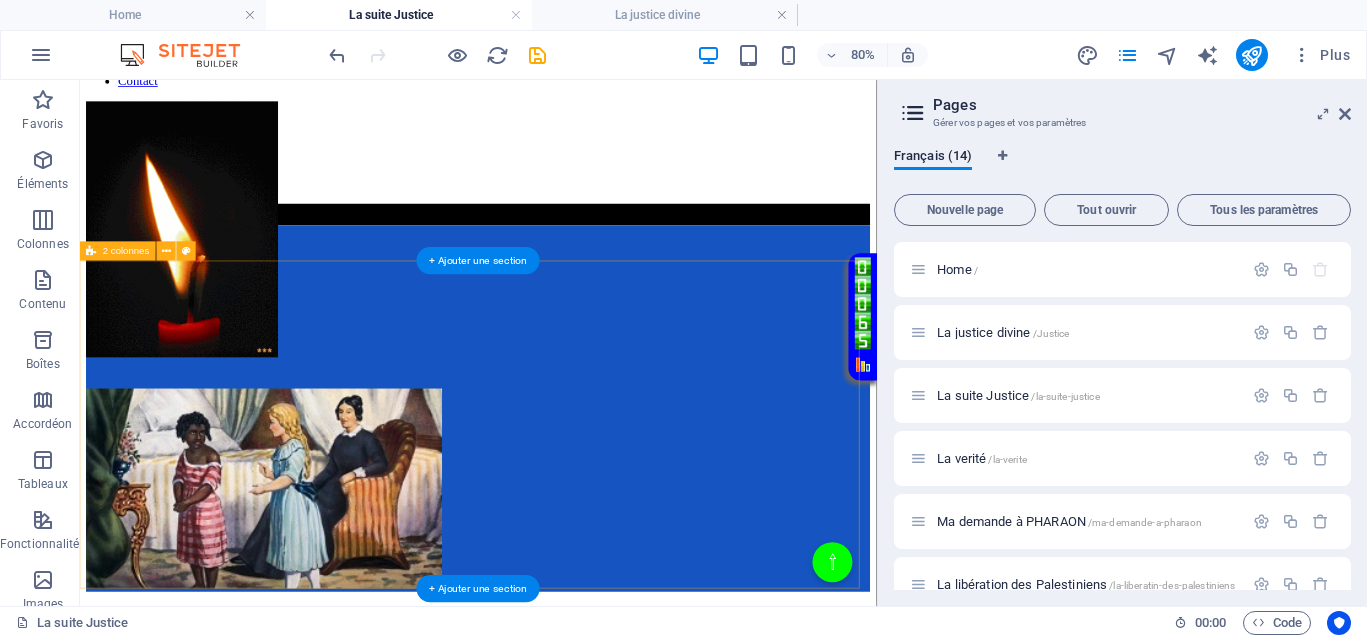 scroll, scrollTop: 324, scrollLeft: 0, axis: vertical 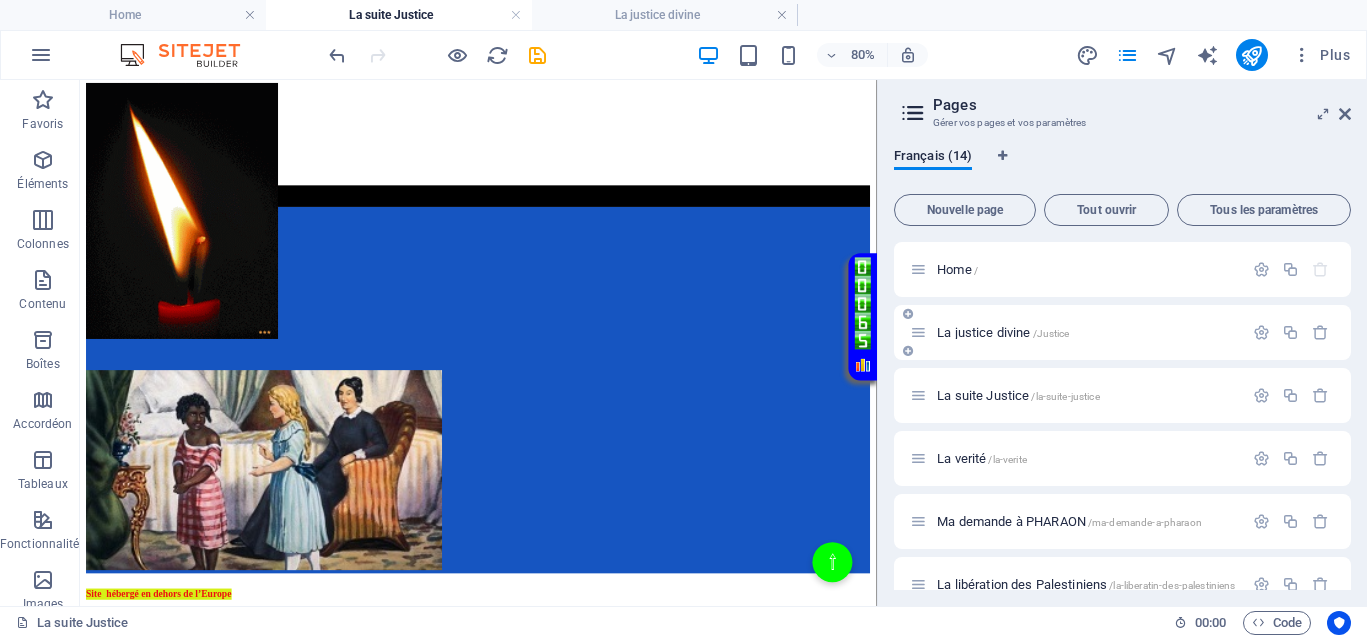 click on "La justice divine /Justice" at bounding box center (1003, 332) 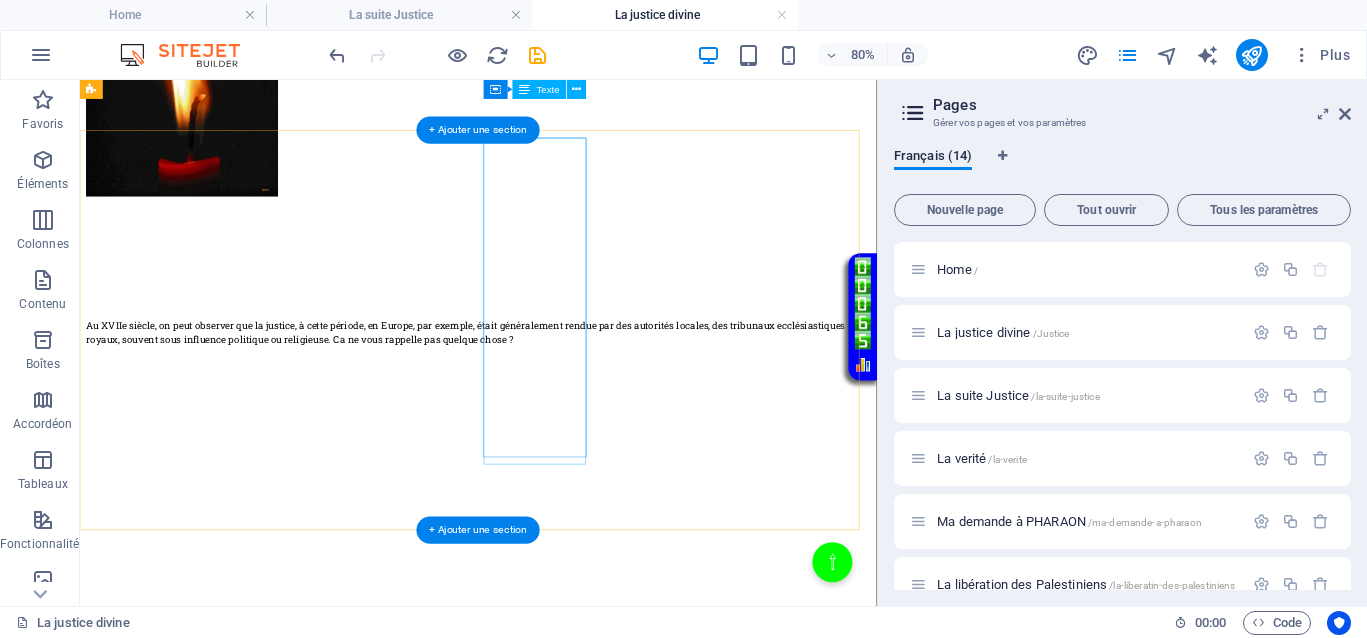 scroll, scrollTop: 375, scrollLeft: 0, axis: vertical 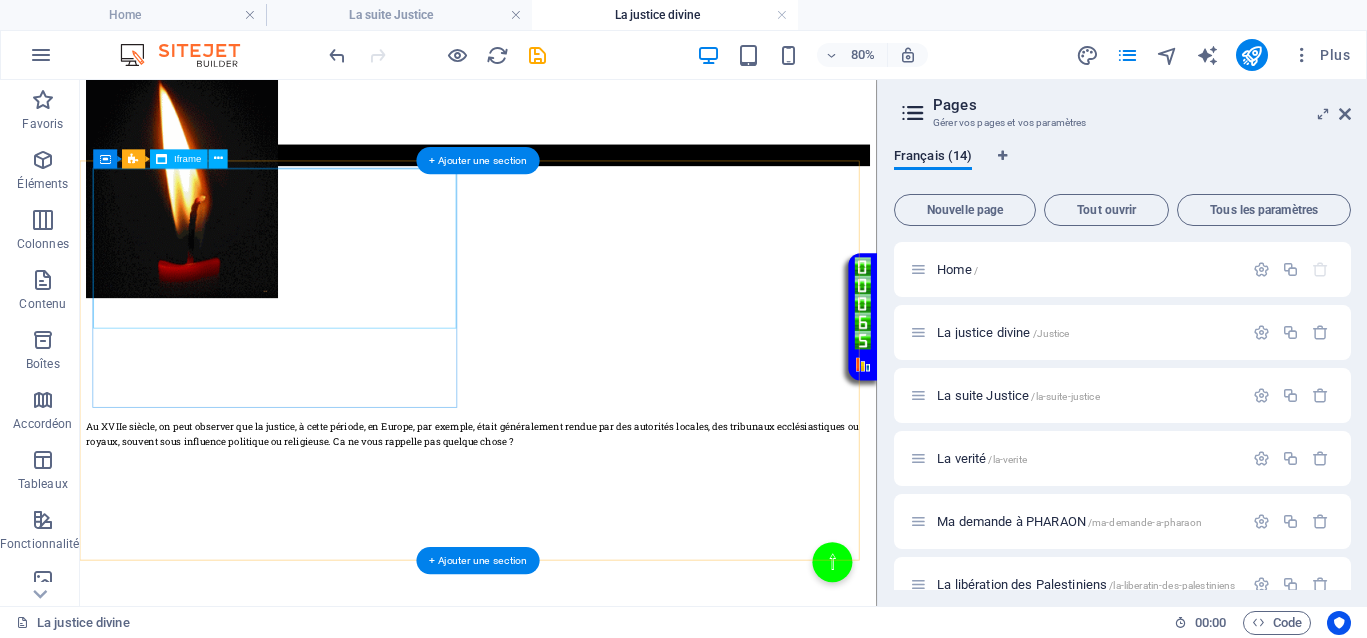 click on "</div>" at bounding box center (578, 290) 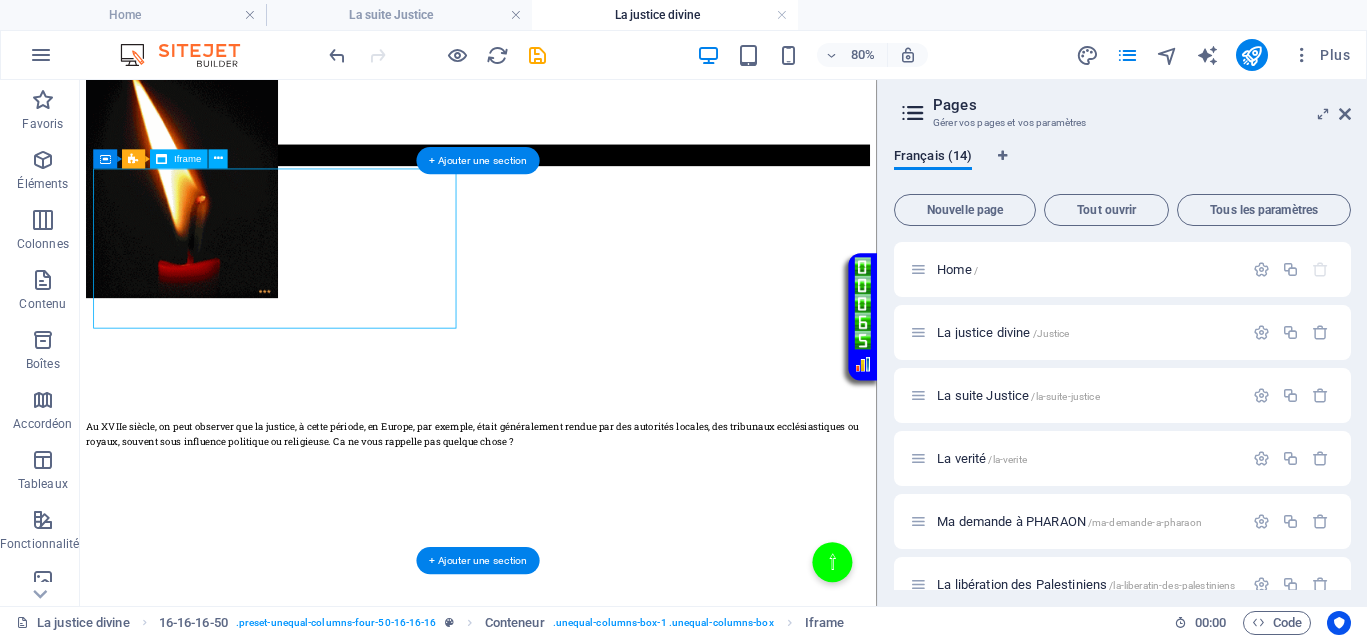 click on "</div>" at bounding box center (578, 290) 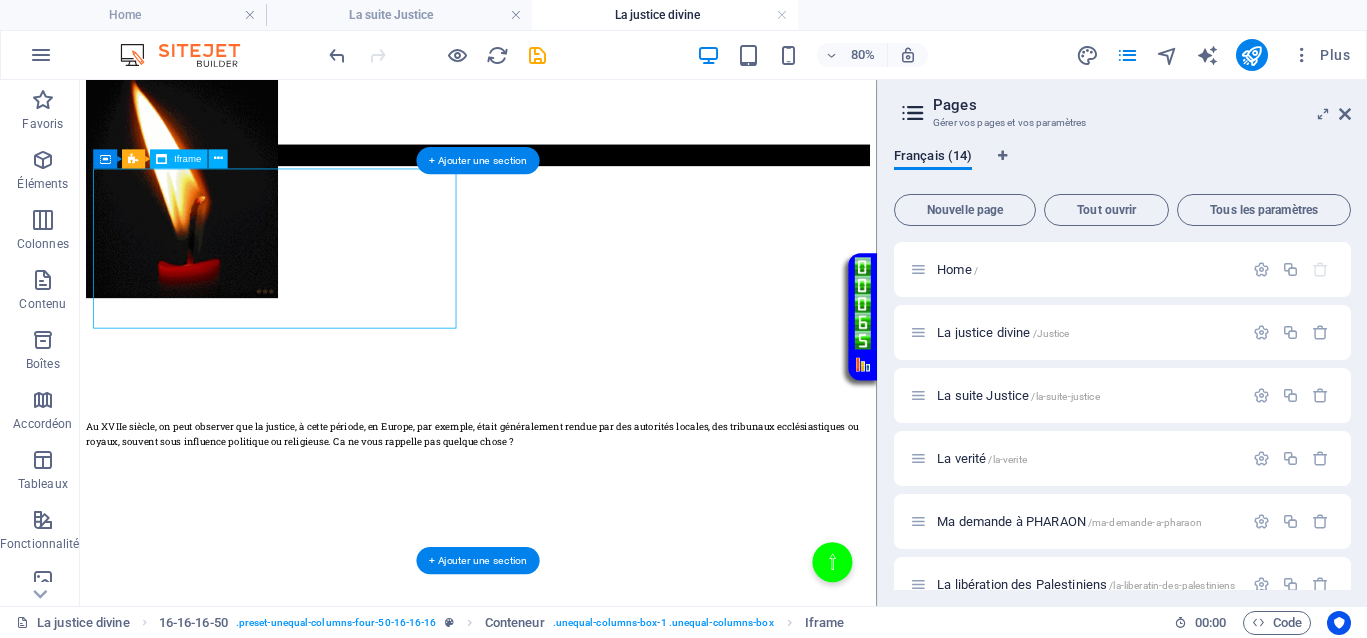 select on "%" 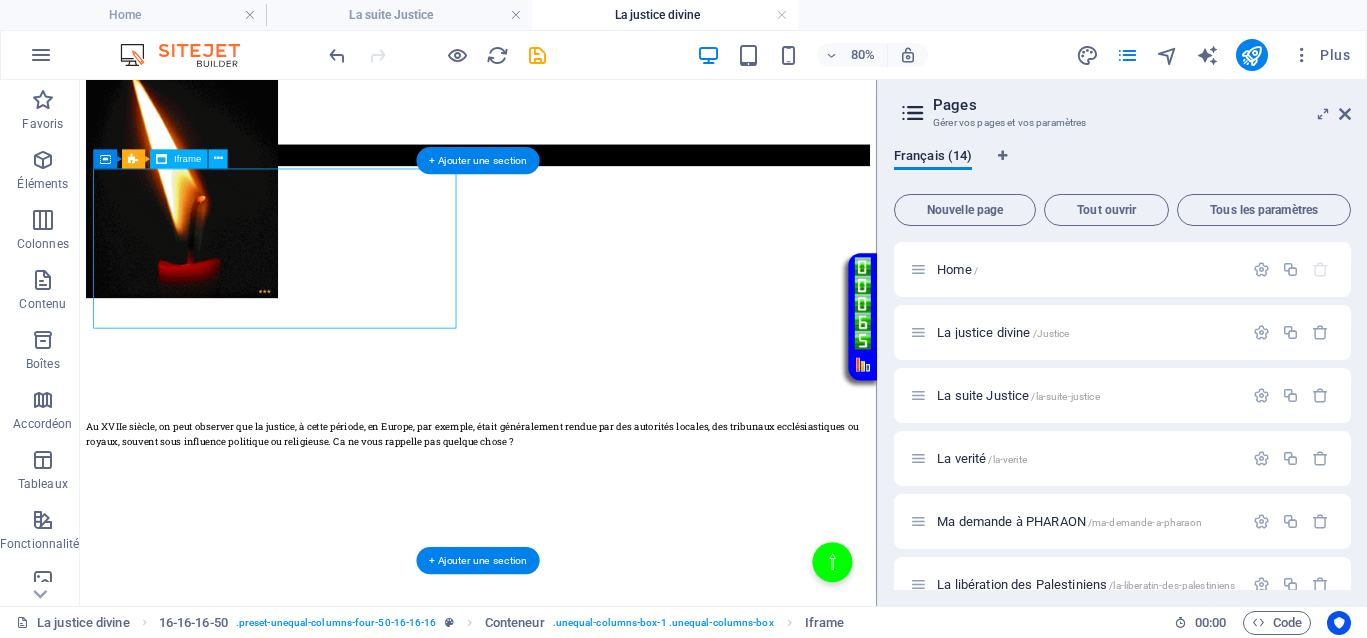 select on "px" 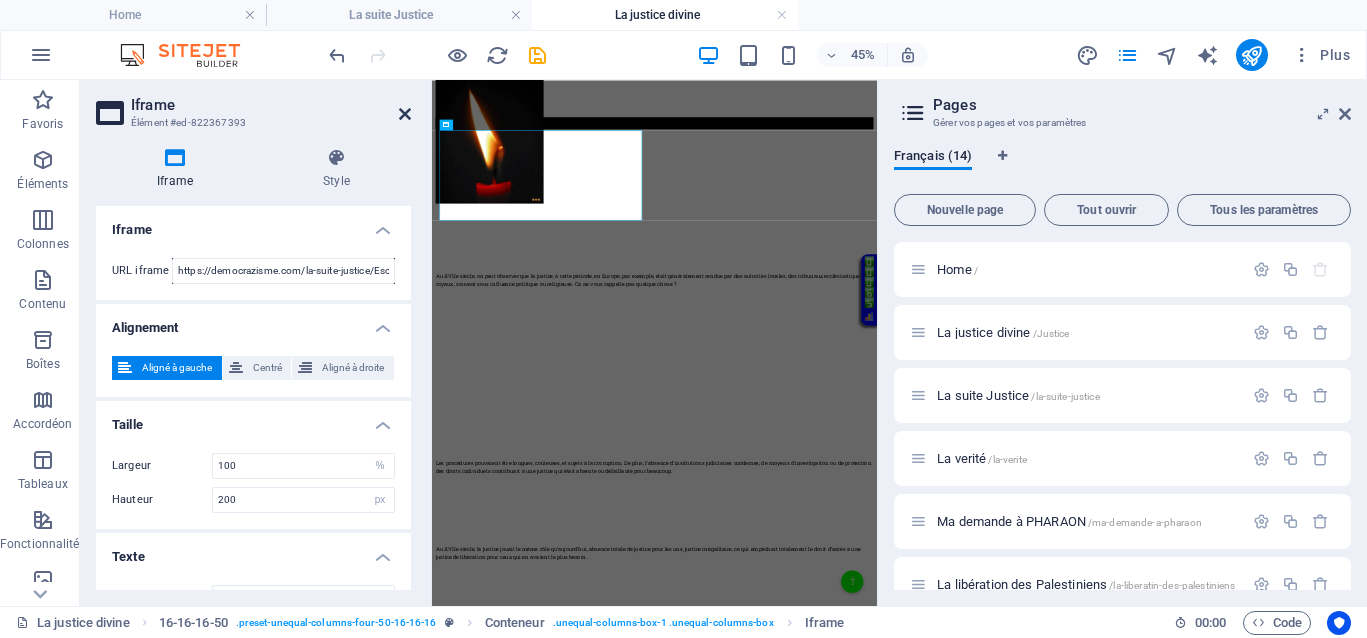 click at bounding box center (405, 114) 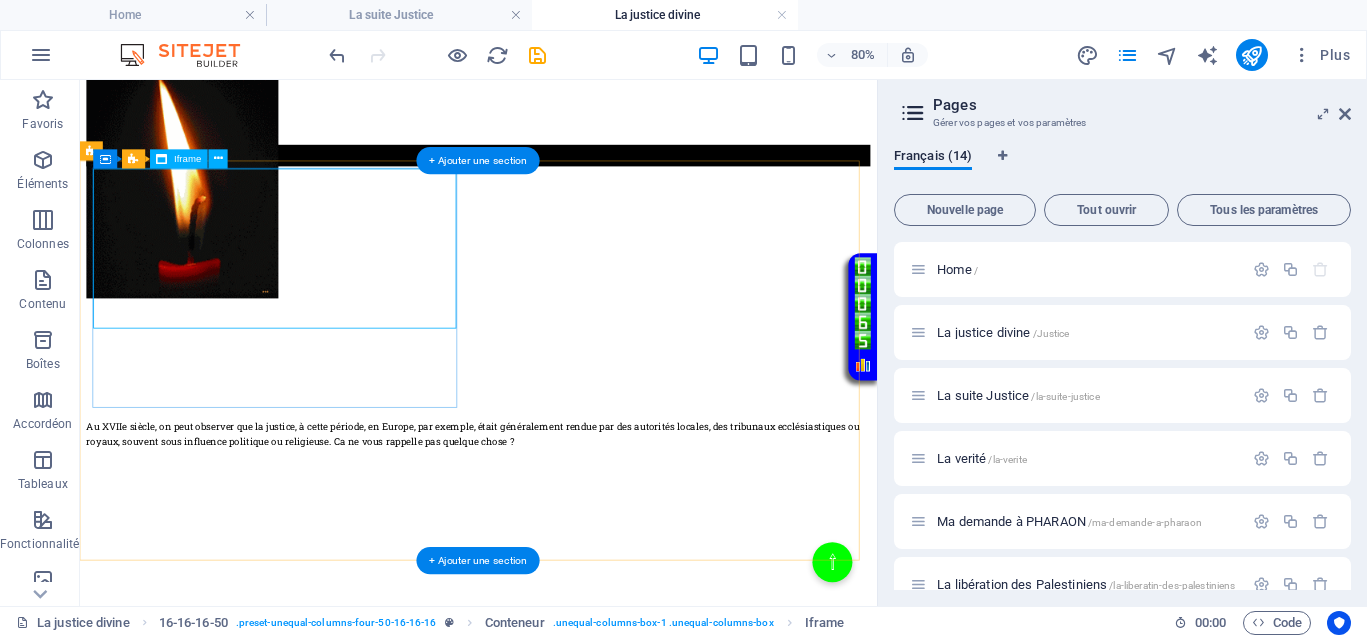 click on "</div>" at bounding box center (578, 290) 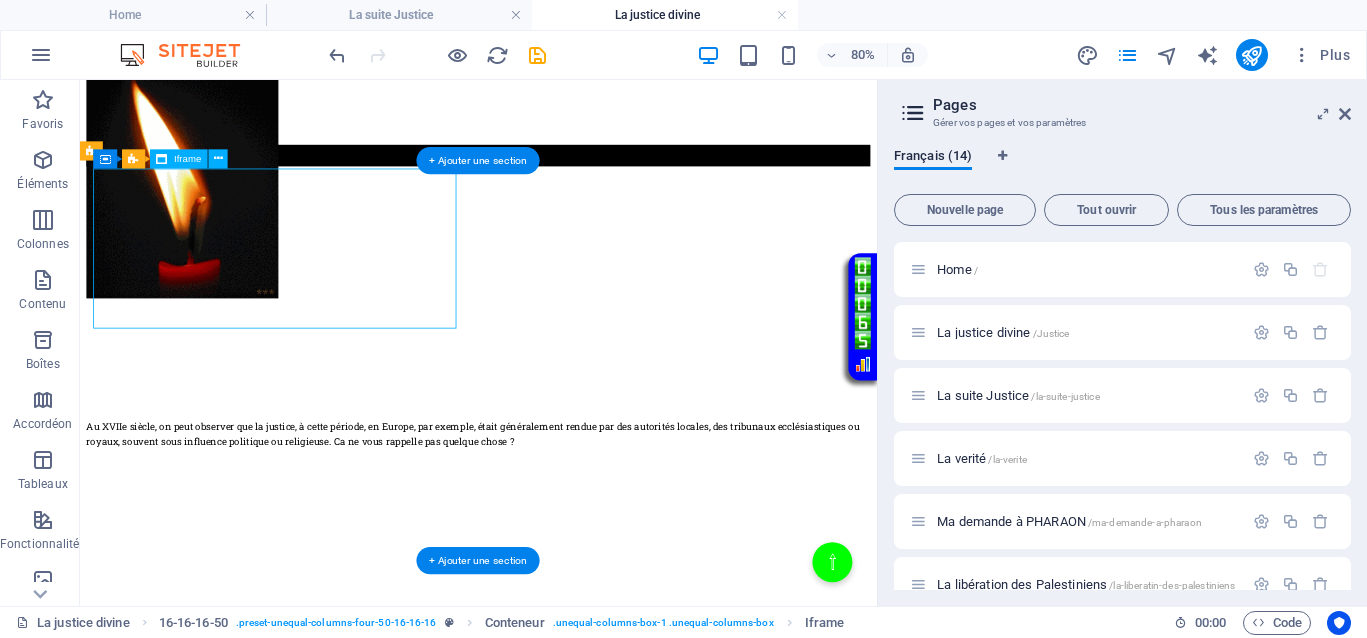click on "</div>" at bounding box center (578, 290) 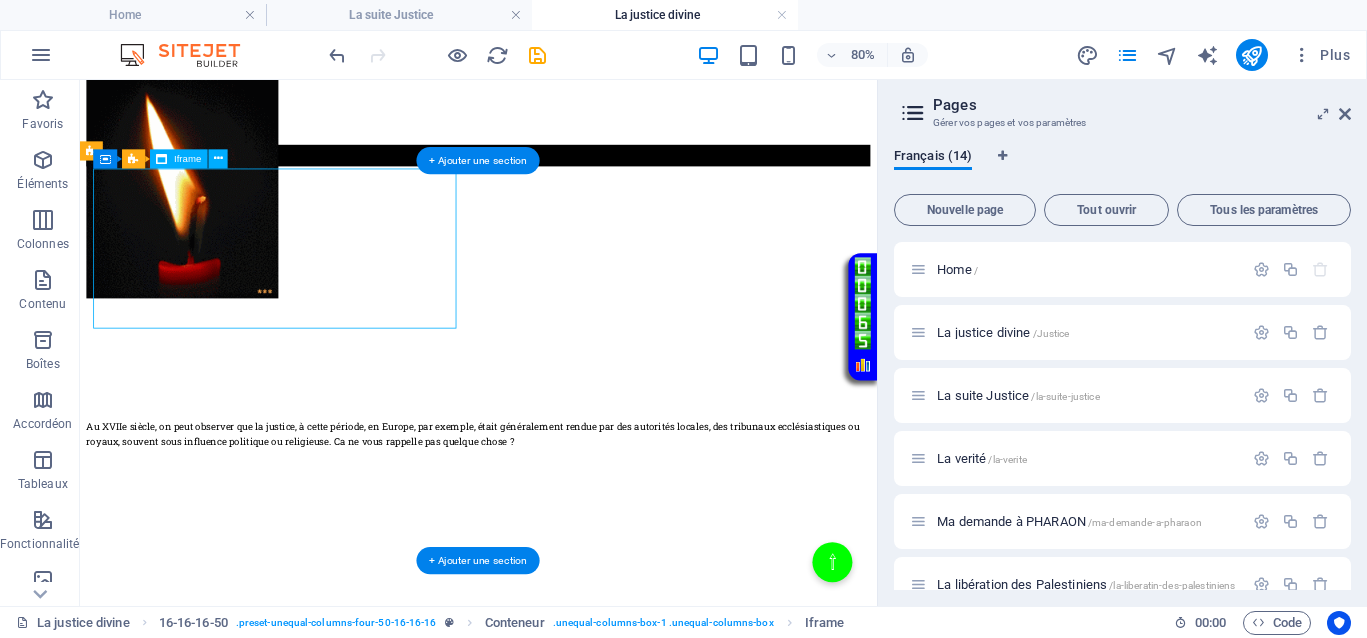 select on "%" 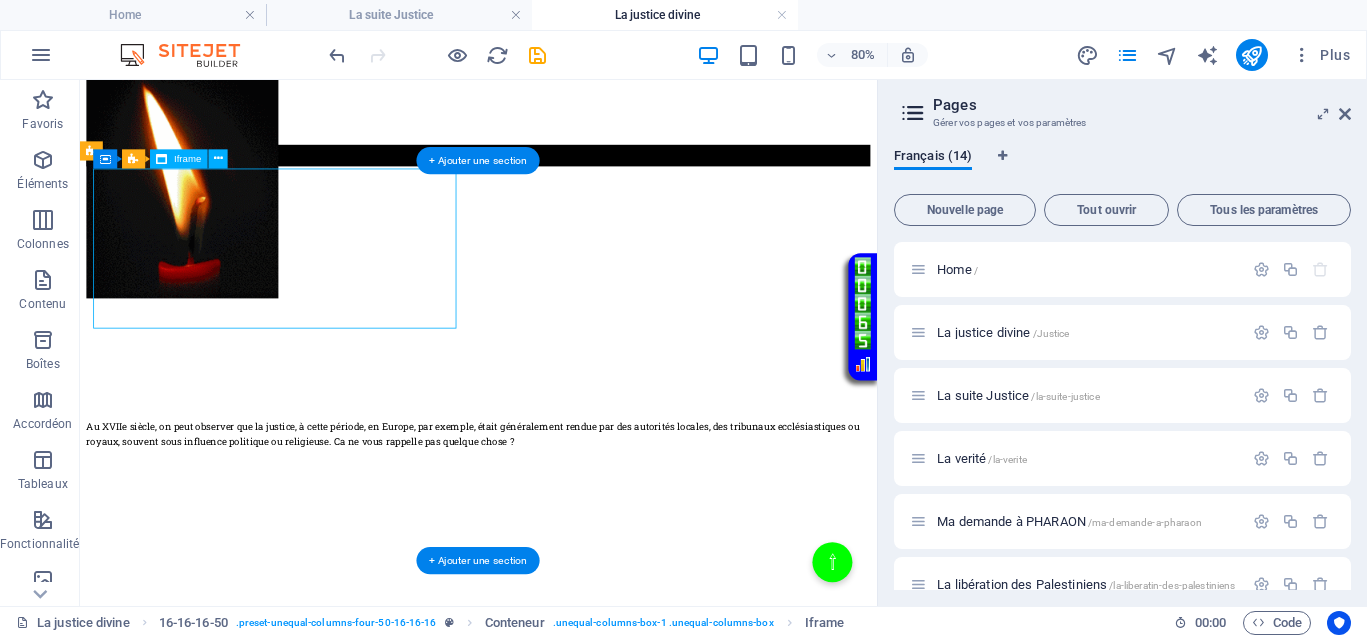 select on "px" 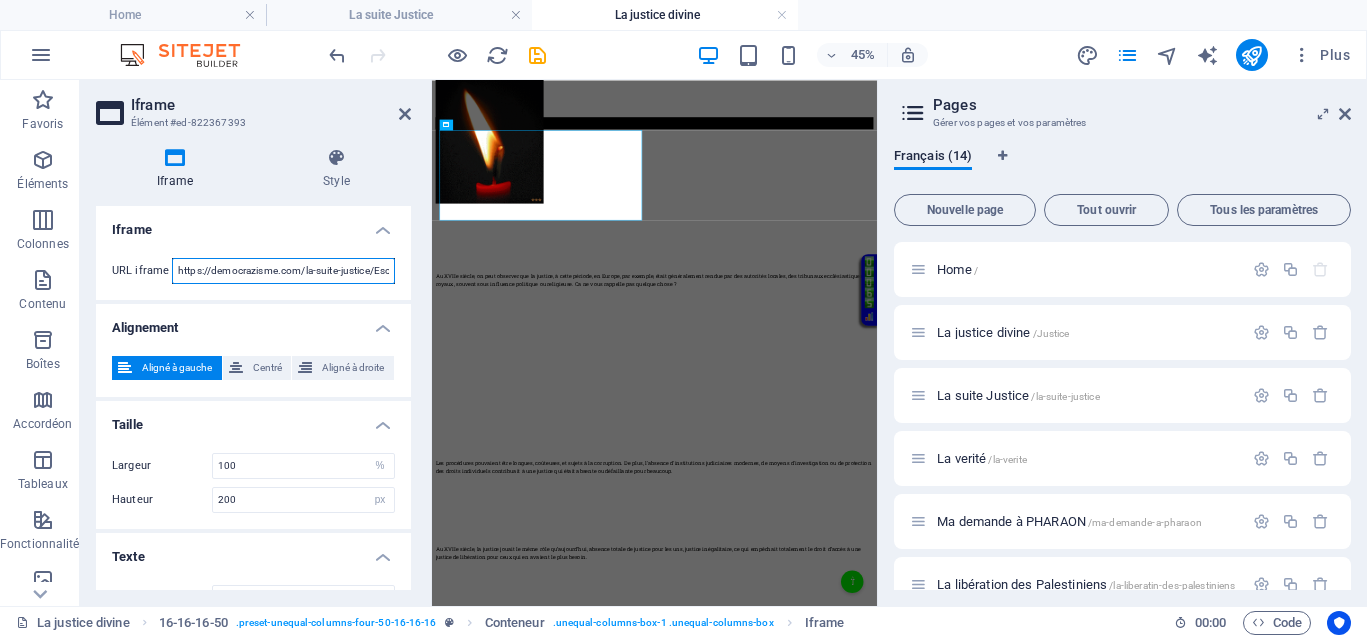 click on "https://democrazisme.com/la-suite-justice/Esclaves1600.mp4" at bounding box center (283, 271) 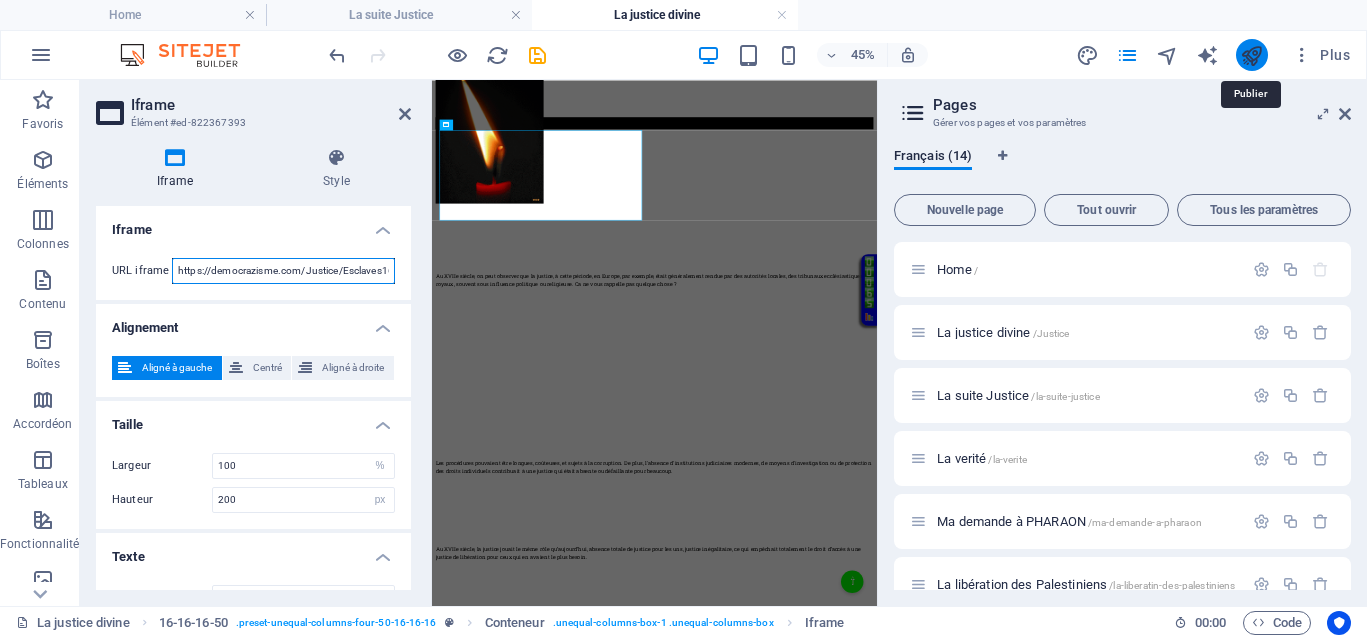 type on "https://democrazisme.com/Justice/Esclaves1600.mp4" 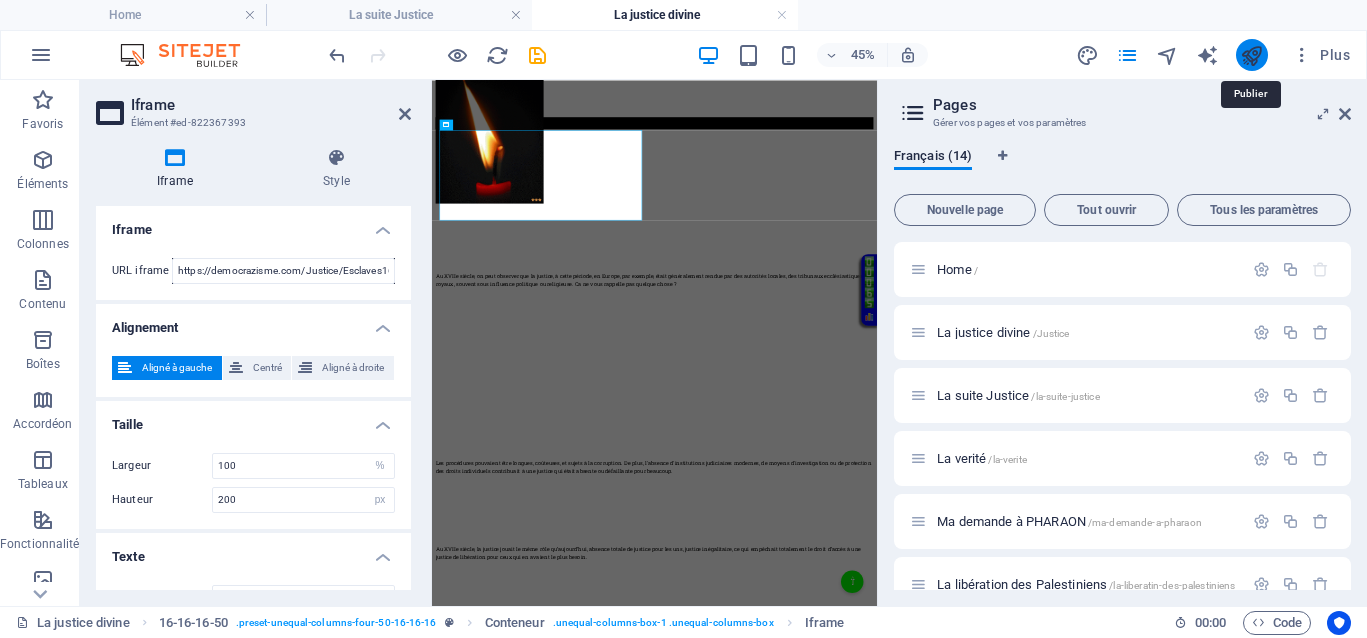click at bounding box center (1251, 55) 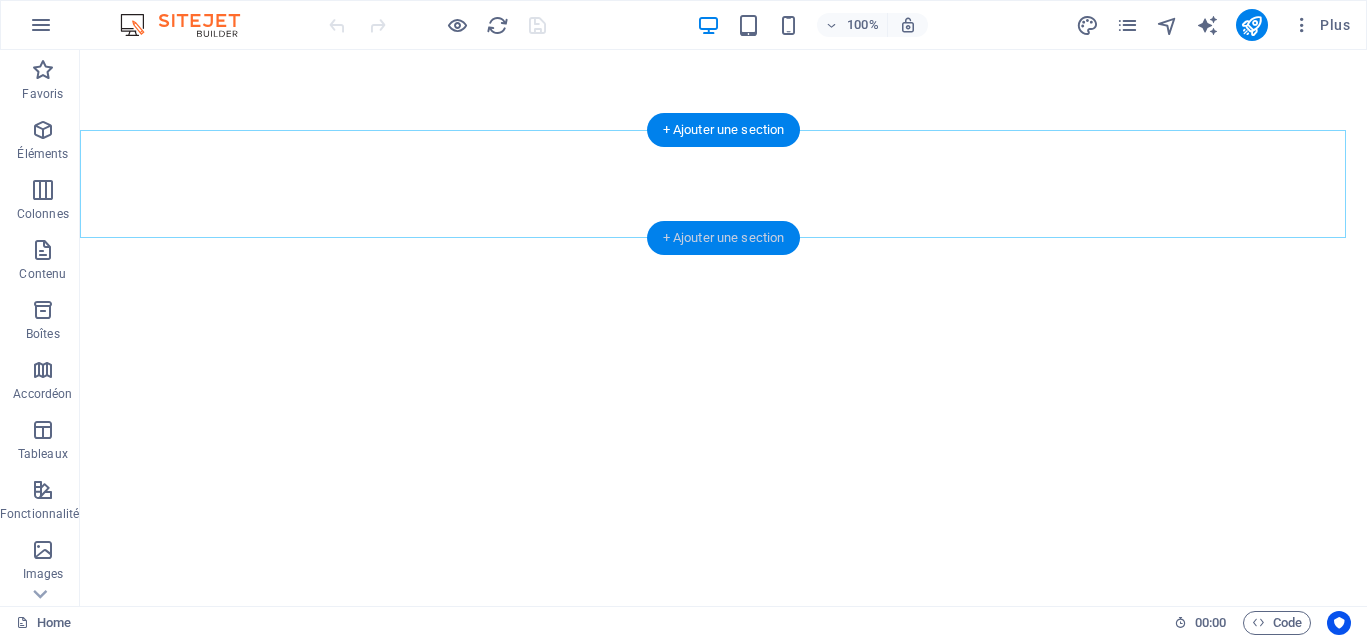 scroll, scrollTop: 0, scrollLeft: 0, axis: both 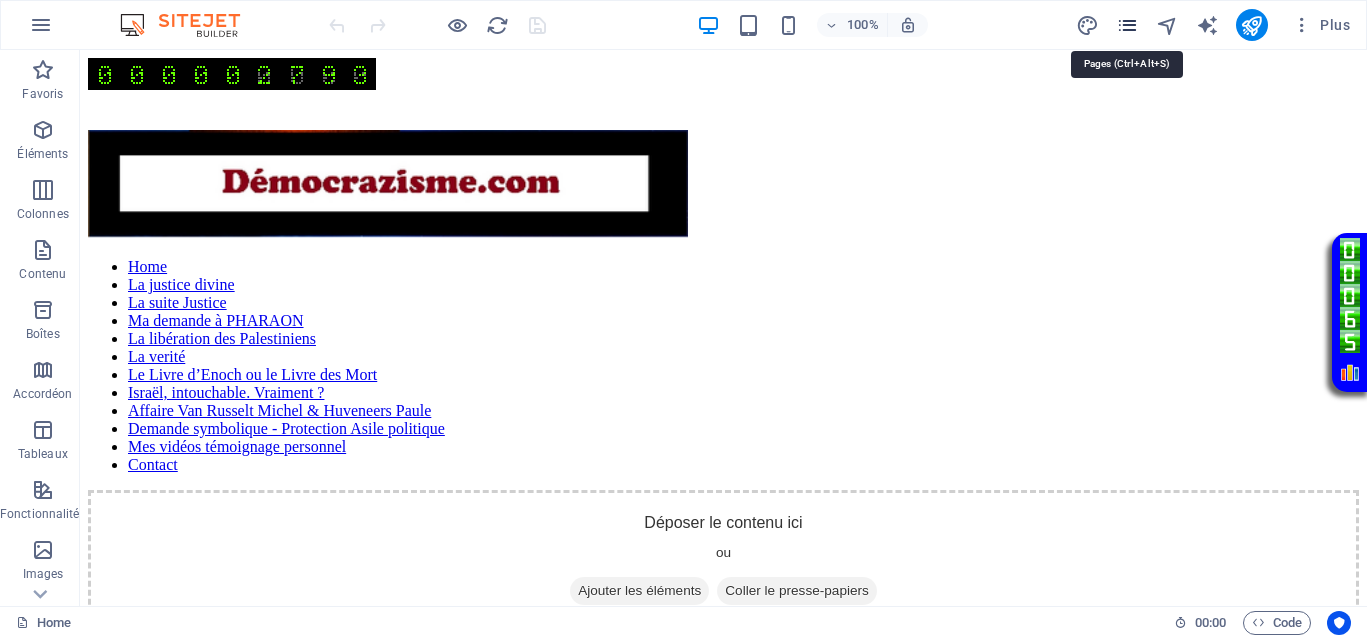 click at bounding box center (1127, 25) 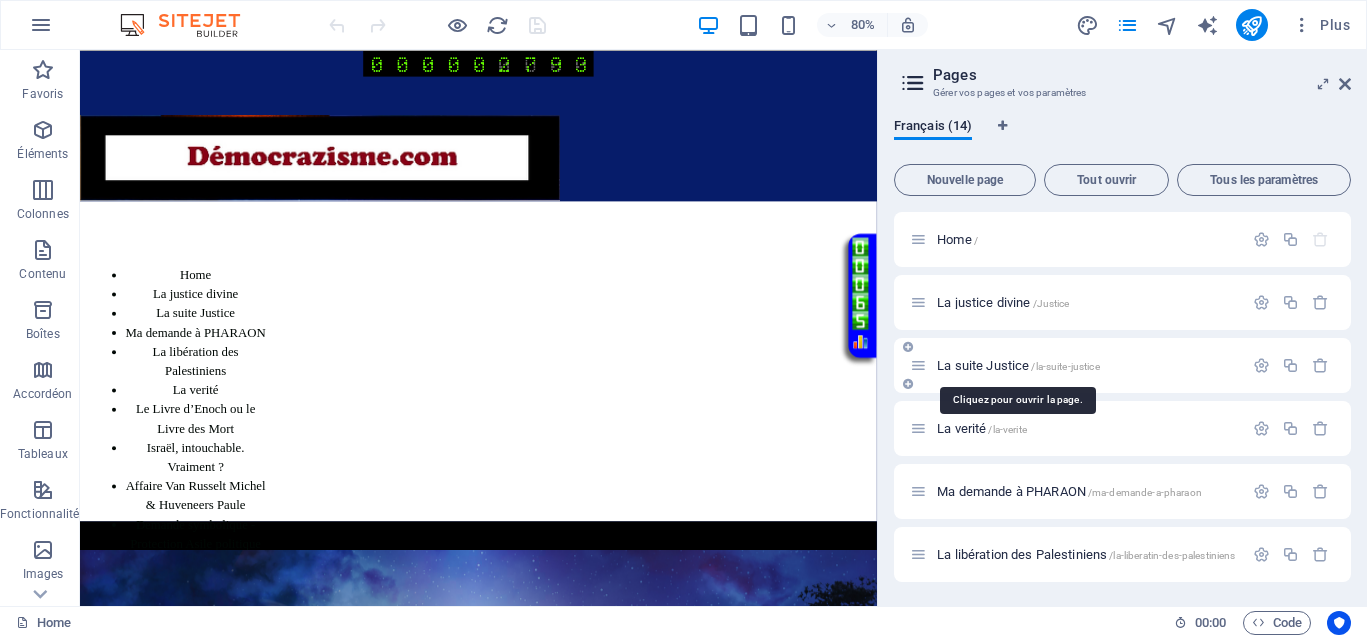 click on "La suite Justice /la-suite-justice" at bounding box center (1018, 365) 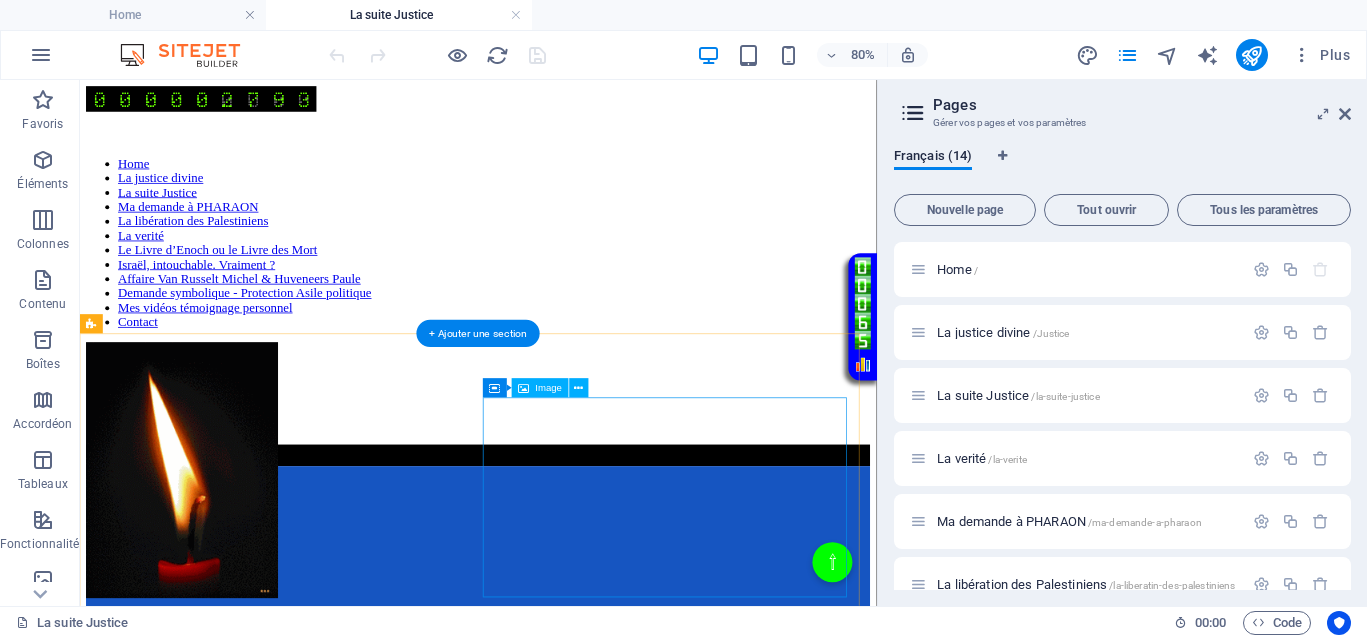 scroll, scrollTop: 324, scrollLeft: 0, axis: vertical 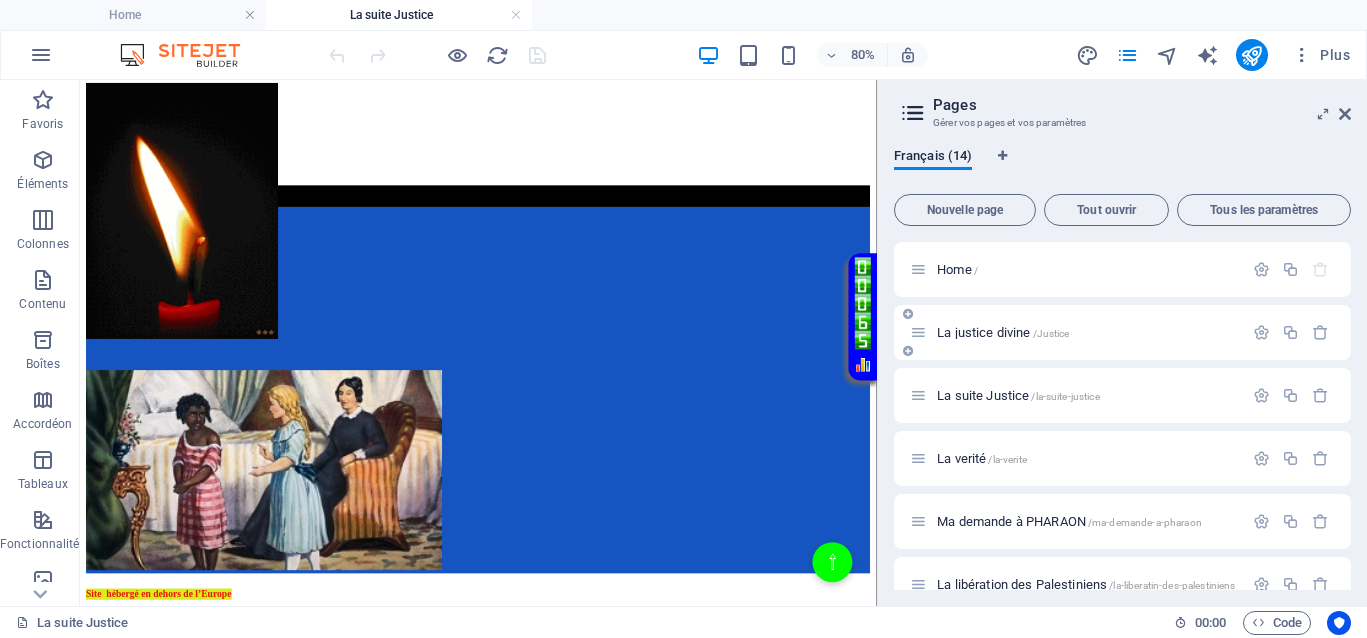 click on "La justice divine /Justice" at bounding box center (1003, 332) 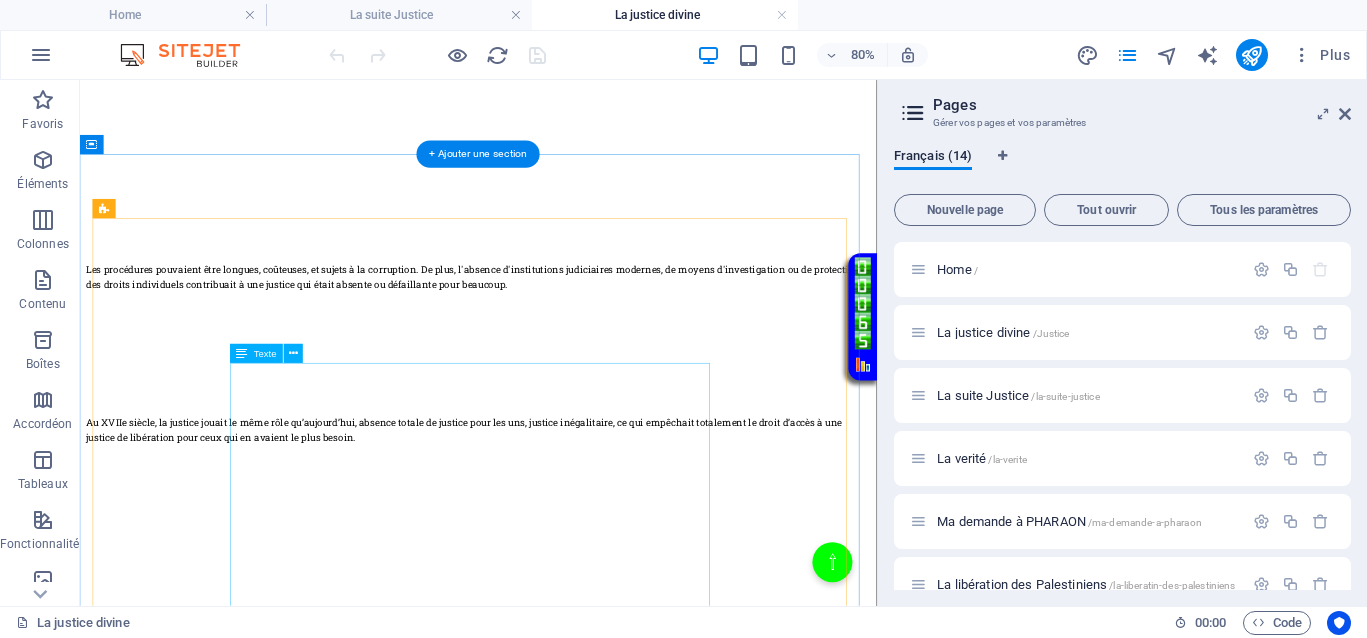 scroll, scrollTop: 1125, scrollLeft: 0, axis: vertical 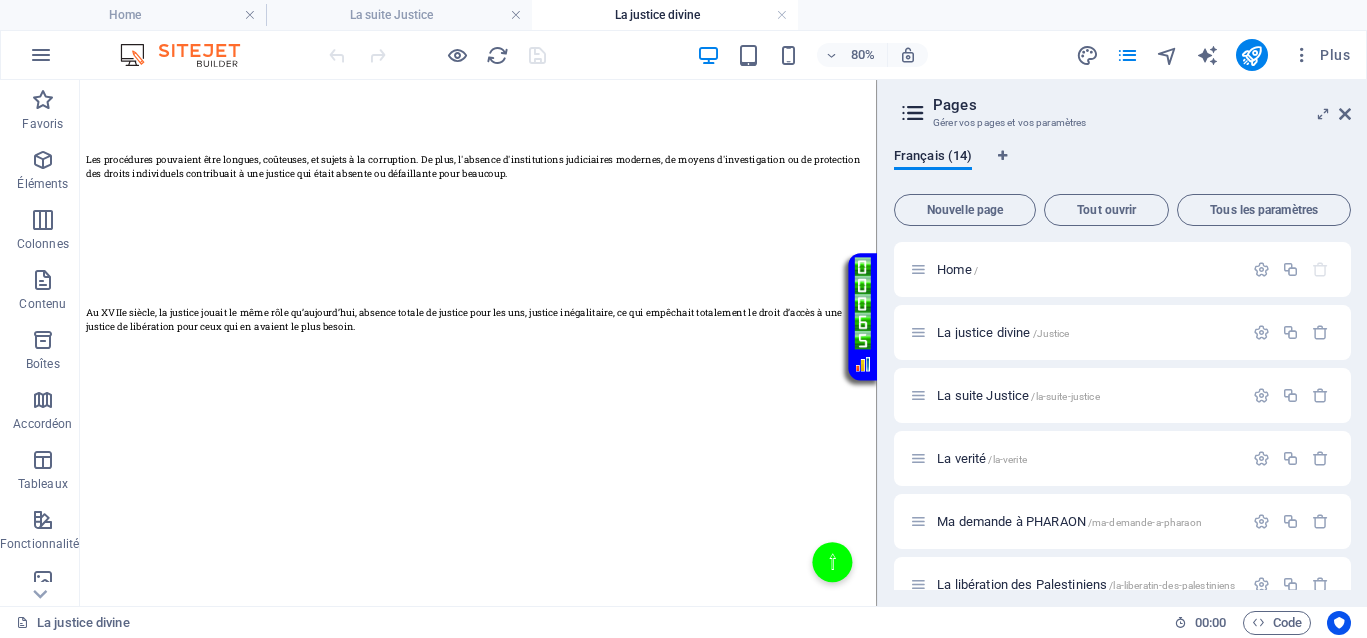 click at bounding box center [578, -62] 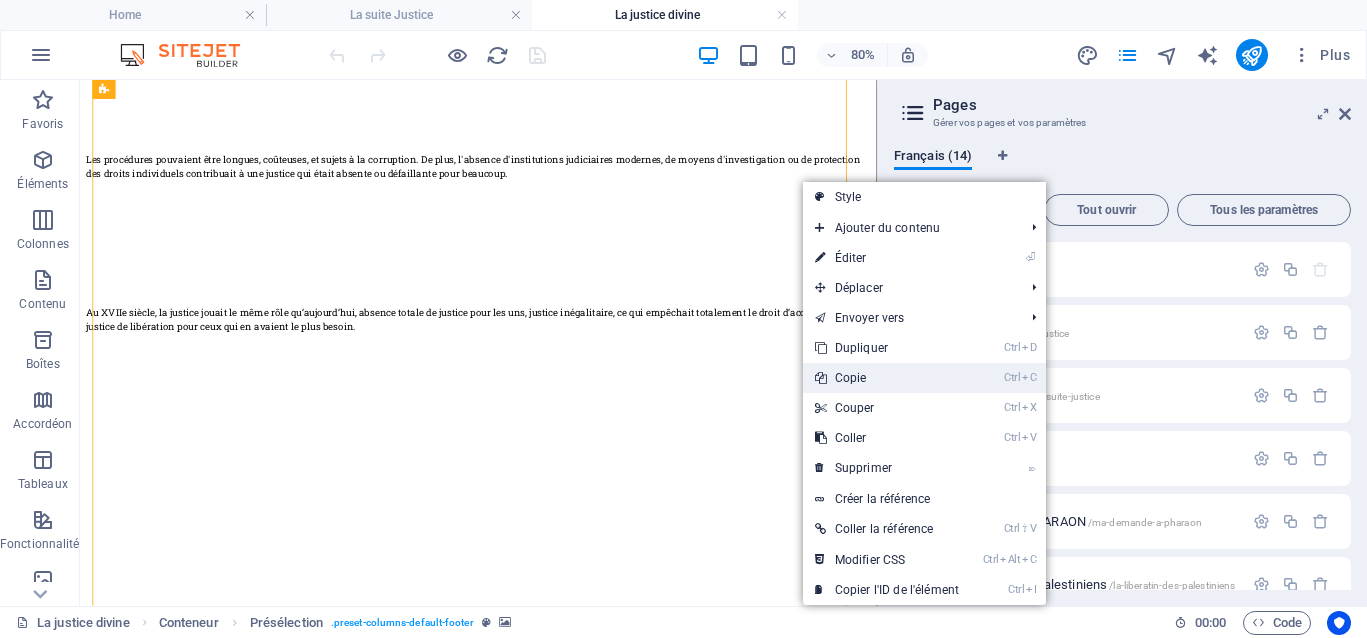 drag, startPoint x: 861, startPoint y: 377, endPoint x: 993, endPoint y: 365, distance: 132.54433 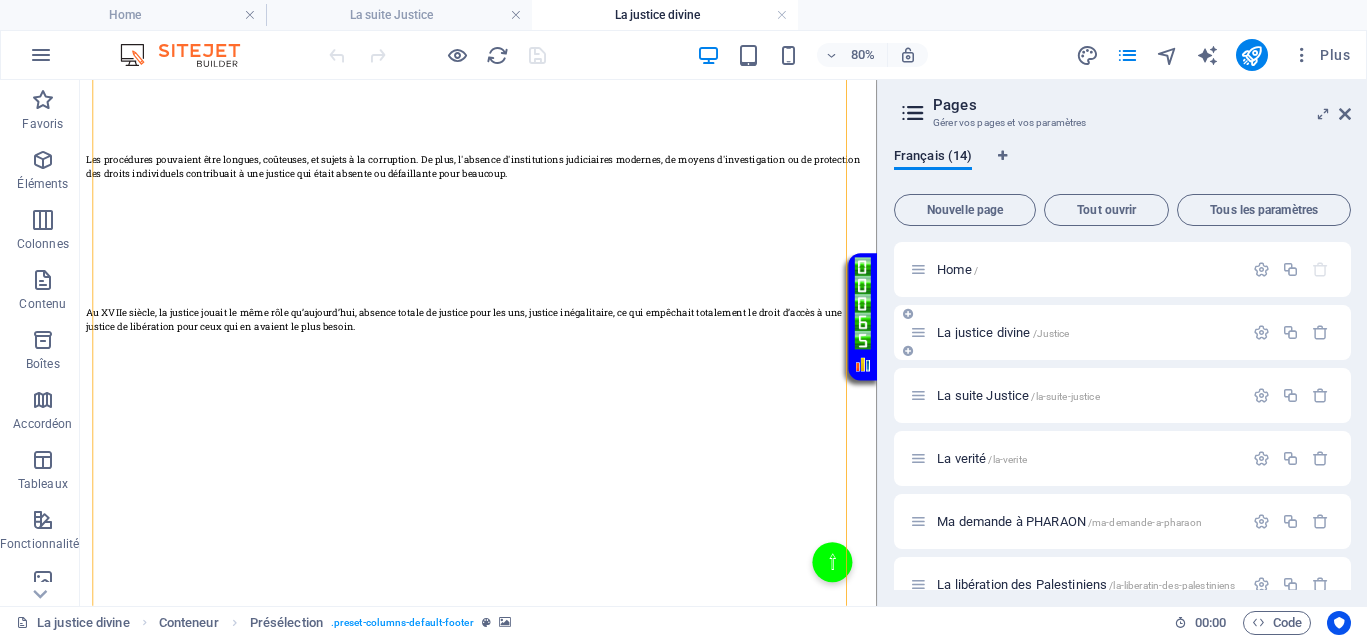 click on "La justice divine /Justice" at bounding box center [1003, 332] 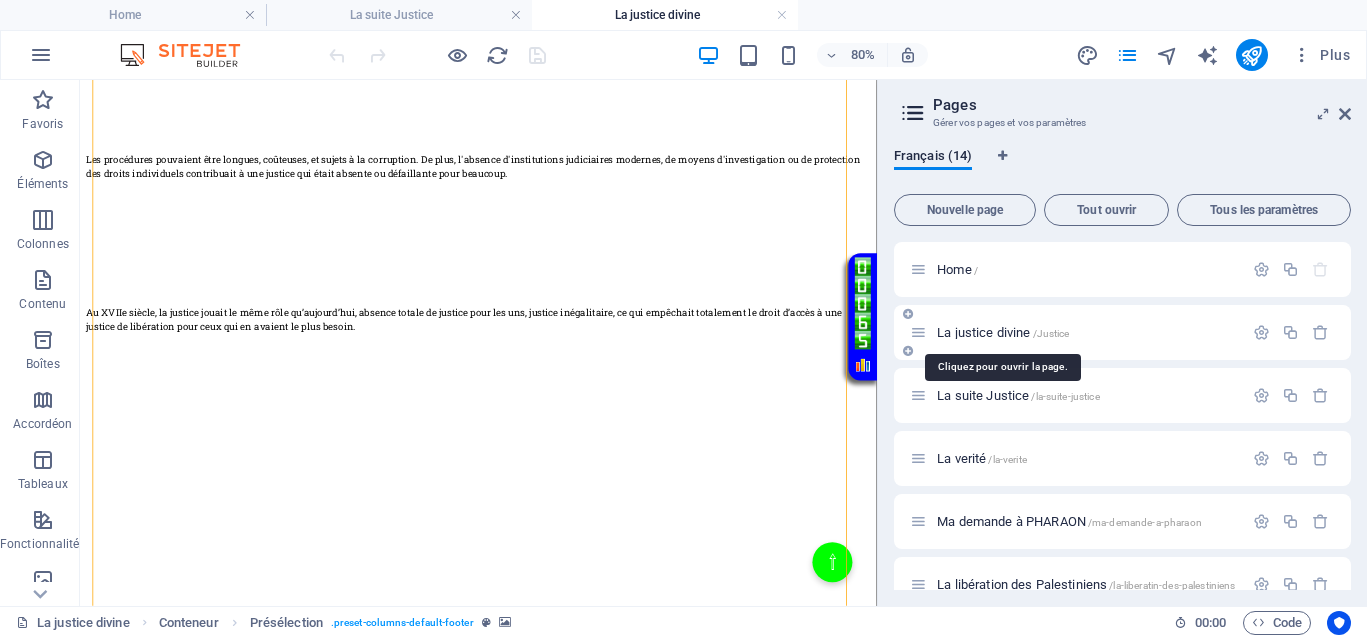 click on "La justice divine /Justice" at bounding box center (1003, 332) 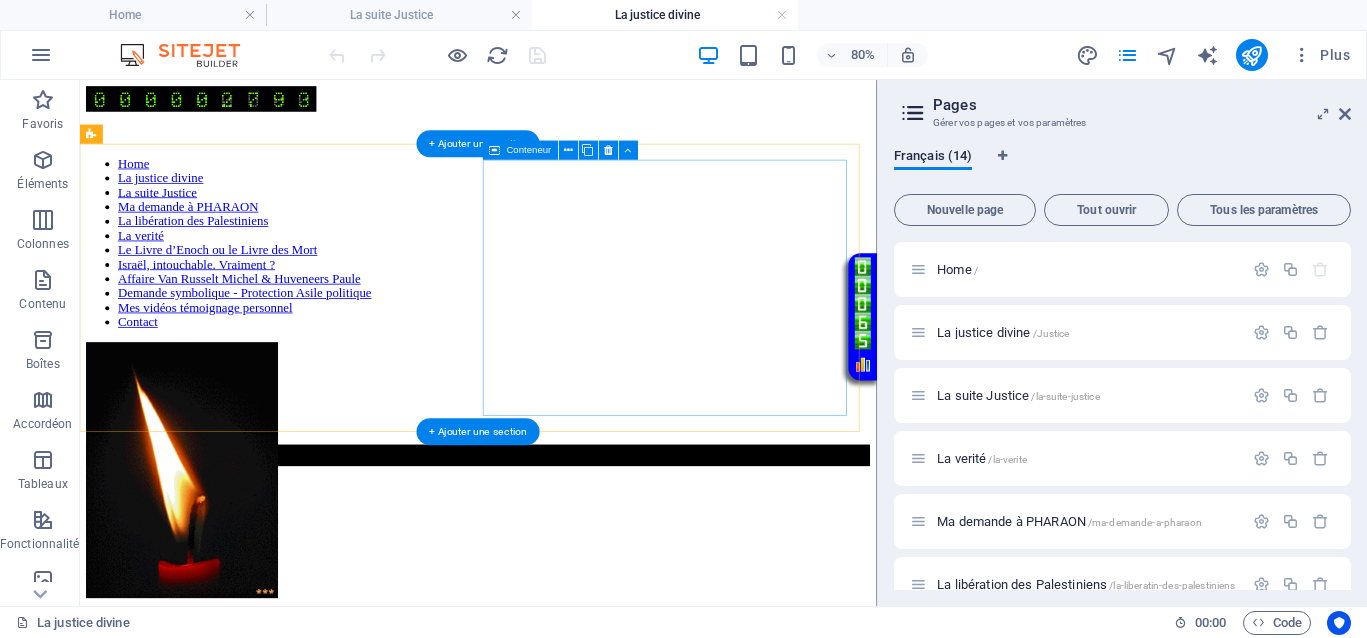 scroll, scrollTop: 125, scrollLeft: 0, axis: vertical 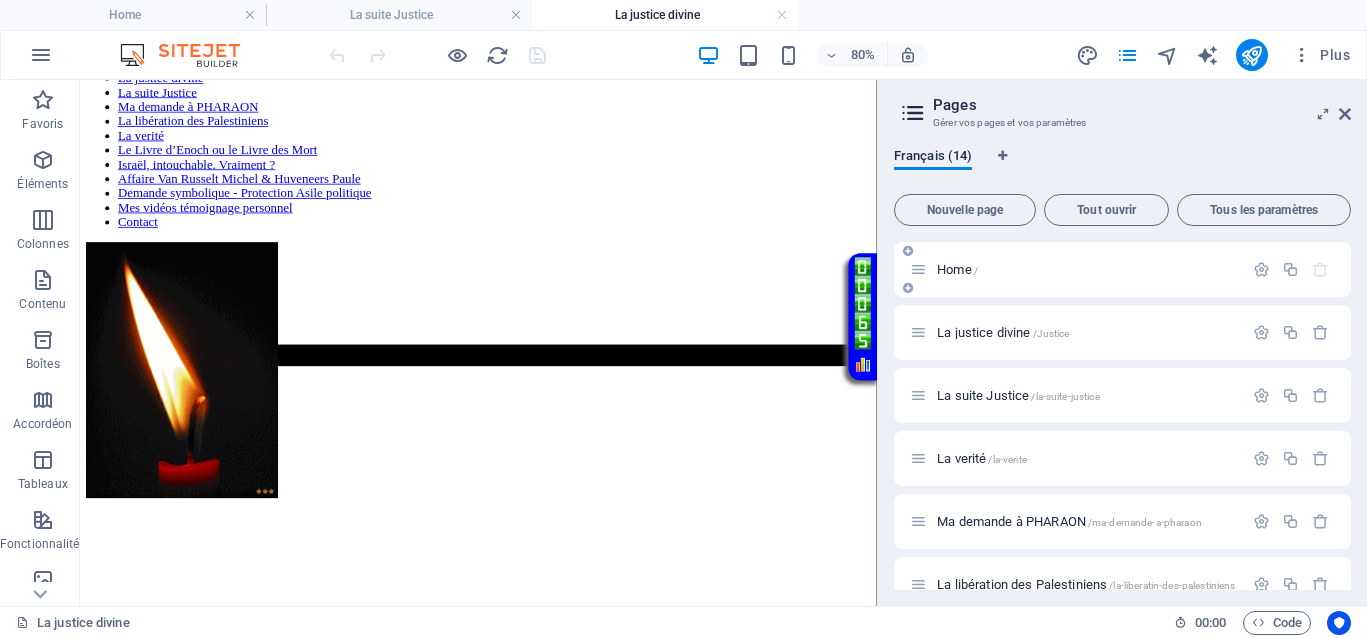 click on "Home /" at bounding box center (957, 269) 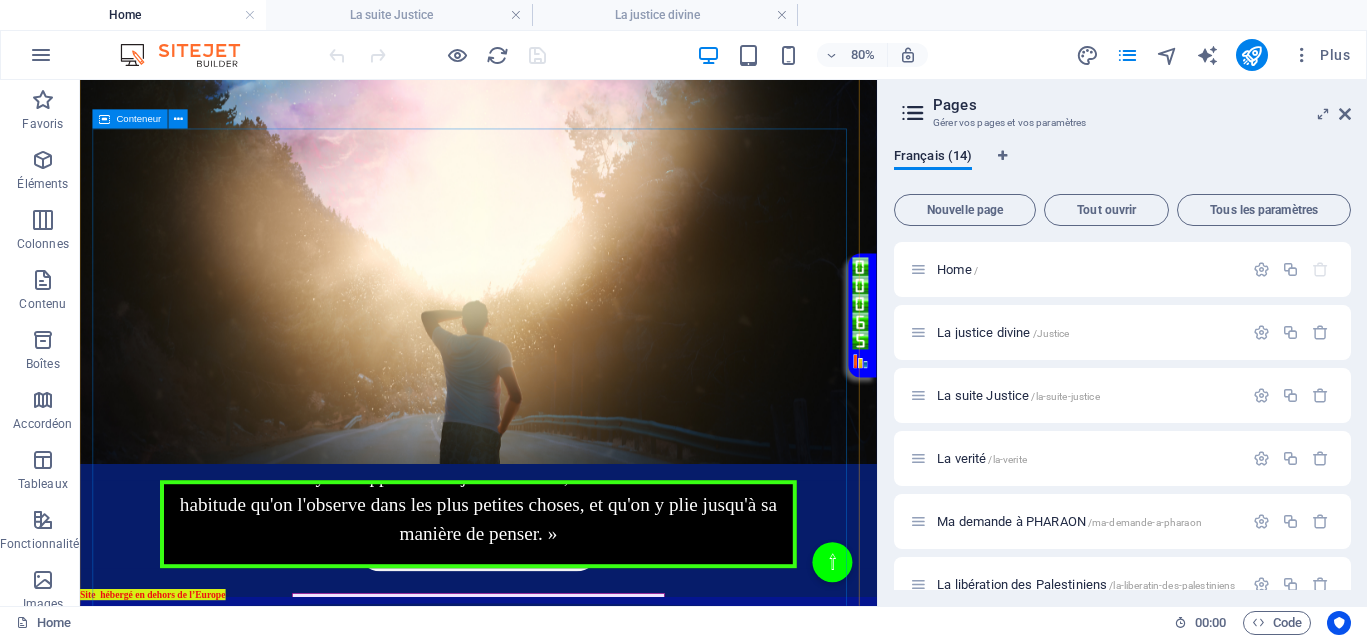 scroll, scrollTop: 1125, scrollLeft: 0, axis: vertical 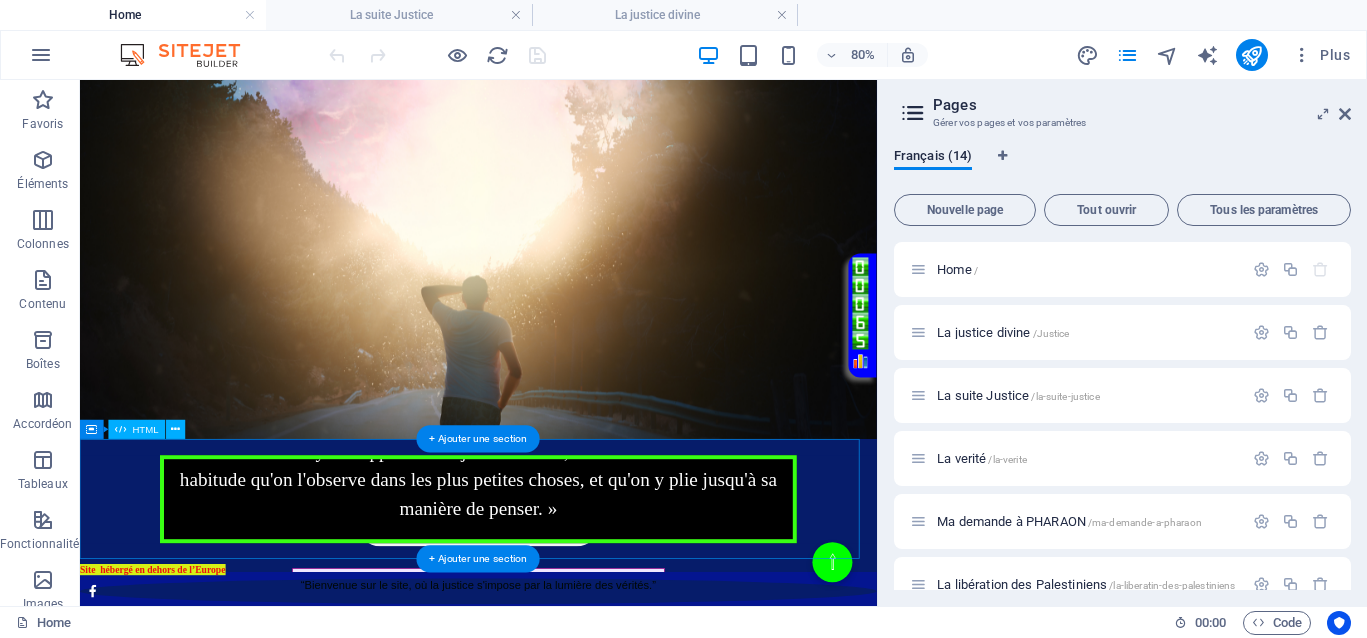 click on "Votre Témoignage
« Le meilleur moyen d'approcher la justice divine, c'est de s'en faire une telle habitude qu'on l'observe dans les plus petites choses, et qu'on y plie jusqu'à sa manière de penser. »" at bounding box center (578, 604) 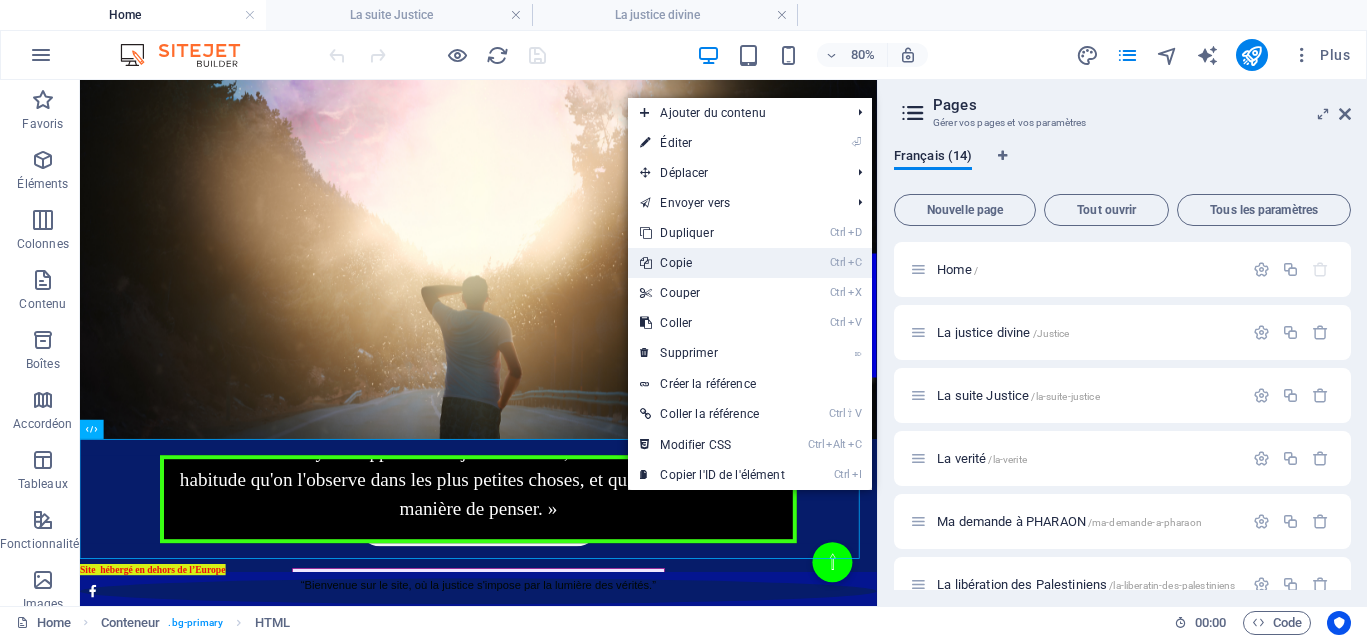 drag, startPoint x: 693, startPoint y: 265, endPoint x: 767, endPoint y: 233, distance: 80.622574 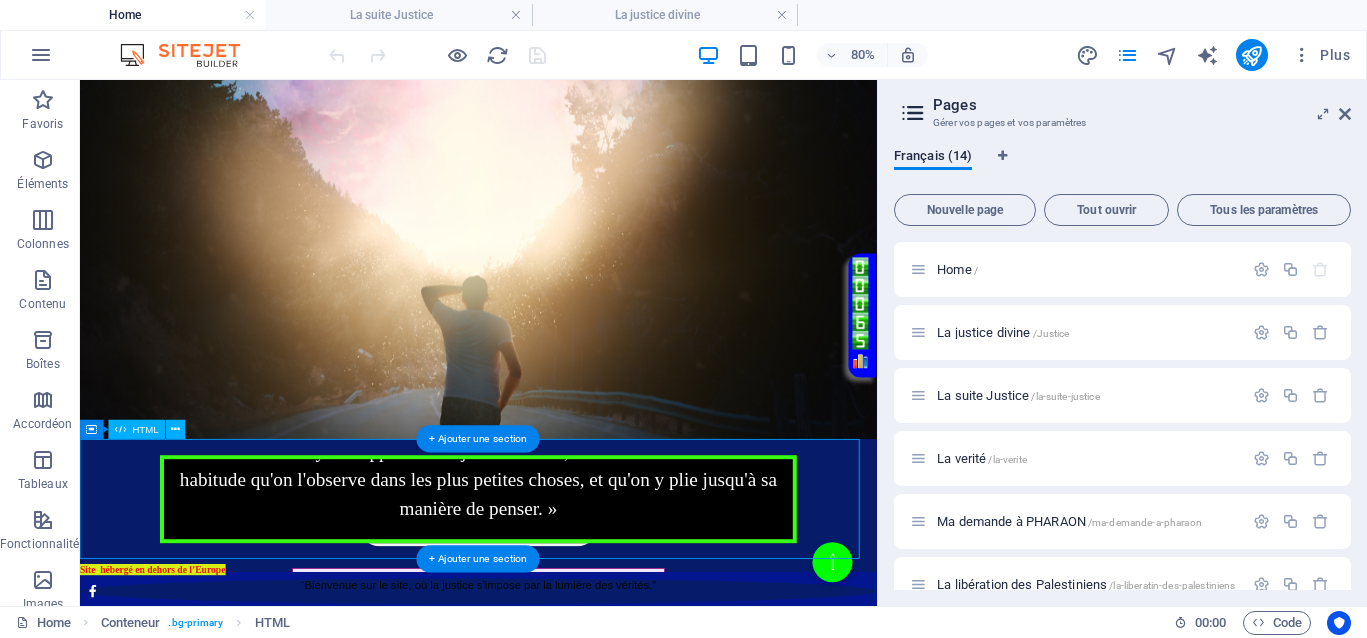 click on "Votre Témoignage
« Le meilleur moyen d'approcher la justice divine, c'est de s'en faire une telle habitude qu'on l'observe dans les plus petites choses, et qu'on y plie jusqu'à sa manière de penser. »" at bounding box center [578, 604] 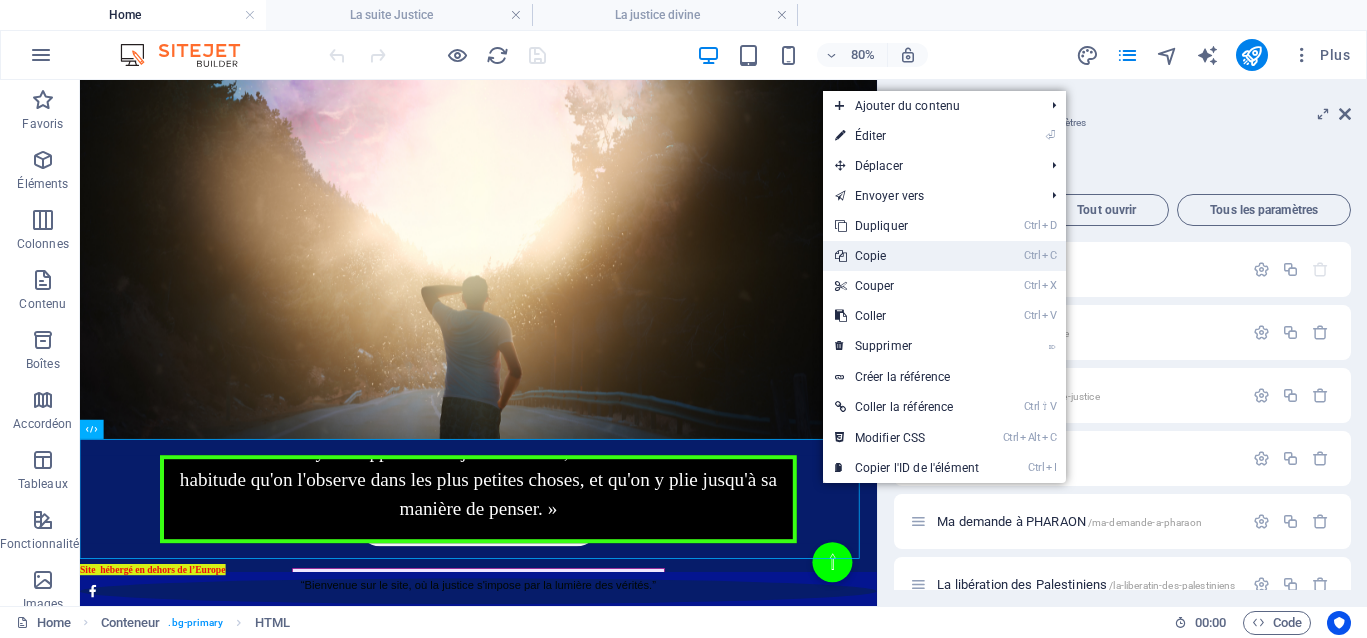 click on "Ctrl C  Copie" at bounding box center (907, 256) 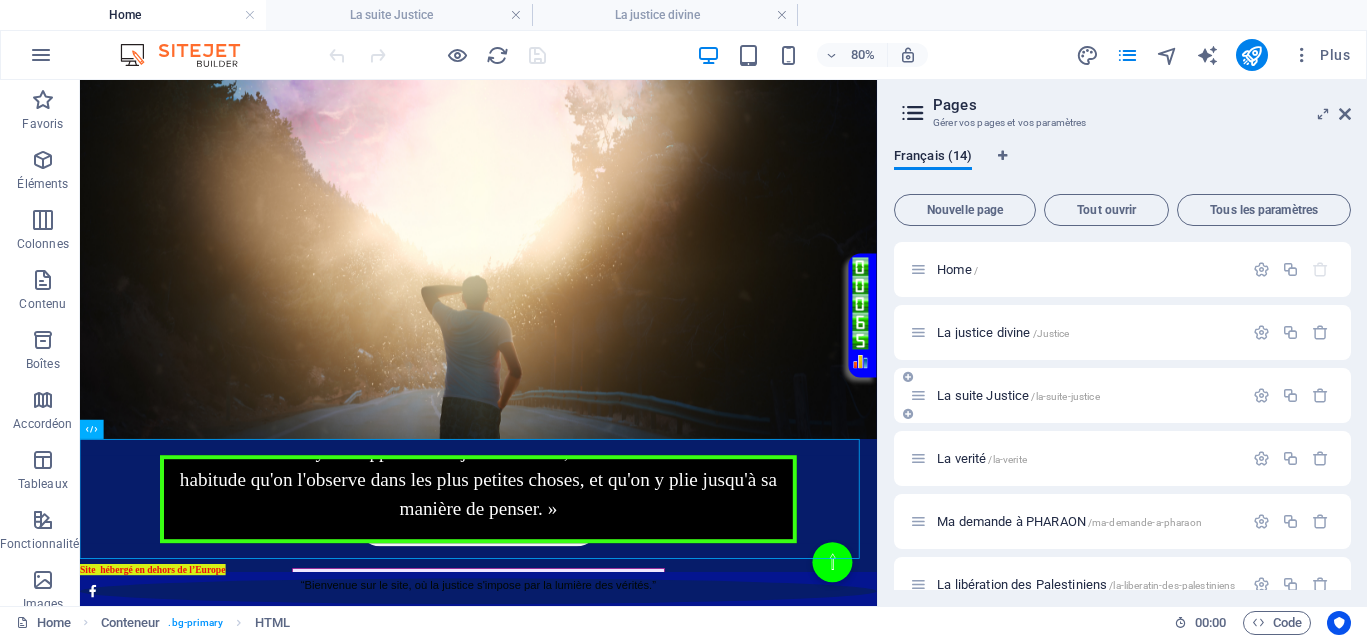 click on "La suite Justice /la-suite-justice" at bounding box center (1018, 395) 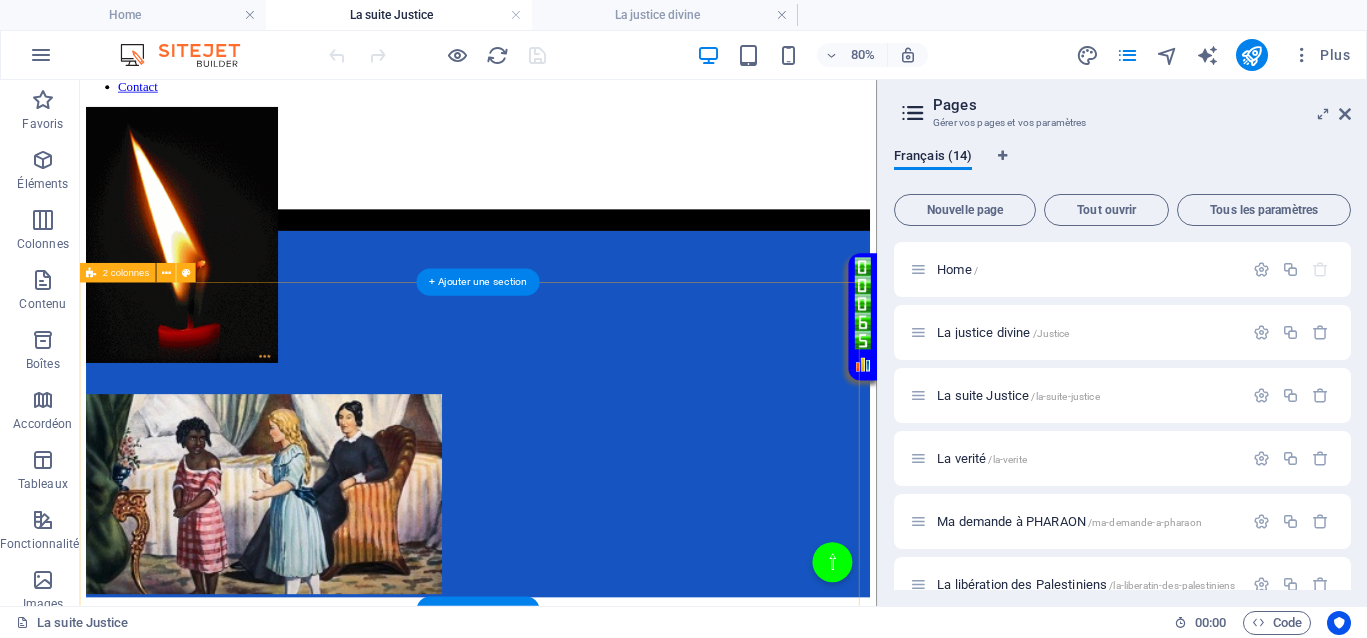 scroll, scrollTop: 324, scrollLeft: 0, axis: vertical 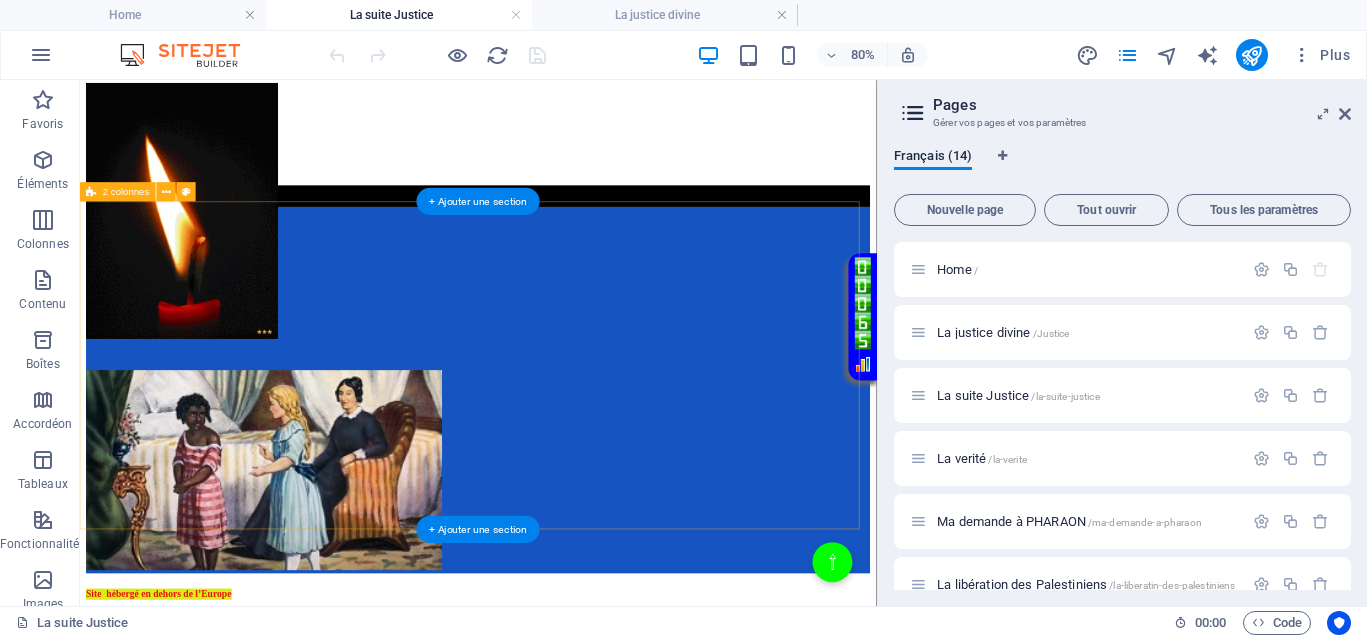 click on "</div>" at bounding box center (578, 468) 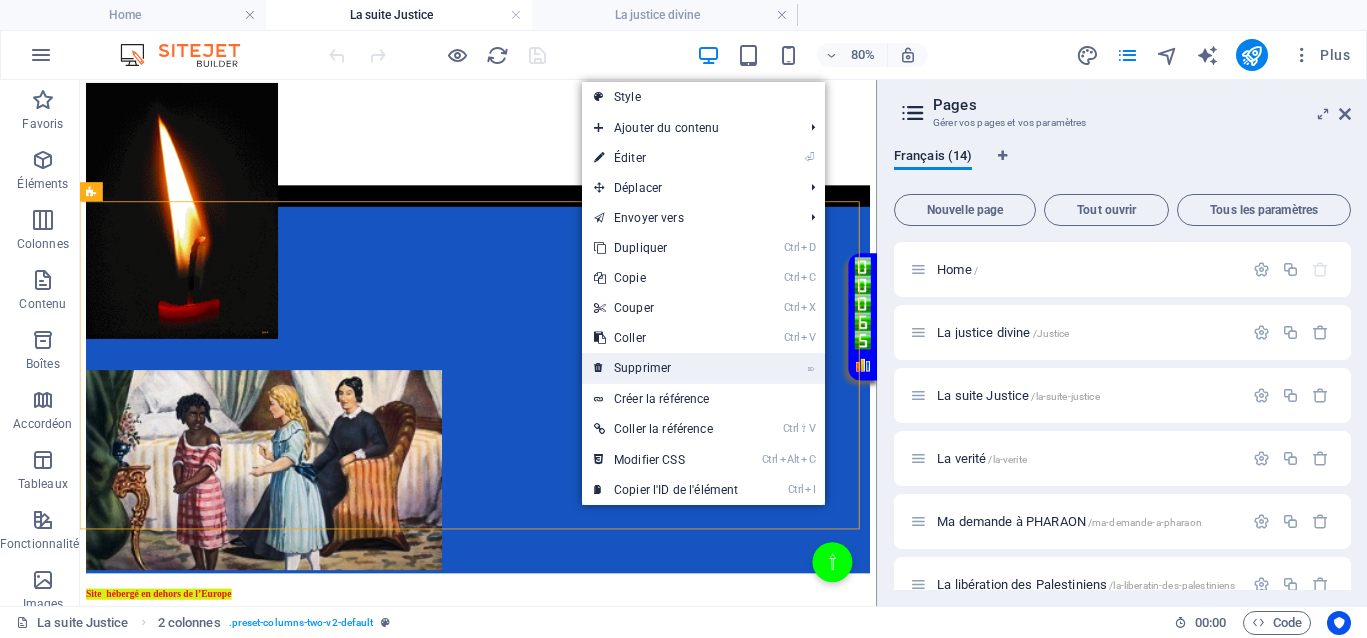 click on "⌦  Supprimer" at bounding box center [666, 368] 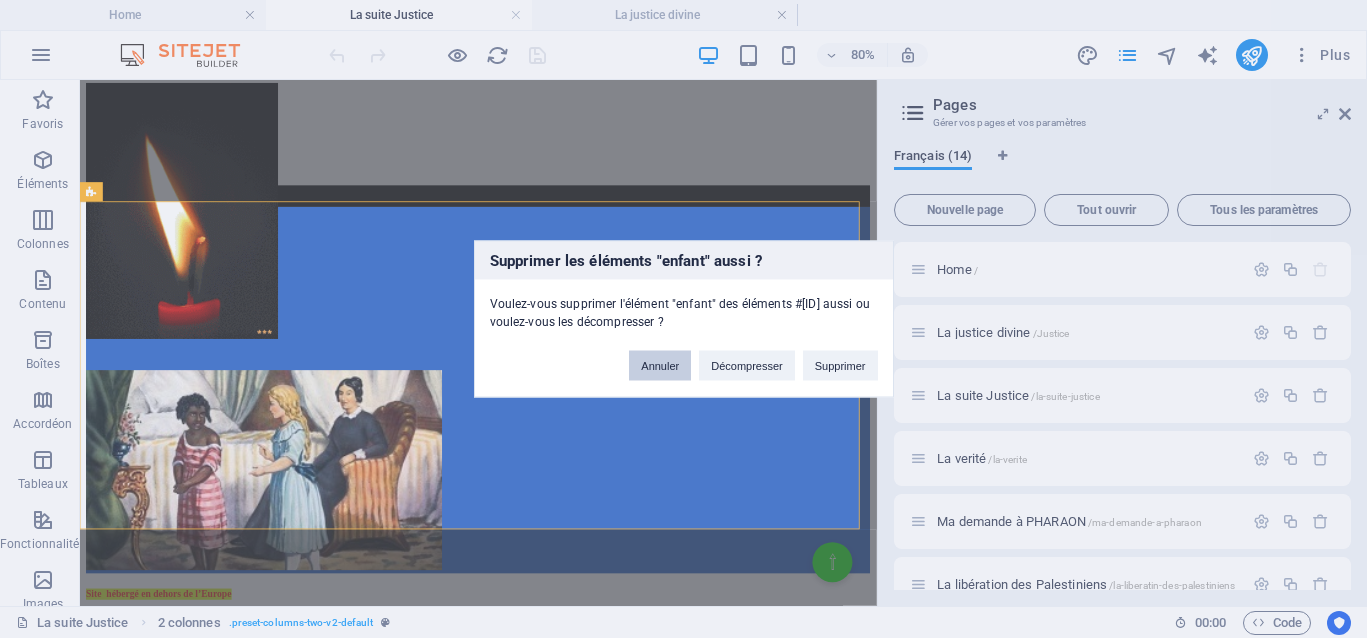 click on "Annuler" at bounding box center (660, 366) 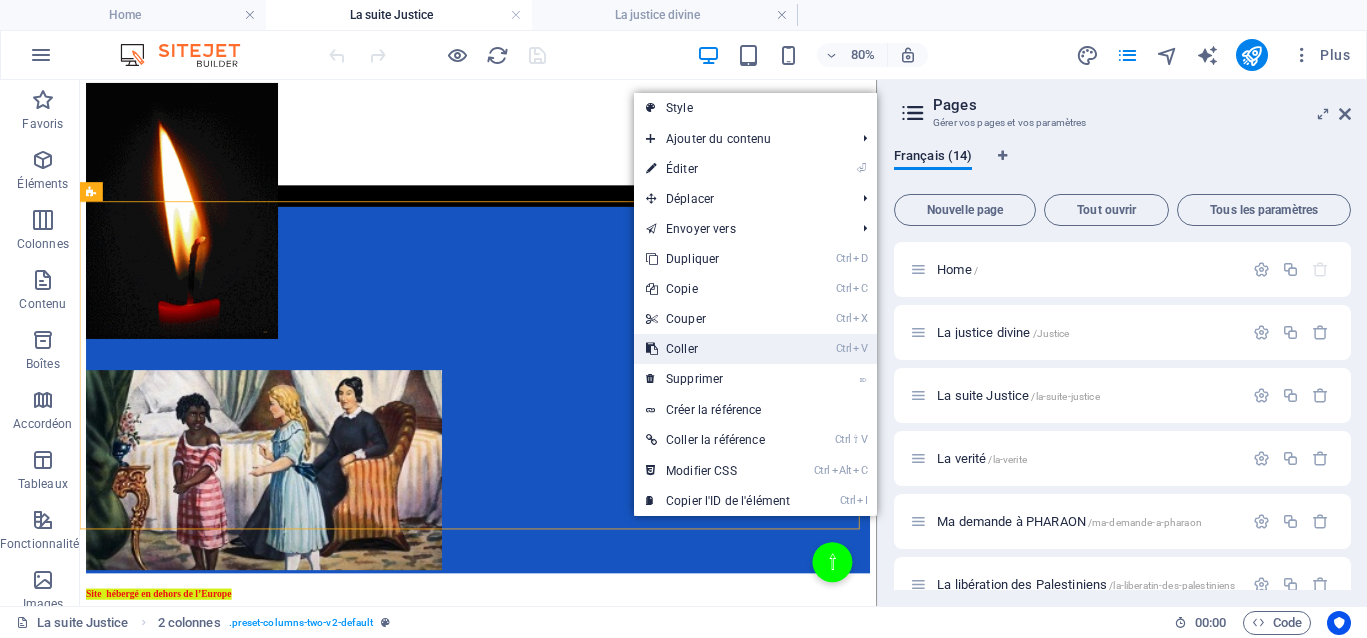 click on "Ctrl V  Coller" at bounding box center [718, 349] 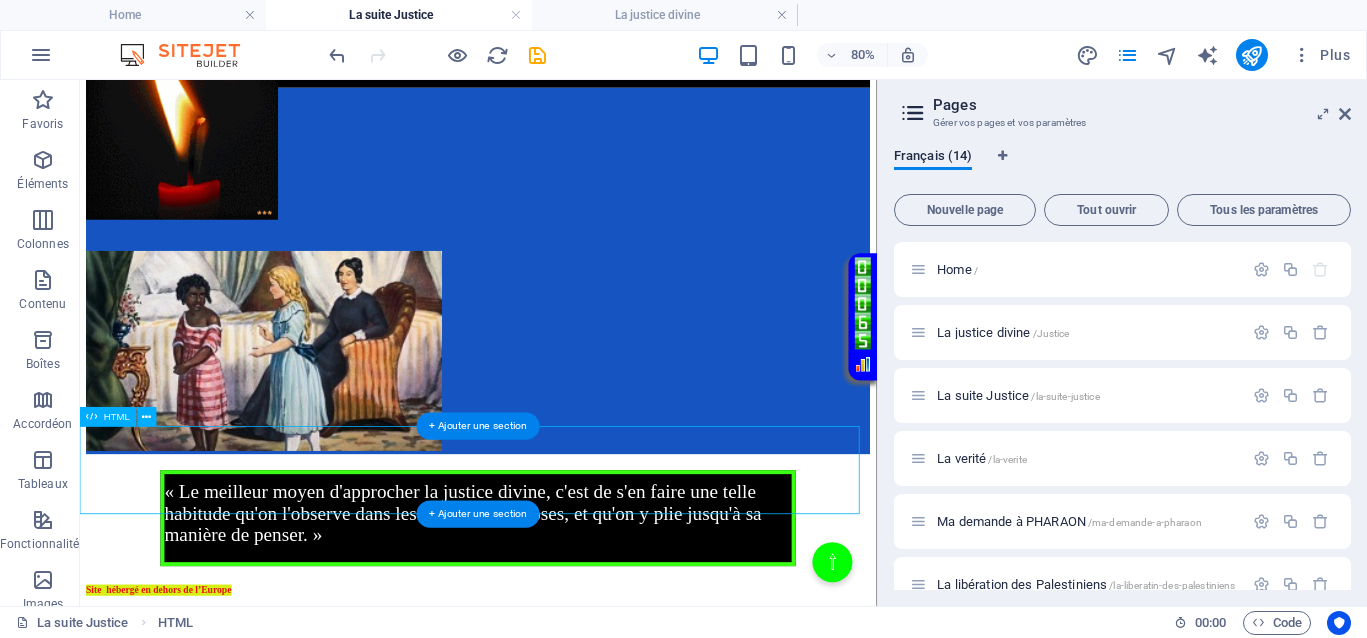 scroll, scrollTop: 474, scrollLeft: 0, axis: vertical 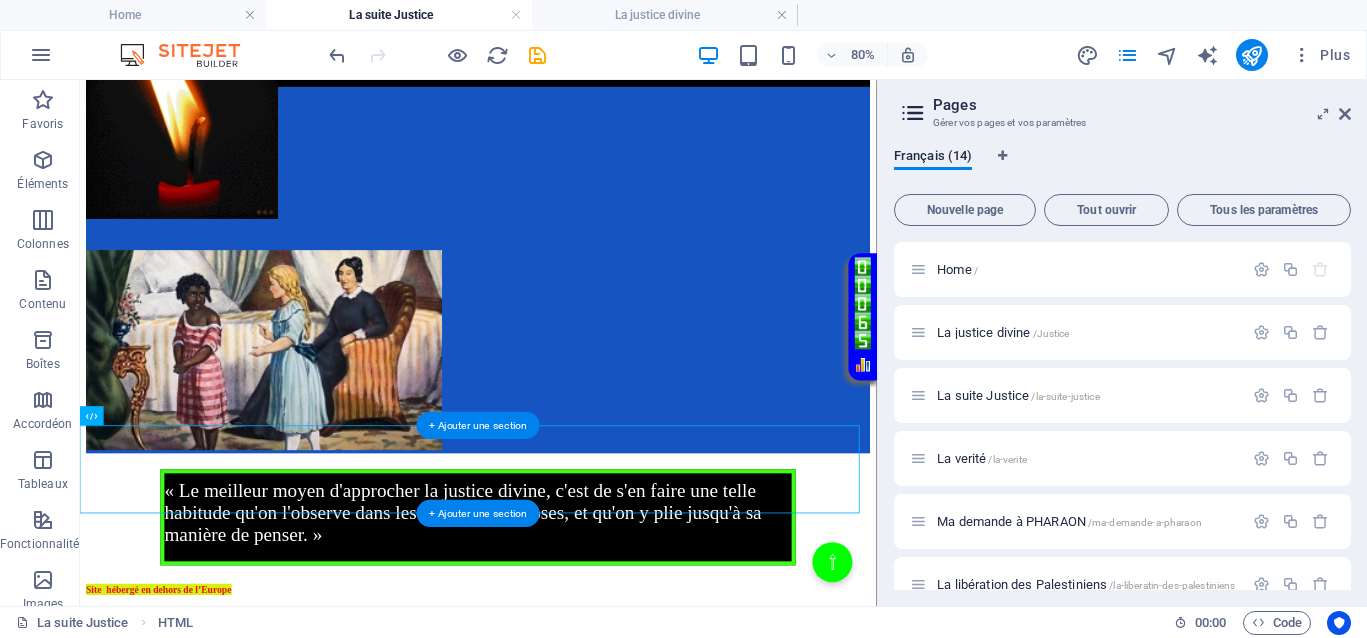 drag, startPoint x: 768, startPoint y: 571, endPoint x: 752, endPoint y: 571, distance: 16 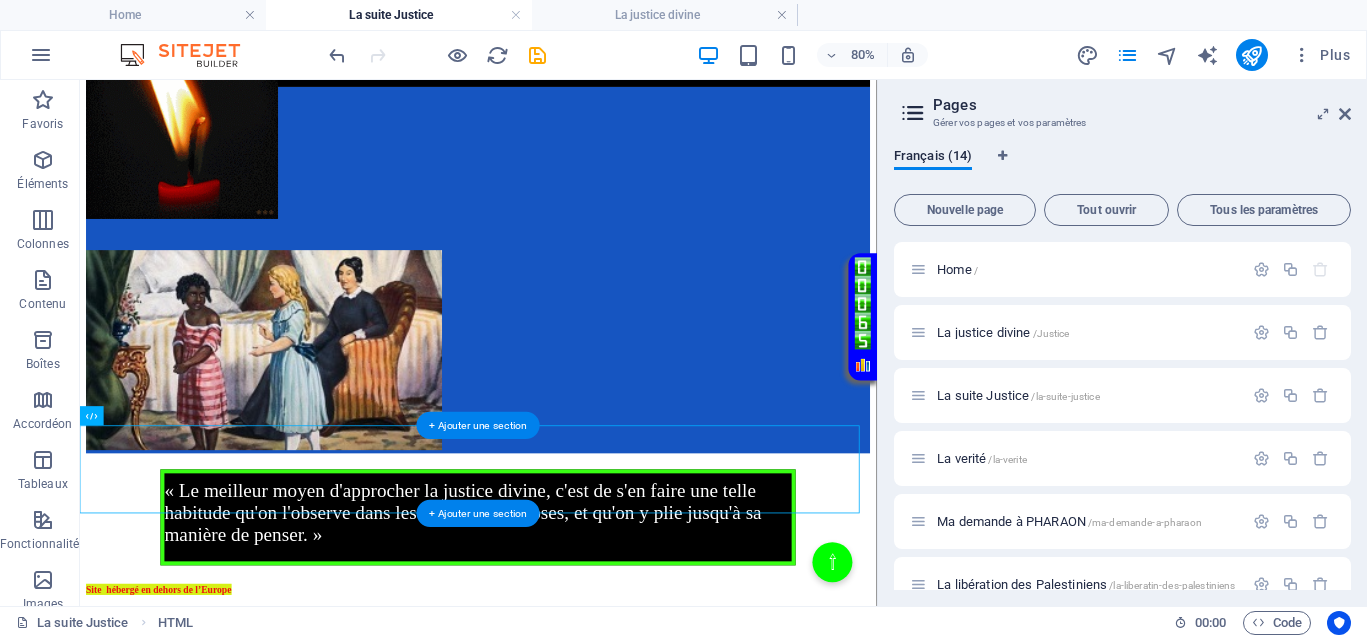 click on "Votre Témoignage
« Le meilleur moyen d'approcher la justice divine, c'est de s'en faire une telle habitude qu'on l'observe dans les plus petites choses, et qu'on y plie jusqu'à sa manière de penser. »" at bounding box center (578, 627) 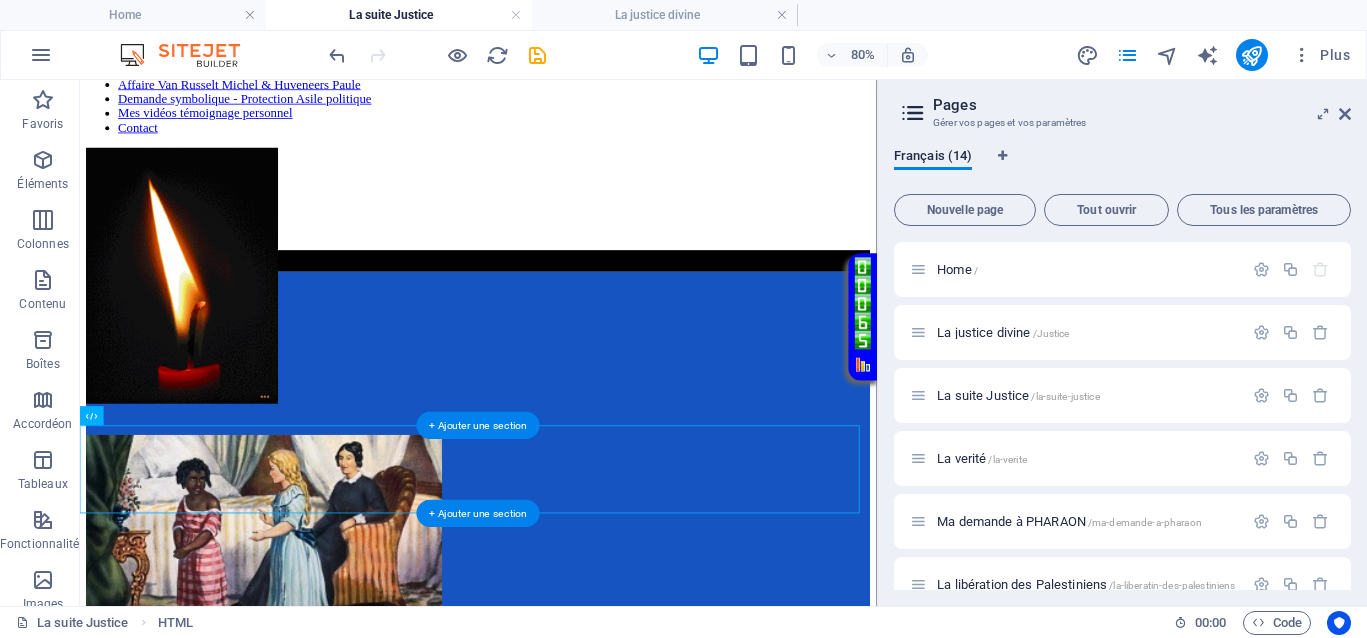scroll, scrollTop: 99, scrollLeft: 0, axis: vertical 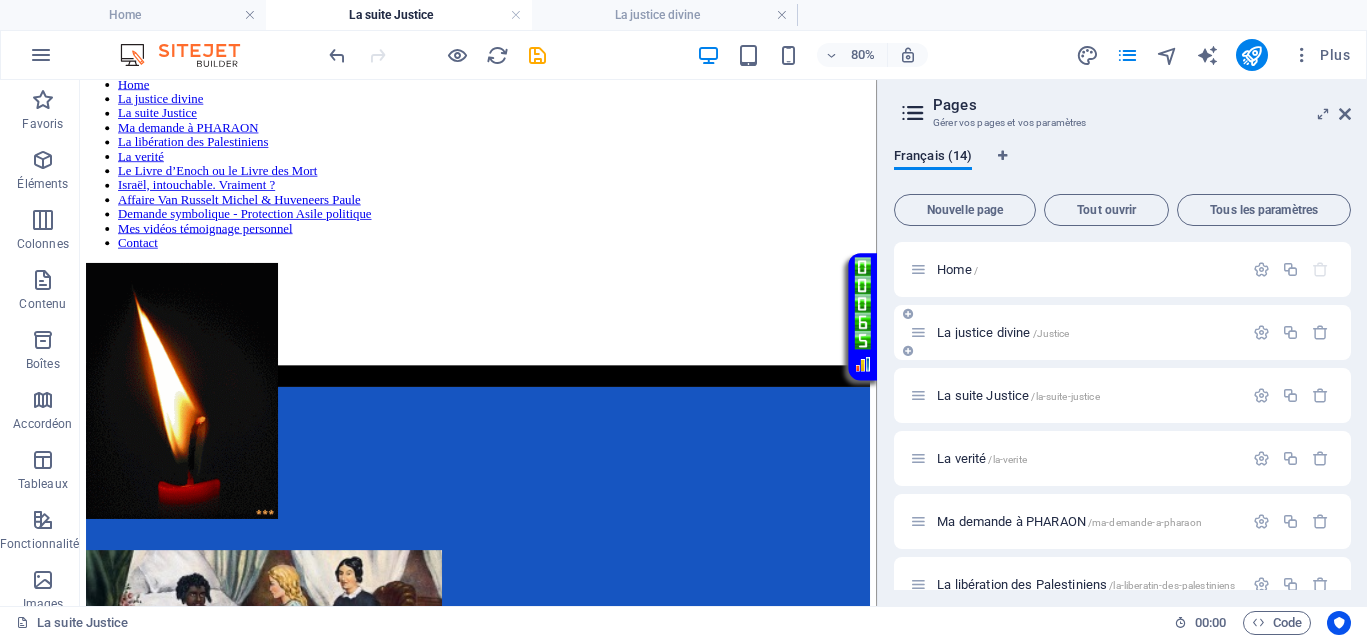 click on "La justice divine /Justice" at bounding box center [1003, 332] 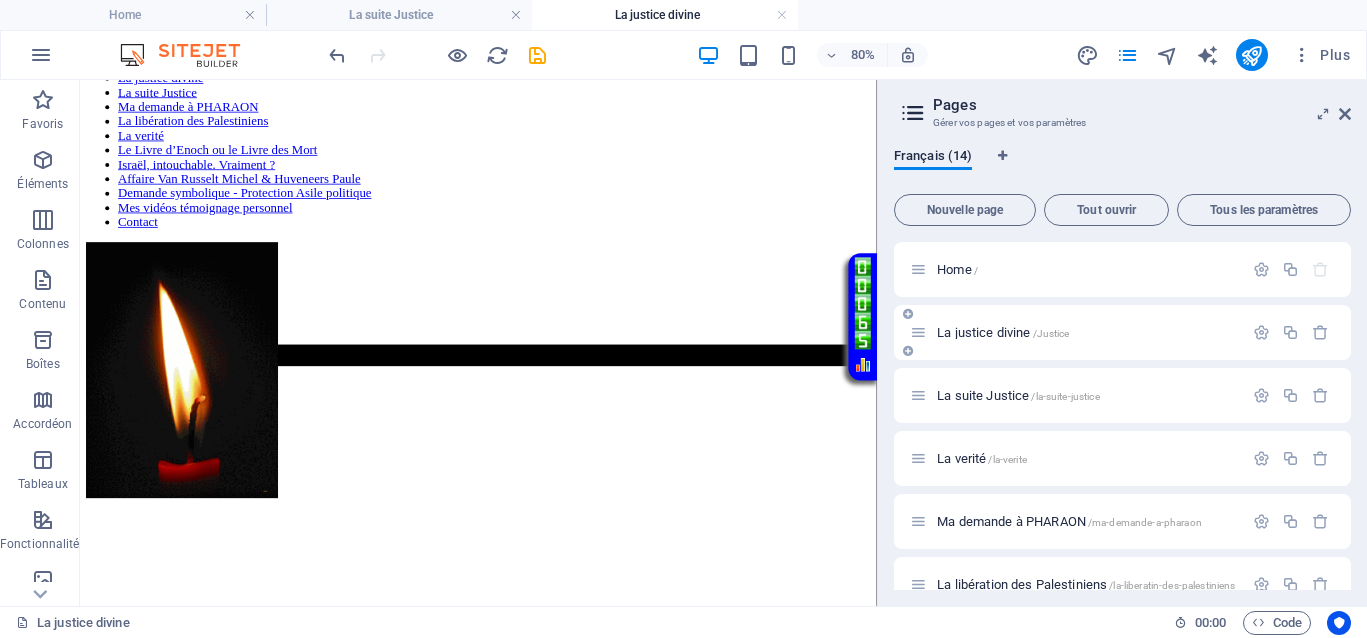 scroll, scrollTop: 0, scrollLeft: 0, axis: both 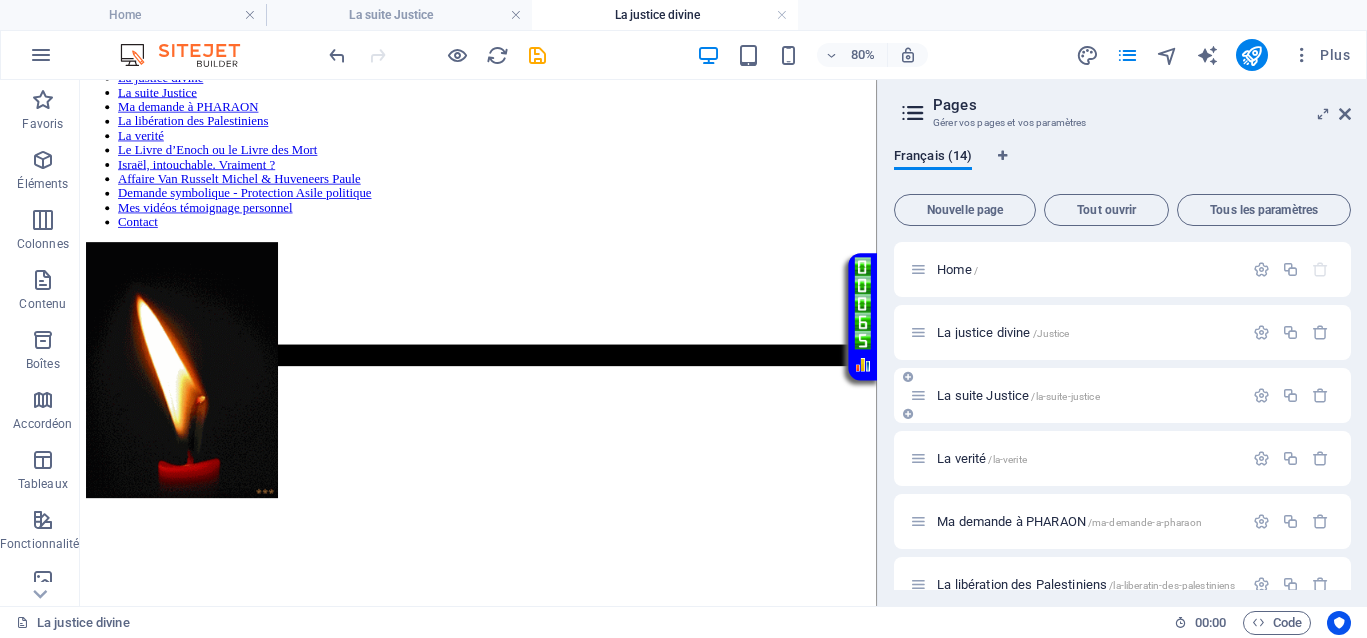 click on "La suite Justice /la-suite-justice" at bounding box center (1076, 395) 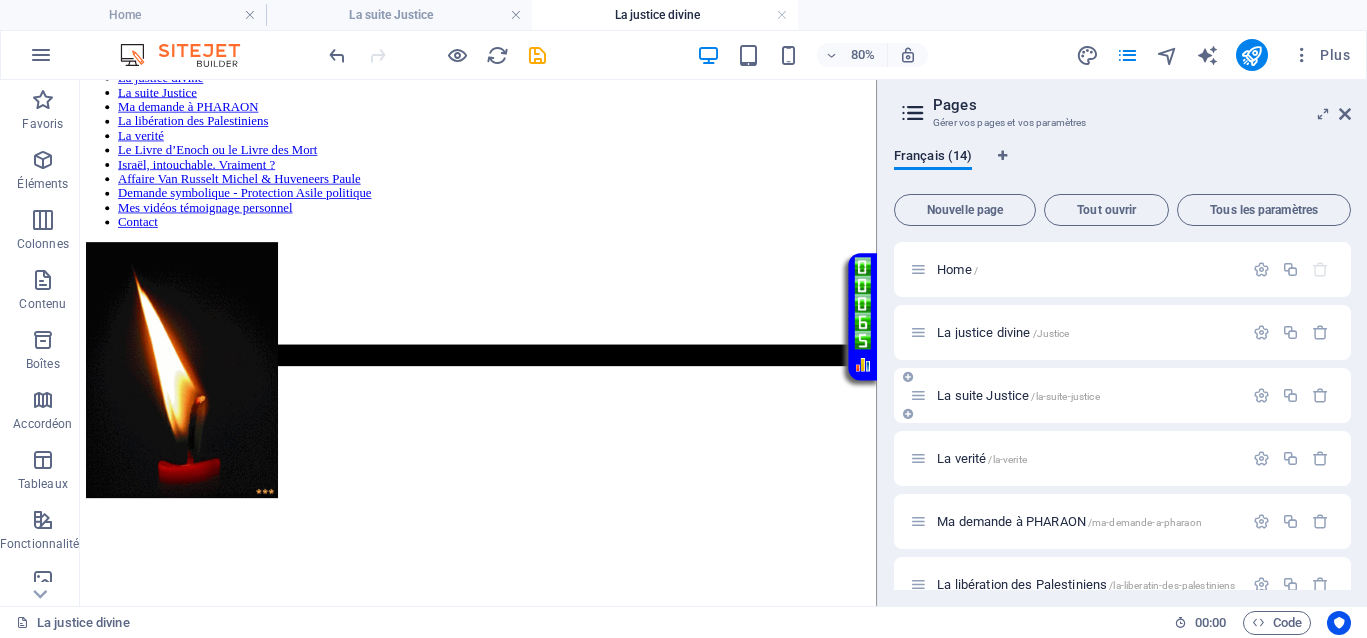 click on "La suite Justice /la-suite-justice" at bounding box center [1018, 395] 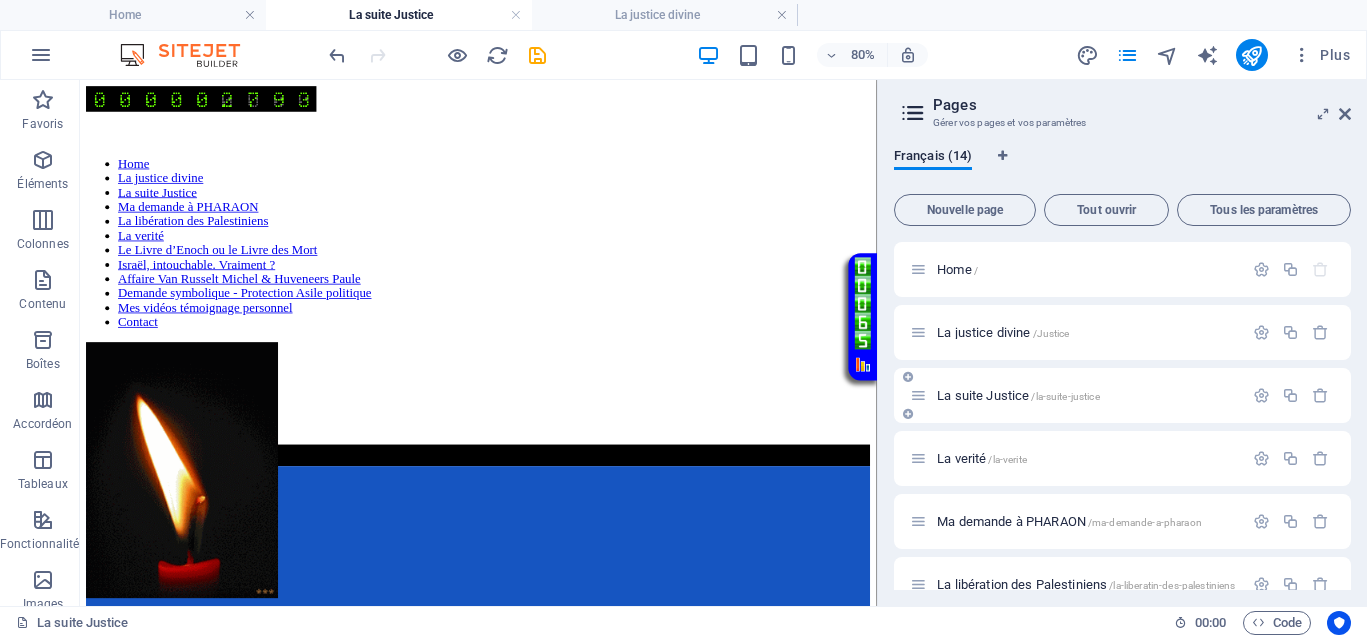 scroll, scrollTop: 99, scrollLeft: 0, axis: vertical 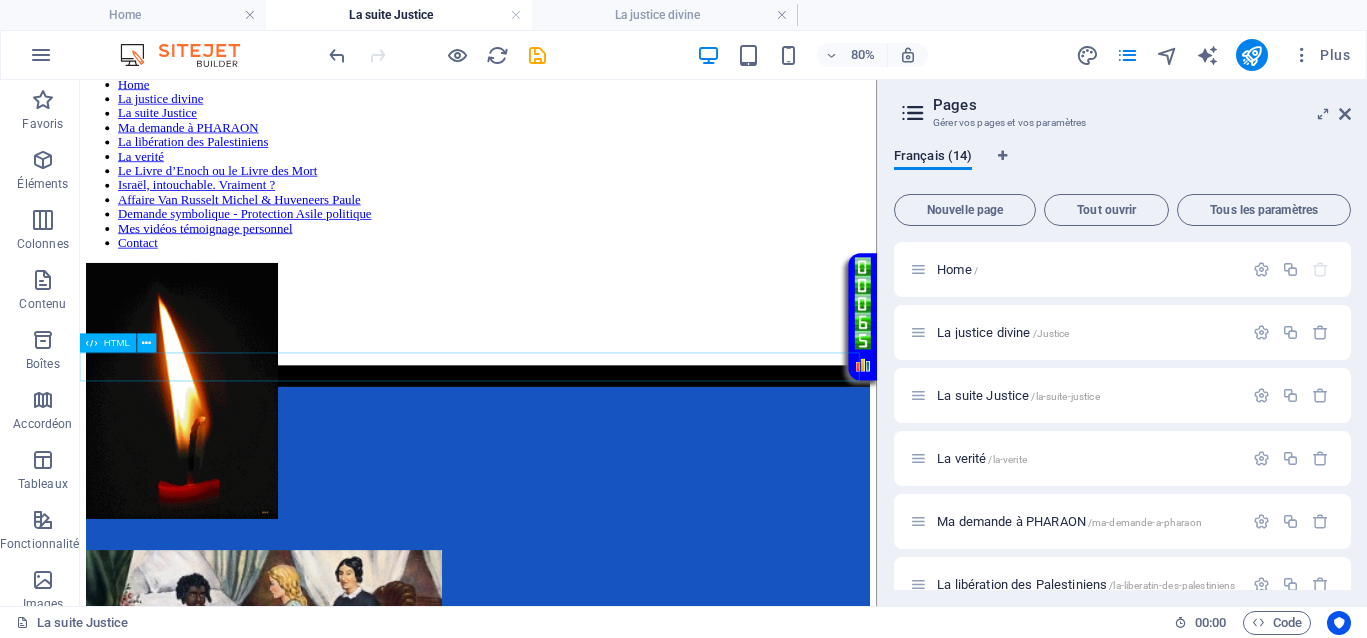 click on "Défilement de texte vert fluide" at bounding box center [578, 450] 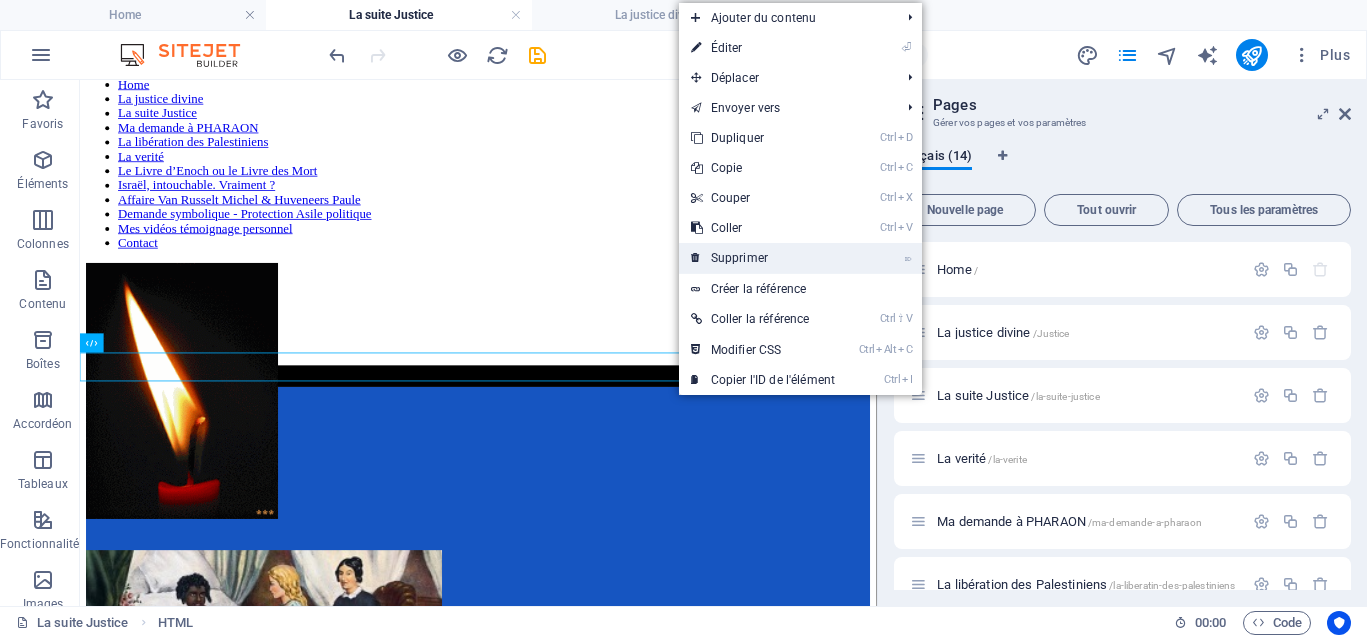 click on "⌦  Supprimer" at bounding box center (763, 258) 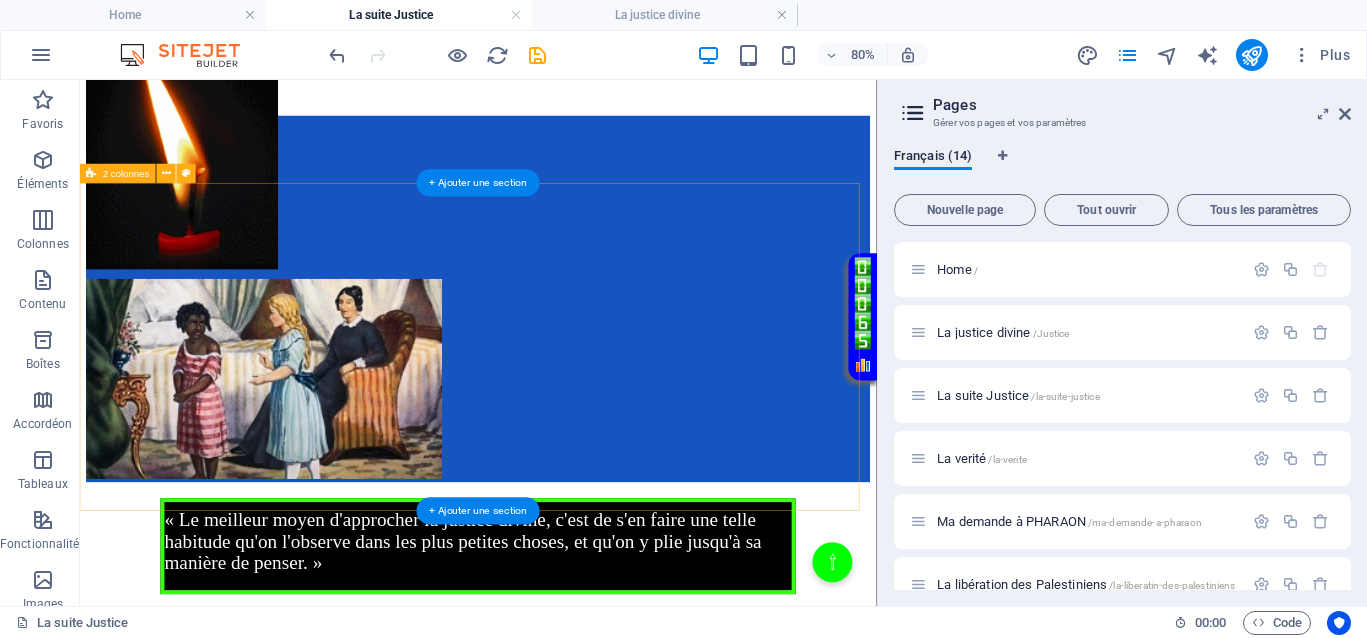 scroll, scrollTop: 438, scrollLeft: 0, axis: vertical 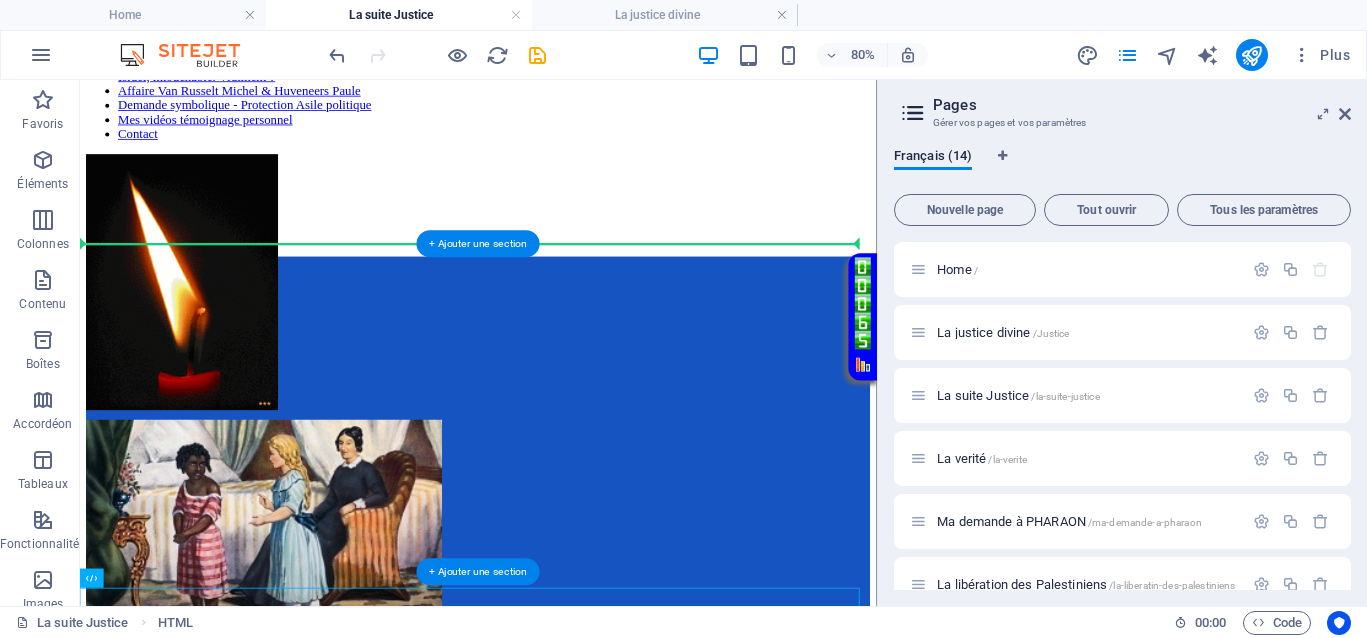drag, startPoint x: 772, startPoint y: 386, endPoint x: 696, endPoint y: 294, distance: 119.331474 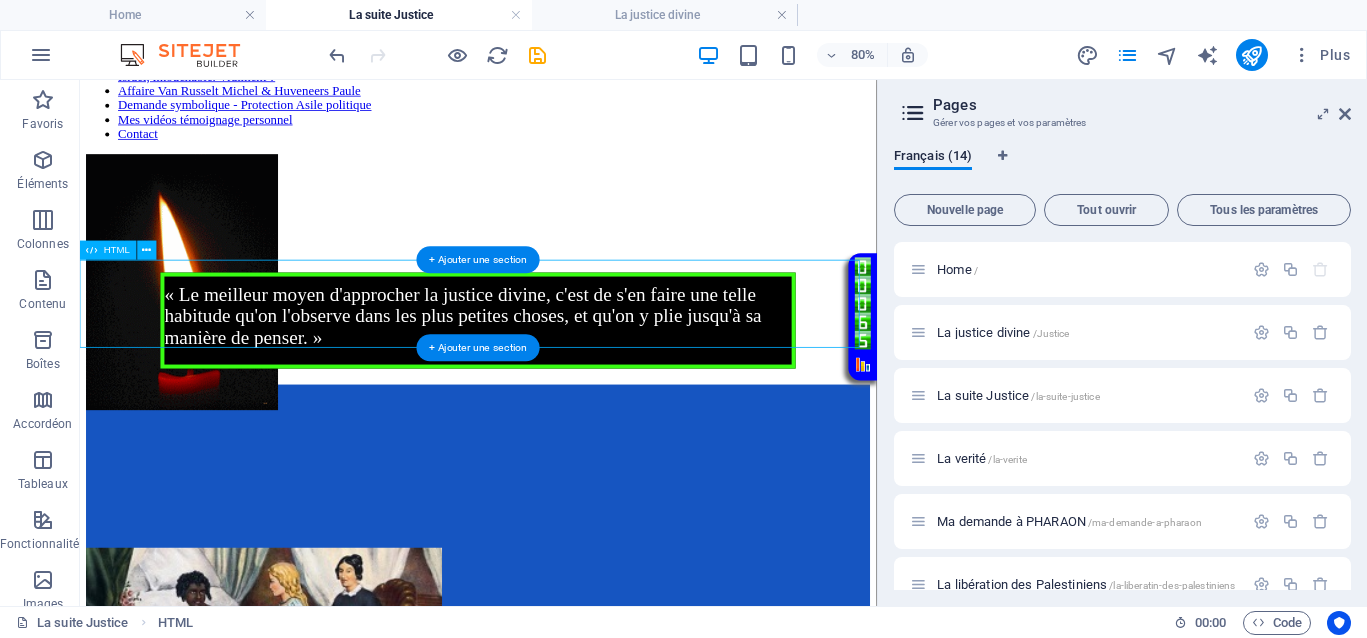 click on "Votre Témoignage
« Le meilleur moyen d'approcher la justice divine, c'est de s'en faire une telle habitude qu'on l'observe dans les plus petites choses, et qu'on y plie jusqu'à sa manière de penser. »" at bounding box center [578, 381] 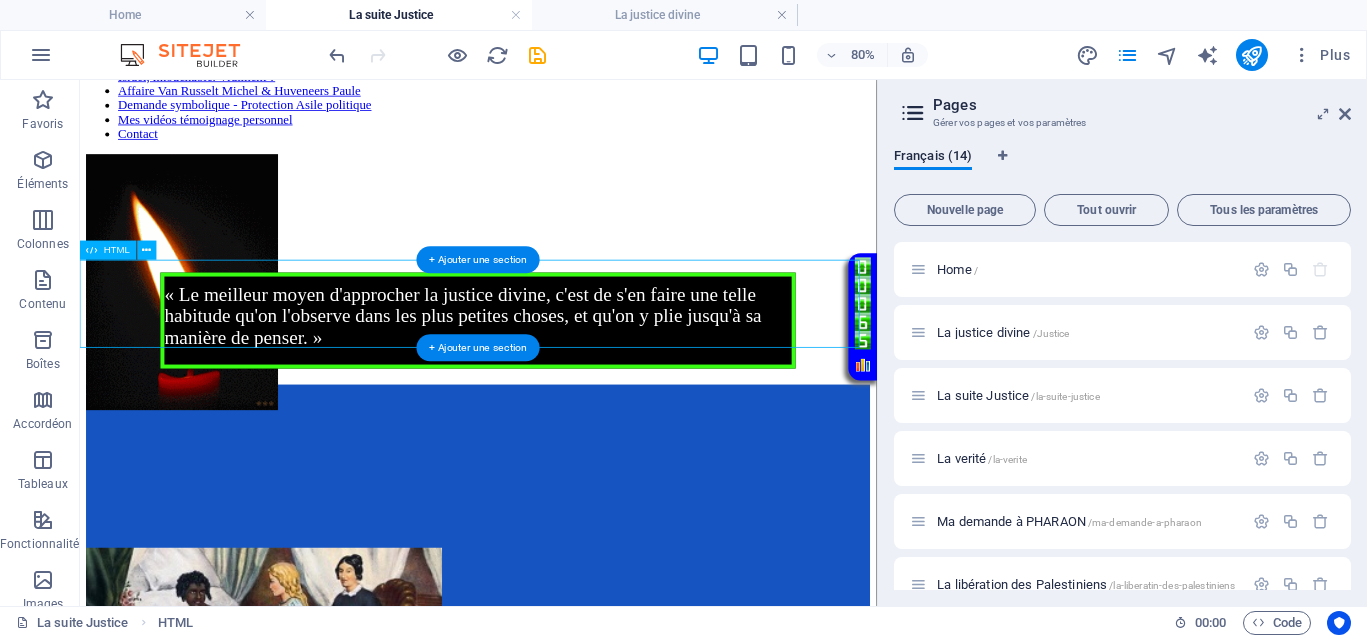 click on "Votre Témoignage
« Le meilleur moyen d'approcher la justice divine, c'est de s'en faire une telle habitude qu'on l'observe dans les plus petites choses, et qu'on y plie jusqu'à sa manière de penser. »" at bounding box center [578, 381] 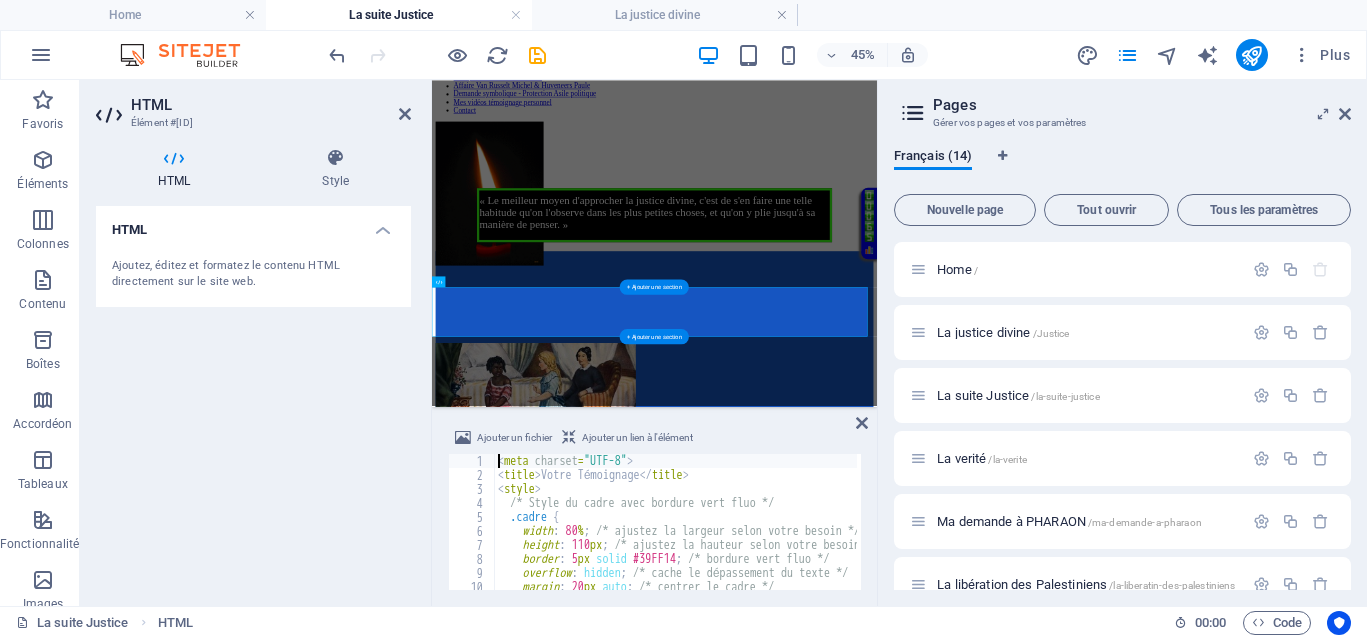 scroll, scrollTop: 0, scrollLeft: 0, axis: both 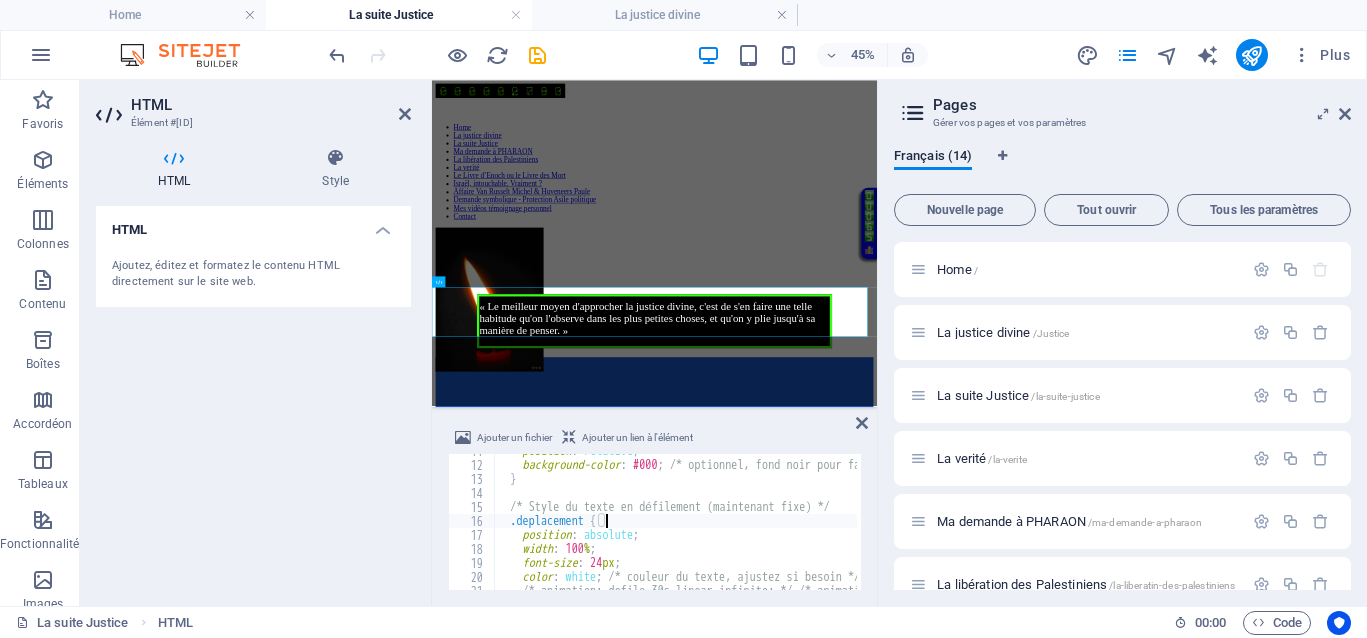 type on "</div>" 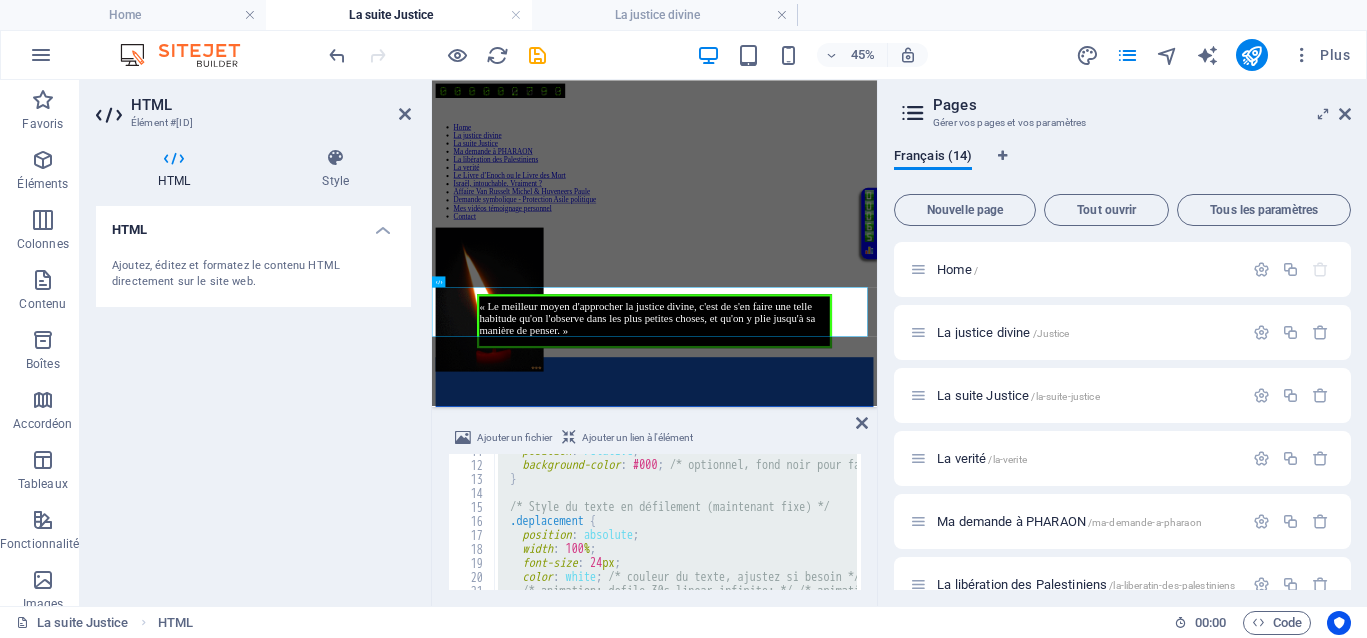 paste 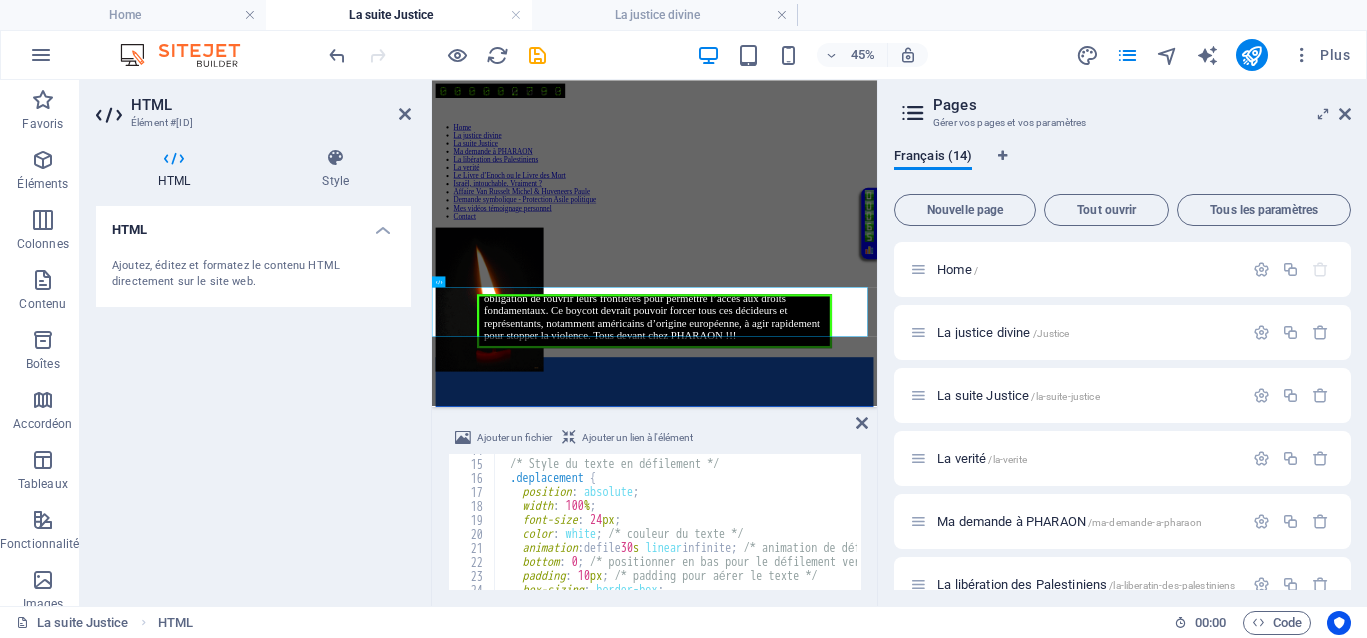 scroll, scrollTop: 193, scrollLeft: 0, axis: vertical 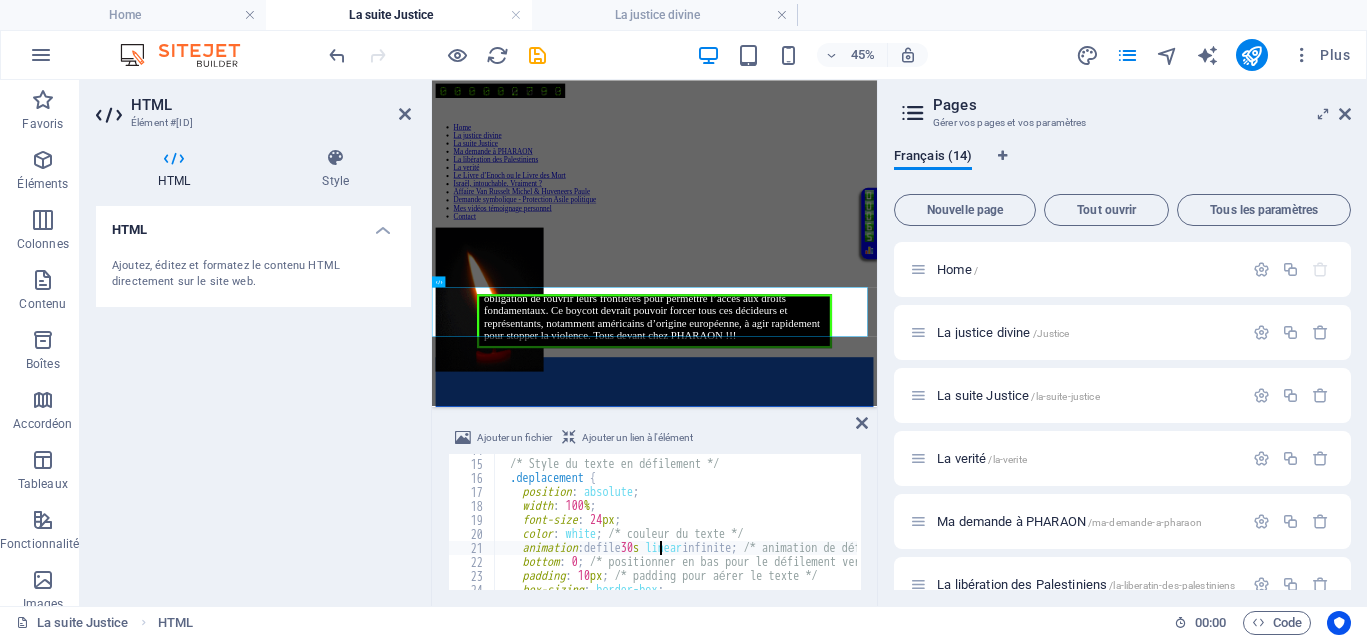 click on "/* Style du texte en défilement */    .deplacement   {      position :   absolute ;      width :   100 % ;      font-size :   24 px ;      color :   white ;   /* couleur du texte */      animation :  defile  30 s   linear  infinite ;   /* animation de défilement */      bottom :   0 ;   /* positionner en bas pour le défilement vers le haut */      padding :   10 px ;   /* padding pour aérer le texte */      box-sizing :   border-box ;" at bounding box center [3068, 523] 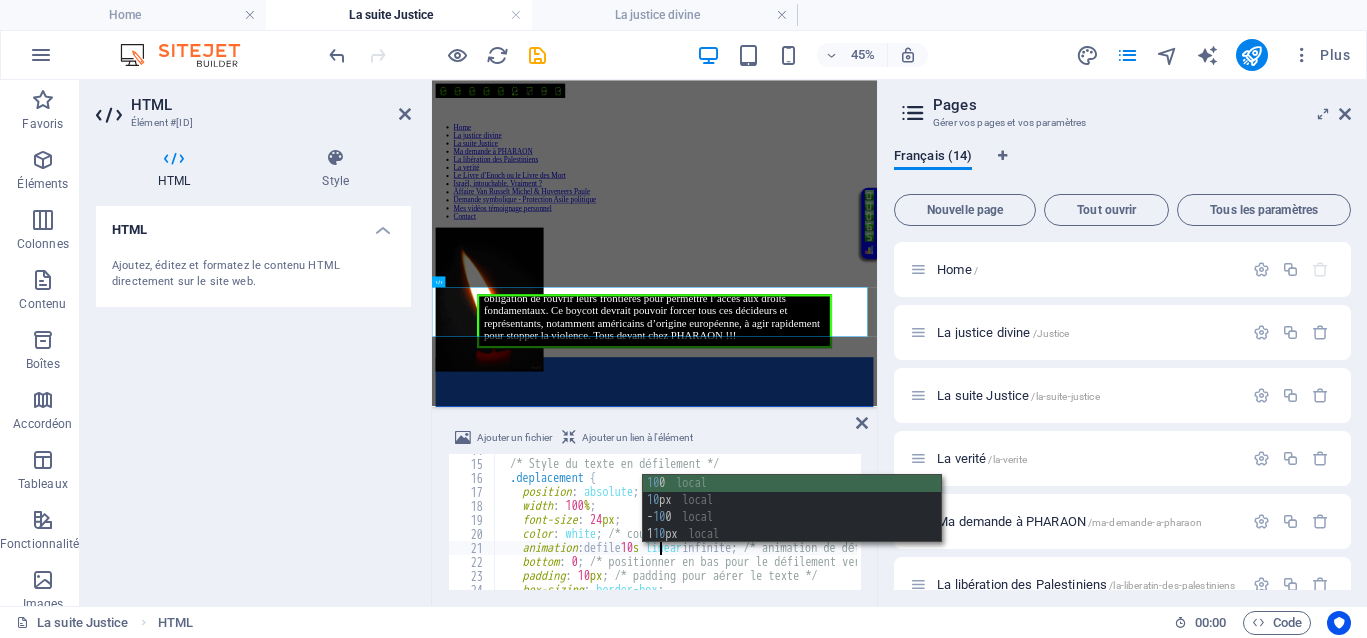 scroll, scrollTop: 0, scrollLeft: 14, axis: horizontal 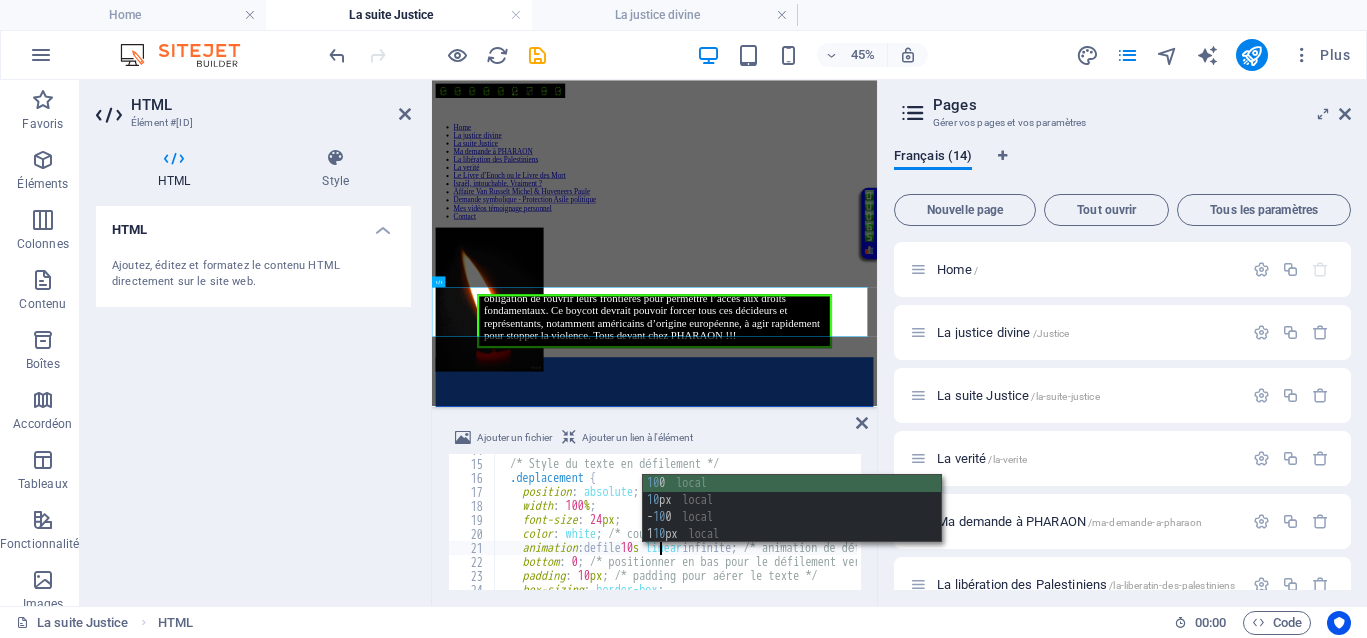 type on "animation: defile 100s linear infinite; /* animation de défilement */" 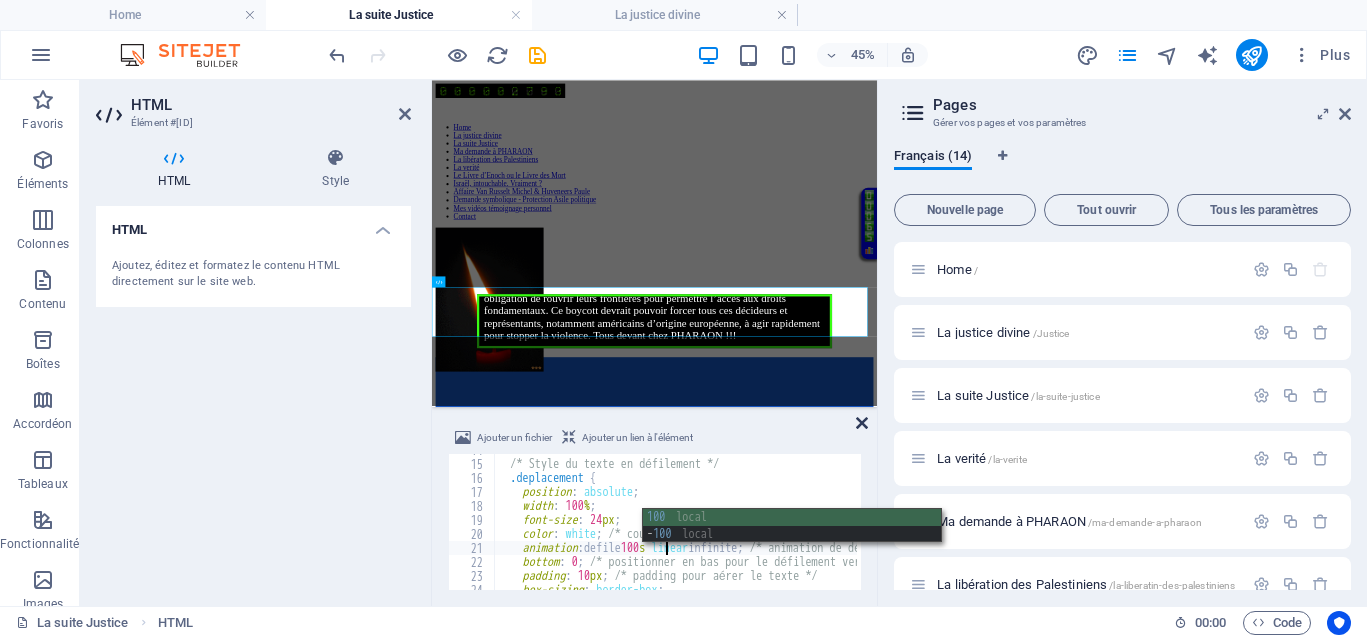 click at bounding box center (862, 423) 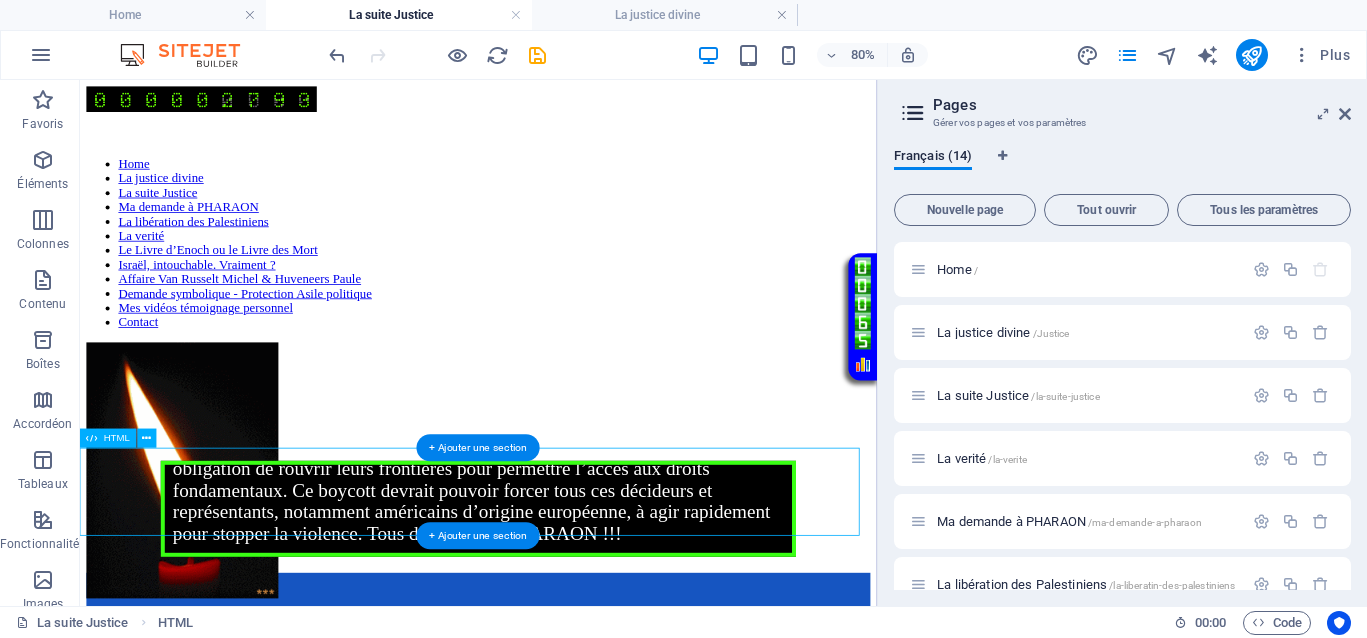 click on "Votre Témoignage
Impact potentiel d’un boycott total de l’Autorité de la Concurrence européenne.
Un boycott total de l’Autorité de la Concurrence en Europe, y compris ses succursales jusqu’à Washington, aurait des conséquences majeures sur l’ensemble de la société européenne. L’Autorité, qui aurait été impliquée dans des pratiques anticoncurrentielles en secret et aurait favorisé la concentration des marchés, la hausse des prix et la stagnation de l’innovation, compromet ses missions fondamentales de régulation juste et équitable. En boycottant cette institution, le peuple pourrait chercher à dénoncer cette dérive et à réclamer un véritable respect du commerce équitable, de la répartition juste des richesses, et la fin des arrangements qui permettent aux multinationales de dominer certains secteurs au détriment de la concurrence loyale.
Impact sur la Commission européenne de Ursula von der Leyen." at bounding box center [578, 616] 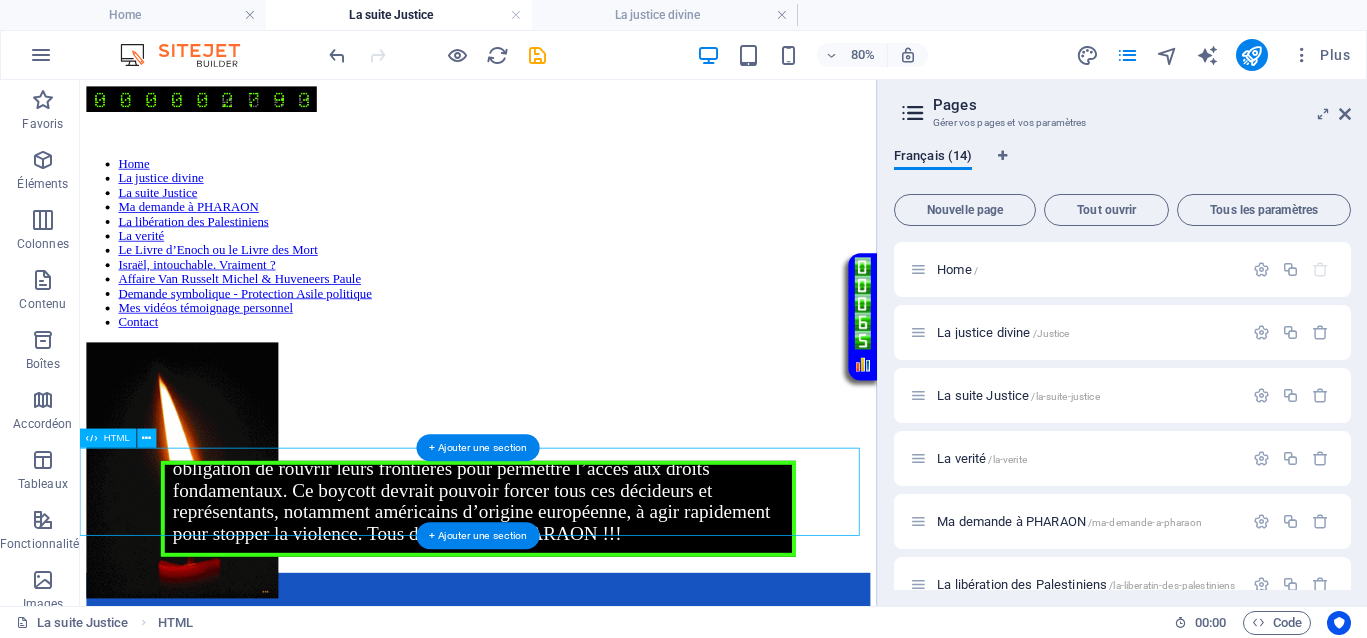 click on "Votre Témoignage
Impact potentiel d’un boycott total de l’Autorité de la Concurrence européenne.
Un boycott total de l’Autorité de la Concurrence en Europe, y compris ses succursales jusqu’à Washington, aurait des conséquences majeures sur l’ensemble de la société européenne. L’Autorité, qui aurait été impliquée dans des pratiques anticoncurrentielles en secret et aurait favorisé la concentration des marchés, la hausse des prix et la stagnation de l’innovation, compromet ses missions fondamentales de régulation juste et équitable. En boycottant cette institution, le peuple pourrait chercher à dénoncer cette dérive et à réclamer un véritable respect du commerce équitable, de la répartition juste des richesses, et la fin des arrangements qui permettent aux multinationales de dominer certains secteurs au détriment de la concurrence loyale.
Impact sur la Commission européenne de Ursula von der Leyen." at bounding box center [578, 616] 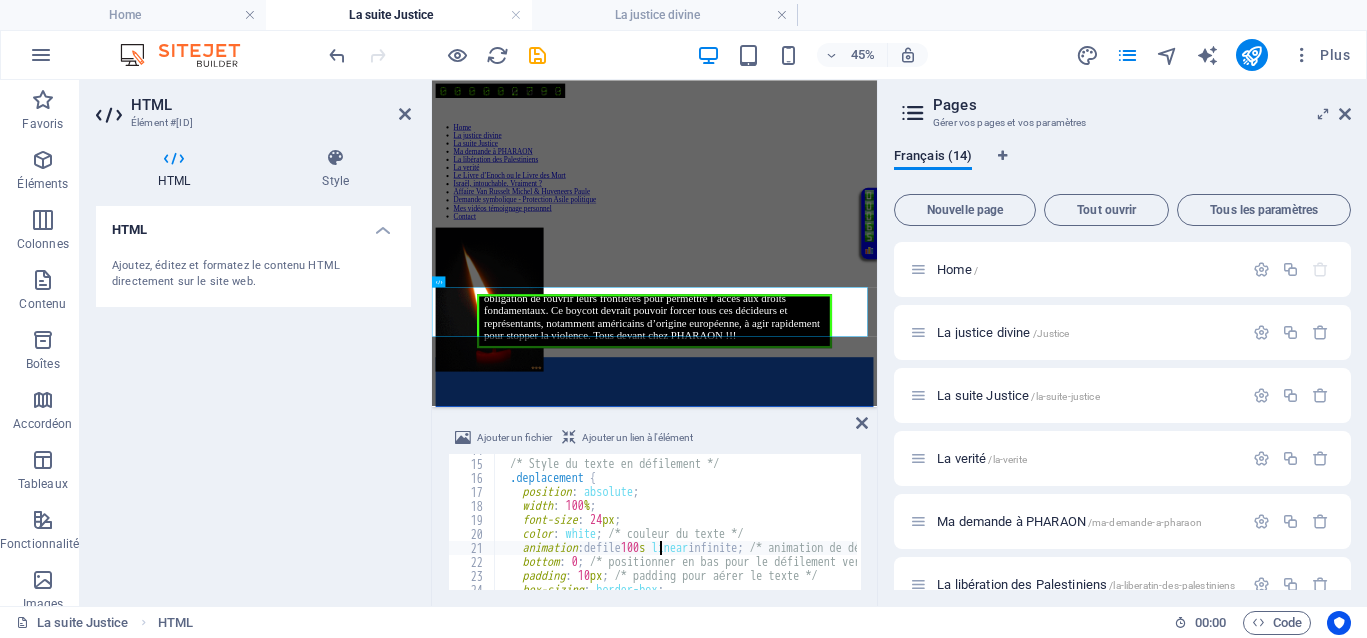 click on "/* Style du texte en défilement */    .deplacement   {      position :   absolute ;      width :   100 % ;      font-size :   24 px ;      color :   white ;   /* couleur du texte */      animation :  defile  100 s   linear  infinite ;   /* animation de défilement */      bottom :   0 ;   /* positionner en bas pour le défilement vers le haut */      padding :   10 px ;   /* padding pour aérer le texte */      box-sizing :   border-box ;" at bounding box center [3068, 523] 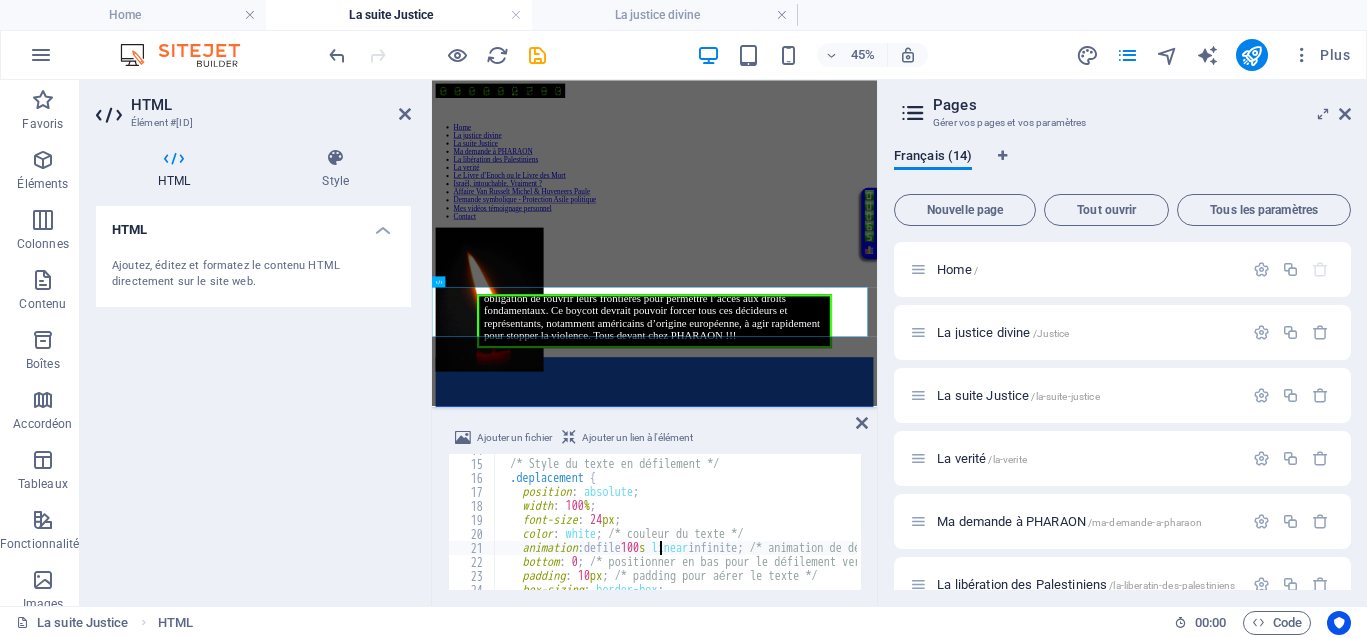 scroll, scrollTop: 193, scrollLeft: 0, axis: vertical 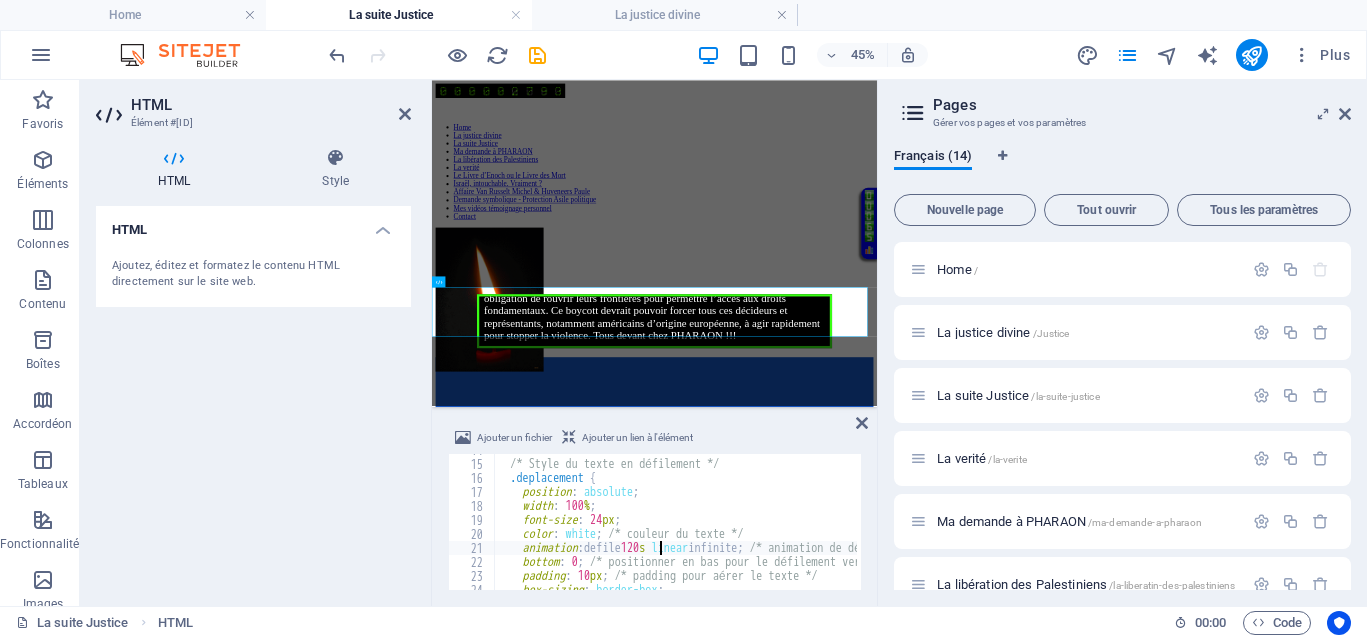 type on "animation: defile 120s linear infinite; /* animation de défilement */" 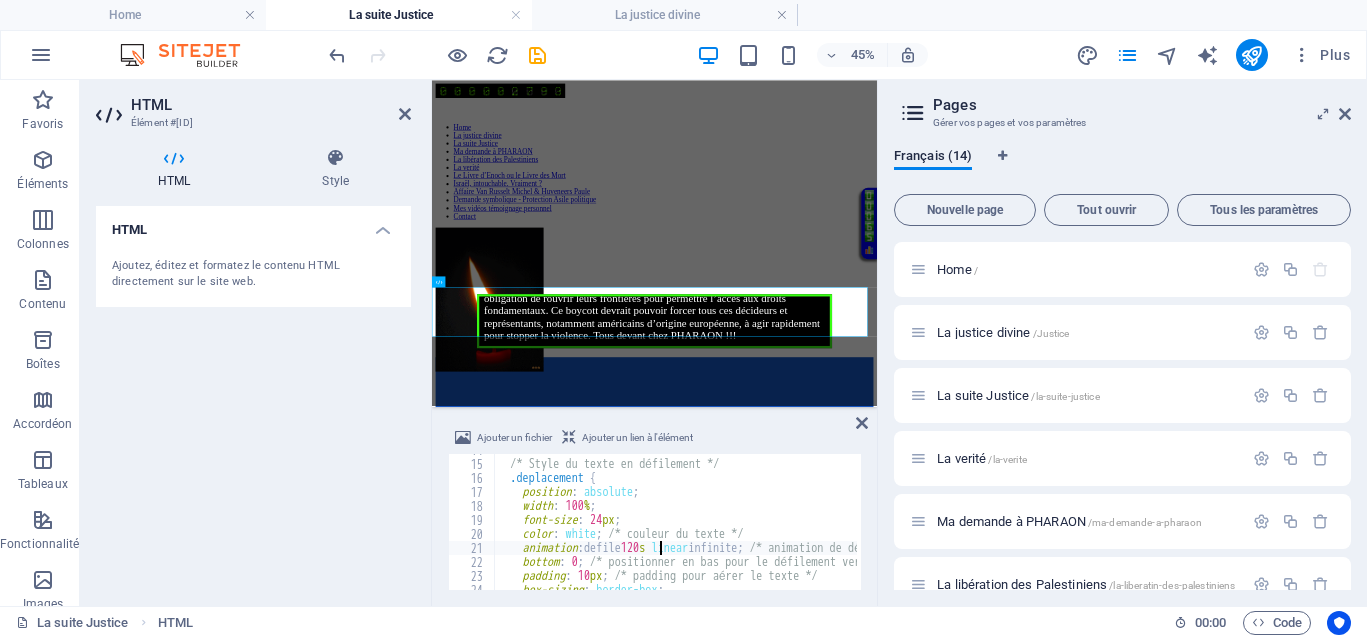 click on "Ajouter un fichier Ajouter un lien à l'élément animation: defile 120s linear infinite; /* animation de défilement */ 14 15 16 17 18 19 20 21 22 23 24 25 26    /* Style du texte en défilement */    .deplacement   {      position :   absolute ;      width :   100 % ;      font-size :   24 px ;      color :   white ;   /* couleur du texte */      animation :  defile  120 s   linear  infinite ;   /* animation de défilement */      bottom :   0 ;   /* positionner en bas pour le défilement vers le haut */      padding :   10 px ;   /* padding pour aérer le texte */      box-sizing :   border-box ;     XXXXXXXXXXXXXXXXXXXXXXXXXXXXXXXXXXXXXXXXXXXXXXXXXXXXXXXXXXXXXXXXXXXXXXXXXXXXXXXXXXXXXXXXXXXXXXXXXXXXXXXXXXXXXXXXXXXXXXXXXXXXXXXXXXXXXXXXXXXXXXXXXXXXXXXXXXXXXXXXXXXXXXXXXXXXXXXXXXXXXXXXXXXXXXXXXXXXXXXXXXXXXXXXXXXXXXXXXXXXXXXXXXXXXXXXXXXXXXXXXXXXXXXXXXXXXXXX" at bounding box center (654, 508) 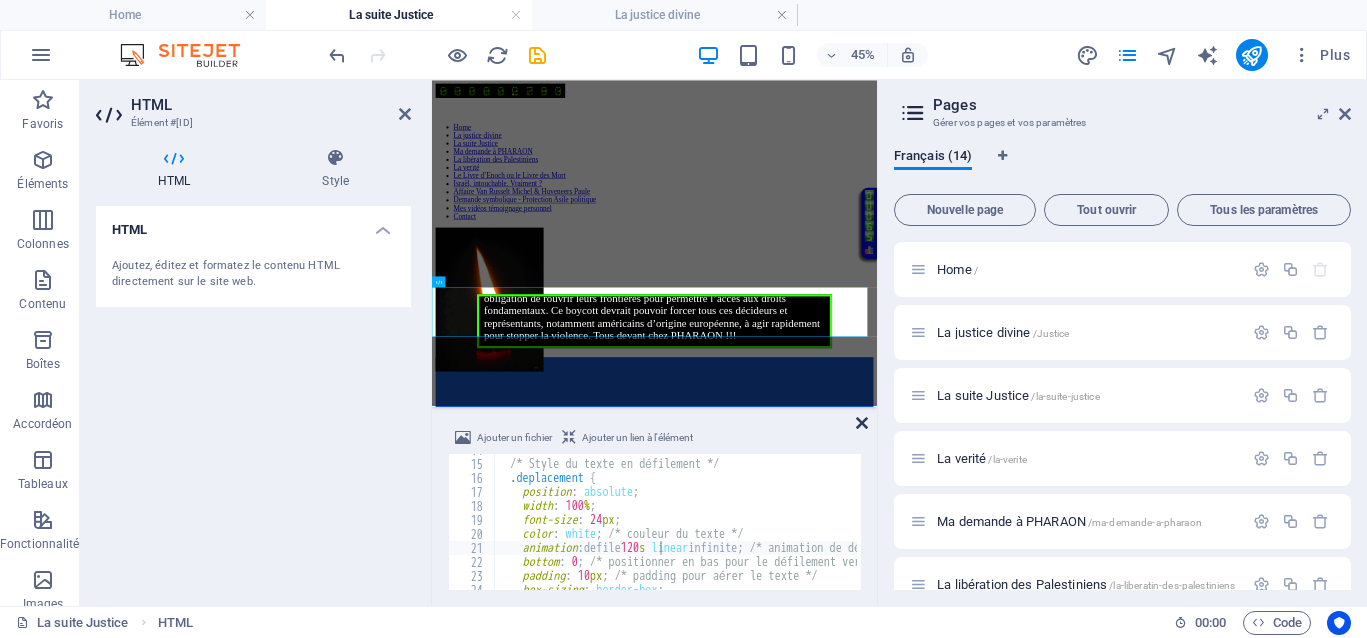 click at bounding box center [862, 423] 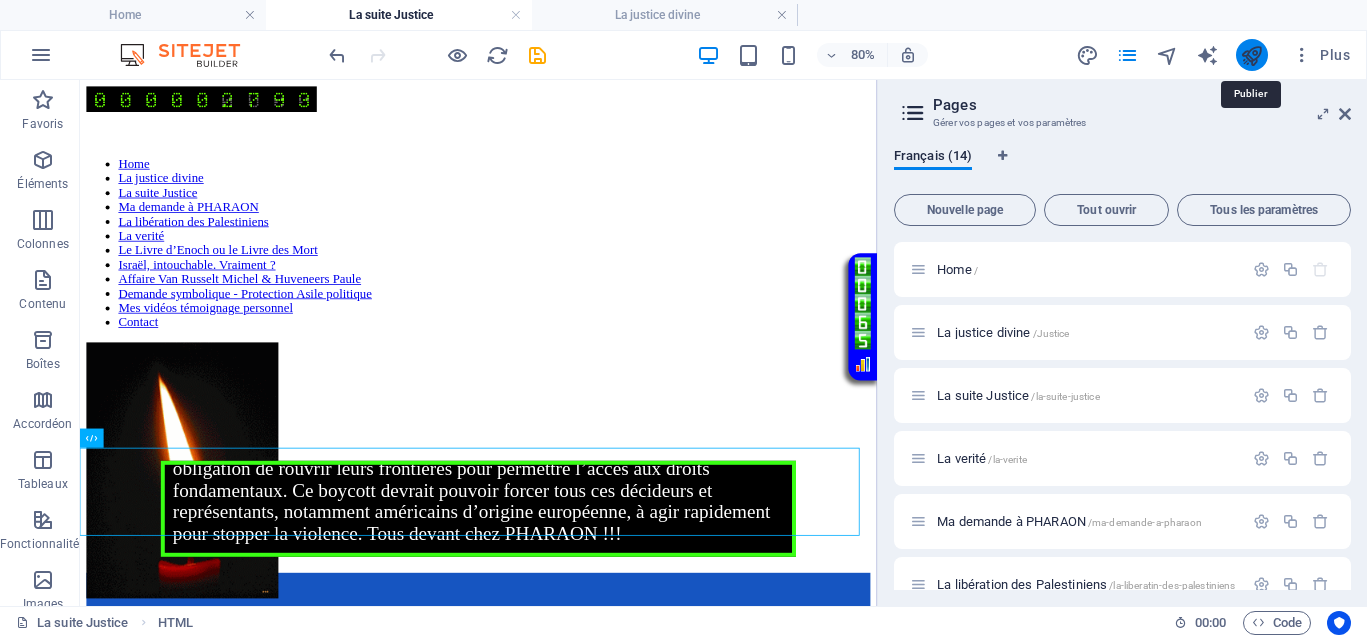 click at bounding box center (1251, 55) 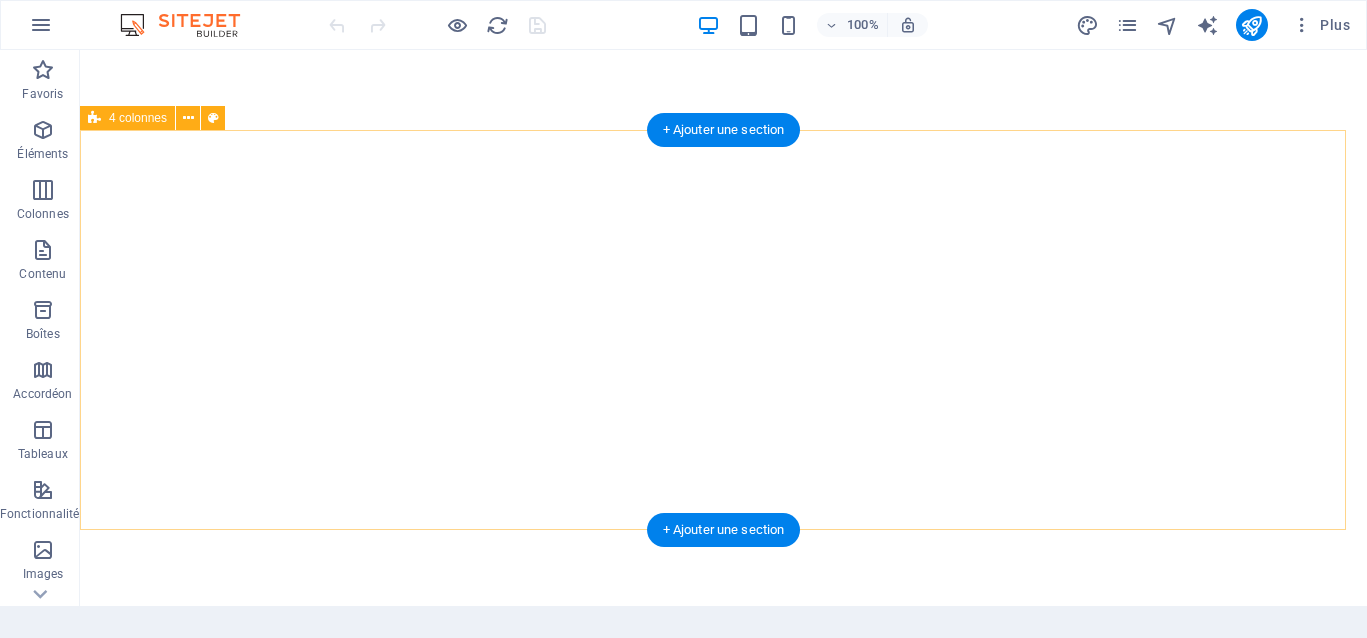 scroll, scrollTop: 0, scrollLeft: 0, axis: both 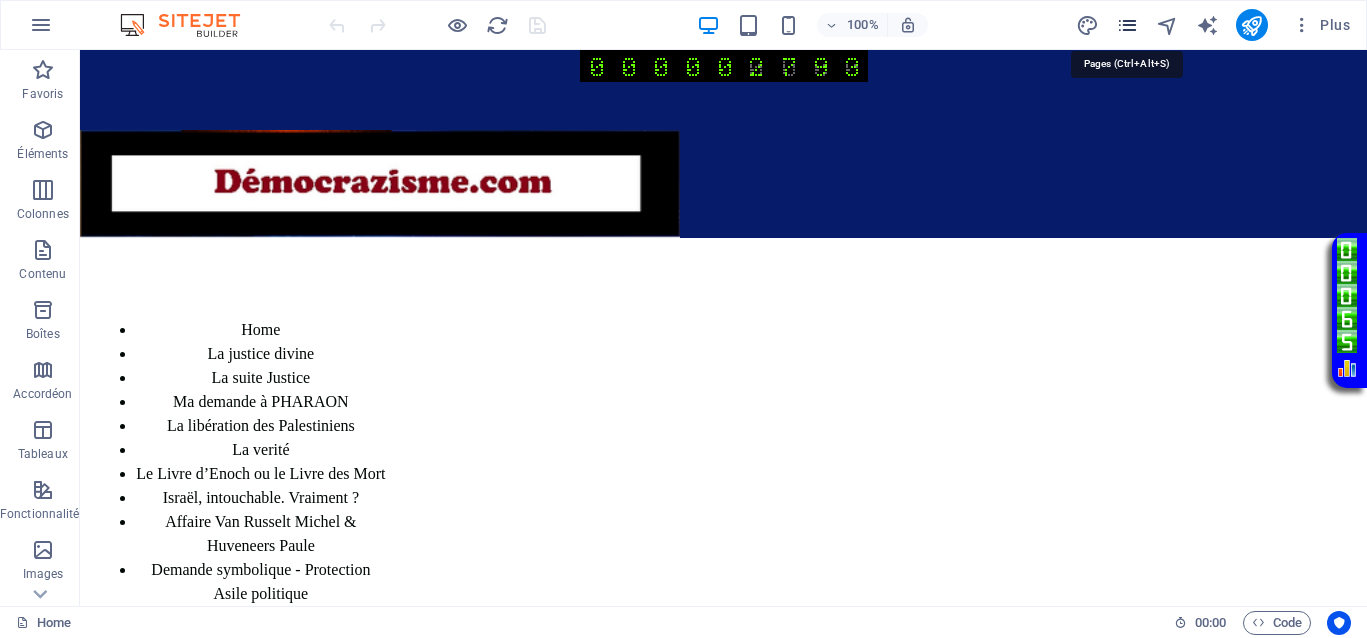 click at bounding box center (1127, 25) 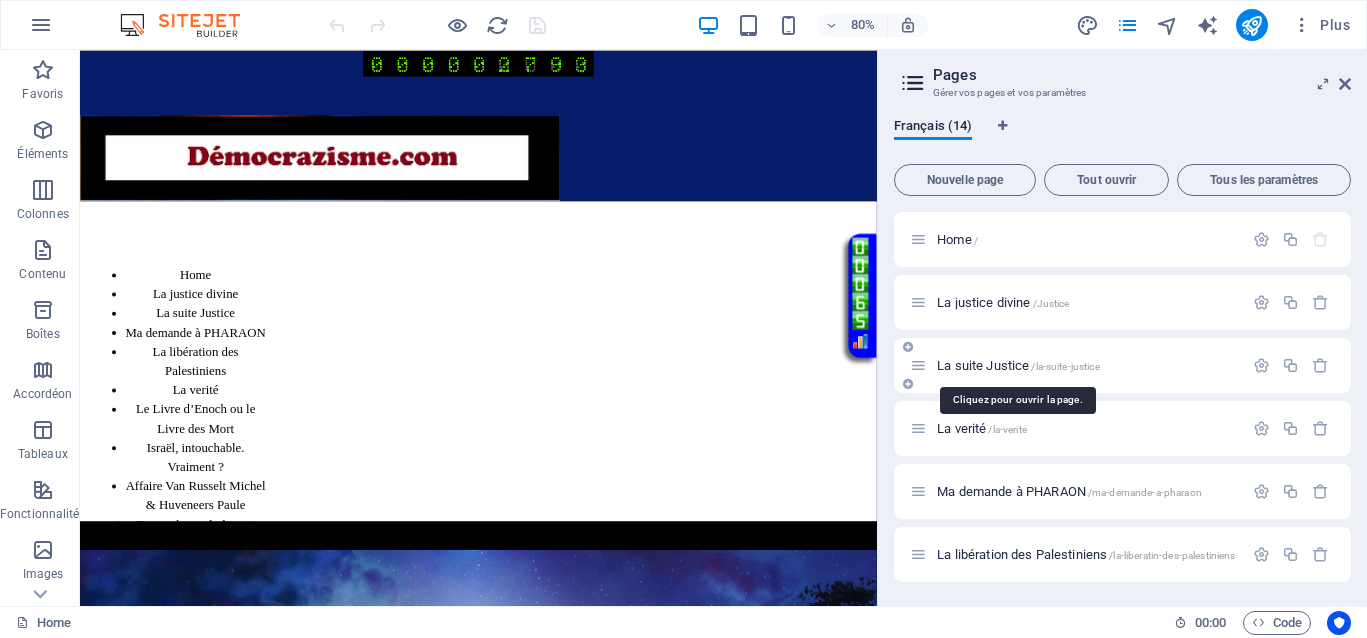 click on "La suite Justice /la-suite-justice" at bounding box center [1018, 365] 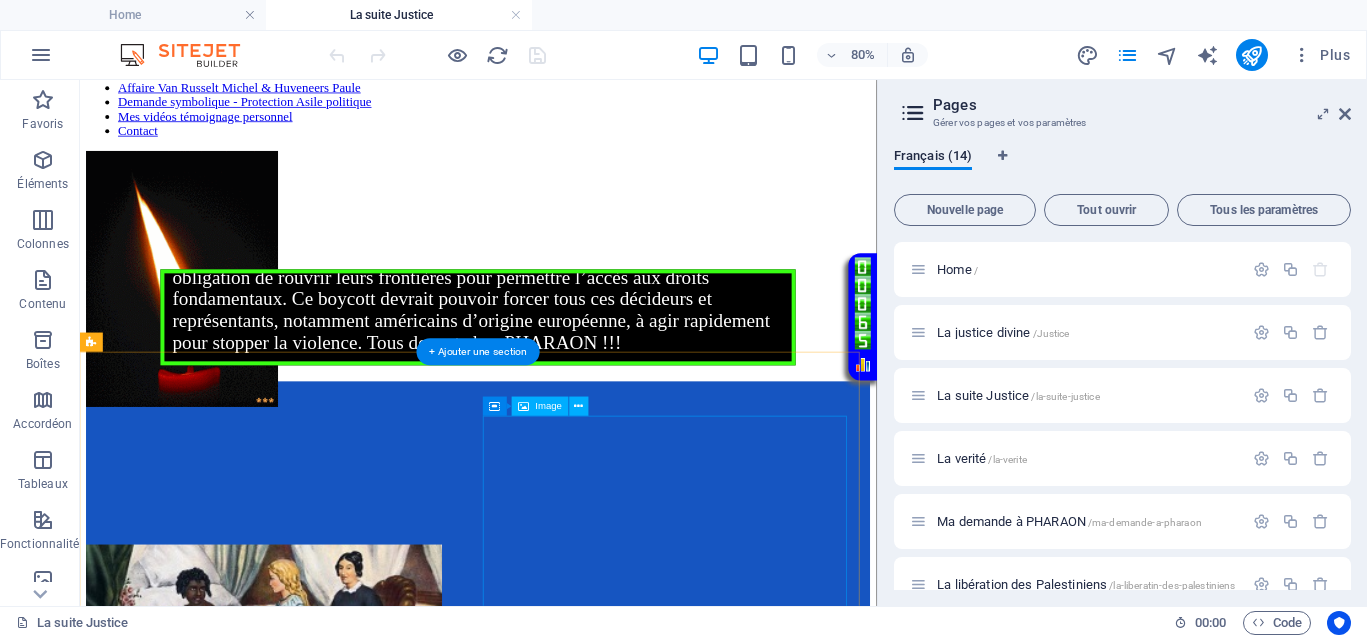 scroll, scrollTop: 250, scrollLeft: 0, axis: vertical 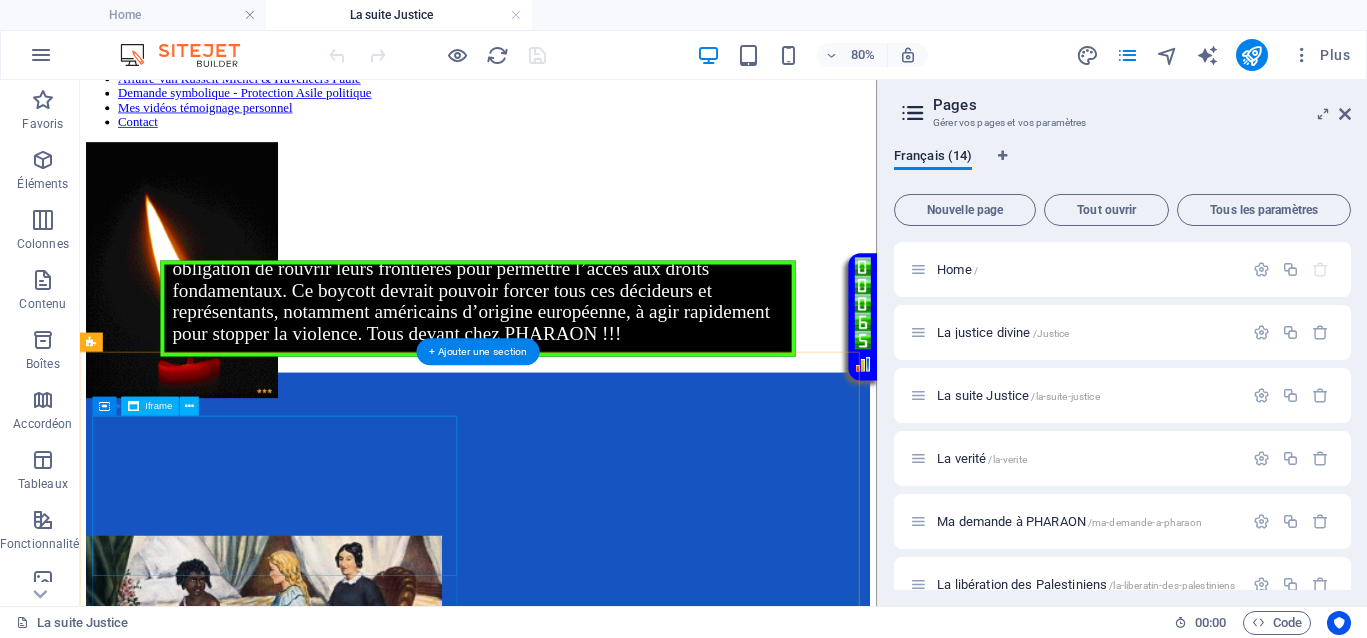 click on "</div>" at bounding box center (578, 548) 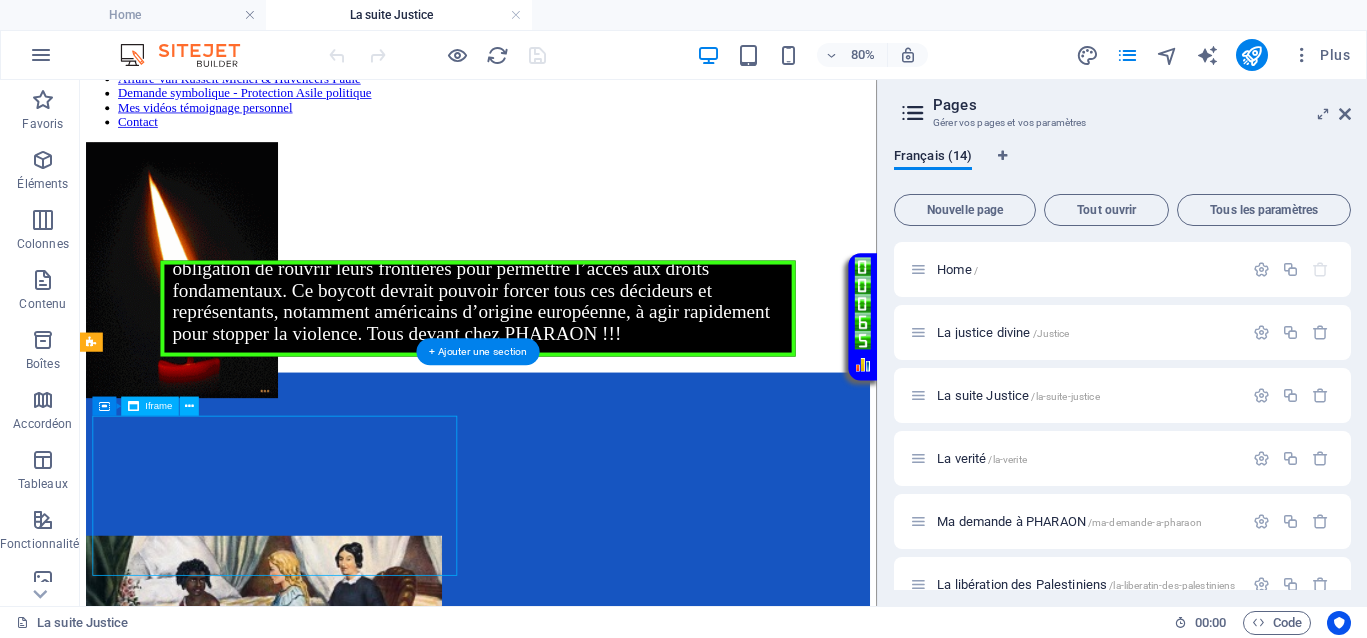 drag, startPoint x: 343, startPoint y: 574, endPoint x: 371, endPoint y: 554, distance: 34.4093 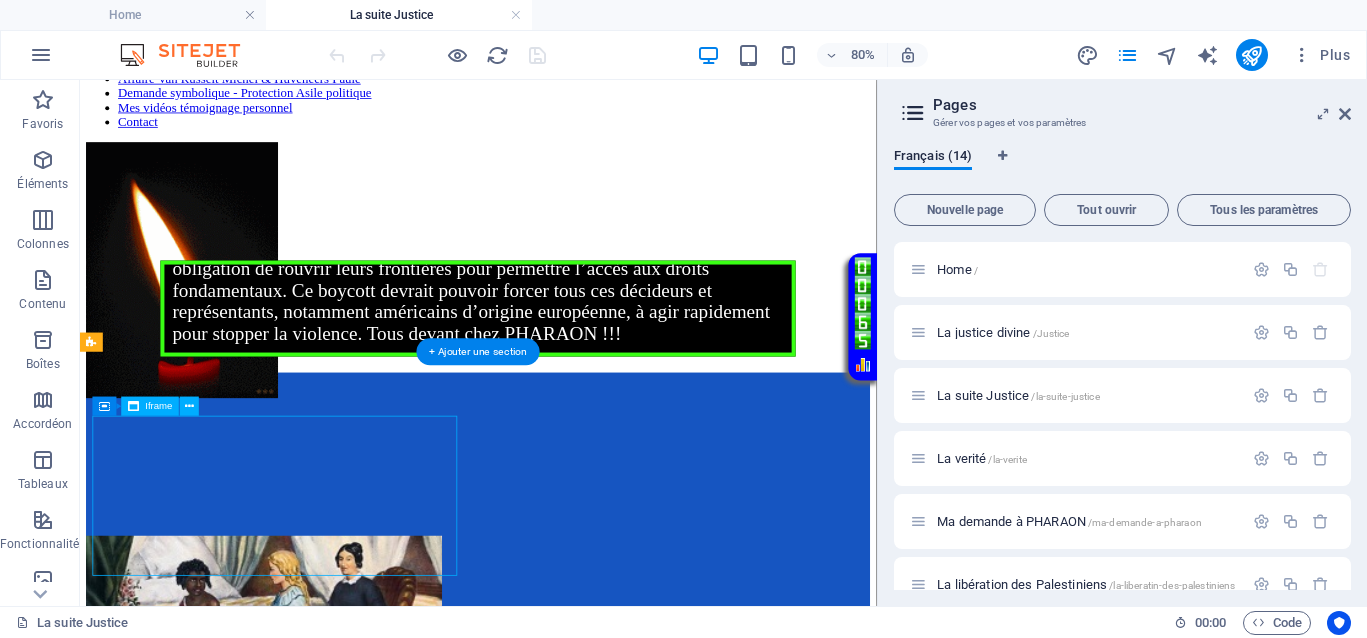 click on "</div>" at bounding box center (578, 548) 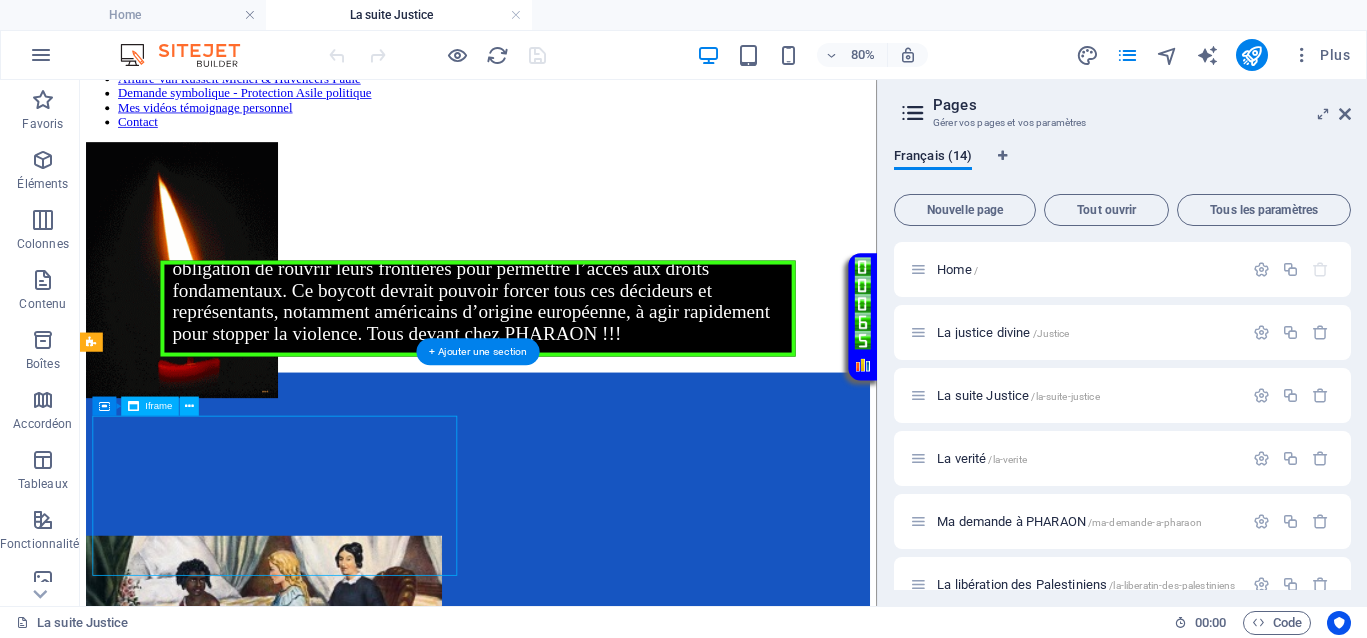 select on "%" 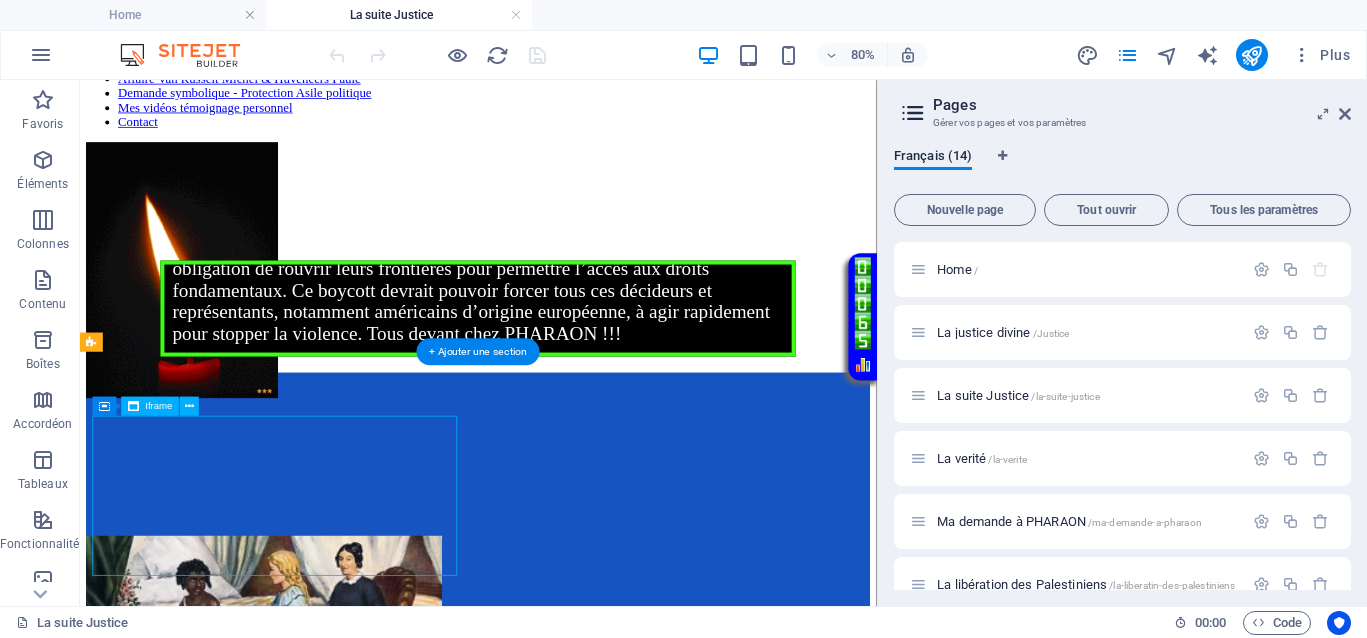 select on "px" 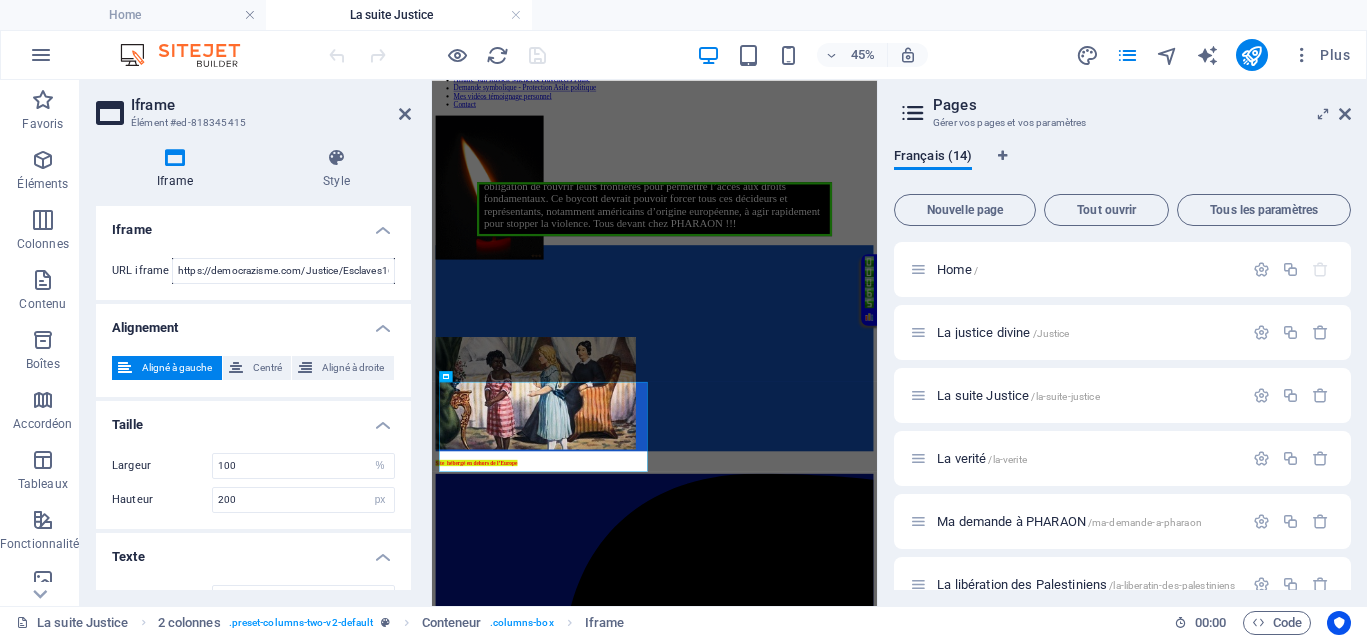 scroll, scrollTop: 0, scrollLeft: 0, axis: both 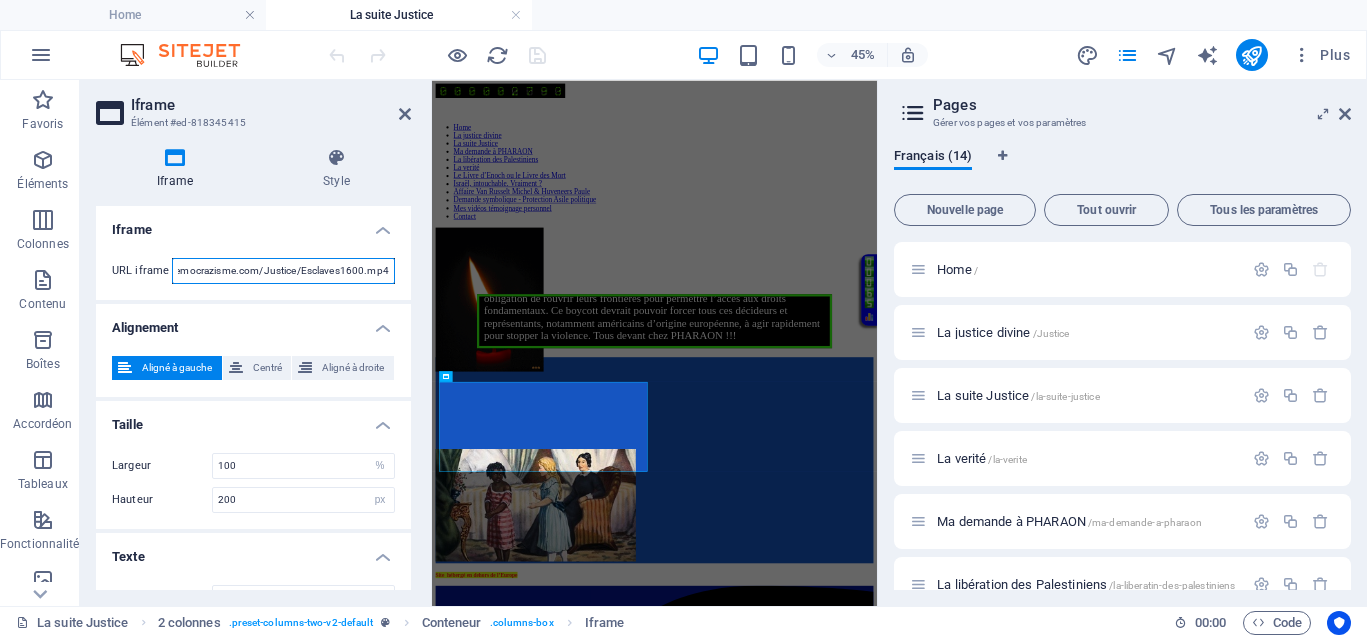 drag, startPoint x: 341, startPoint y: 271, endPoint x: 405, endPoint y: 274, distance: 64.070274 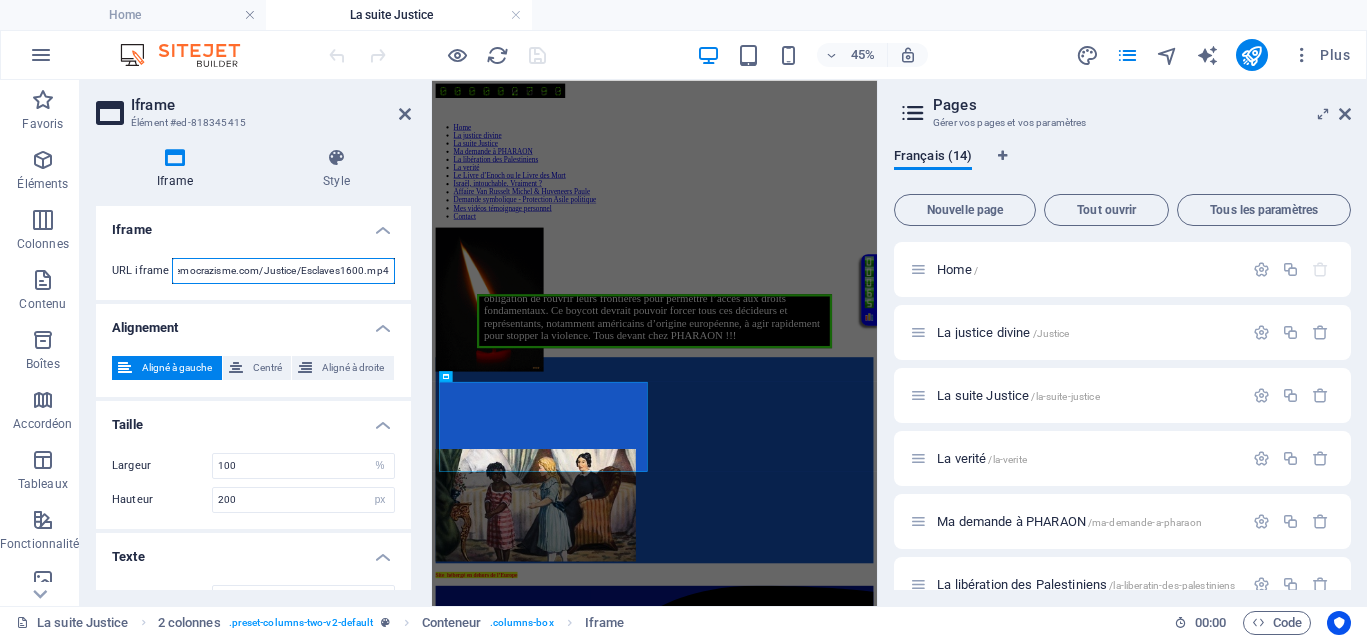 click on "URL iframe https://democrazisme.com/Justice/Esclaves1600.mp4" at bounding box center [253, 271] 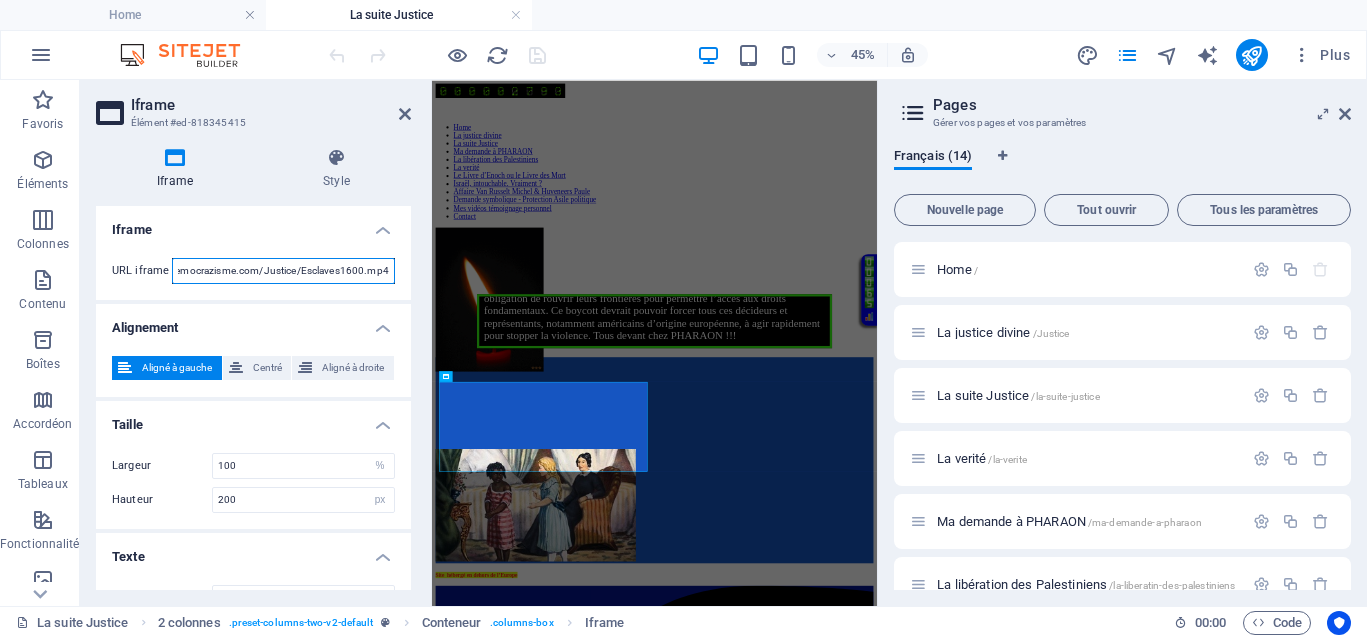 paste on "[FIRST] [LAST]" 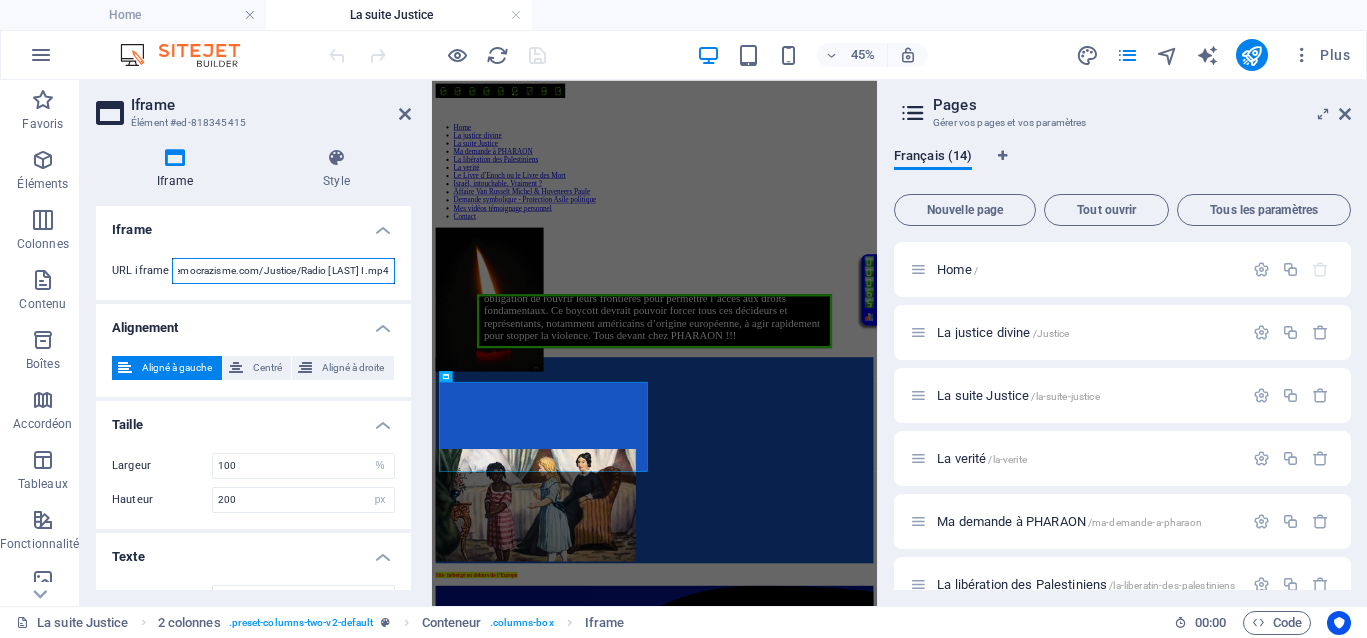 scroll, scrollTop: 0, scrollLeft: 44, axis: horizontal 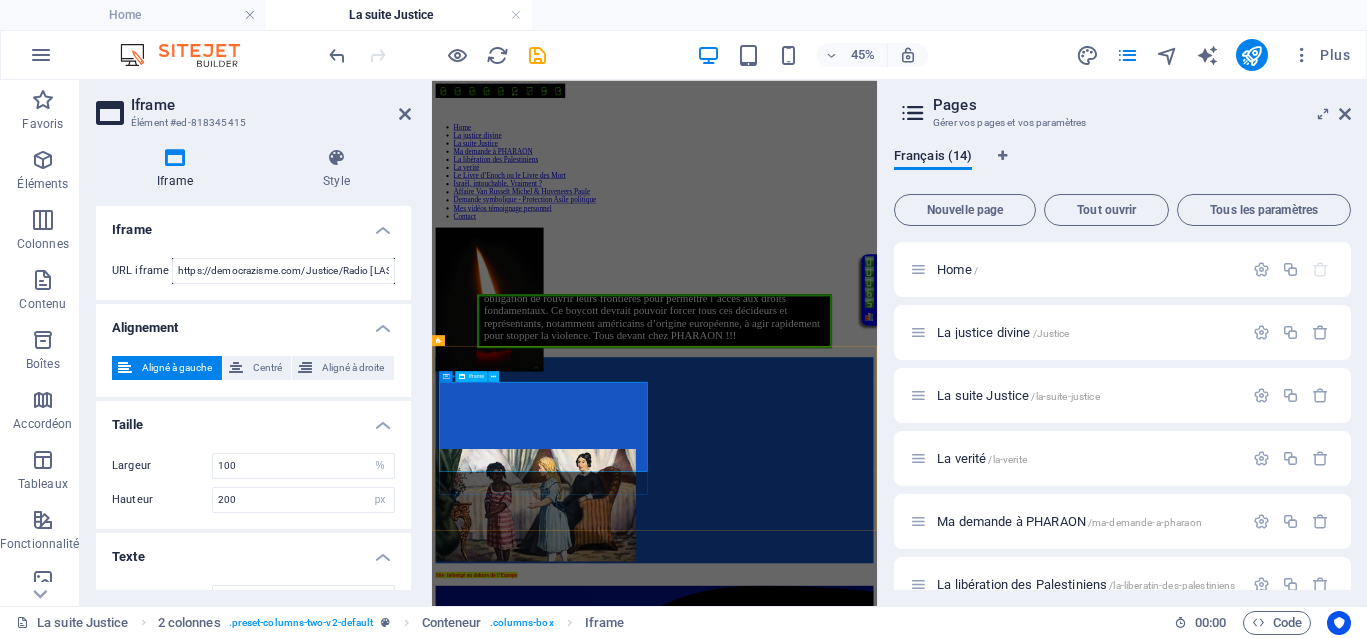 click on "</div>" at bounding box center (926, 798) 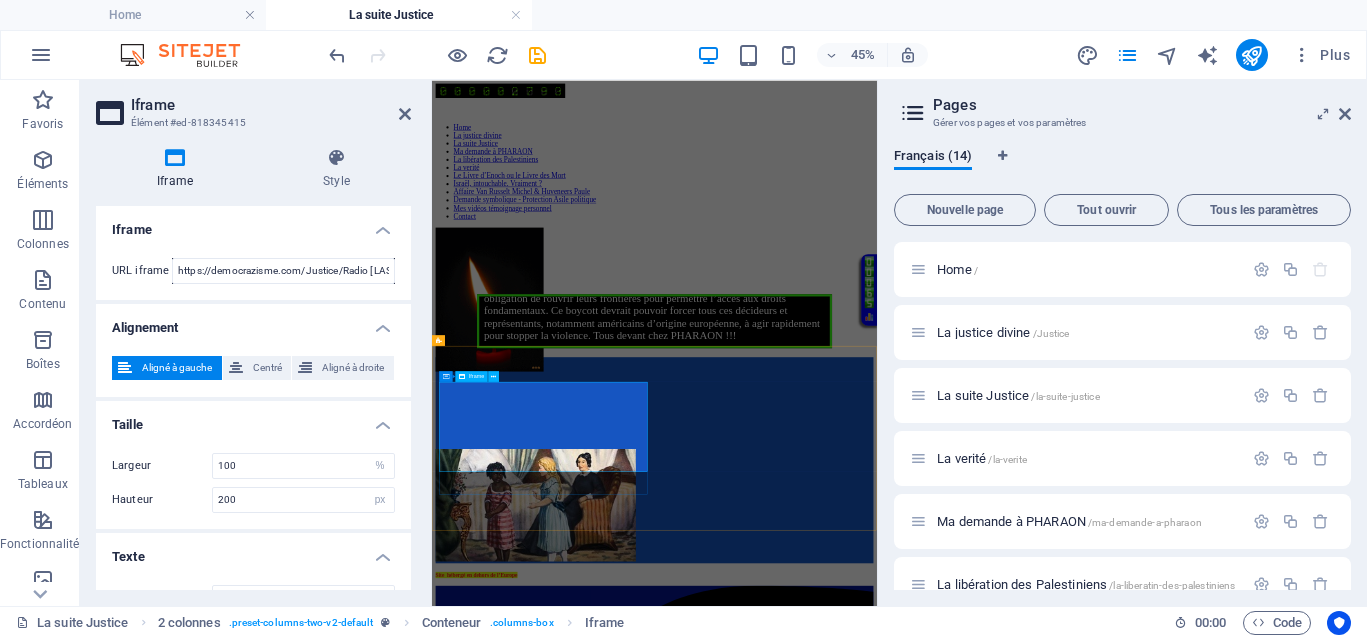 click on "</div>" at bounding box center [926, 798] 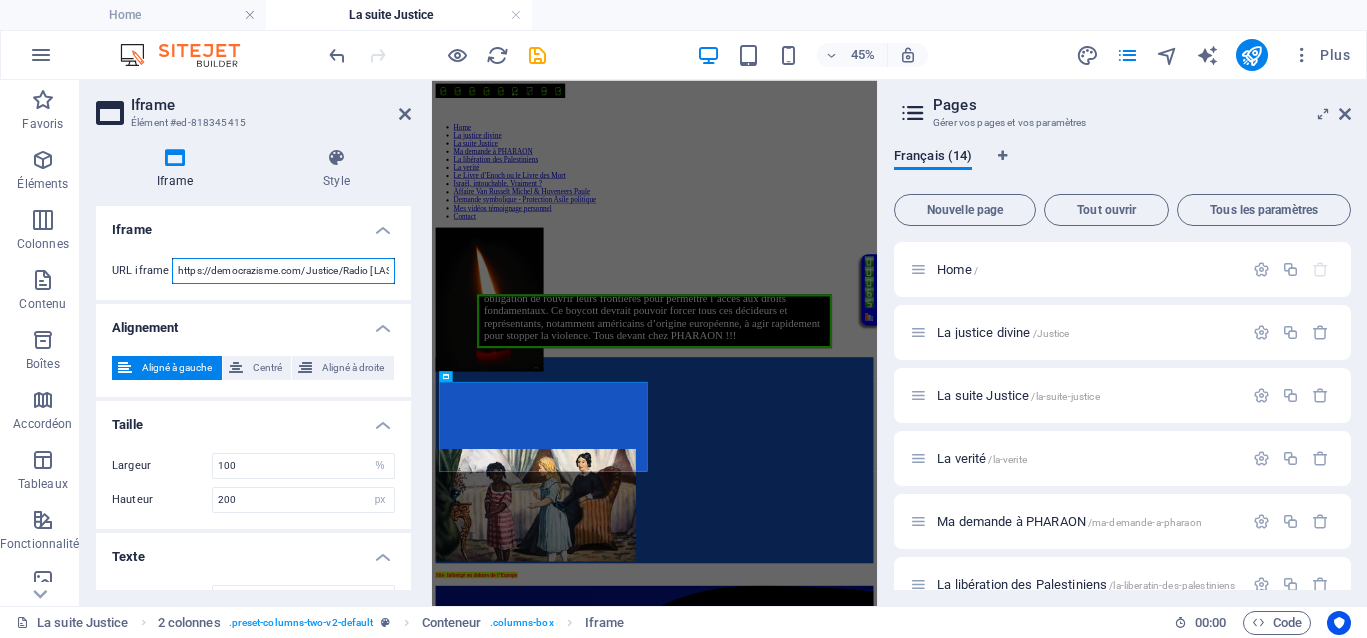 paste on "la-suite-justice/Radio%20[LAST]%20" 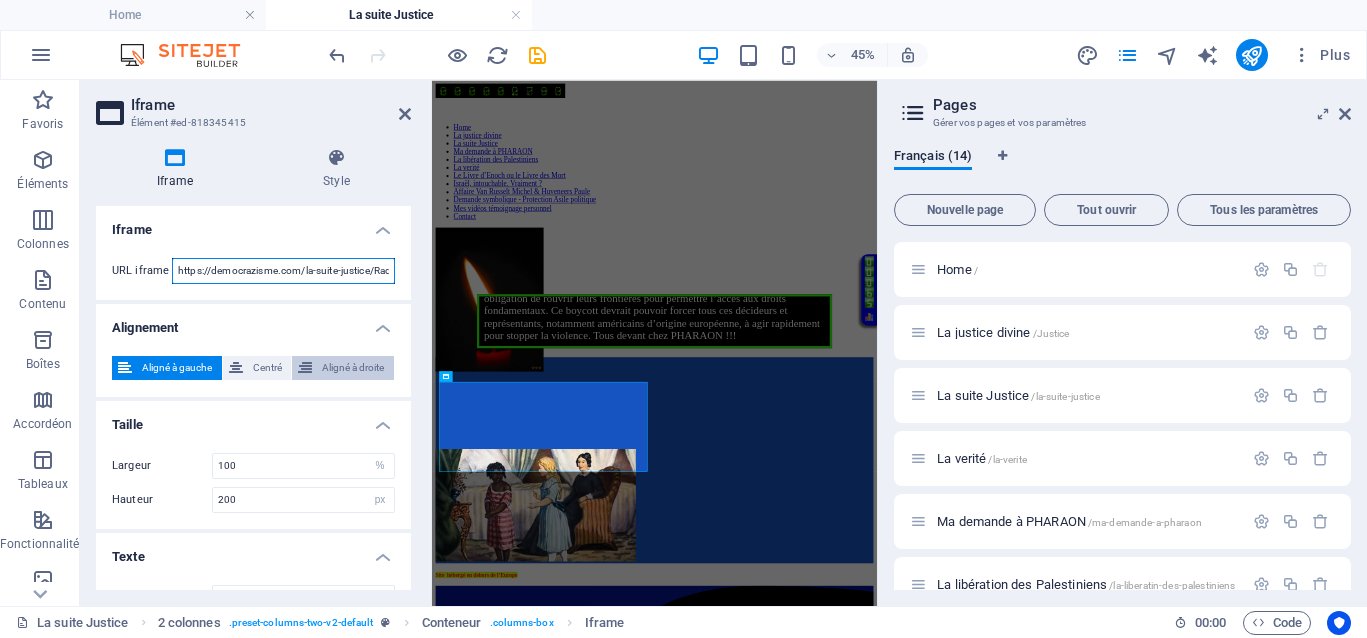scroll, scrollTop: 0, scrollLeft: 110, axis: horizontal 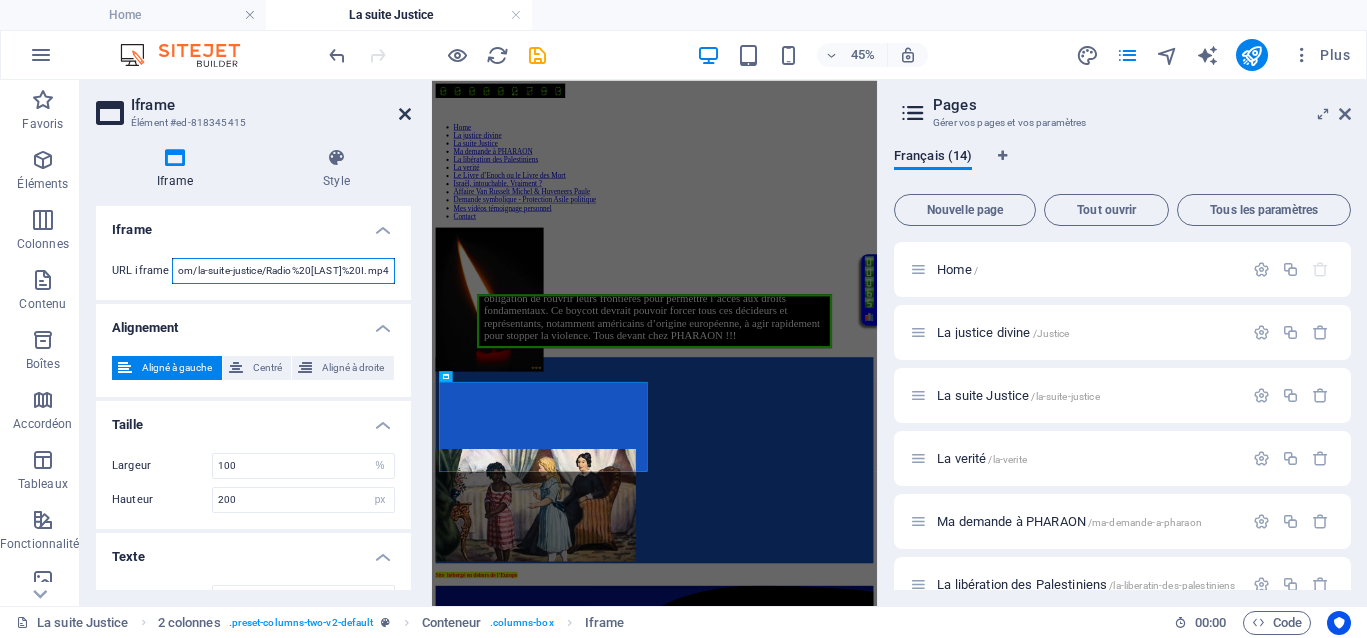 type on "https://democrazisme.com/la-suite-justice/Radio%20[LAST]%20I.mp4" 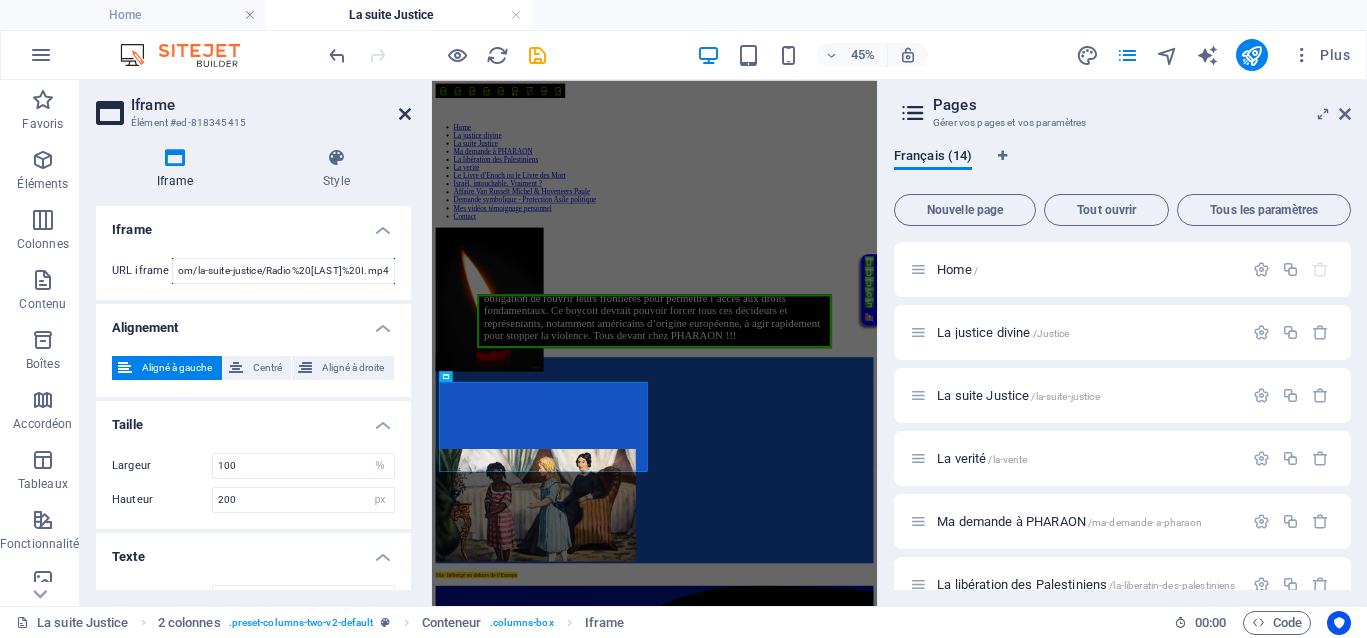 click at bounding box center [405, 114] 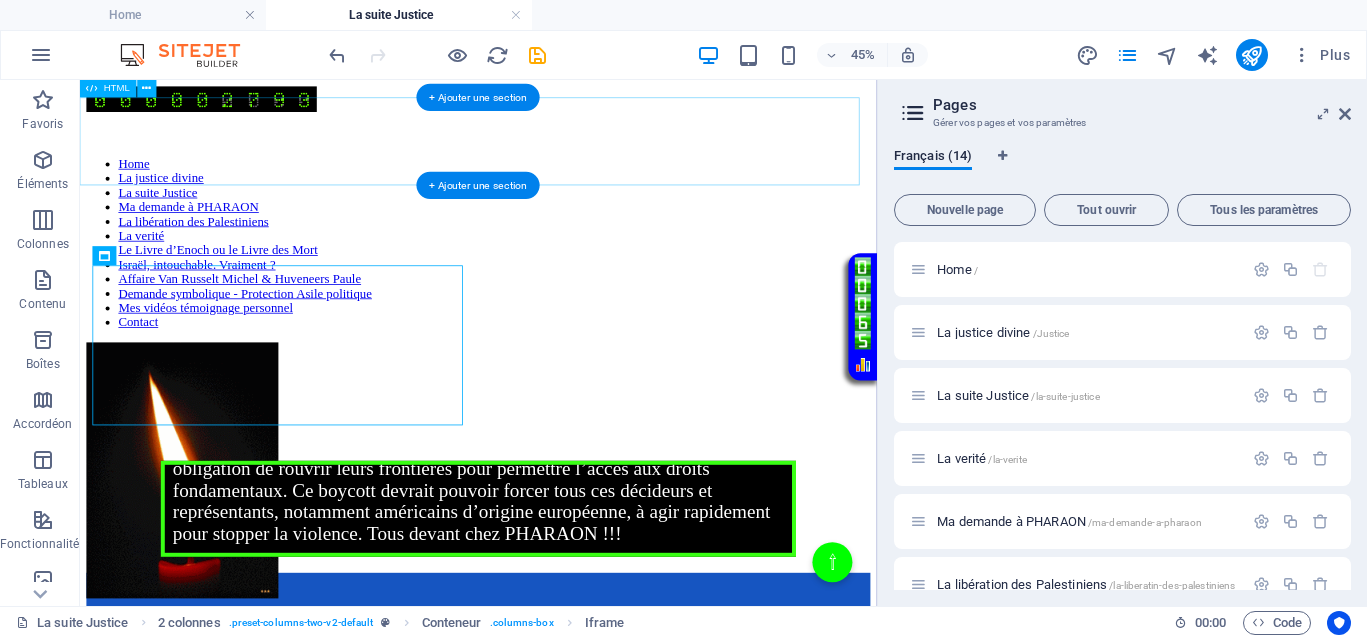 scroll, scrollTop: 438, scrollLeft: 0, axis: vertical 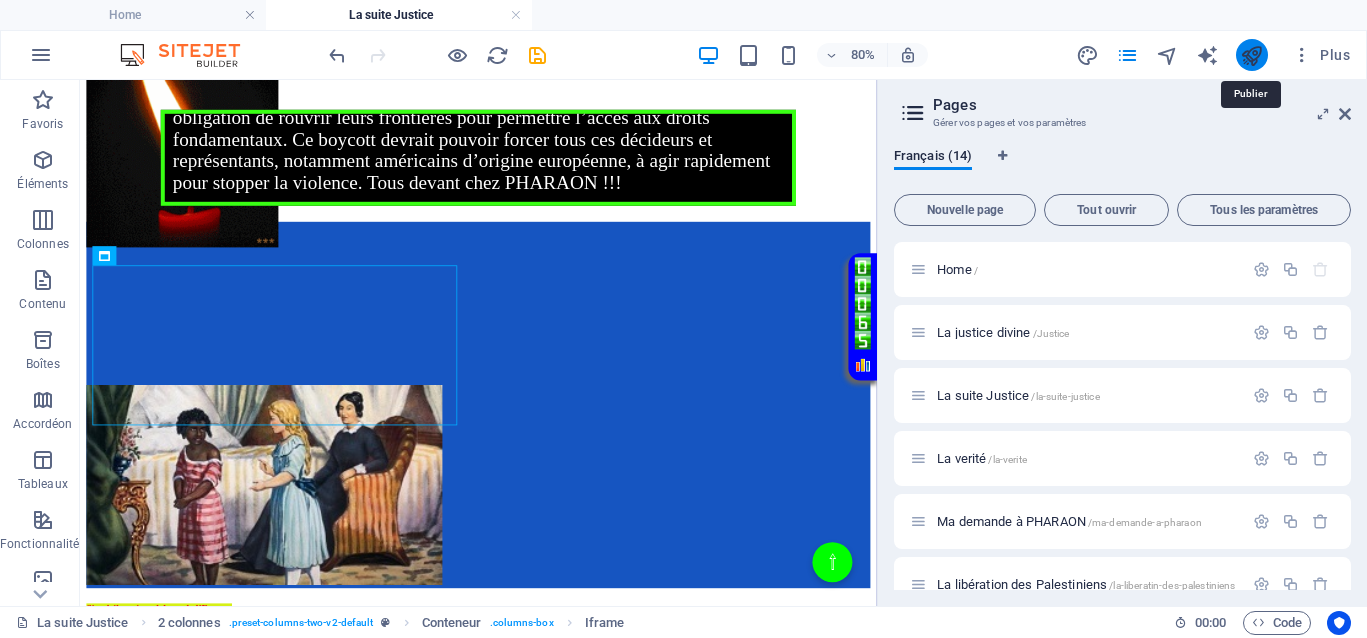 click at bounding box center [1251, 55] 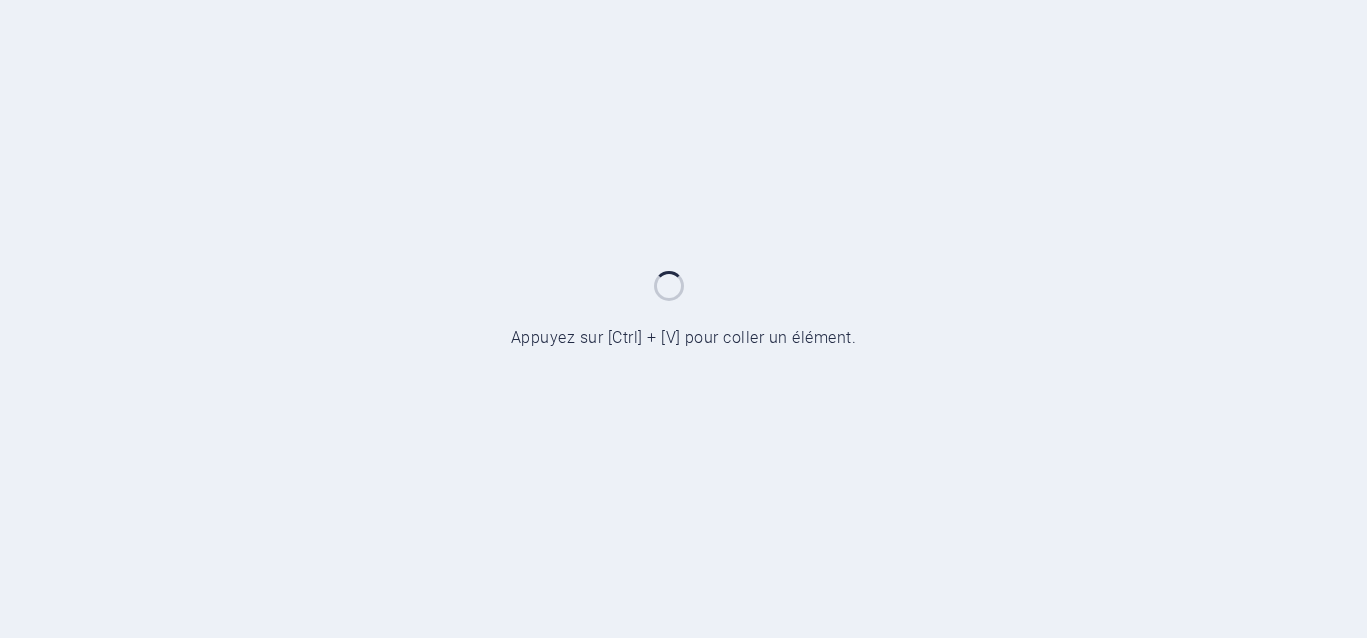scroll, scrollTop: 0, scrollLeft: 0, axis: both 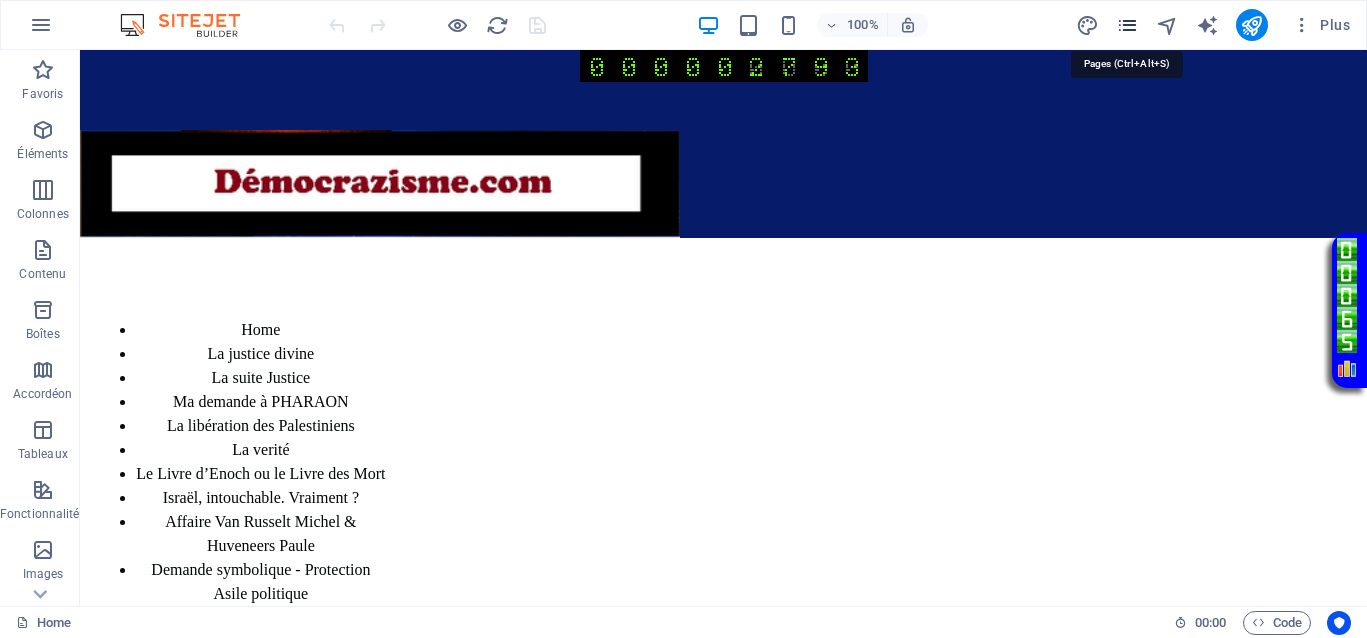 click at bounding box center (1127, 25) 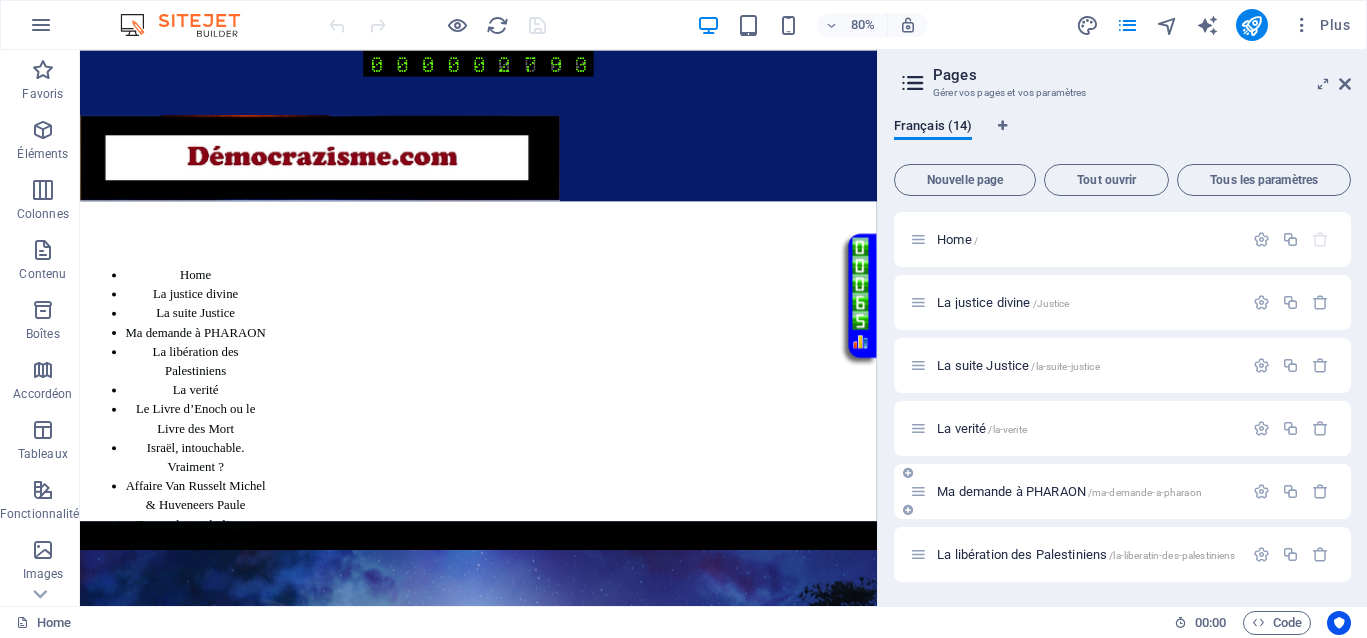 click on "Ma demande à PHARAON /ma-demande-a-pharaon" at bounding box center [1069, 491] 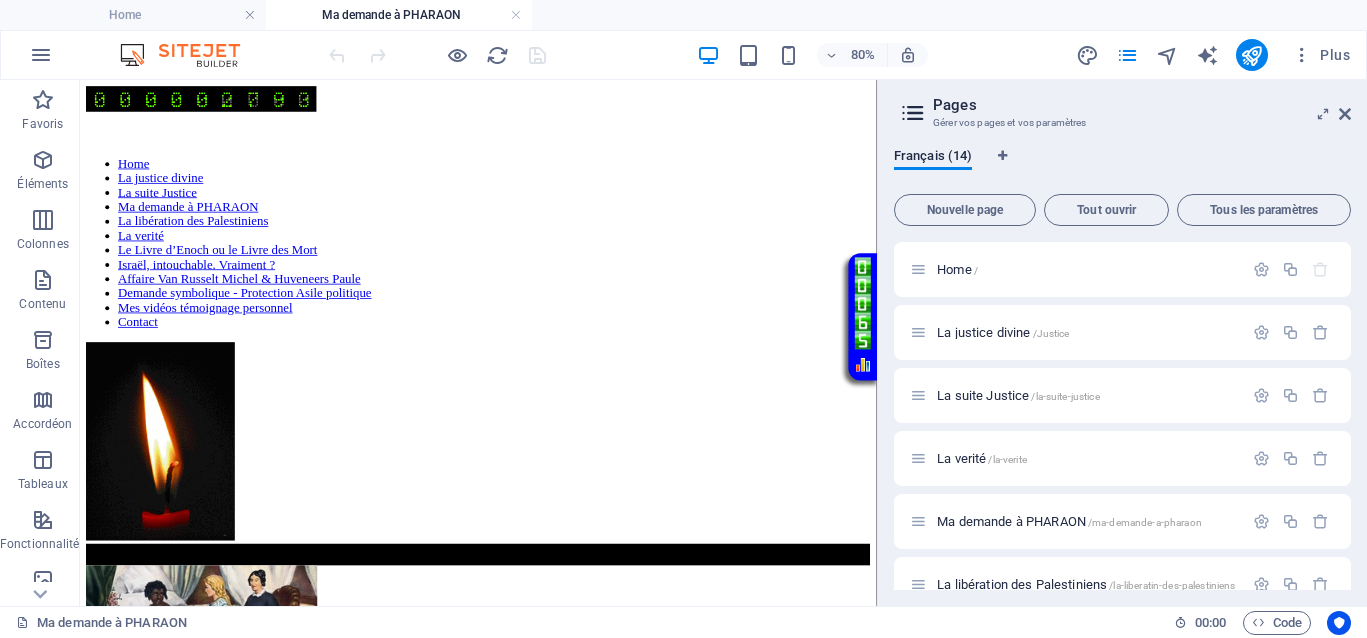scroll, scrollTop: 0, scrollLeft: 0, axis: both 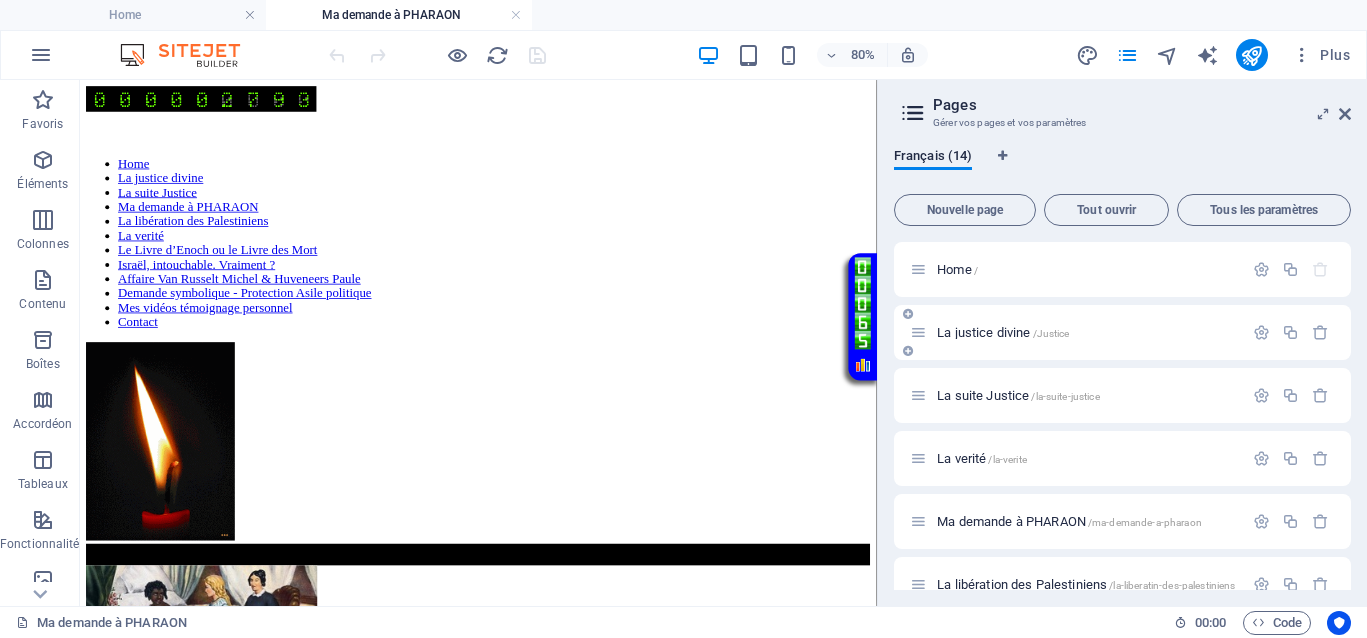 click on "La justice divine /Justice" at bounding box center [1003, 332] 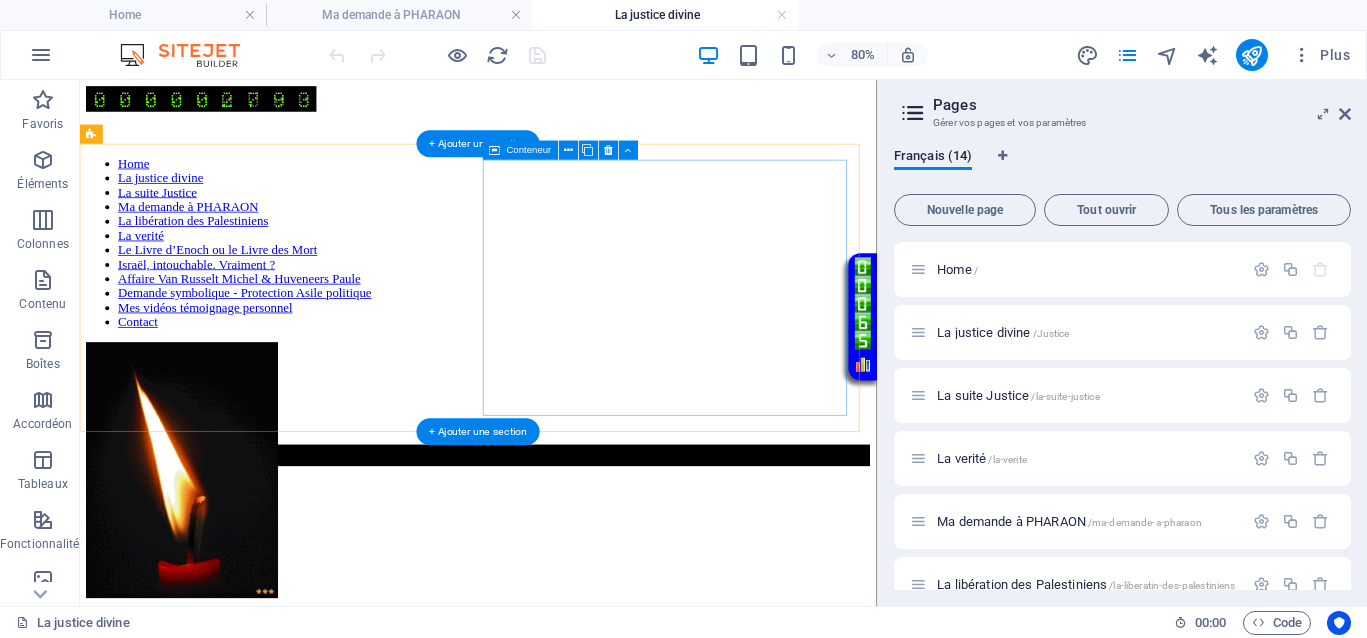 scroll, scrollTop: 0, scrollLeft: 0, axis: both 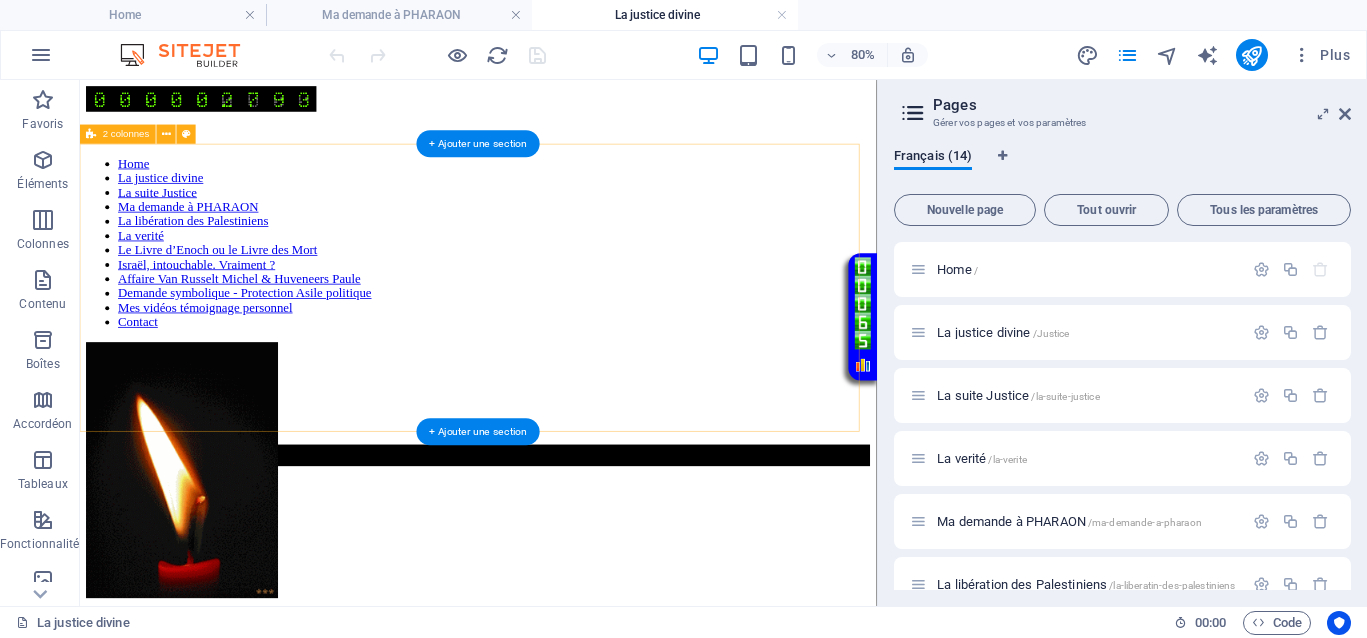 click on "Home La justice divine La suite Justice Ma demande à PHARAON La libération des Palestiniens La verité Le Livre d’Enoch ou le Livre des Mort Israël, intouchable. Vraiment ? Affaire Van Russelt Michel & Huveneers Paule Demande symbolique  - Protection Asile politique Mes vidéos témoignage personnel Contact" at bounding box center (578, 356) 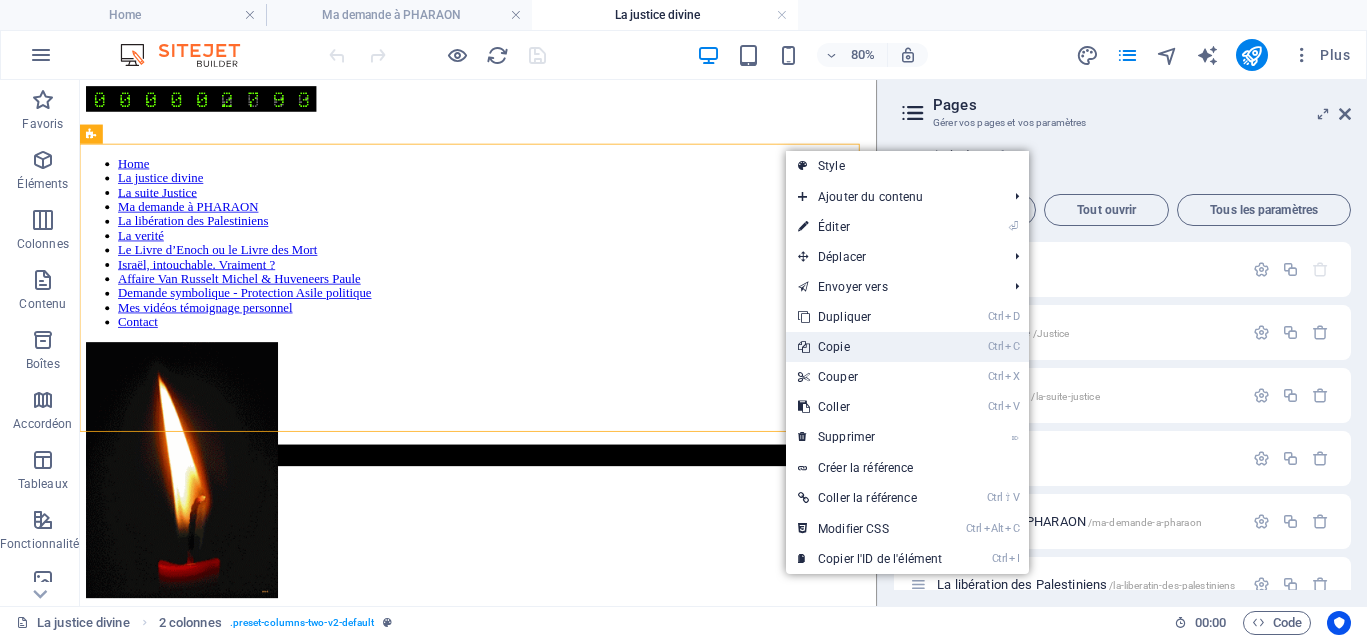 click on "Ctrl C  Copie" at bounding box center [870, 347] 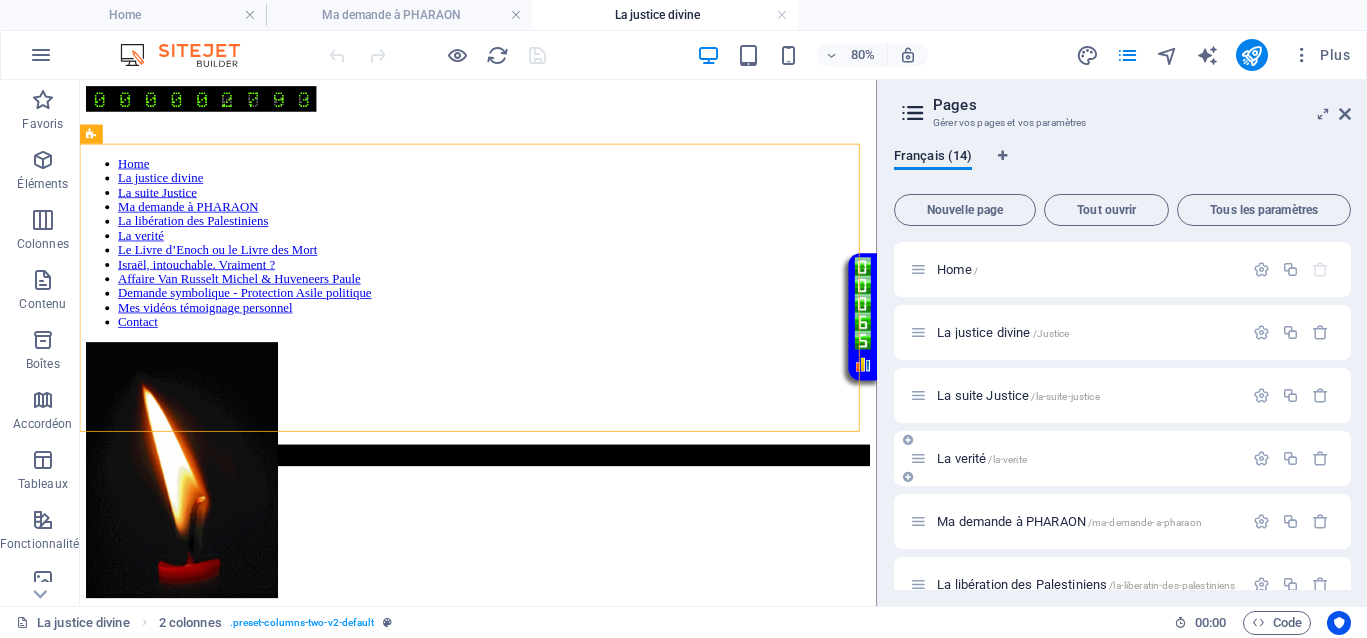 click on "La verité /la-verite" at bounding box center [982, 458] 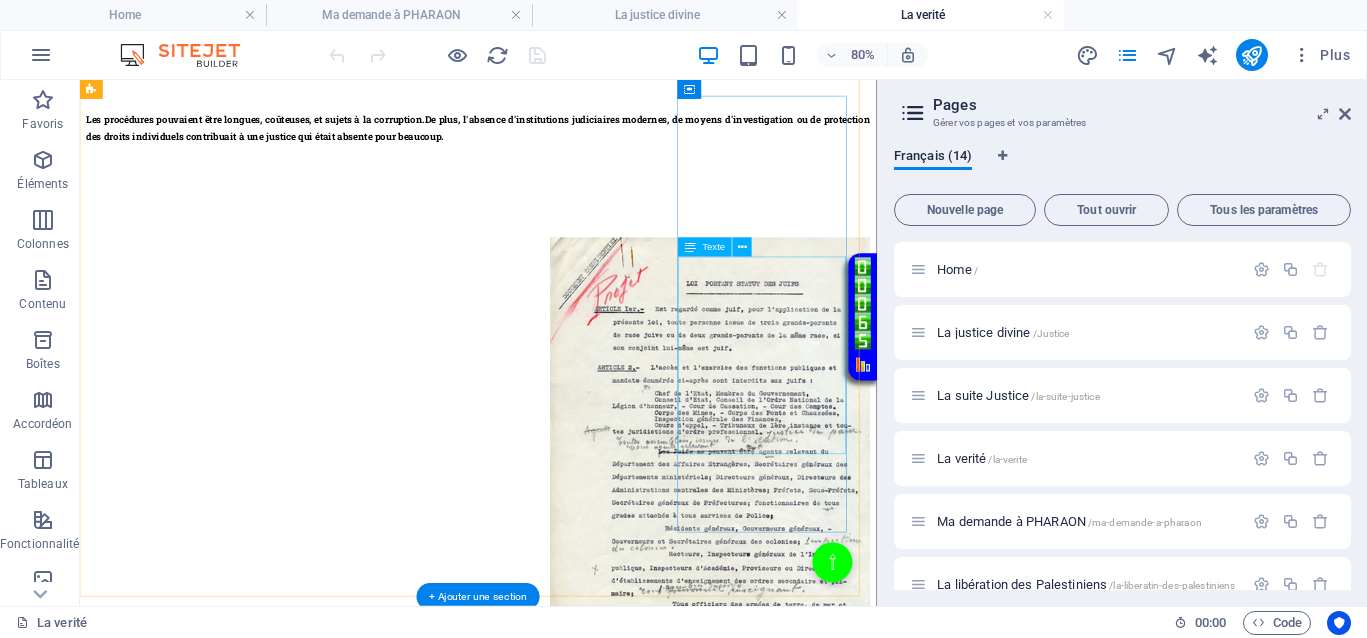 scroll, scrollTop: 500, scrollLeft: 0, axis: vertical 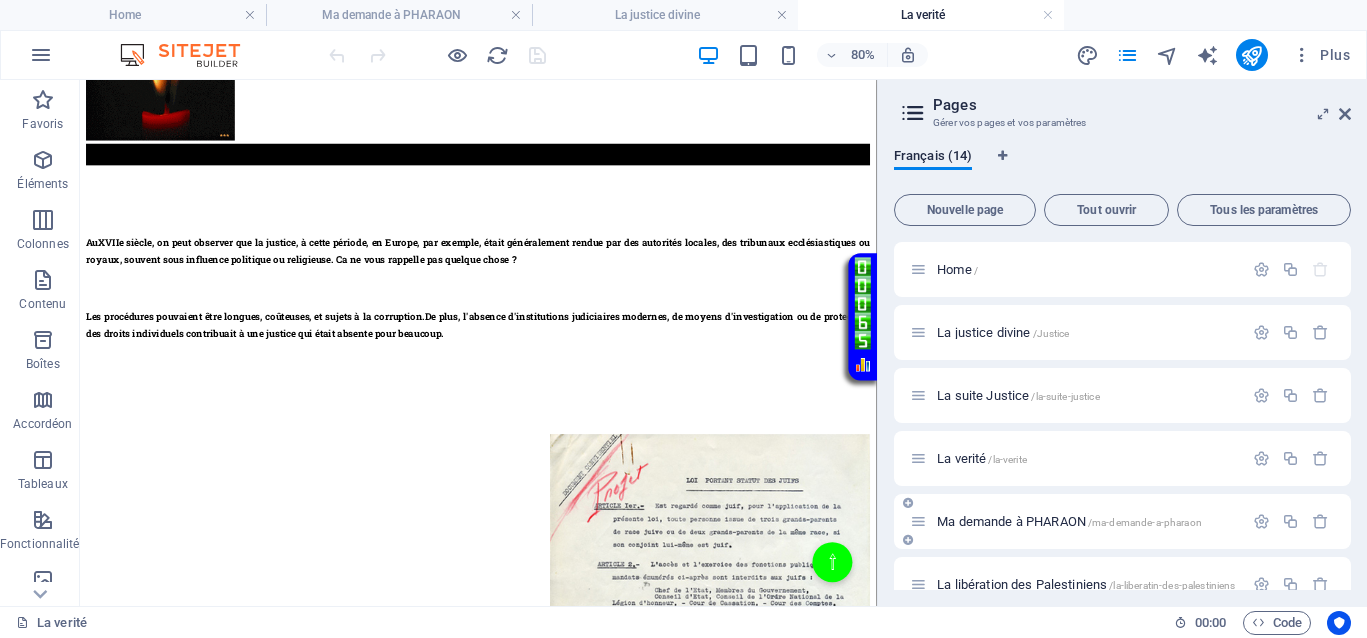 click on "Ma demande à PHARAON /ma-demande-a-pharaon" at bounding box center [1069, 521] 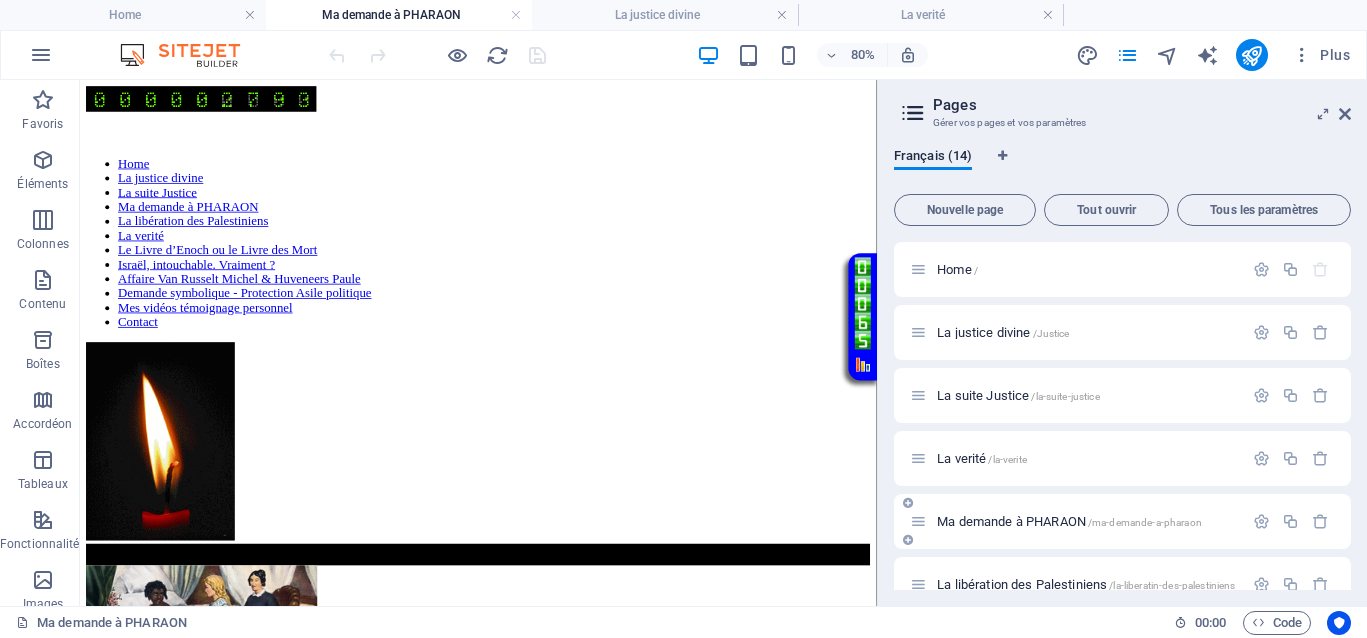 scroll, scrollTop: 0, scrollLeft: 0, axis: both 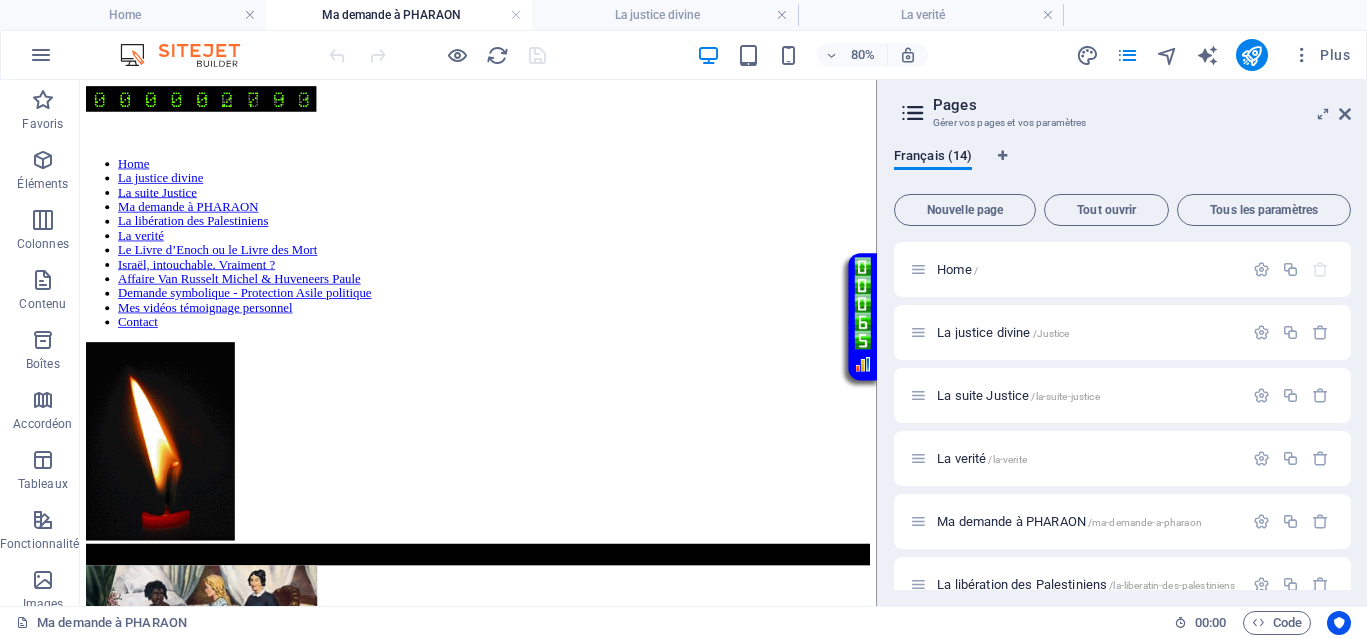 click on "Loupe" at bounding box center [578, 133] 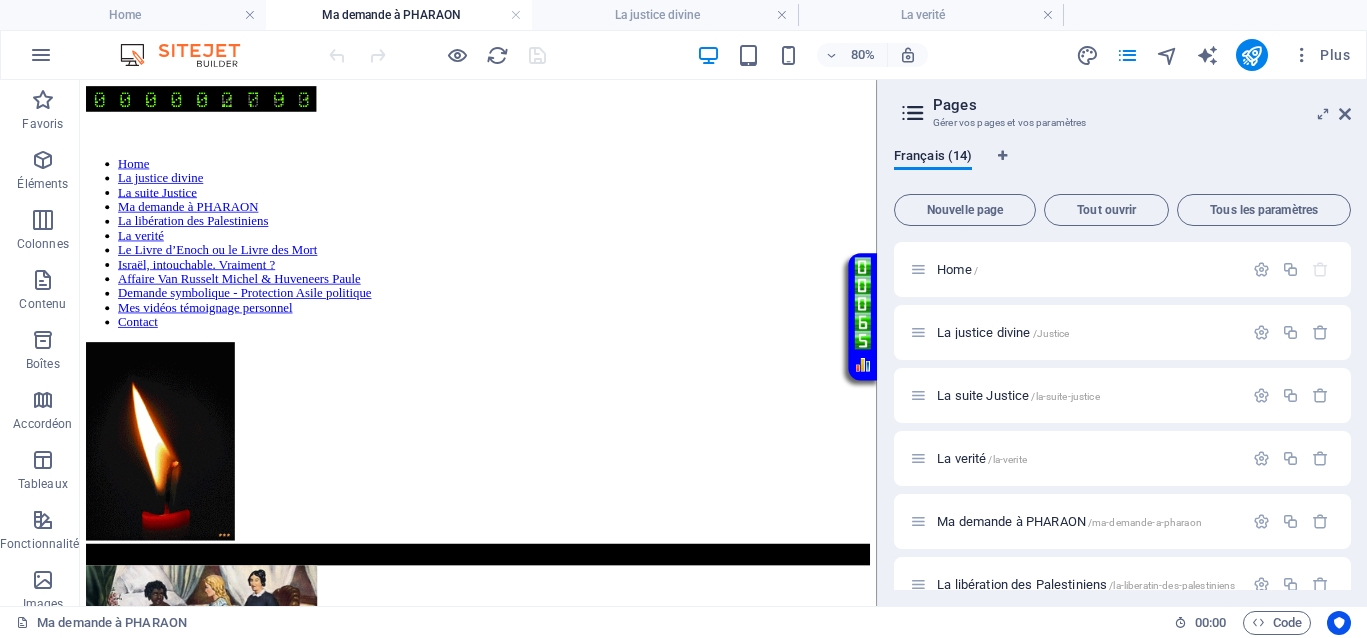 click on "Home La justice divine La suite Justice Ma demande à PHARAON La libération des Palestiniens La verité Le Livre d’Enoch ou le Livre des Mort Israël, intouchable. Vraiment ? Affaire Van Russelt Michel & Huveneers Paule Demande symbolique  - Protection Asile politique Mes vidéos témoignage personnel Contact" at bounding box center (578, 418) 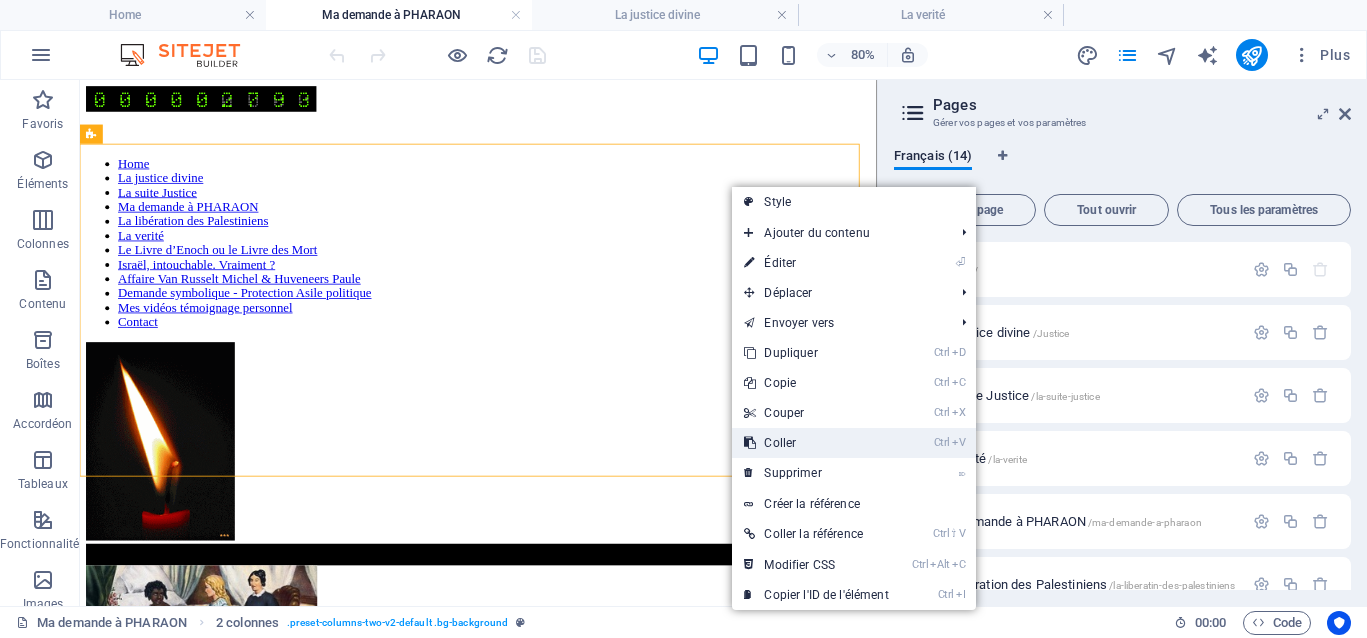 click on "Ctrl V  Coller" at bounding box center [816, 443] 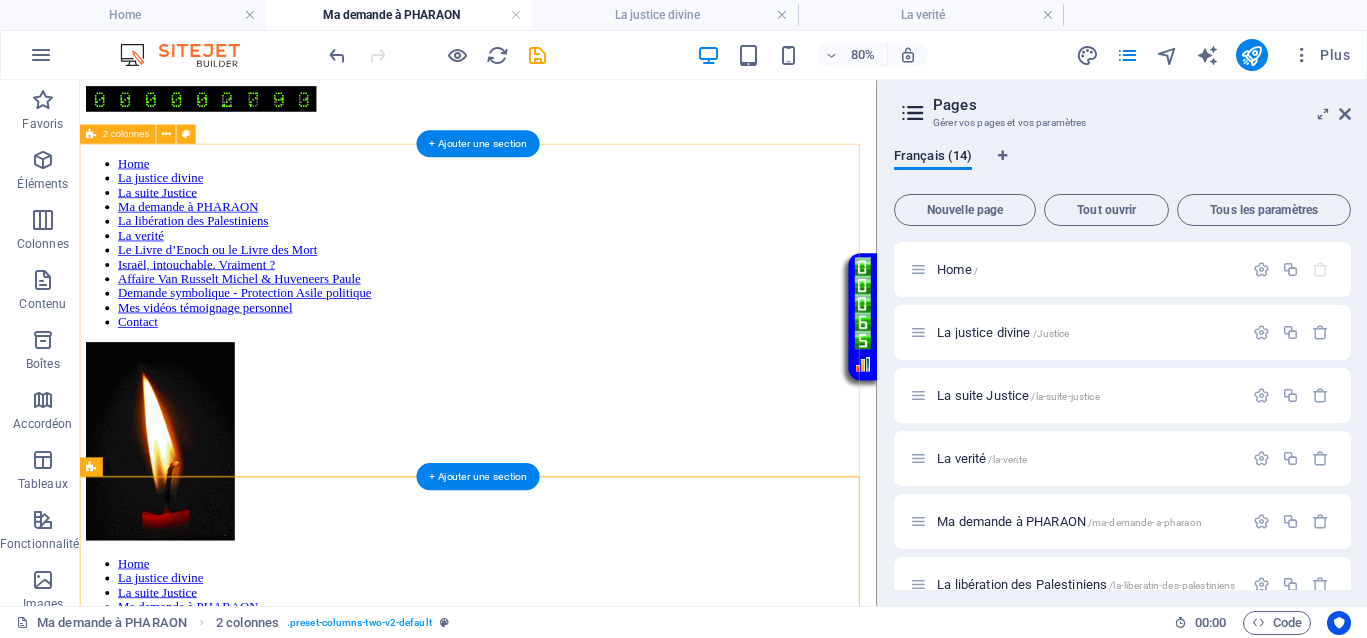click on "Home La justice divine La suite Justice Ma demande à PHARAON La libération des Palestiniens La verité Le Livre d’Enoch ou le Livre des Mort Israël, intouchable. Vraiment ? Affaire Van Russelt Michel & Huveneers Paule Demande symbolique  - Protection Asile politique Mes vidéos témoignage personnel Contact" at bounding box center (578, 418) 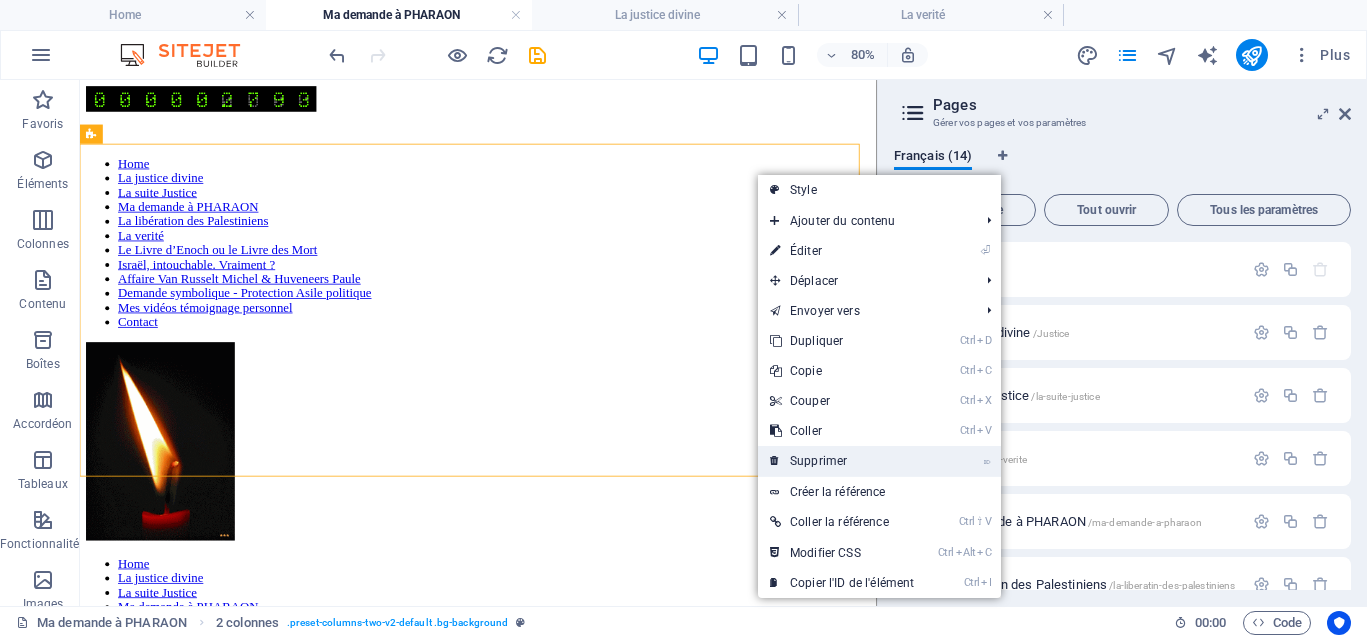 click on "⌦  Supprimer" at bounding box center (842, 461) 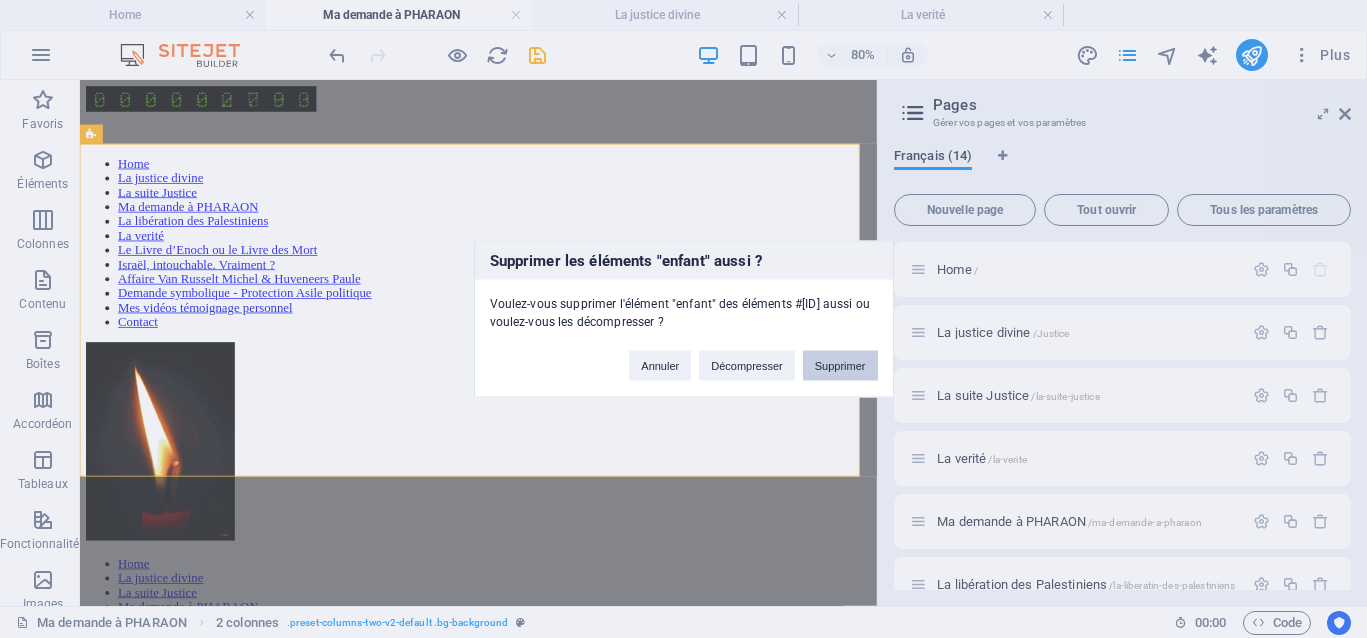 drag, startPoint x: 846, startPoint y: 365, endPoint x: 862, endPoint y: 383, distance: 24.083189 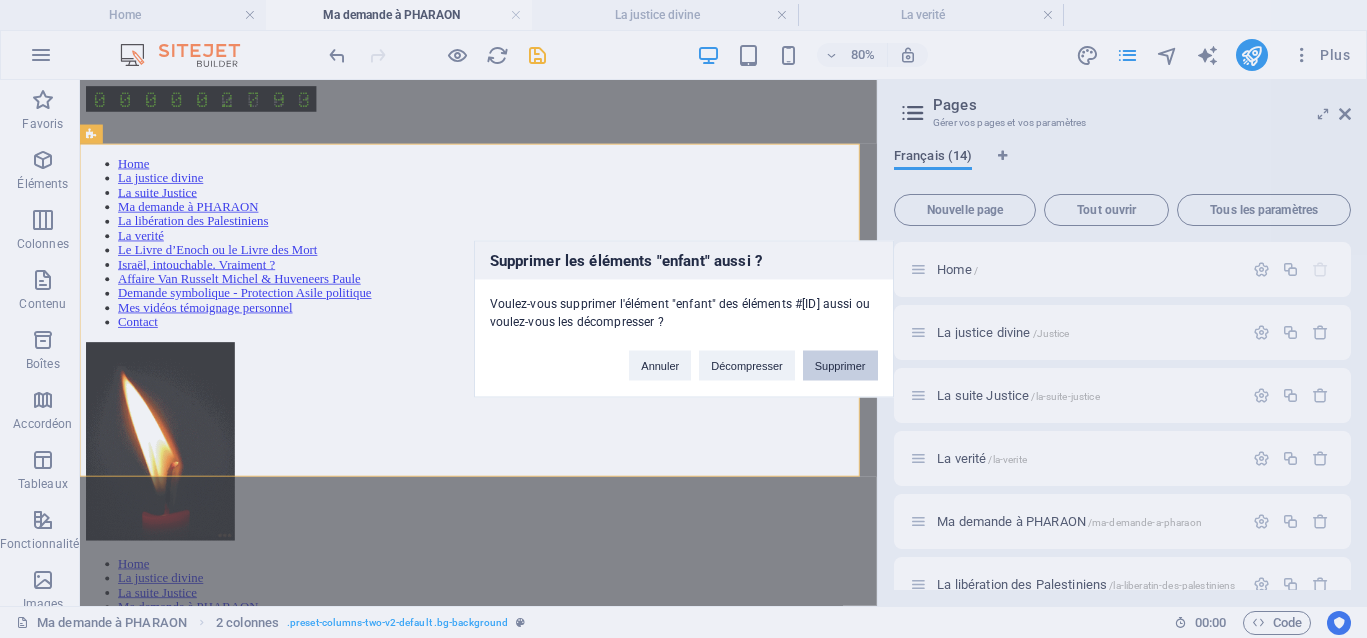 click on "Supprimer" at bounding box center [840, 366] 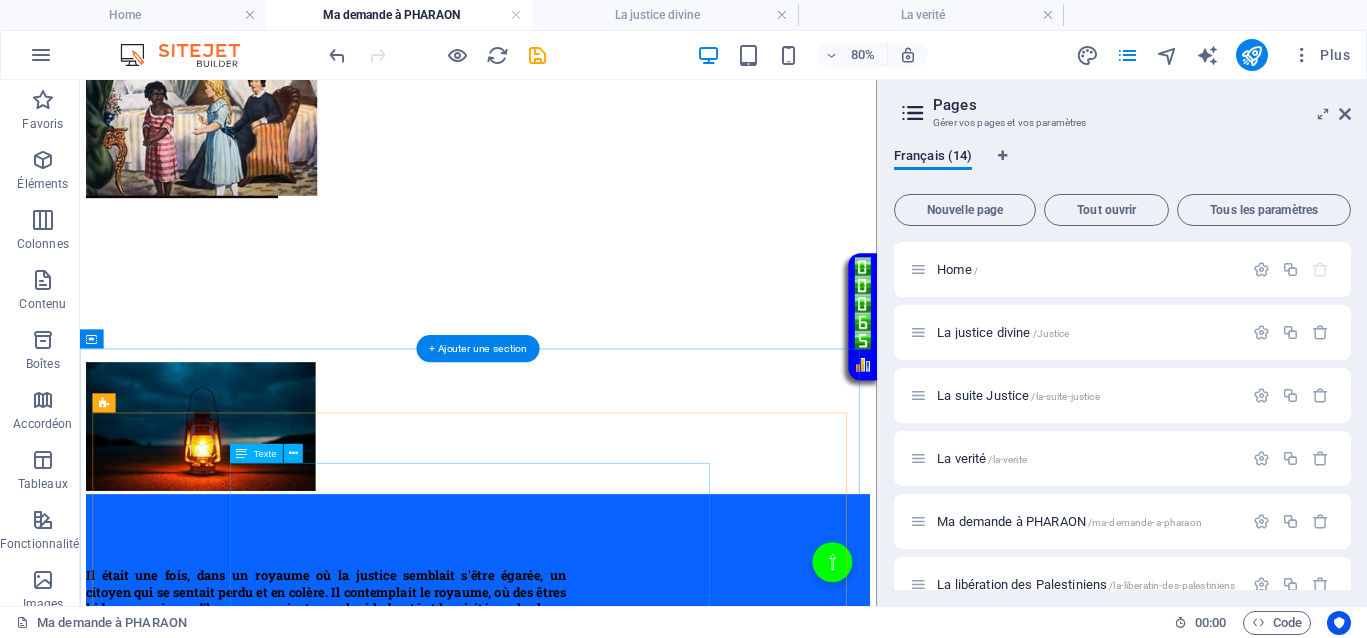 scroll, scrollTop: 375, scrollLeft: 0, axis: vertical 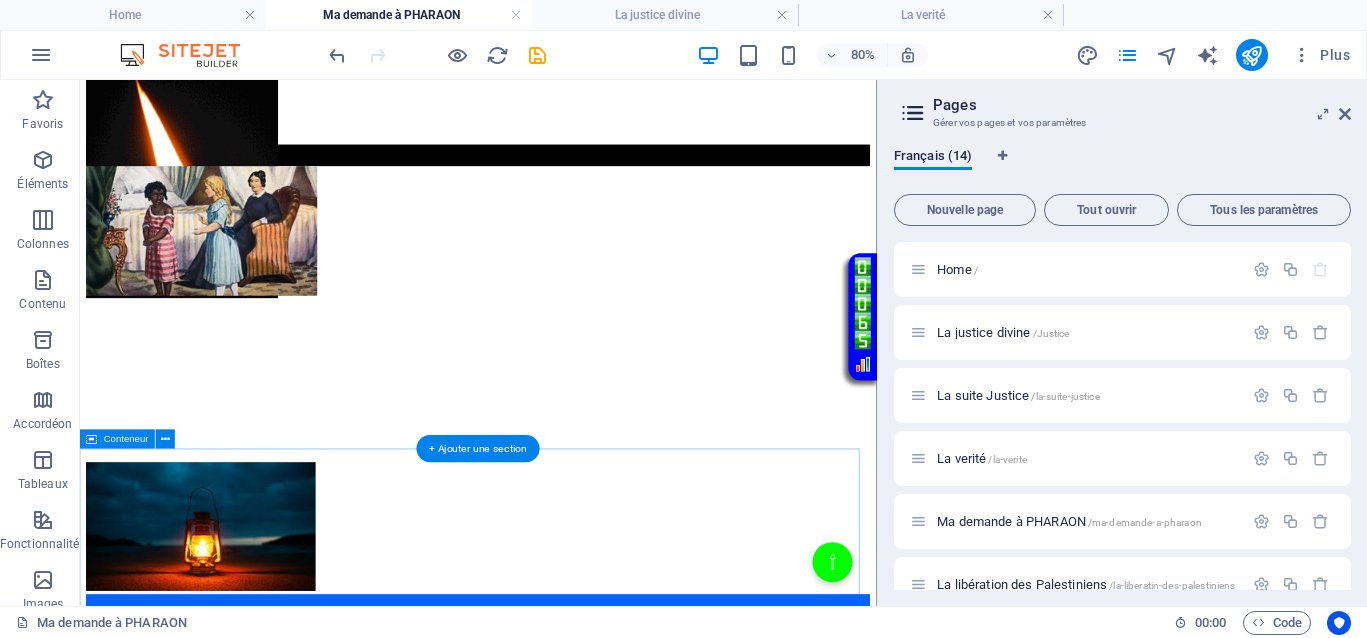 click on "Il était une fois, dans un royaume où la justice semblait s'être égarée, un citoyen qui se sentait perdu et en colère. Il contemplait le royaume, où des êtres hideux, au visage d'hommes, avaient remplacé la bonté et la vérité par le chaos et l'injustice. Ce citoyen, qui avait toujours cru en l’équité et la justice, voyait avec tristesse que celles-ci étaient devenues de simples marchandises, échangées au profit de prédateurs sans scrupules. Leur soif de pouvoir et d'argent avait détruit le tissu même de la société, laissant derrière eux un terreau de souffrances et de désespoir. Il se souvenait de ses propres luttes, de ses blessures et de ses injustices, et il ressentait que le royaume devenait un lieu où la sécurité n’était qu’un mirage, entretenu par ceux qui n’avaient pas à cœur le bien commun. La paix semblait s’être évaporée, remplacée par la peur et la méfiance." at bounding box center [578, 1173] 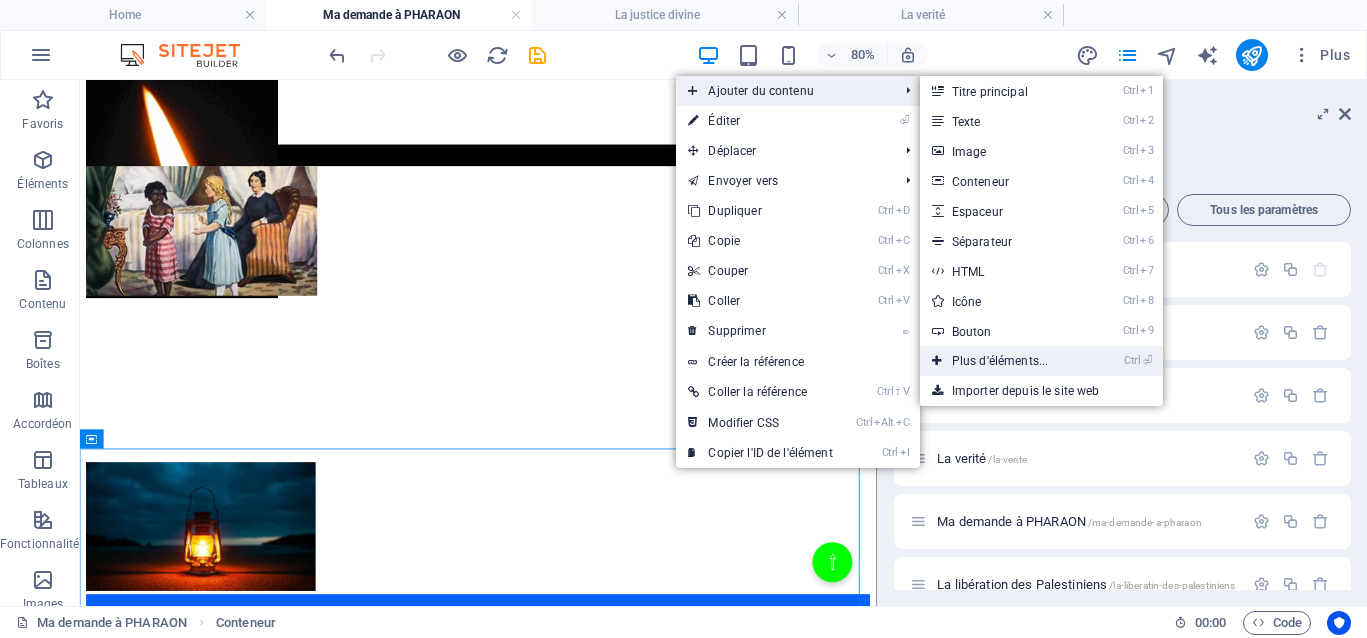 click on "Ctrl ⏎  Plus d'éléments..." at bounding box center [1004, 361] 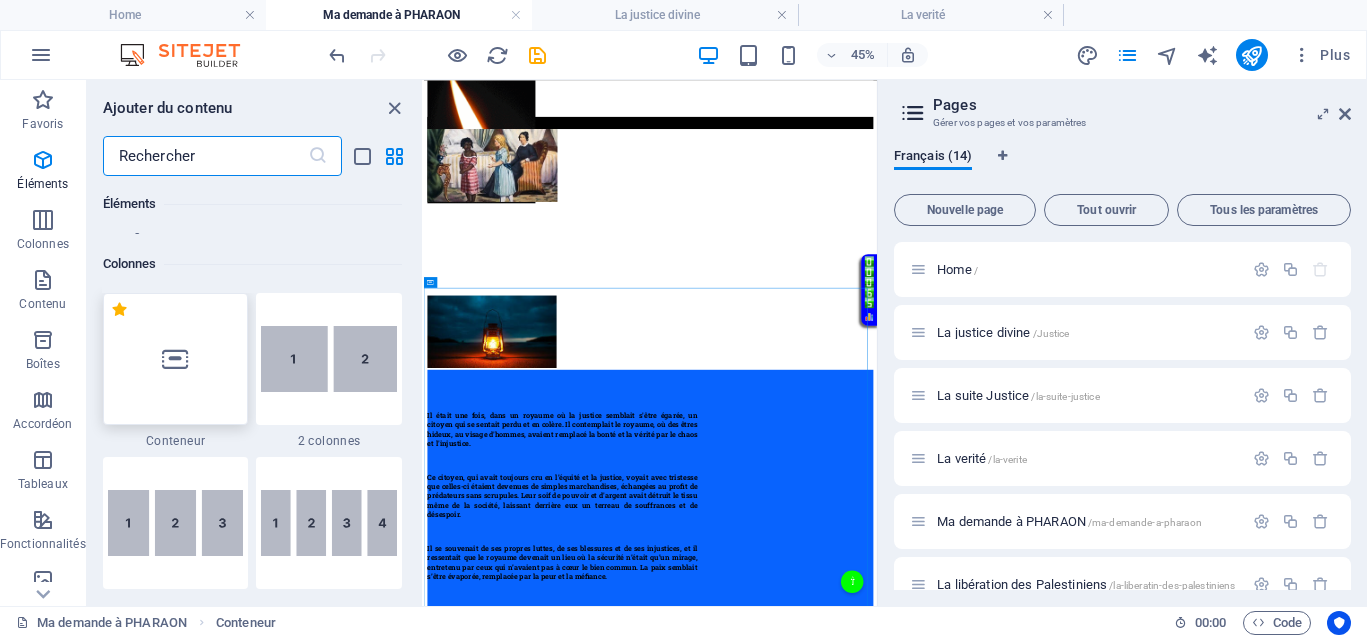 scroll, scrollTop: 963, scrollLeft: 0, axis: vertical 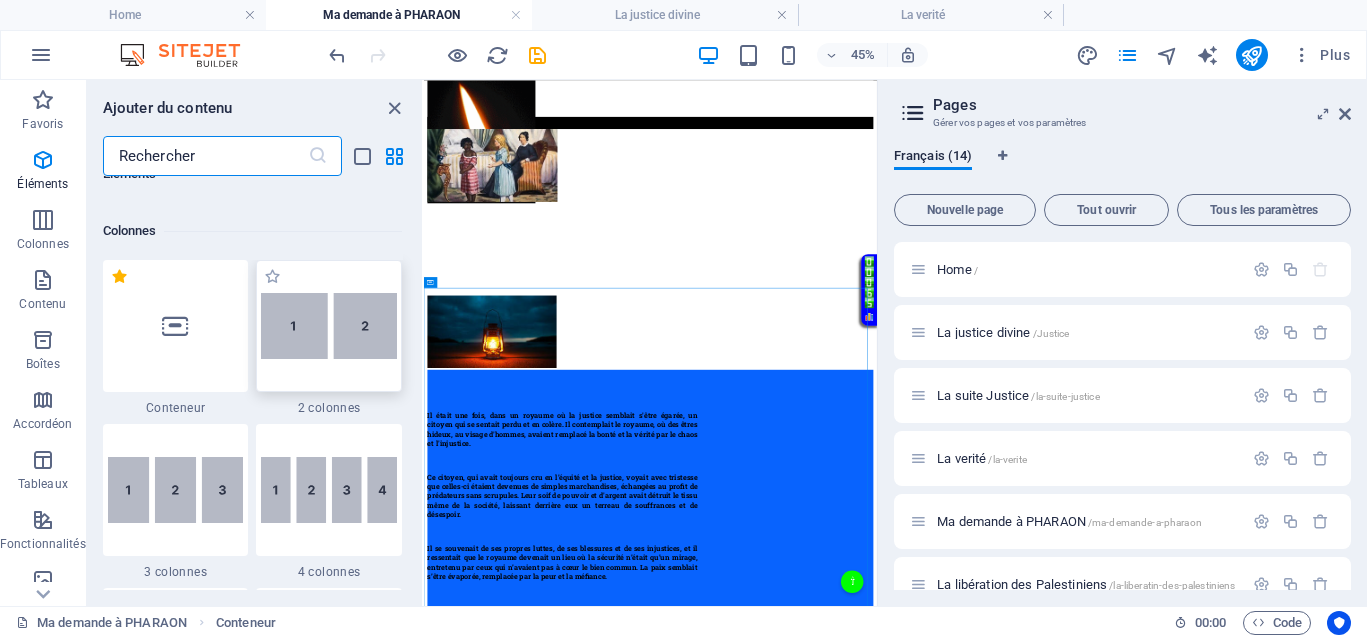click at bounding box center (329, 326) 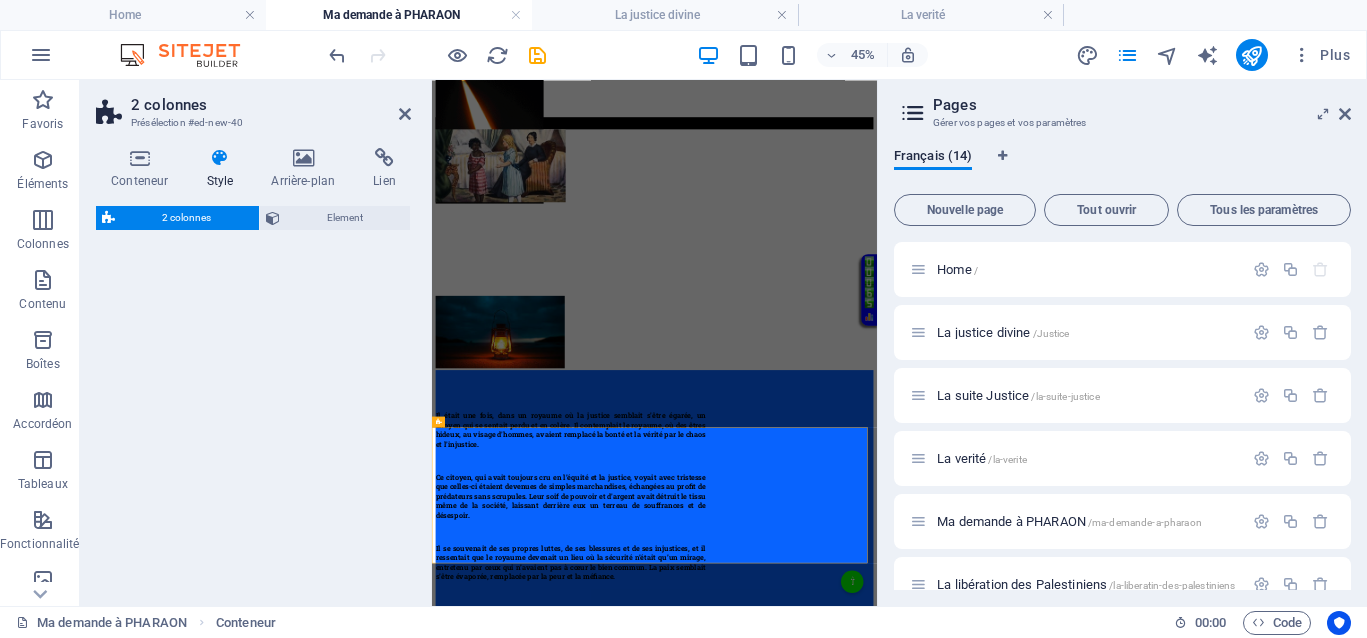 select on "rem" 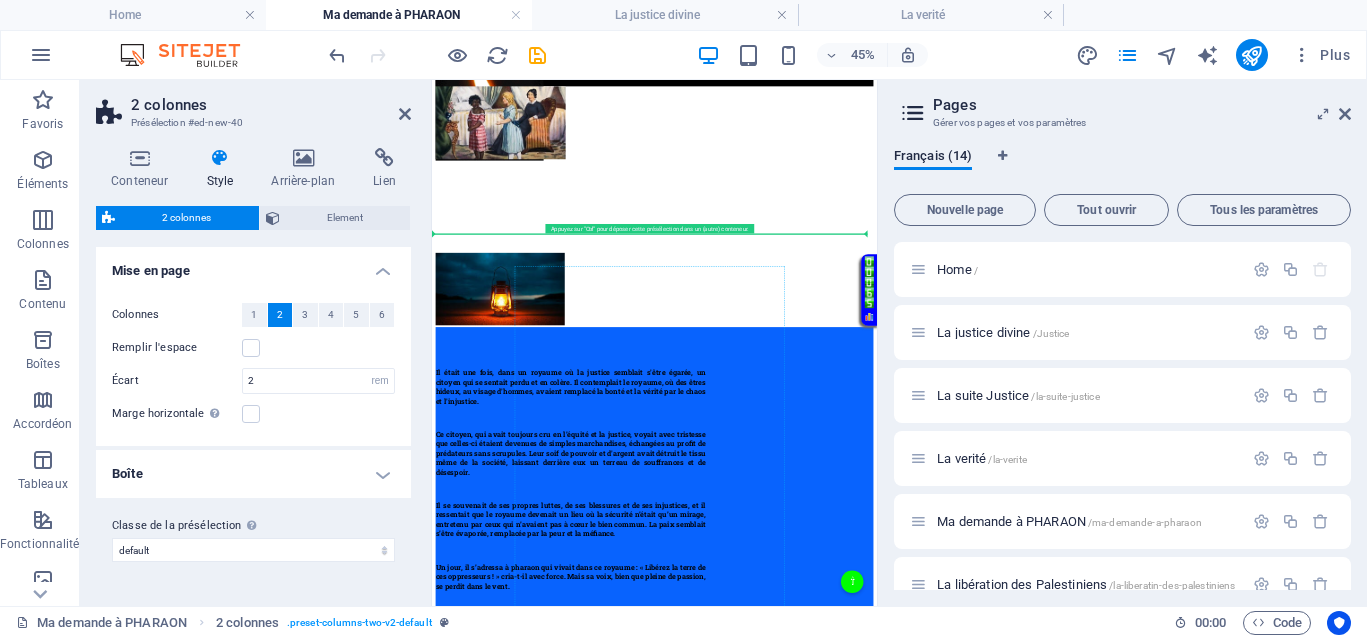 scroll, scrollTop: 375, scrollLeft: 0, axis: vertical 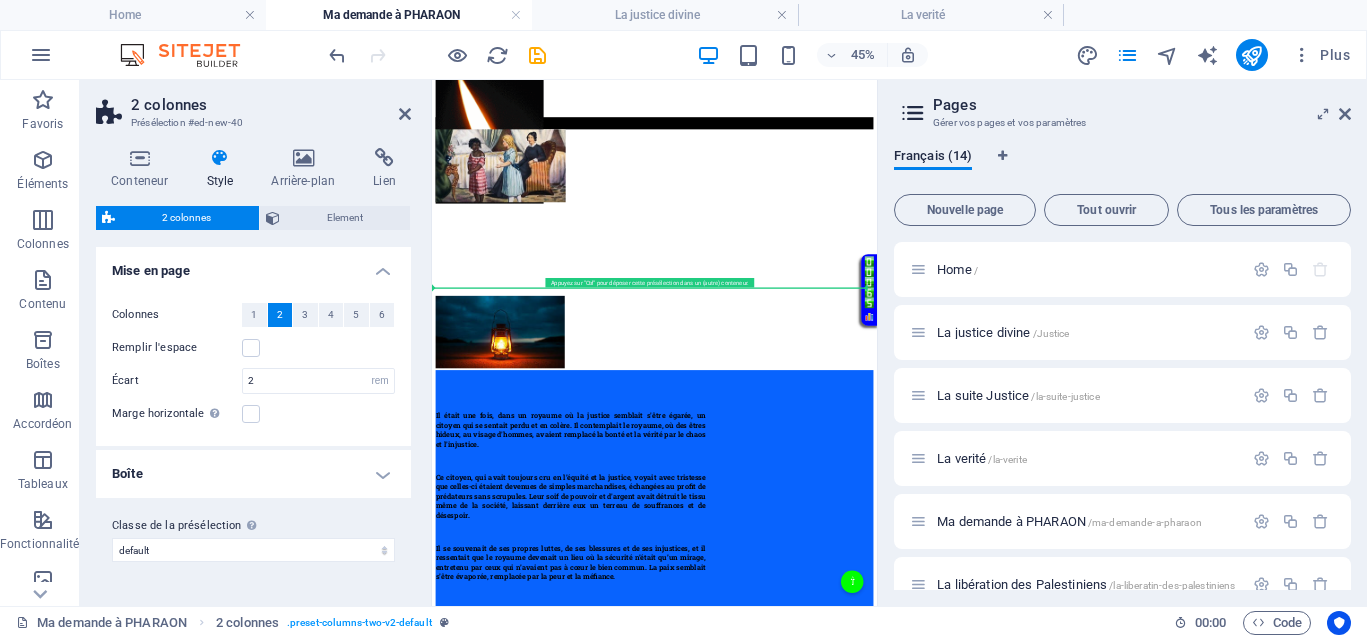 drag, startPoint x: 847, startPoint y: 885, endPoint x: 725, endPoint y: 601, distance: 309.09546 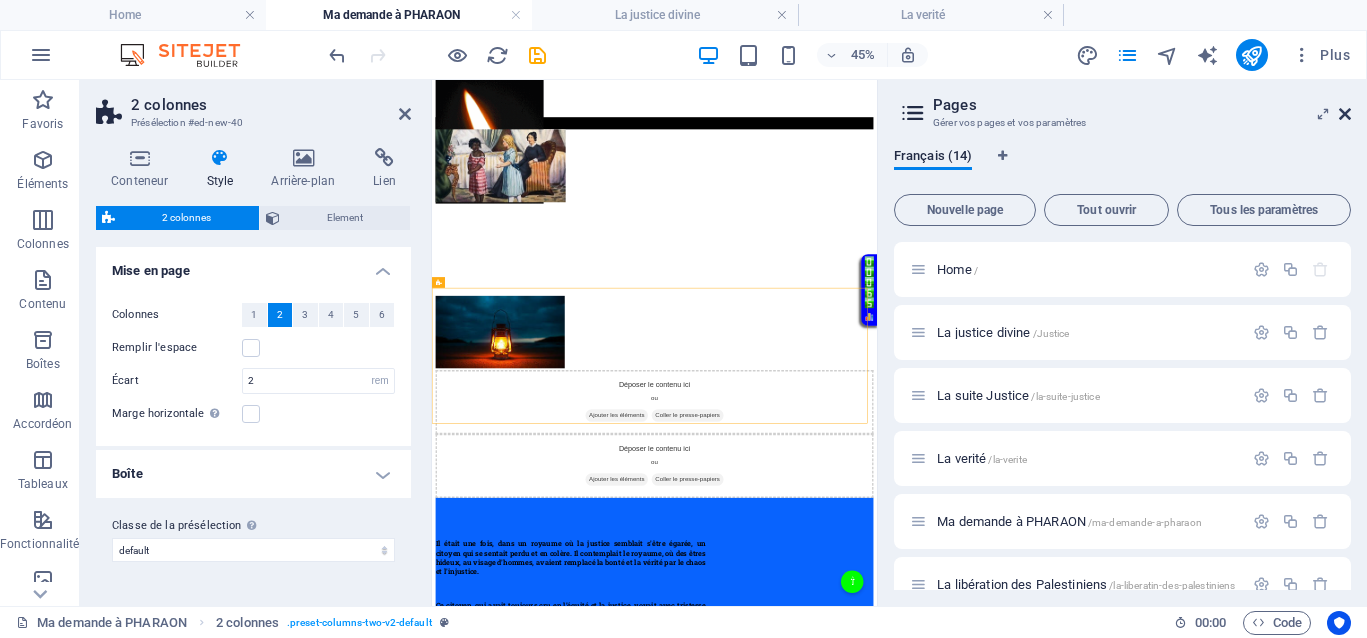 drag, startPoint x: 1345, startPoint y: 113, endPoint x: 716, endPoint y: 124, distance: 629.0962 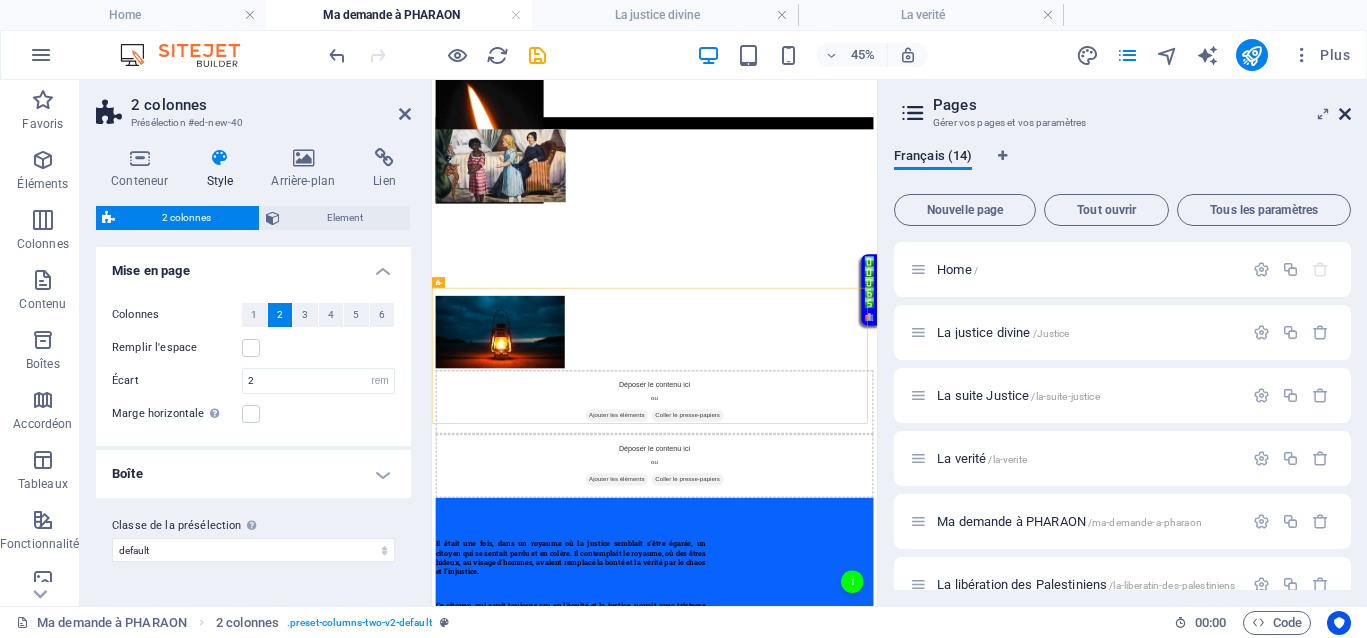 click at bounding box center (1345, 114) 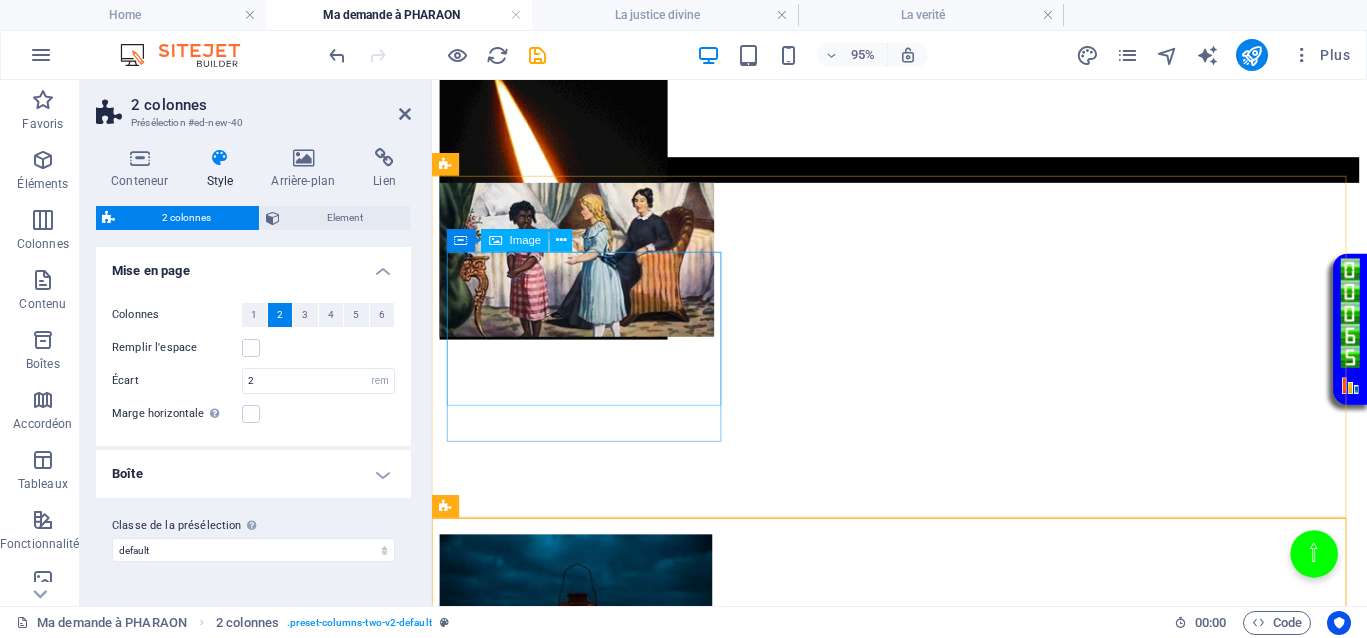click at bounding box center [924, 271] 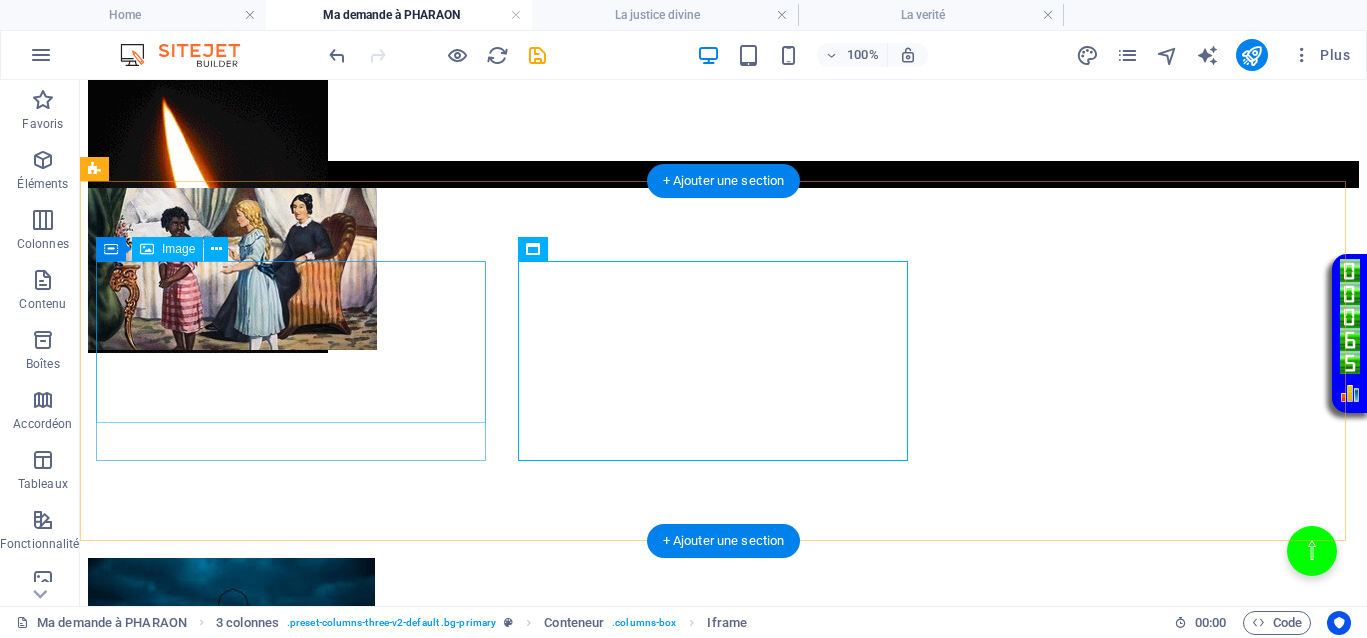 click at bounding box center [723, 271] 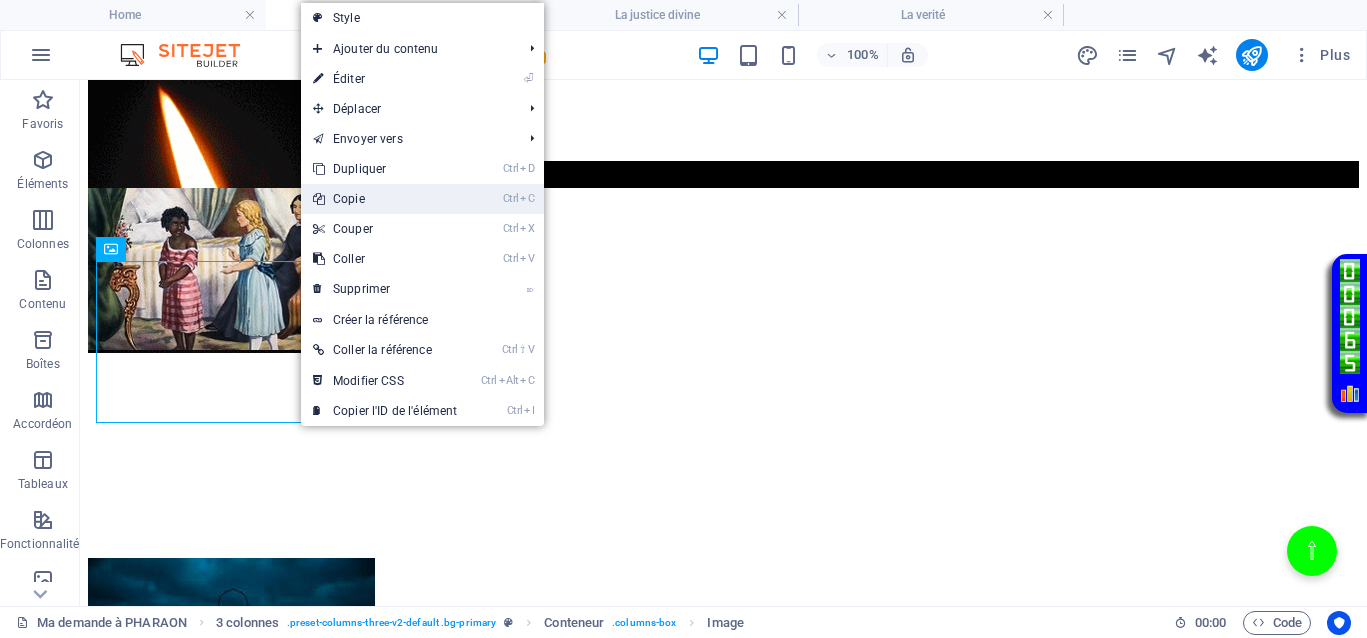 drag, startPoint x: 365, startPoint y: 191, endPoint x: 463, endPoint y: 165, distance: 101.390335 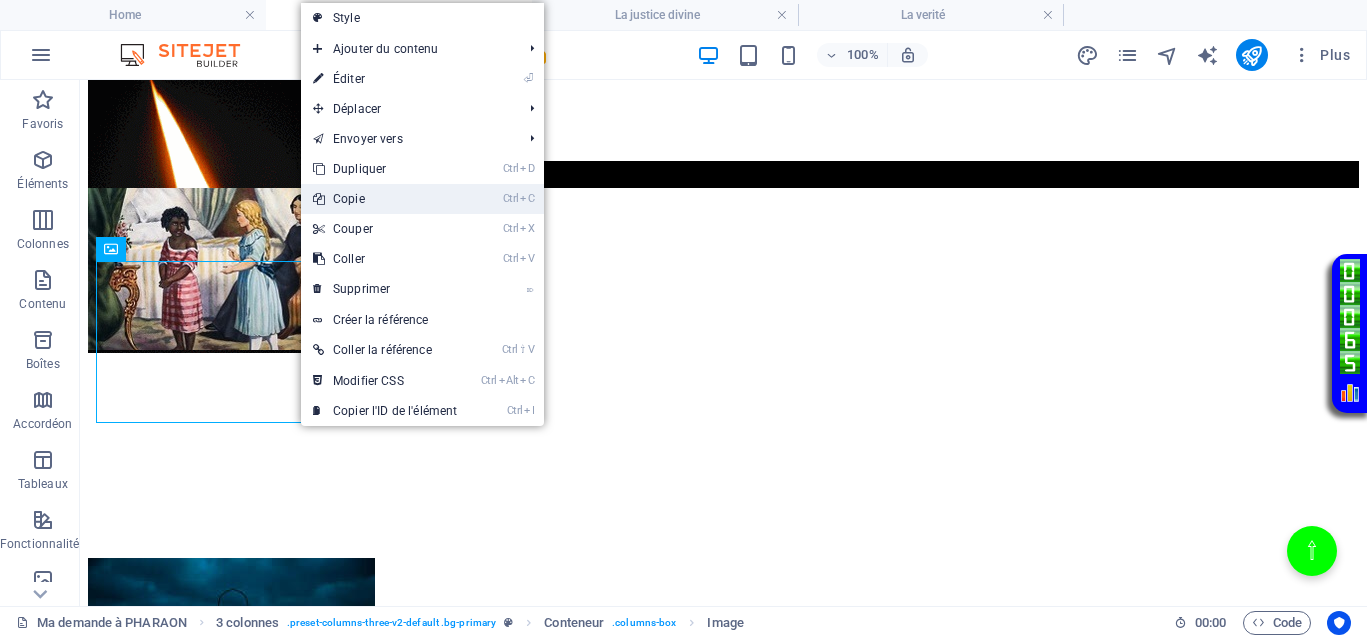 click on "Ctrl C  Copie" at bounding box center (385, 199) 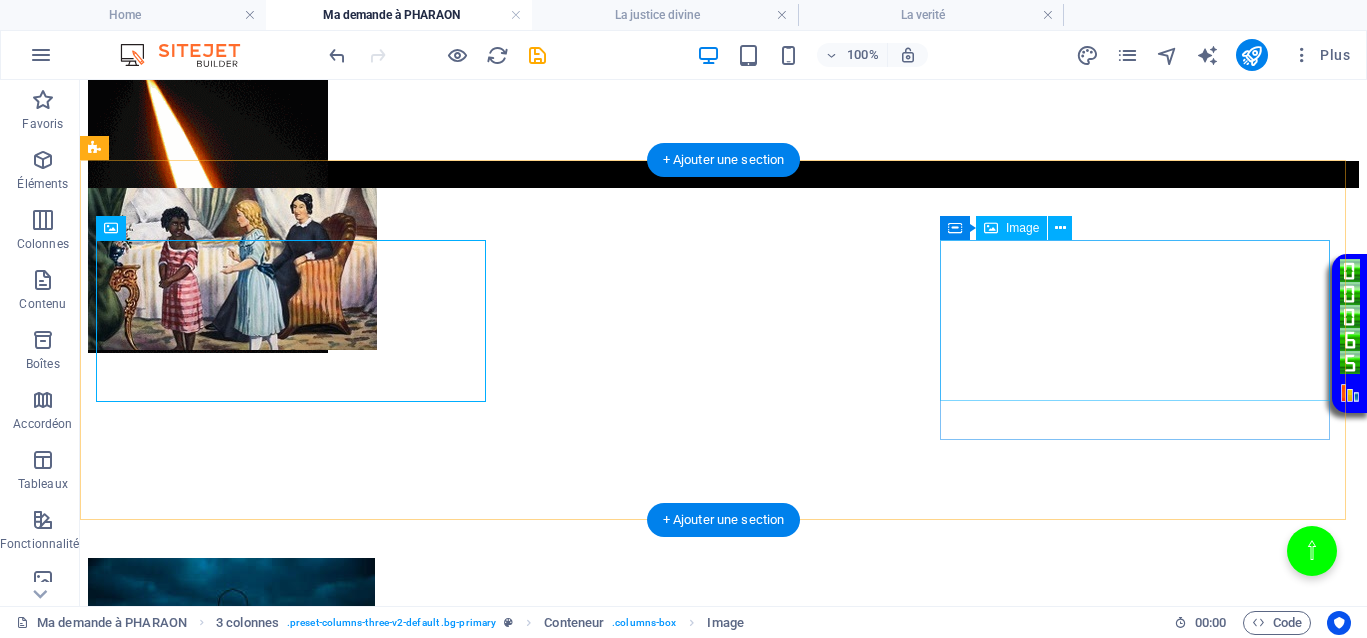 scroll, scrollTop: 750, scrollLeft: 0, axis: vertical 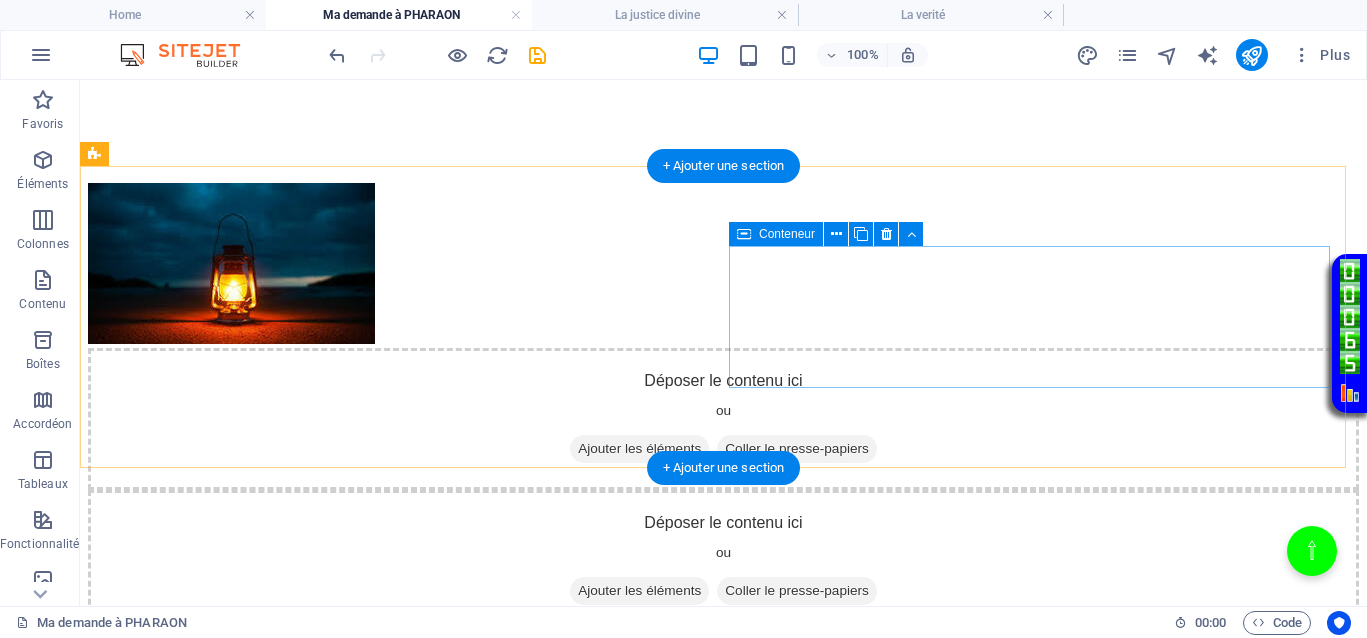 click on "Coller le presse-papiers" at bounding box center [797, 591] 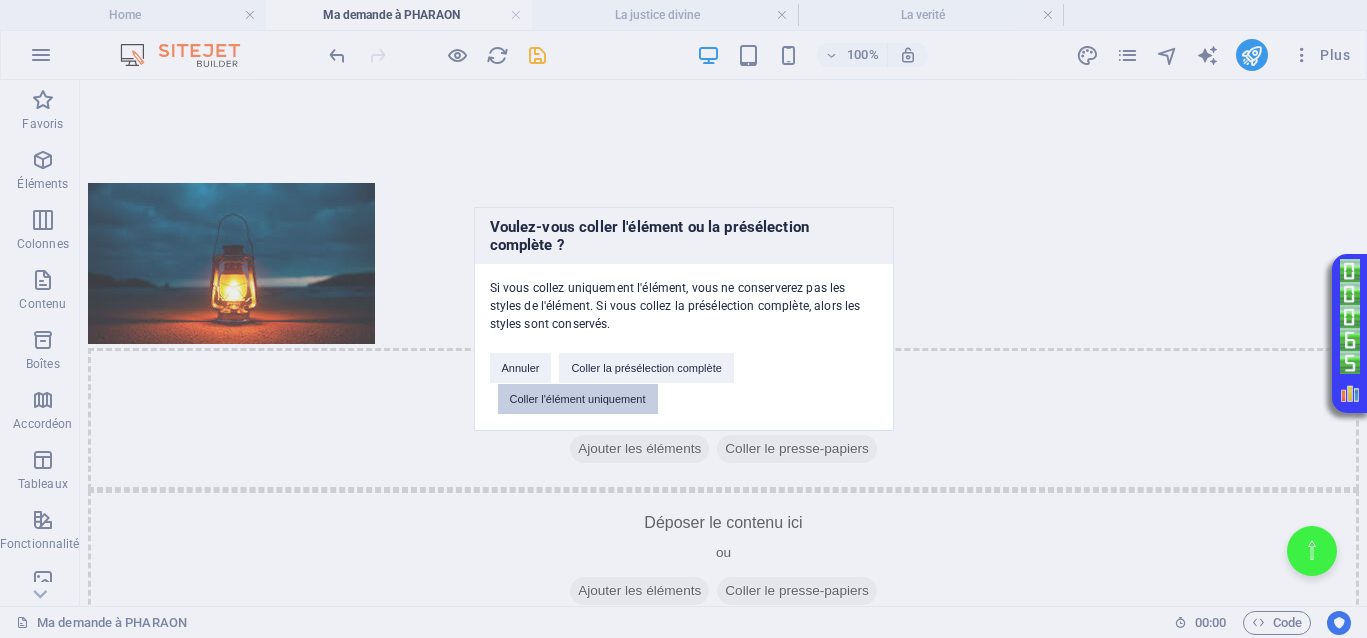 click on "Coller l'élément uniquement" at bounding box center [578, 399] 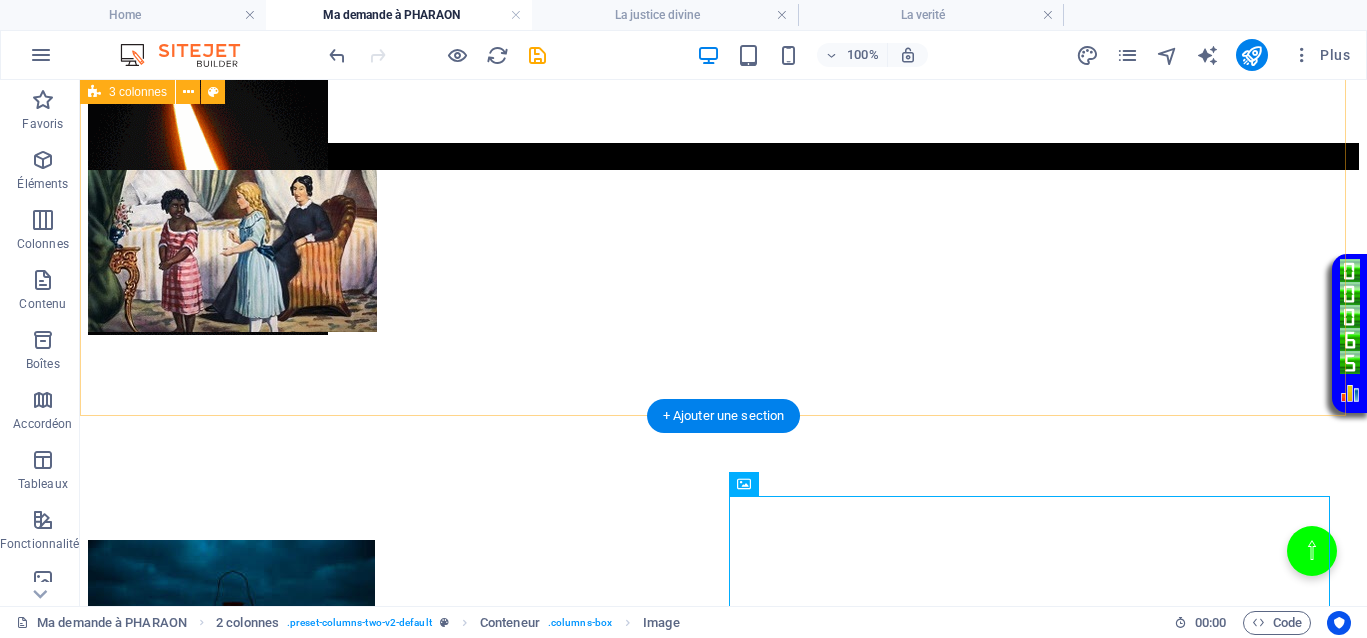 scroll, scrollTop: 375, scrollLeft: 0, axis: vertical 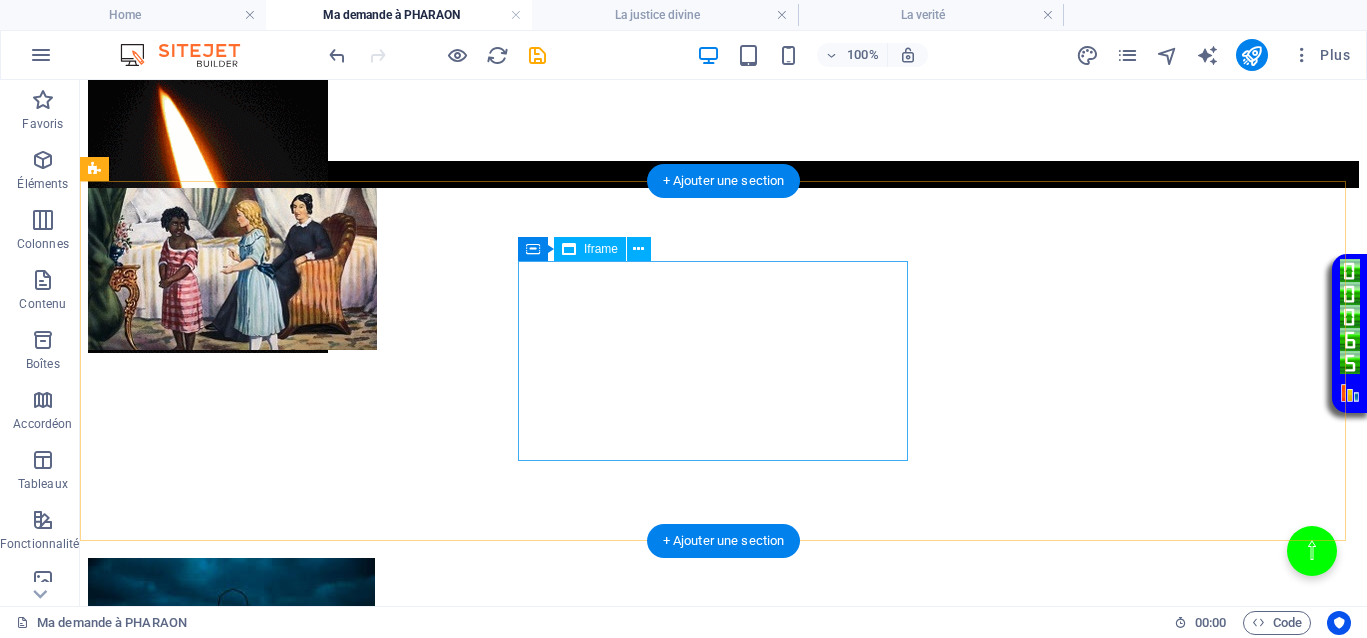 click on "</div>" at bounding box center [723, 456] 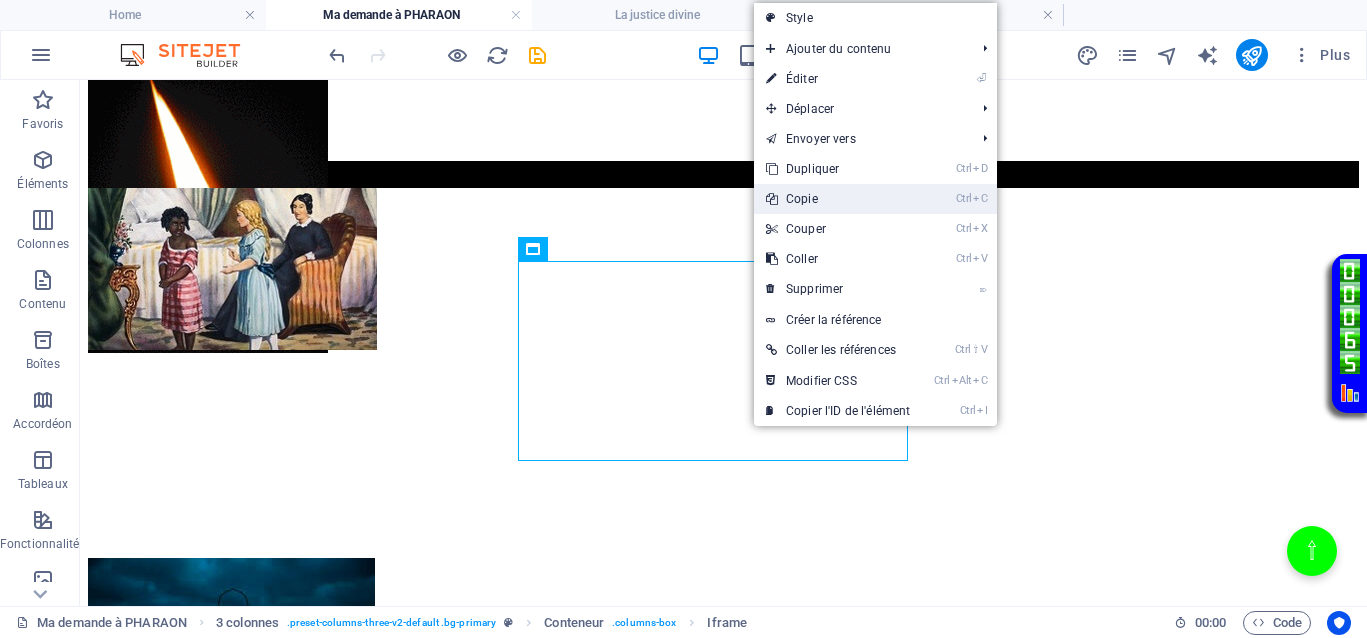 click on "Ctrl C  Copie" at bounding box center [838, 199] 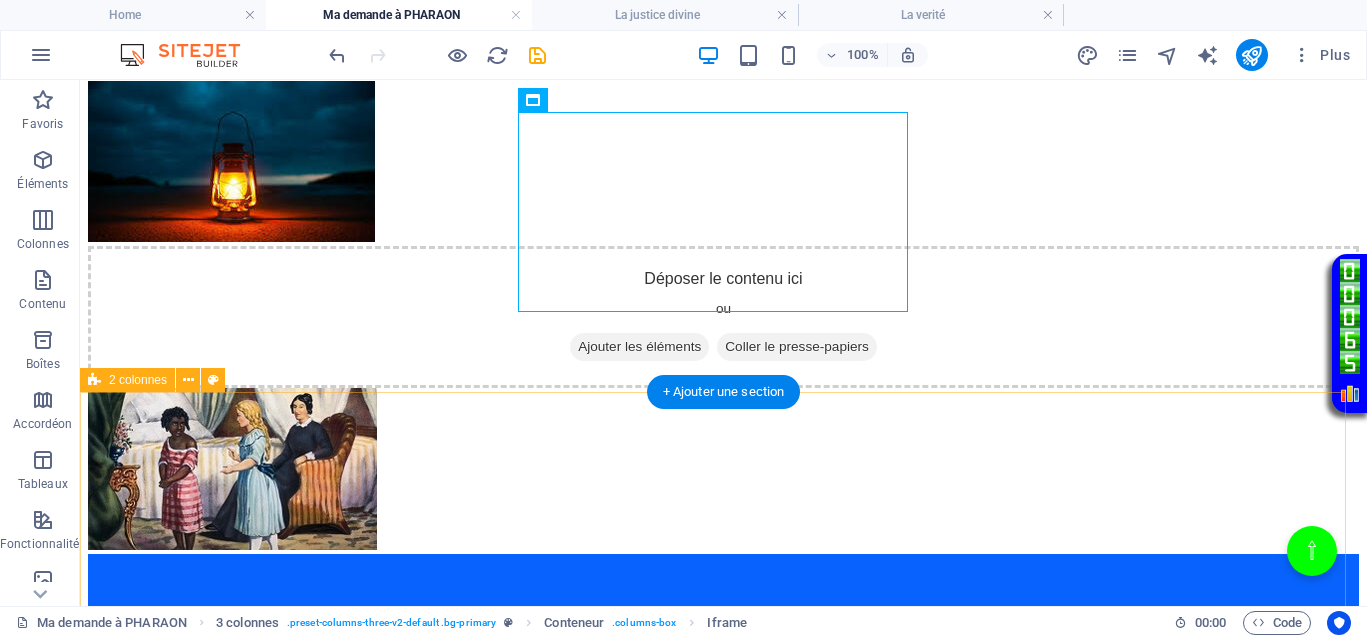 scroll, scrollTop: 875, scrollLeft: 0, axis: vertical 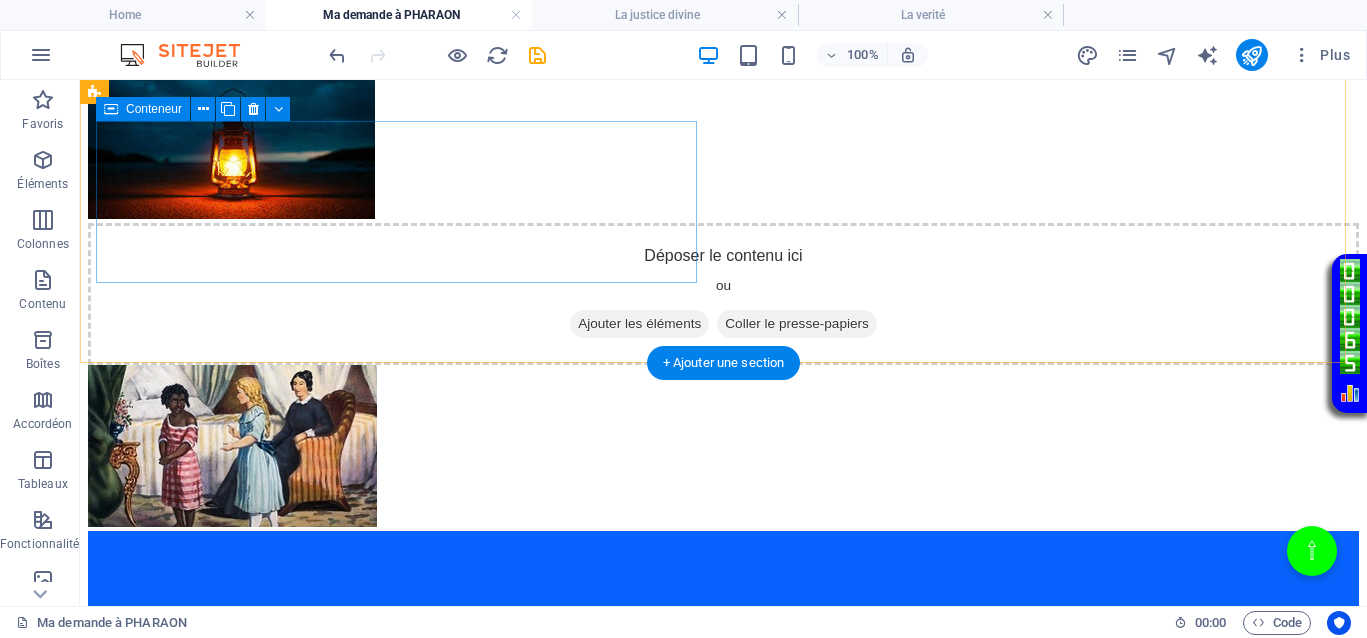 click on "Coller le presse-papiers" at bounding box center (797, 324) 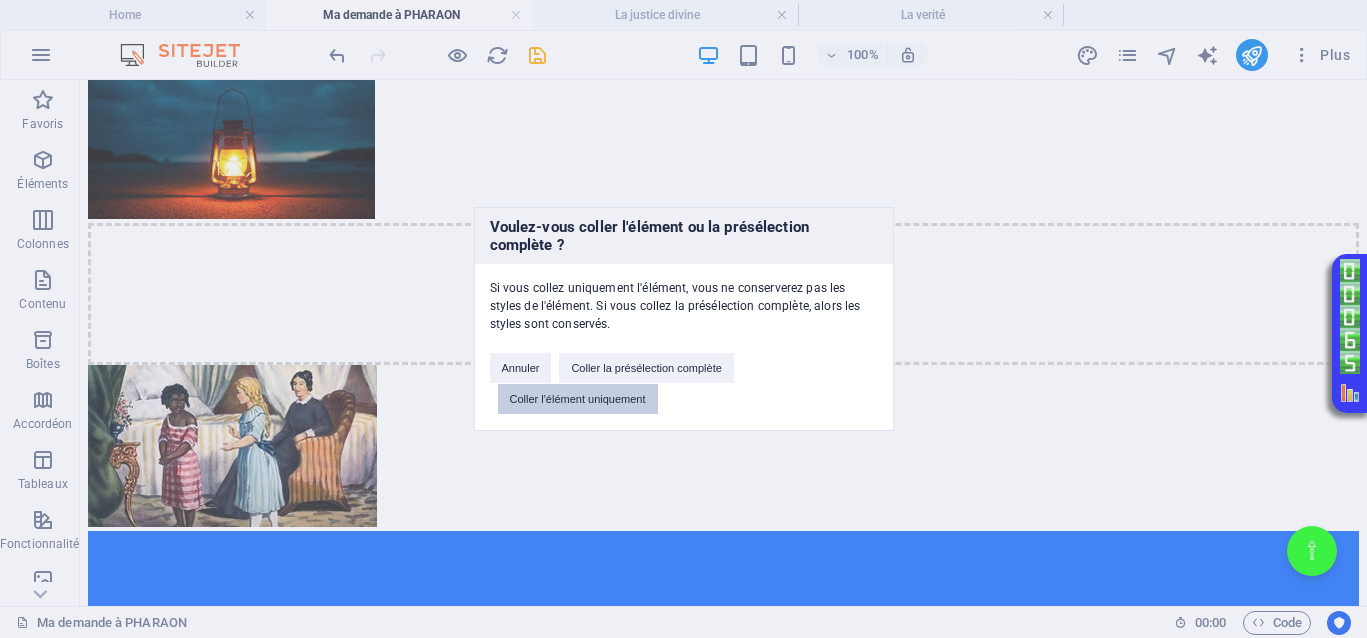 click on "Coller l'élément uniquement" at bounding box center (578, 399) 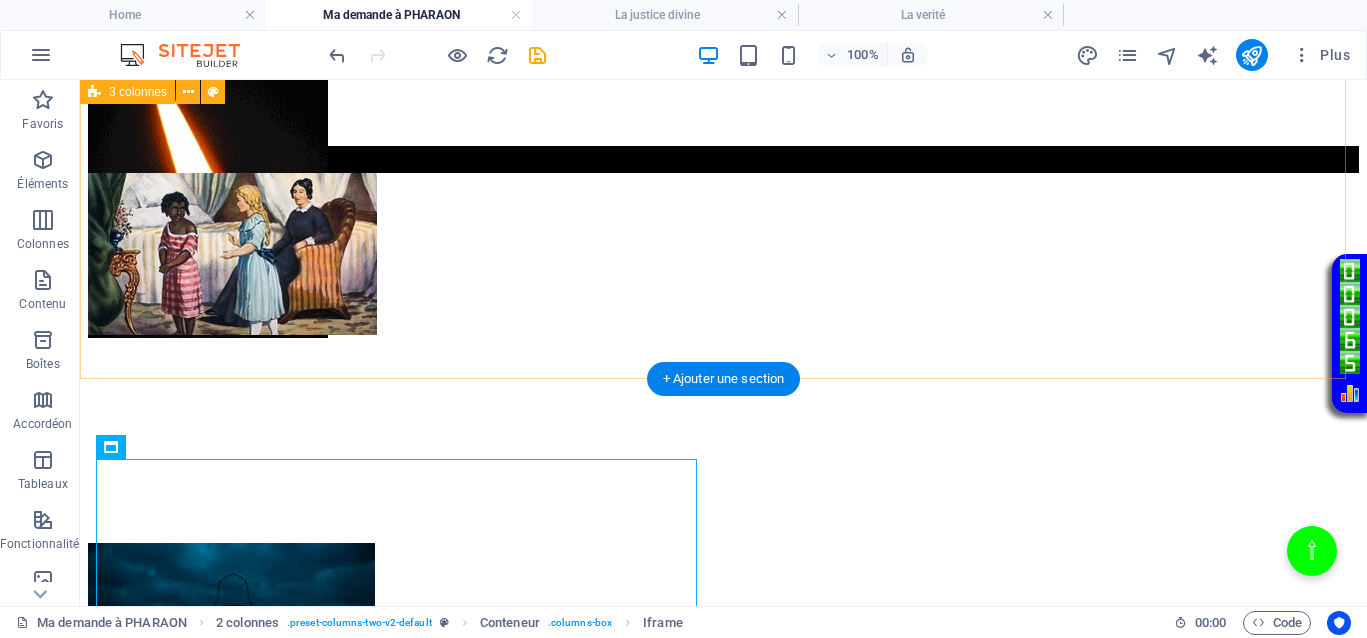 scroll, scrollTop: 375, scrollLeft: 0, axis: vertical 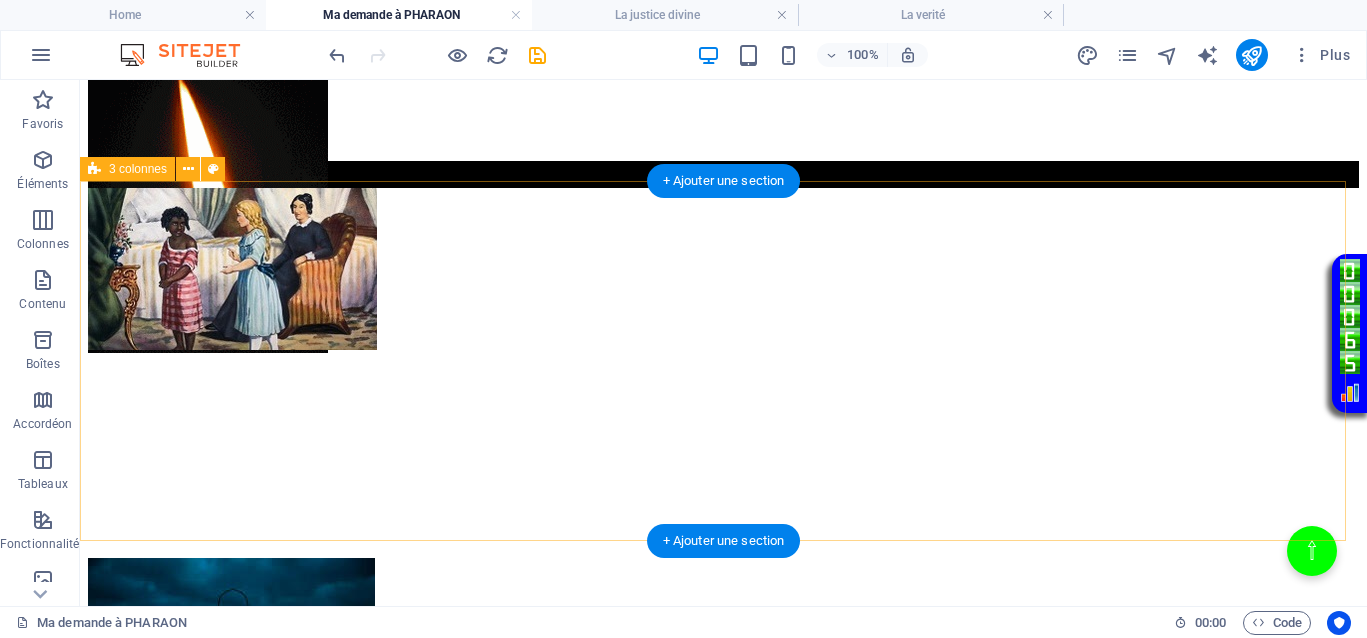 click on "</div>" at bounding box center (723, 455) 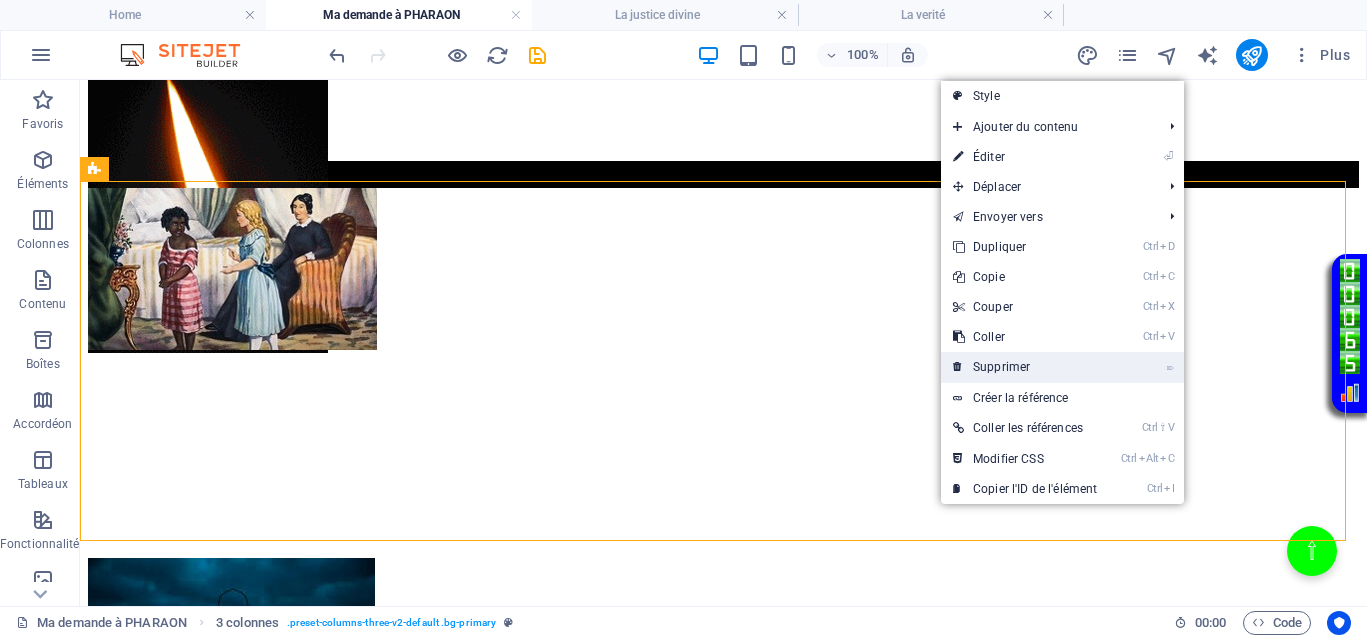 click on "⌦  Supprimer" at bounding box center [1025, 367] 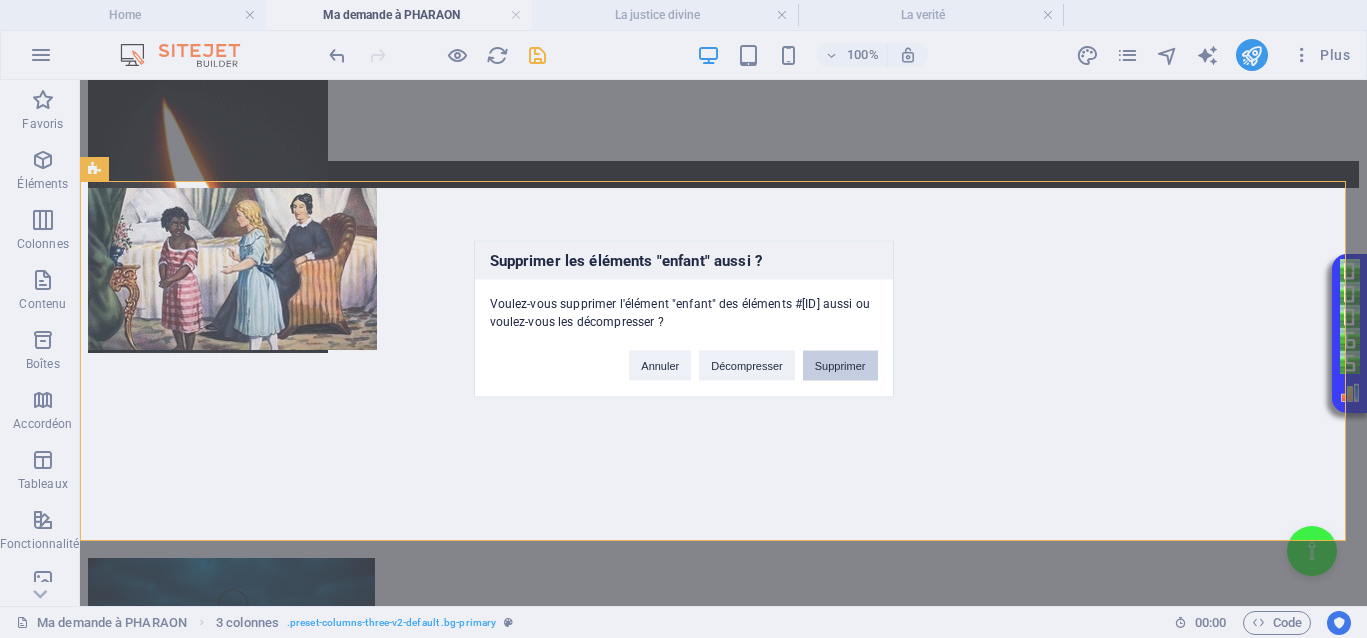 click on "Supprimer" at bounding box center [840, 366] 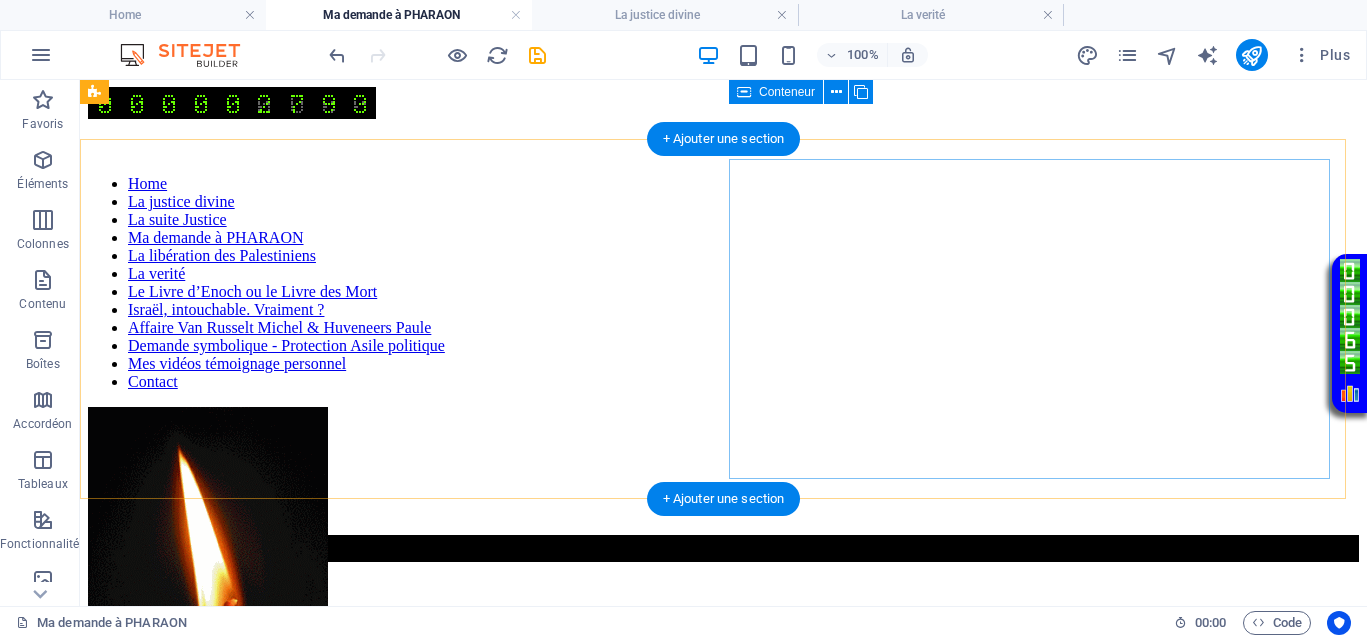 scroll, scrollTop: 0, scrollLeft: 0, axis: both 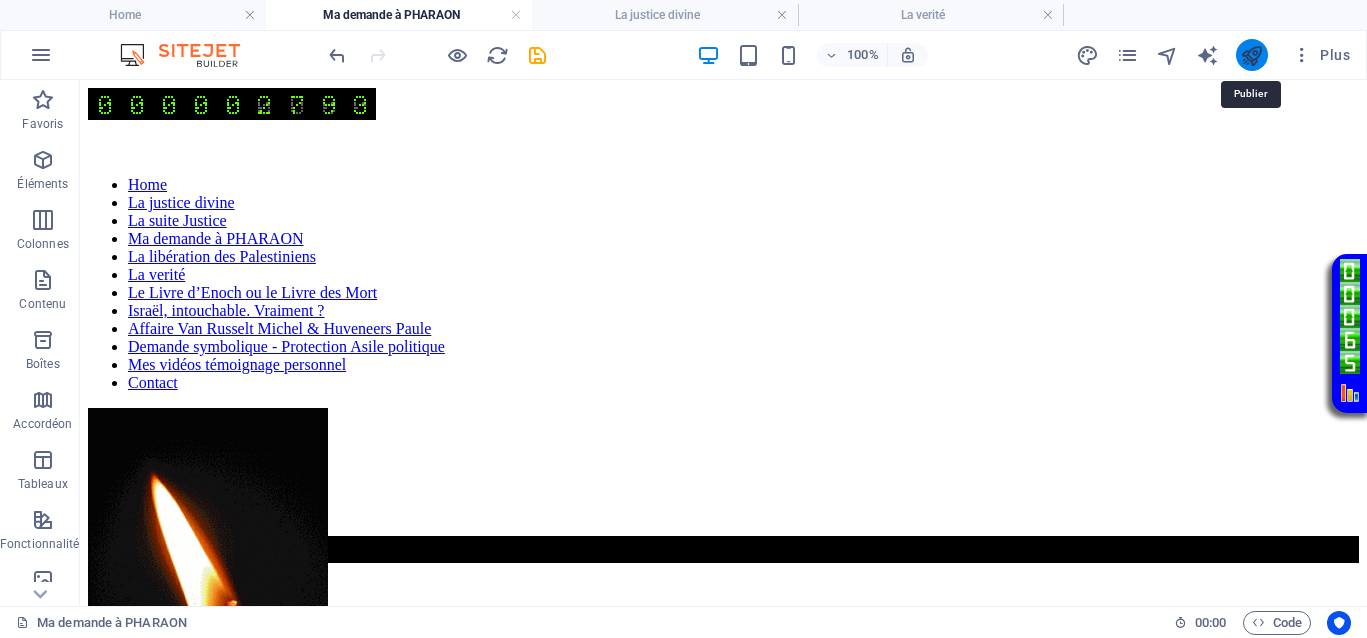 drag, startPoint x: 1245, startPoint y: 59, endPoint x: 1160, endPoint y: 48, distance: 85.70881 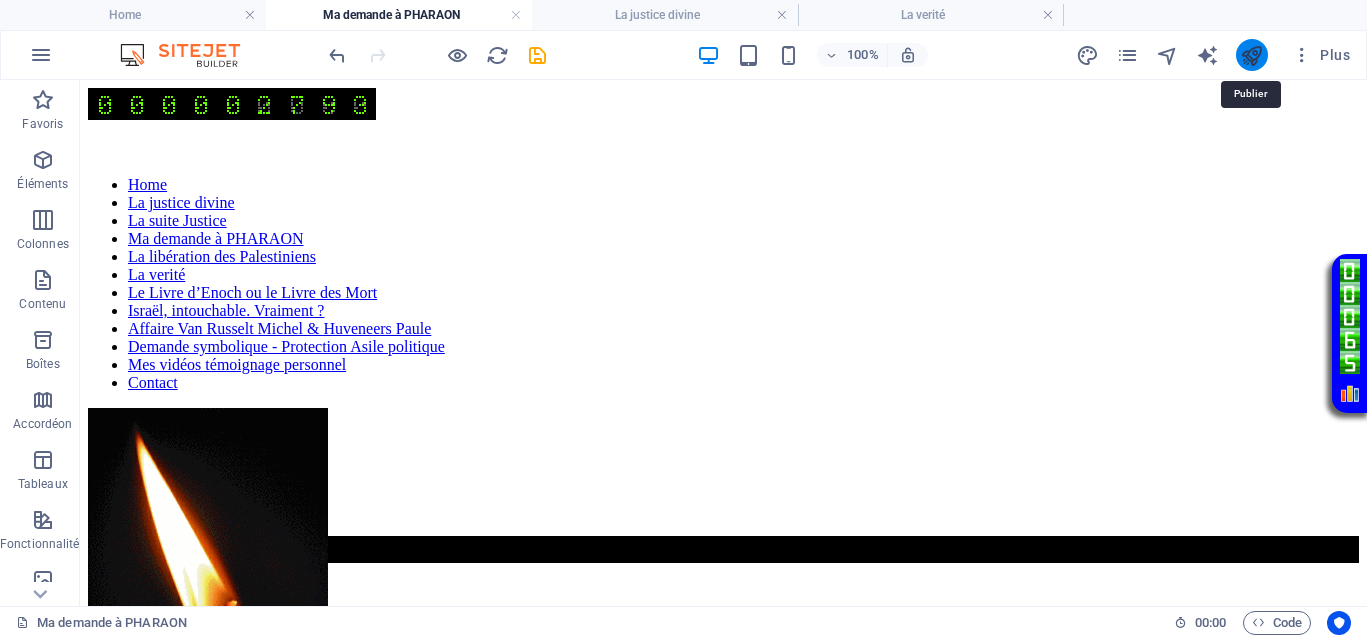 click at bounding box center (1251, 55) 